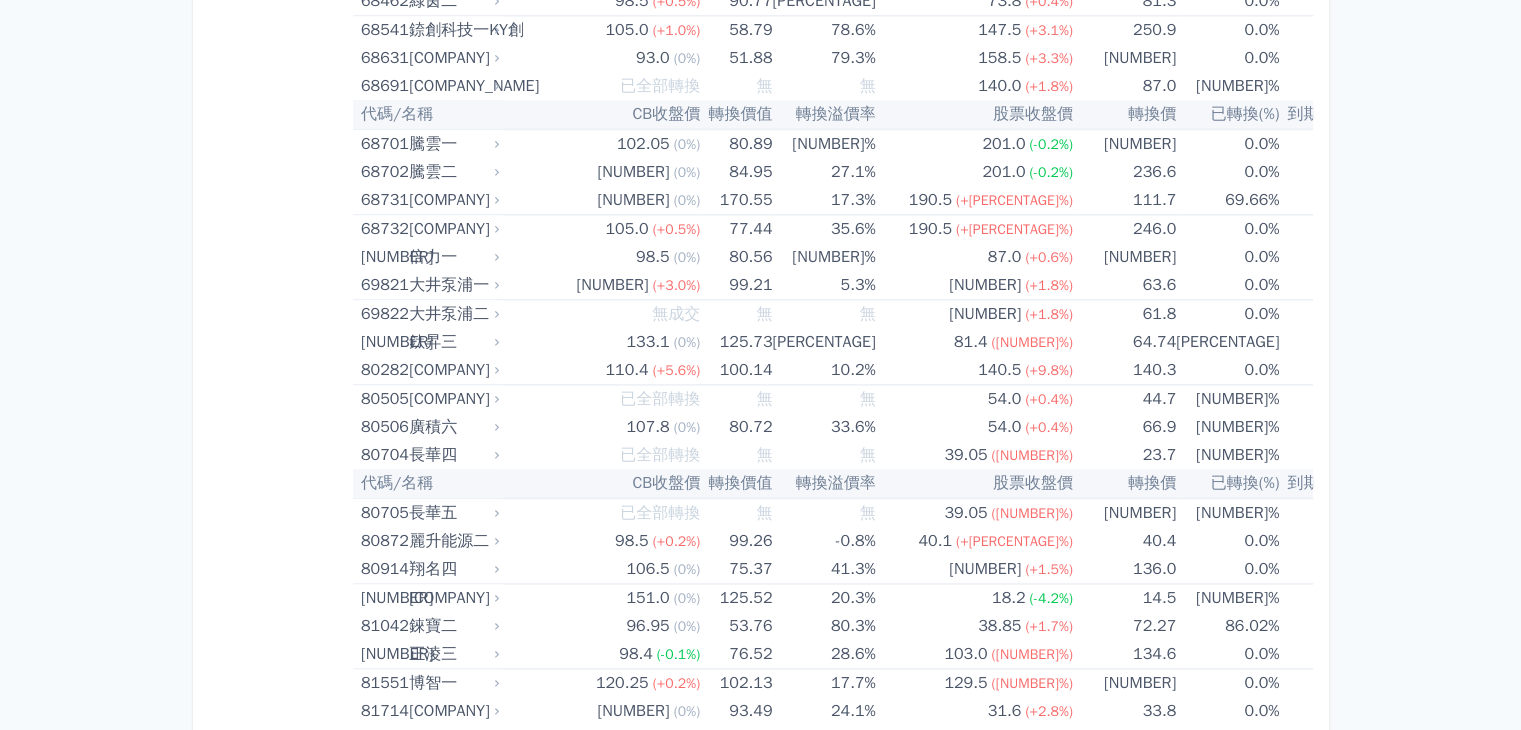 scroll, scrollTop: 10400, scrollLeft: 0, axis: vertical 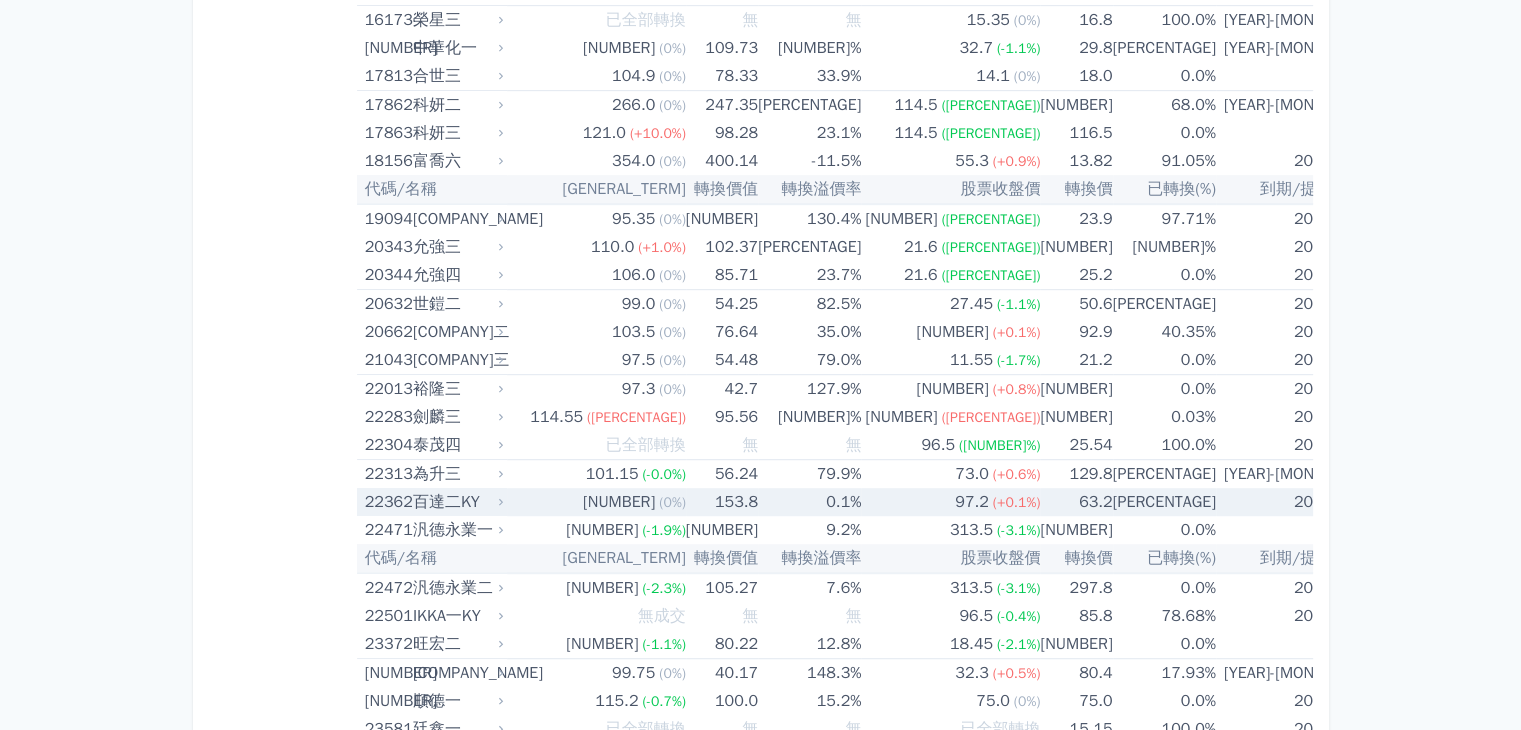 click on "百達二KY" at bounding box center (456, 502) 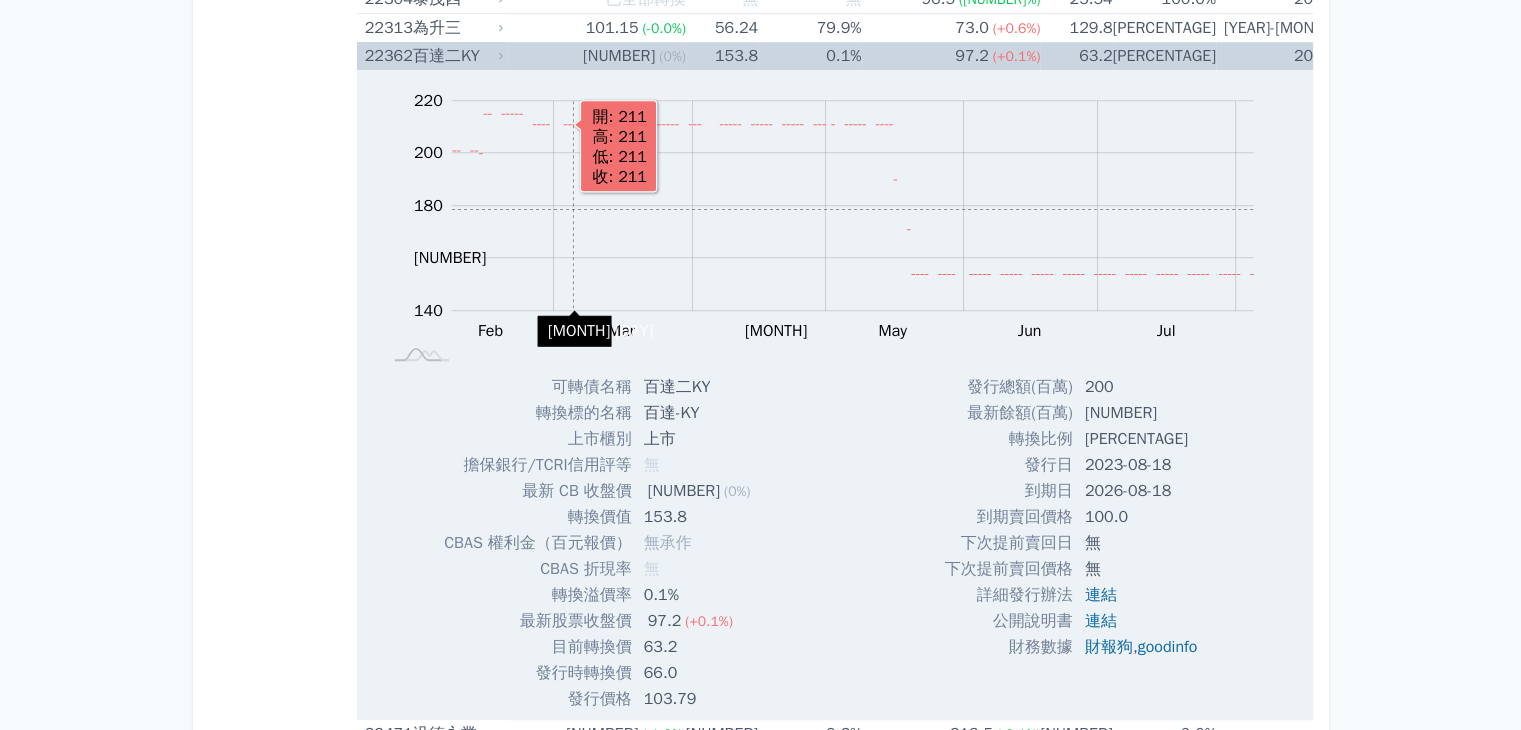 scroll, scrollTop: 1300, scrollLeft: 0, axis: vertical 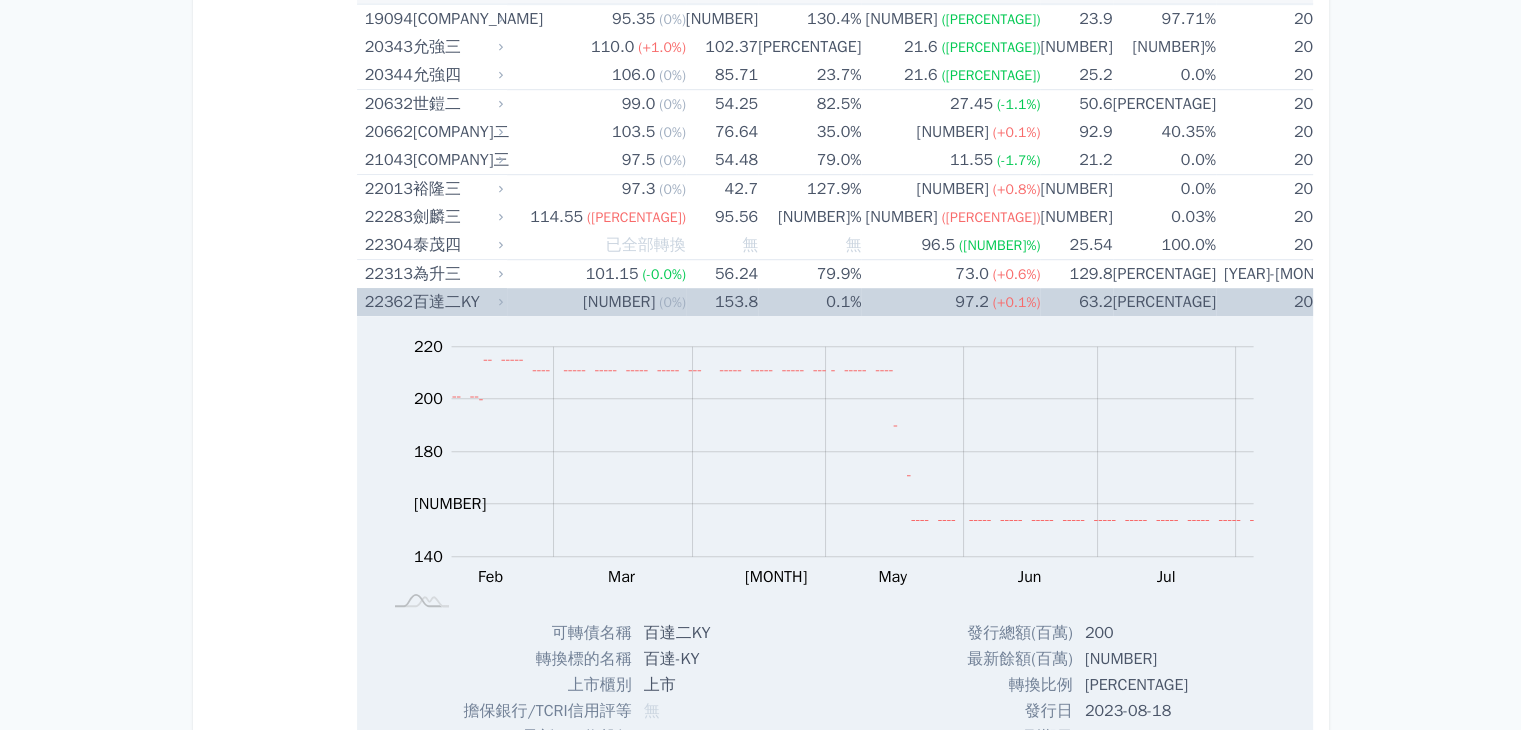 click on "[COMPANY_NAME]" at bounding box center [456, 302] 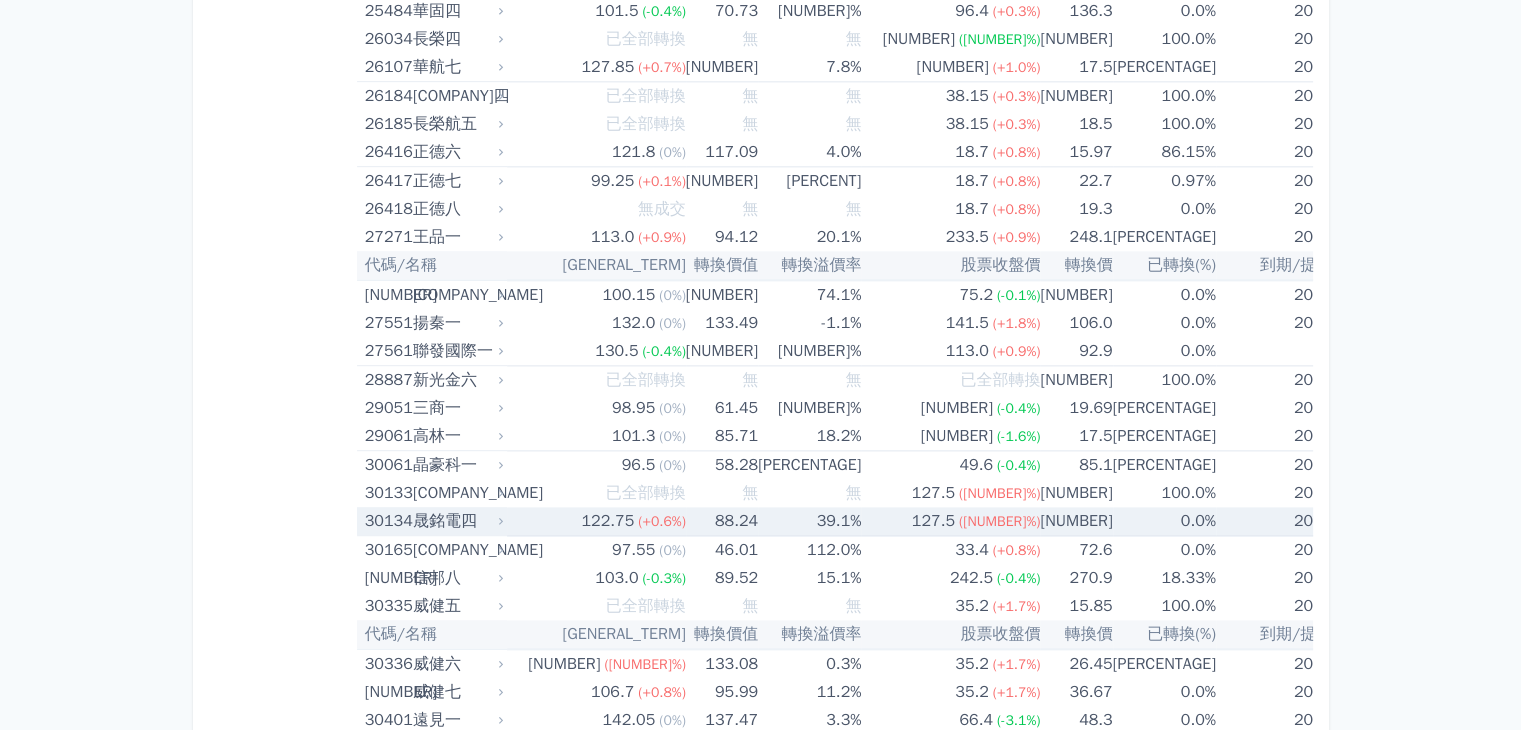 scroll, scrollTop: 2600, scrollLeft: 0, axis: vertical 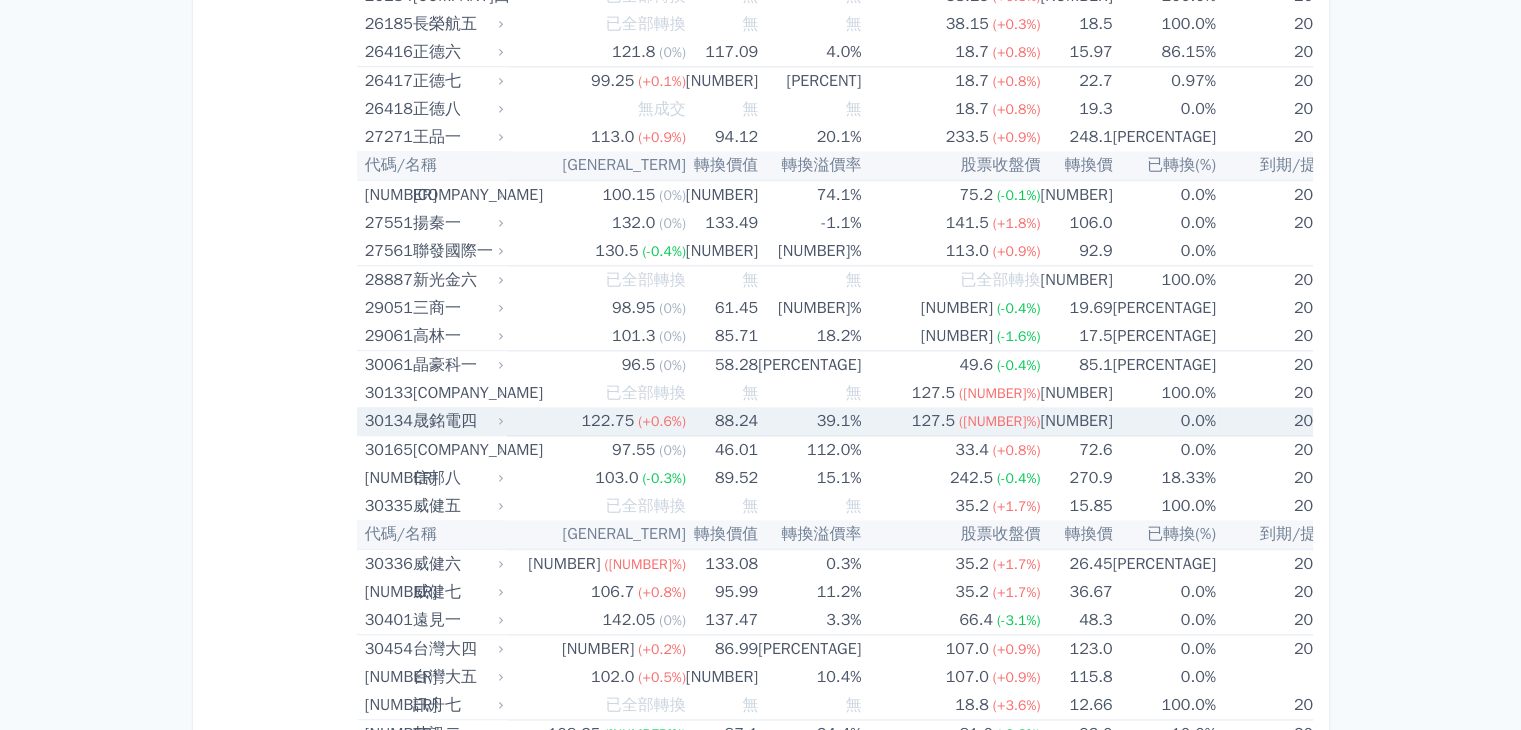 click on "晟銘電四" at bounding box center [456, 421] 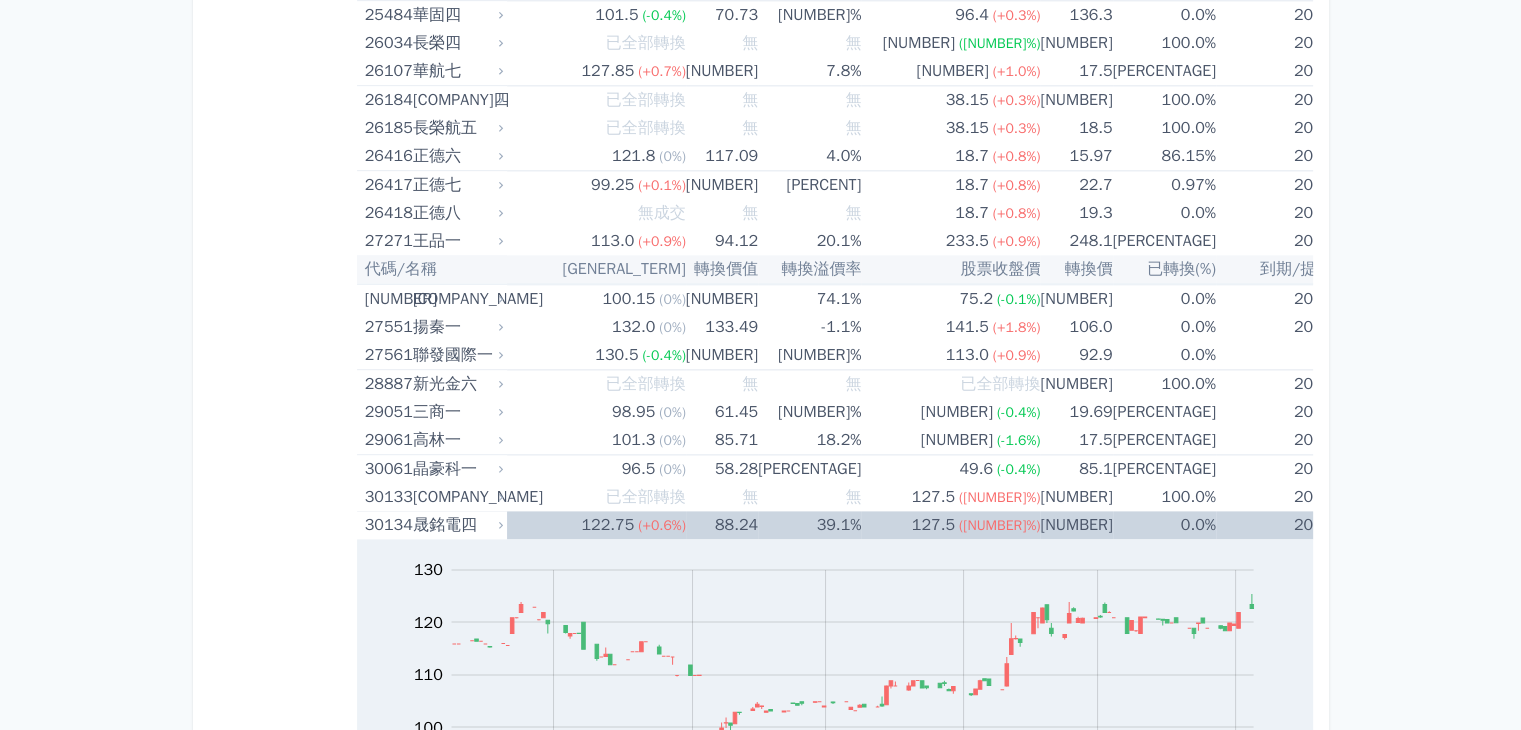 scroll, scrollTop: 2500, scrollLeft: 0, axis: vertical 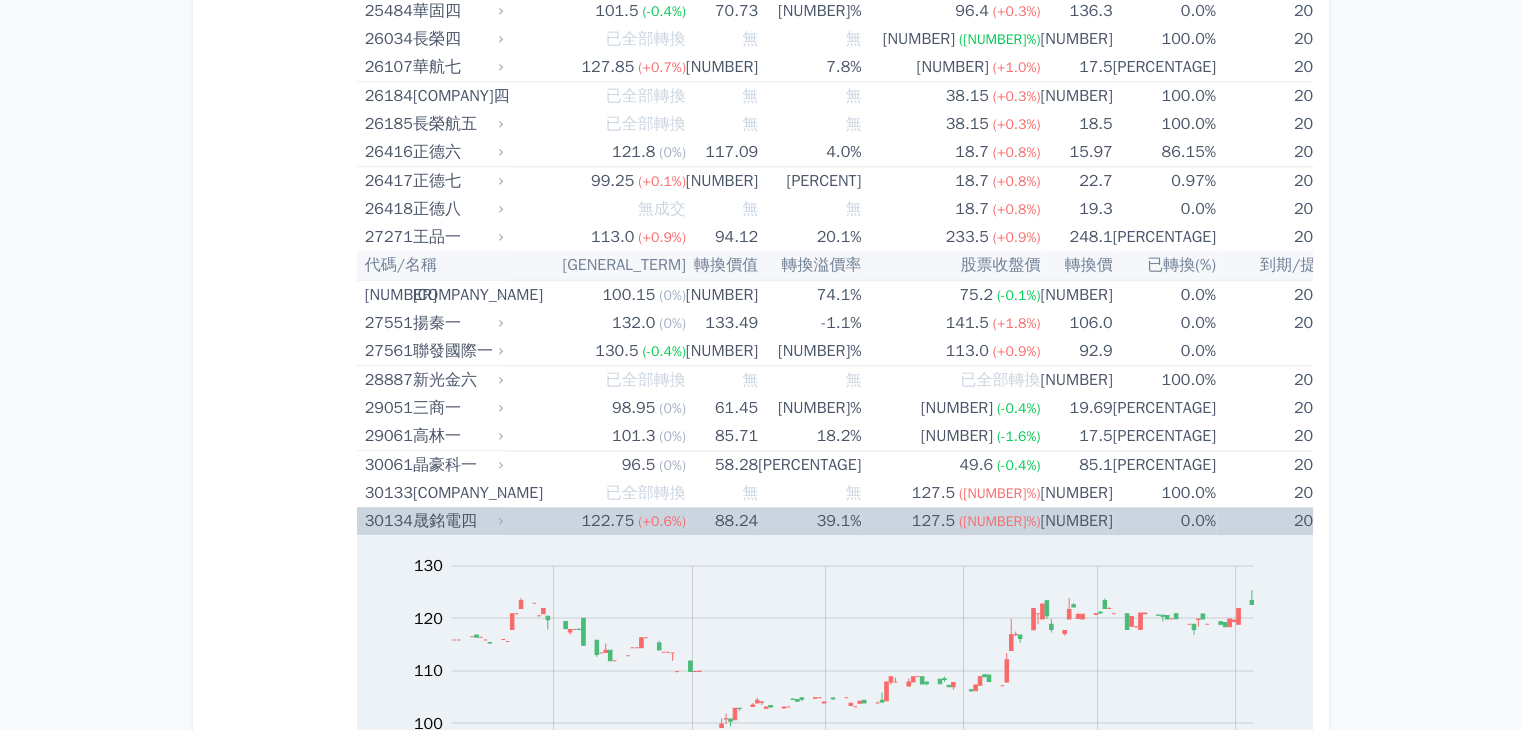 click on "144.5" at bounding box center [1076, 521] 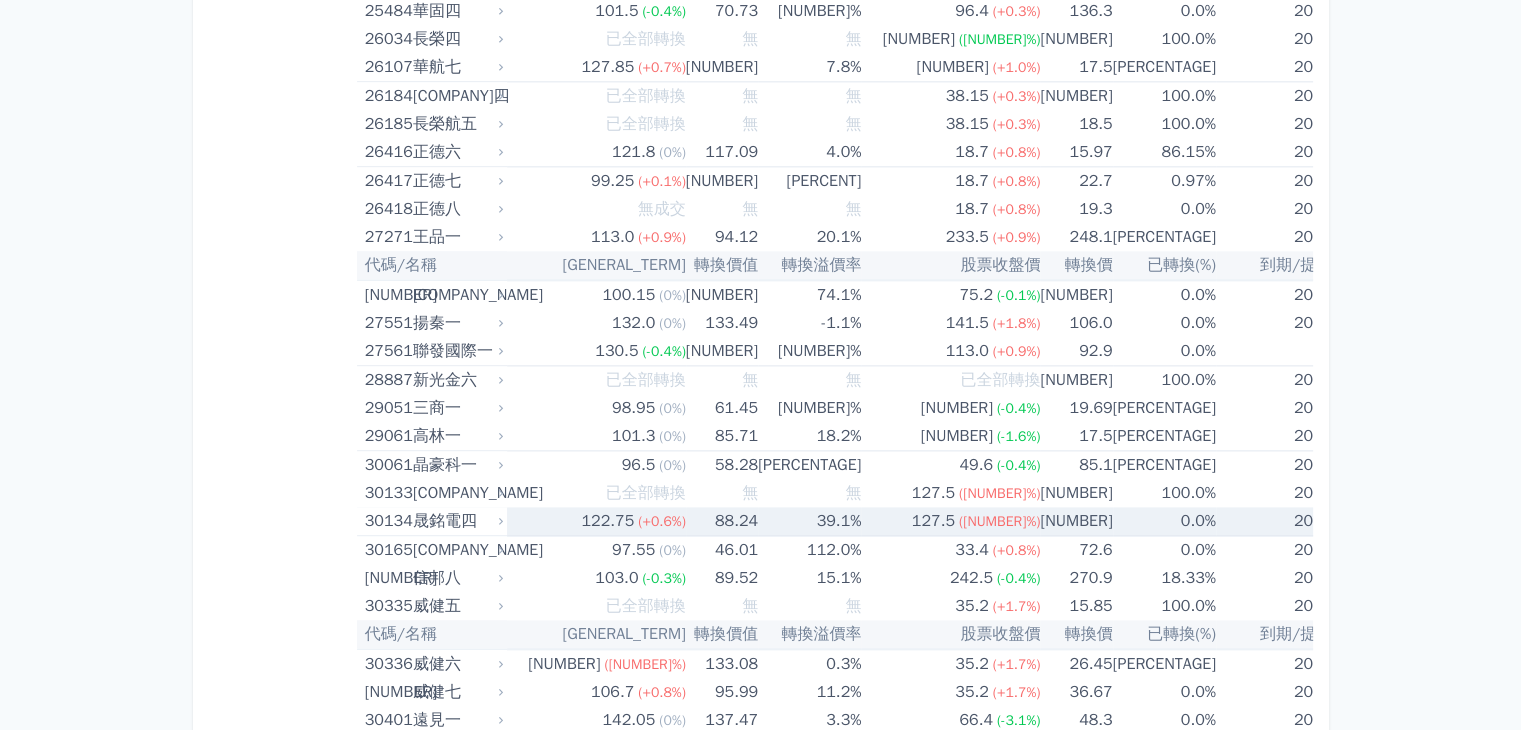 click on "144.5" at bounding box center (1076, 521) 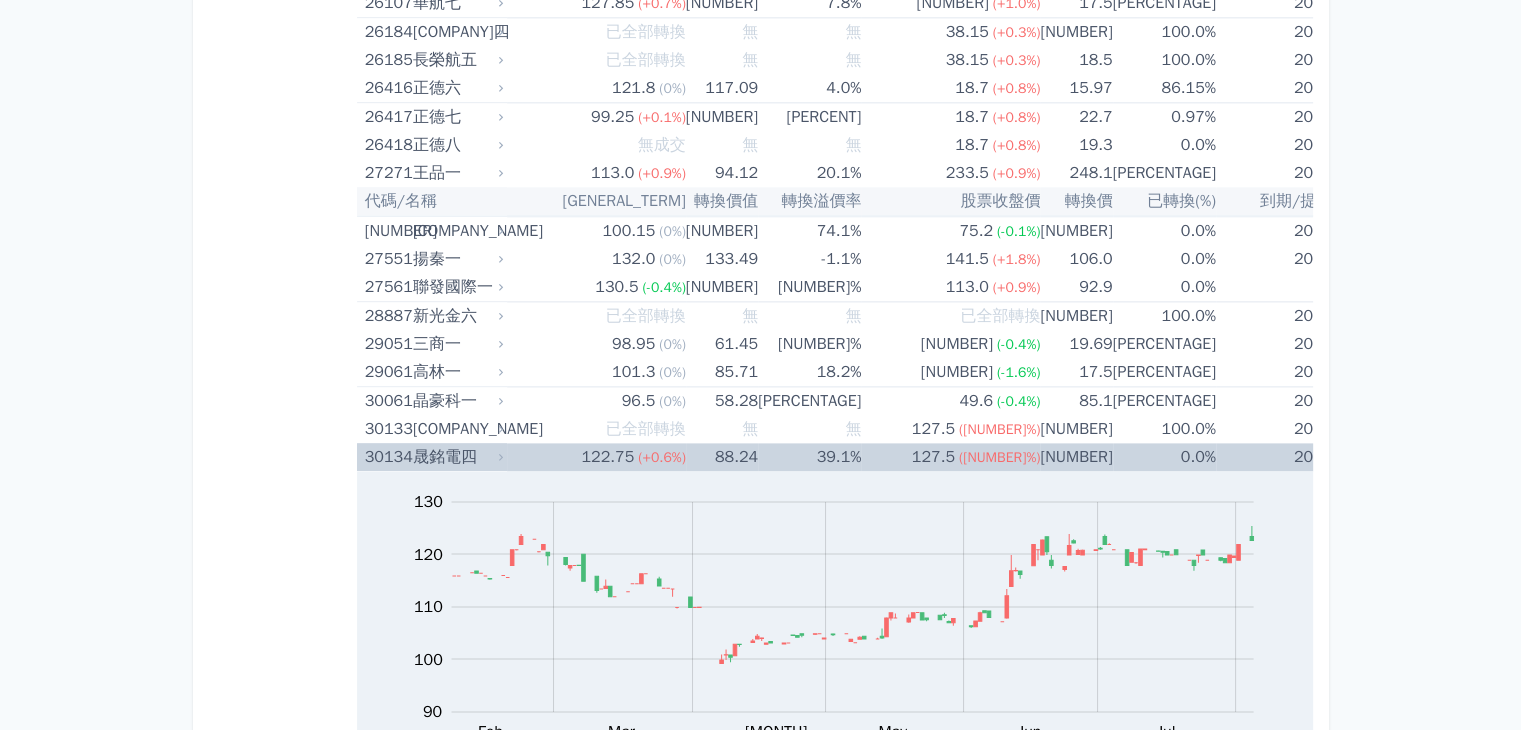 scroll, scrollTop: 2600, scrollLeft: 0, axis: vertical 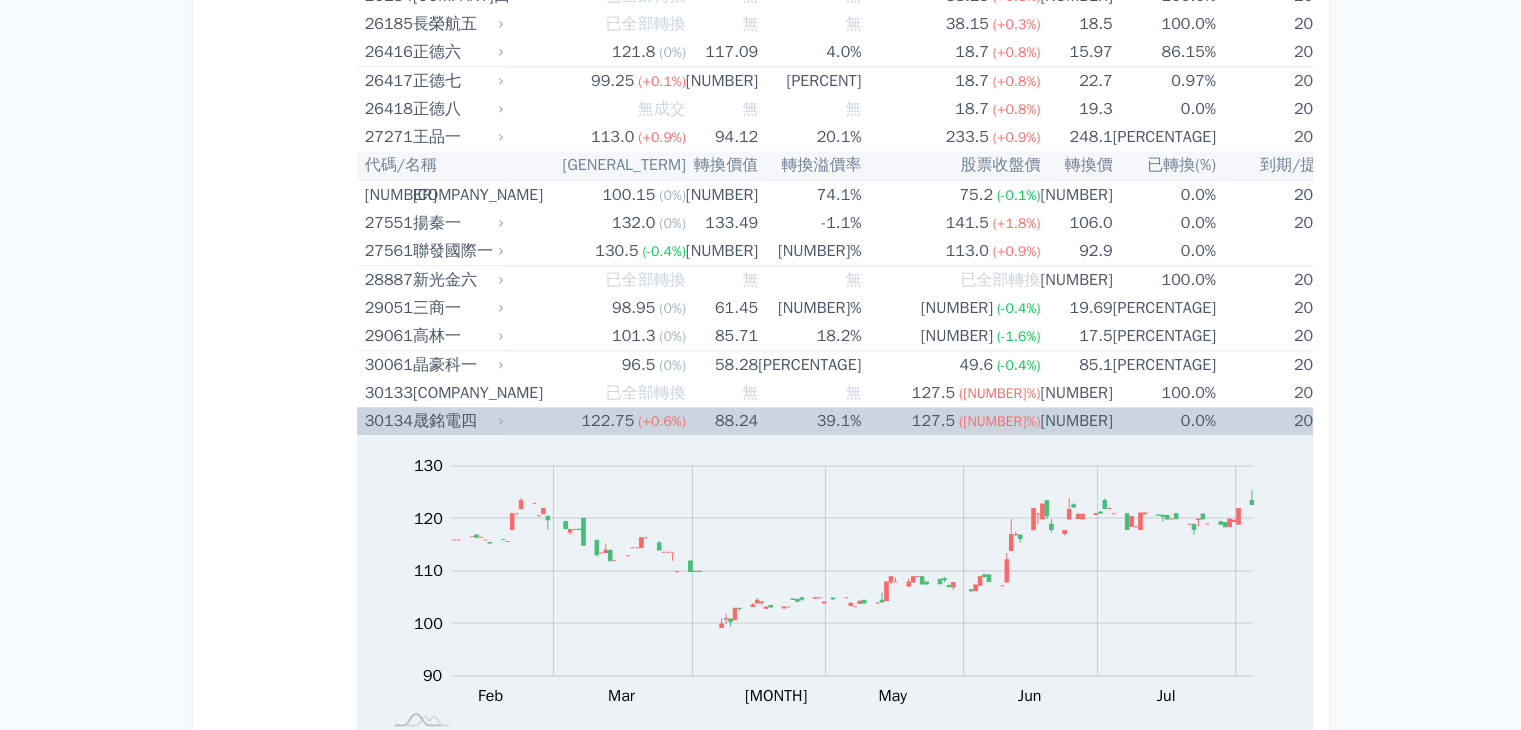 click on "晟銘電四" at bounding box center (456, 421) 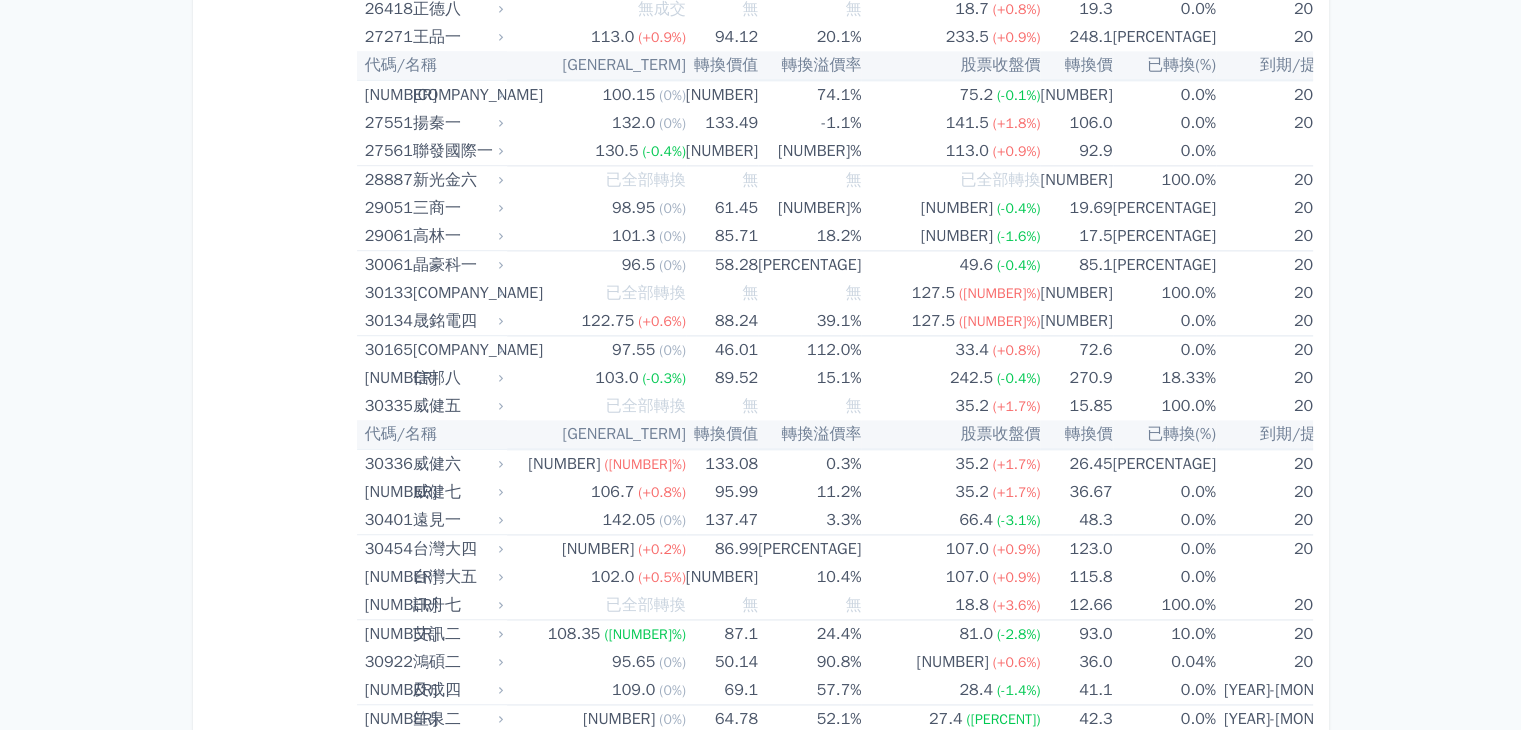 scroll, scrollTop: 2600, scrollLeft: 0, axis: vertical 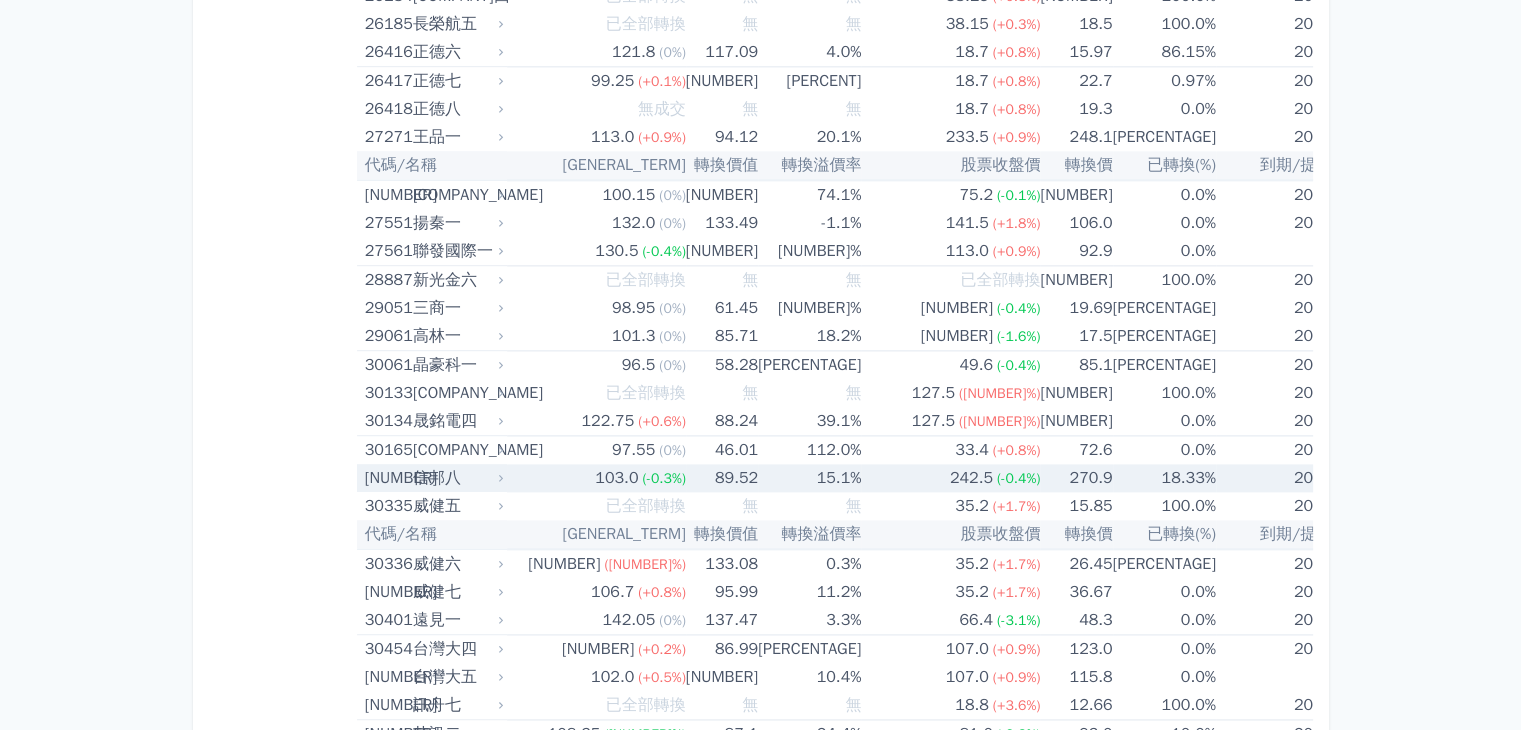 click on "103.0 (-0.3%)" at bounding box center [596, 478] 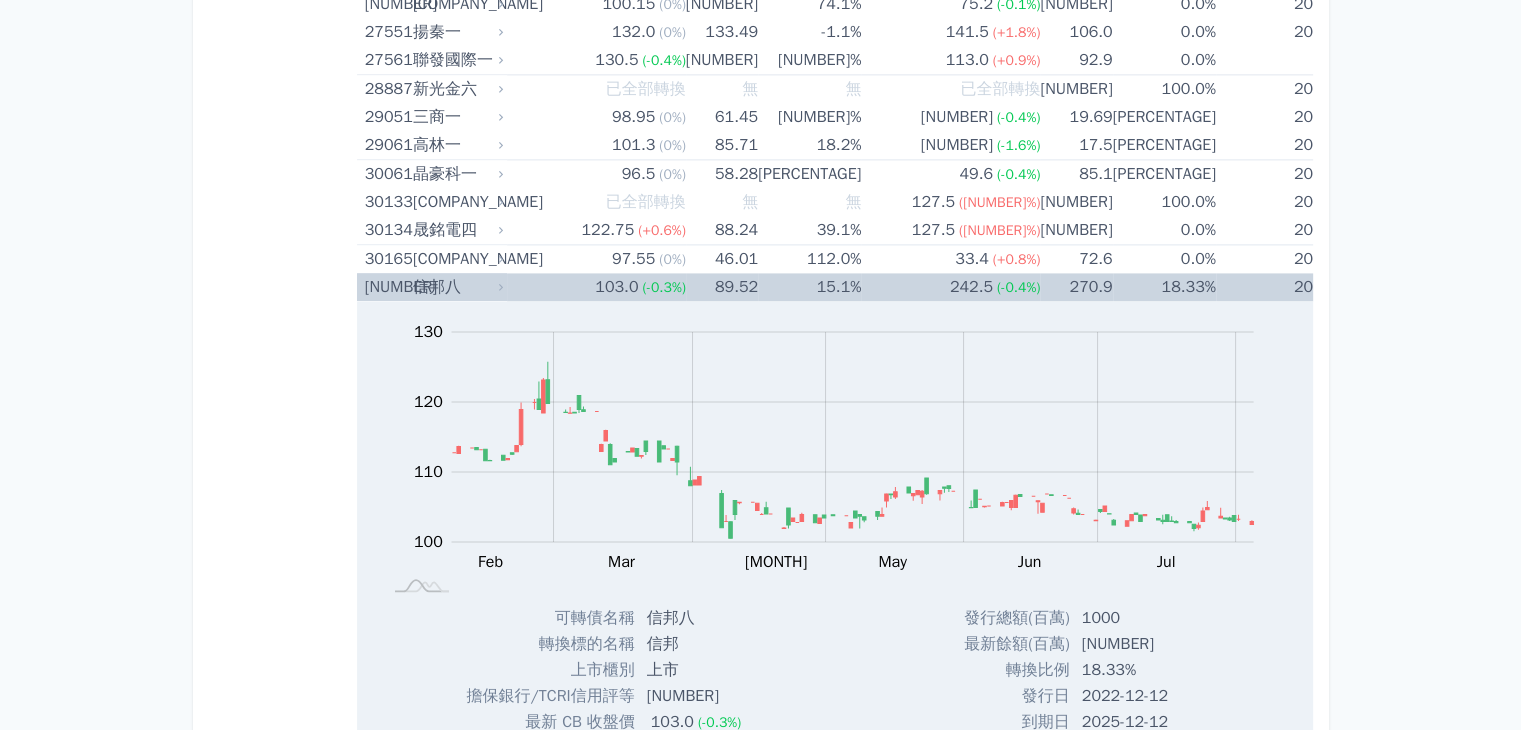 scroll, scrollTop: 2800, scrollLeft: 0, axis: vertical 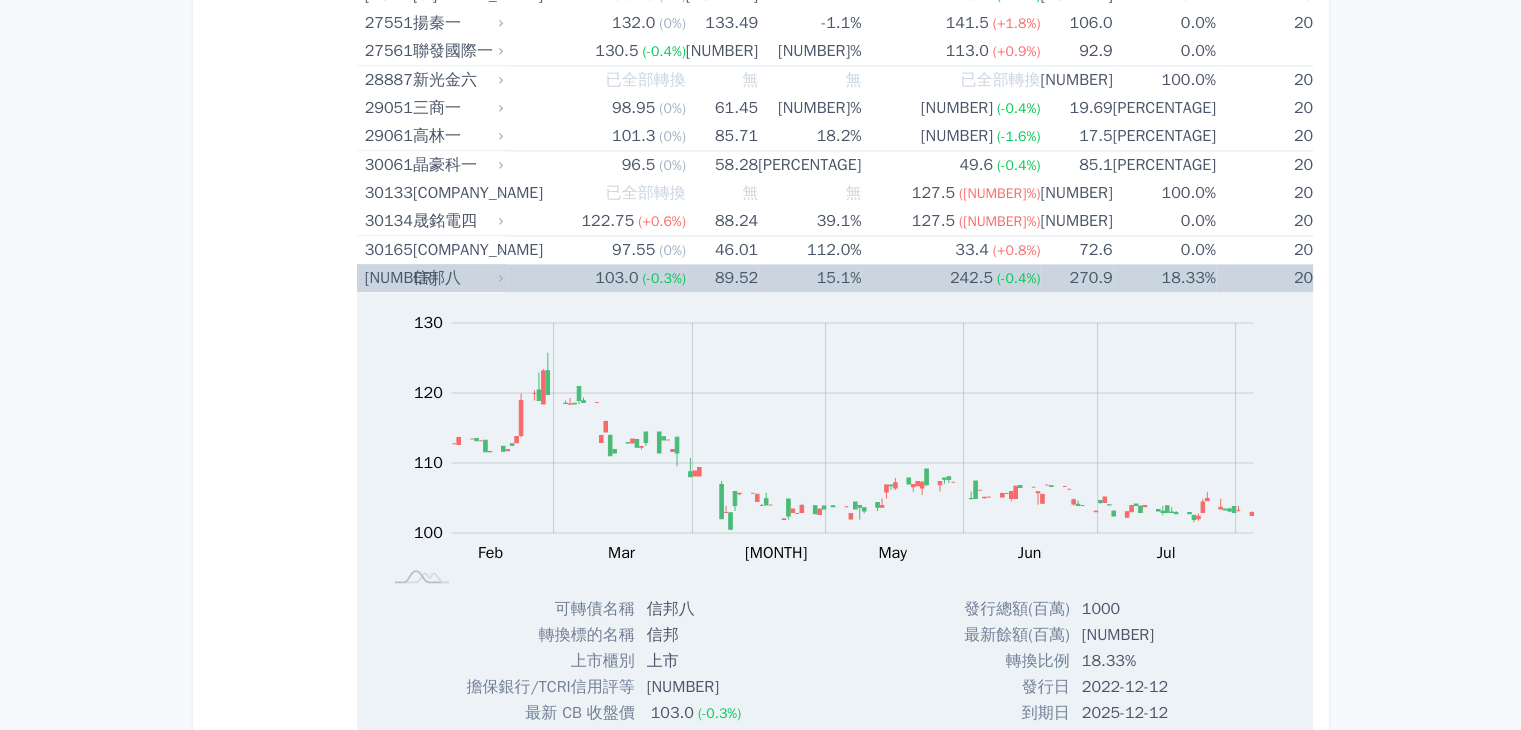 click on "信邦八" at bounding box center [456, 278] 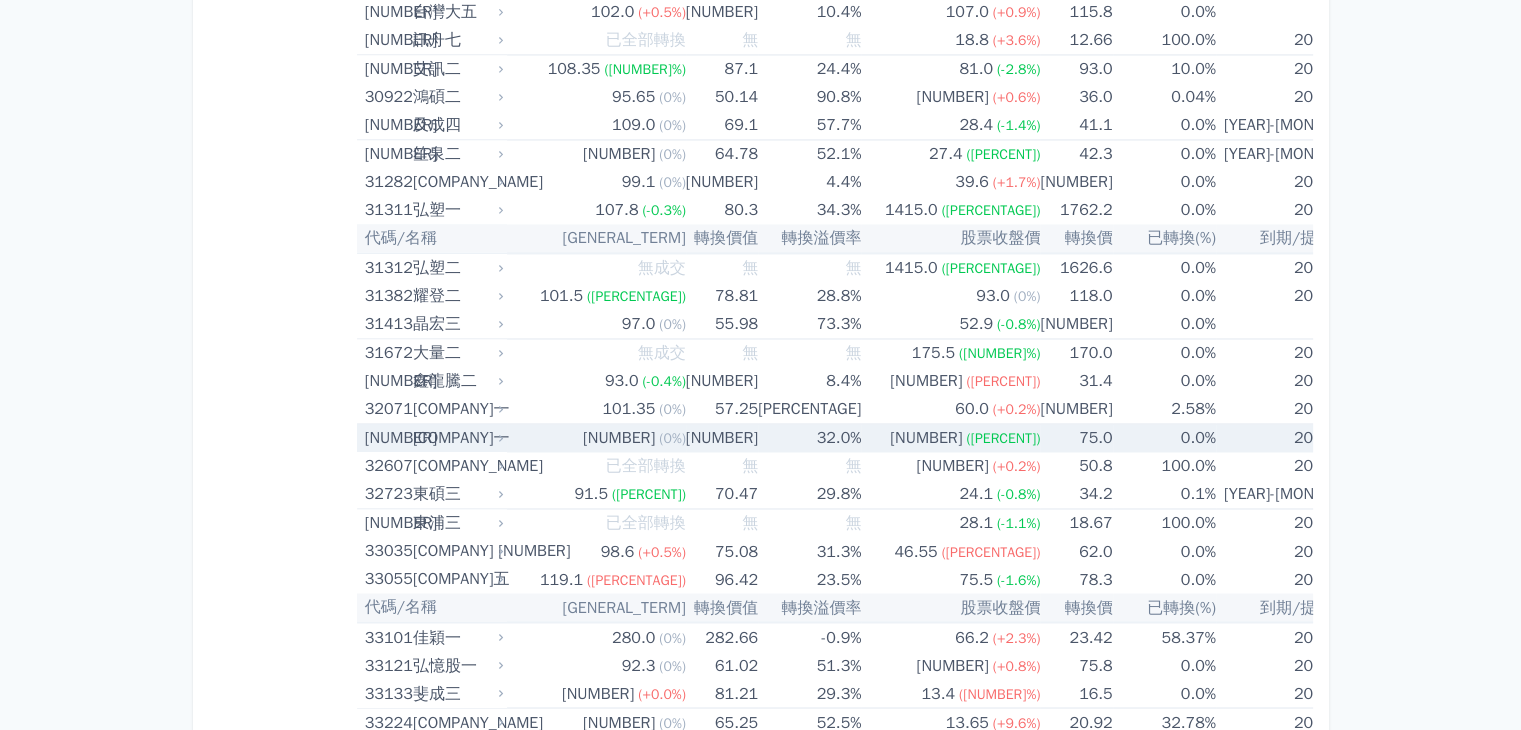 scroll, scrollTop: 3300, scrollLeft: 0, axis: vertical 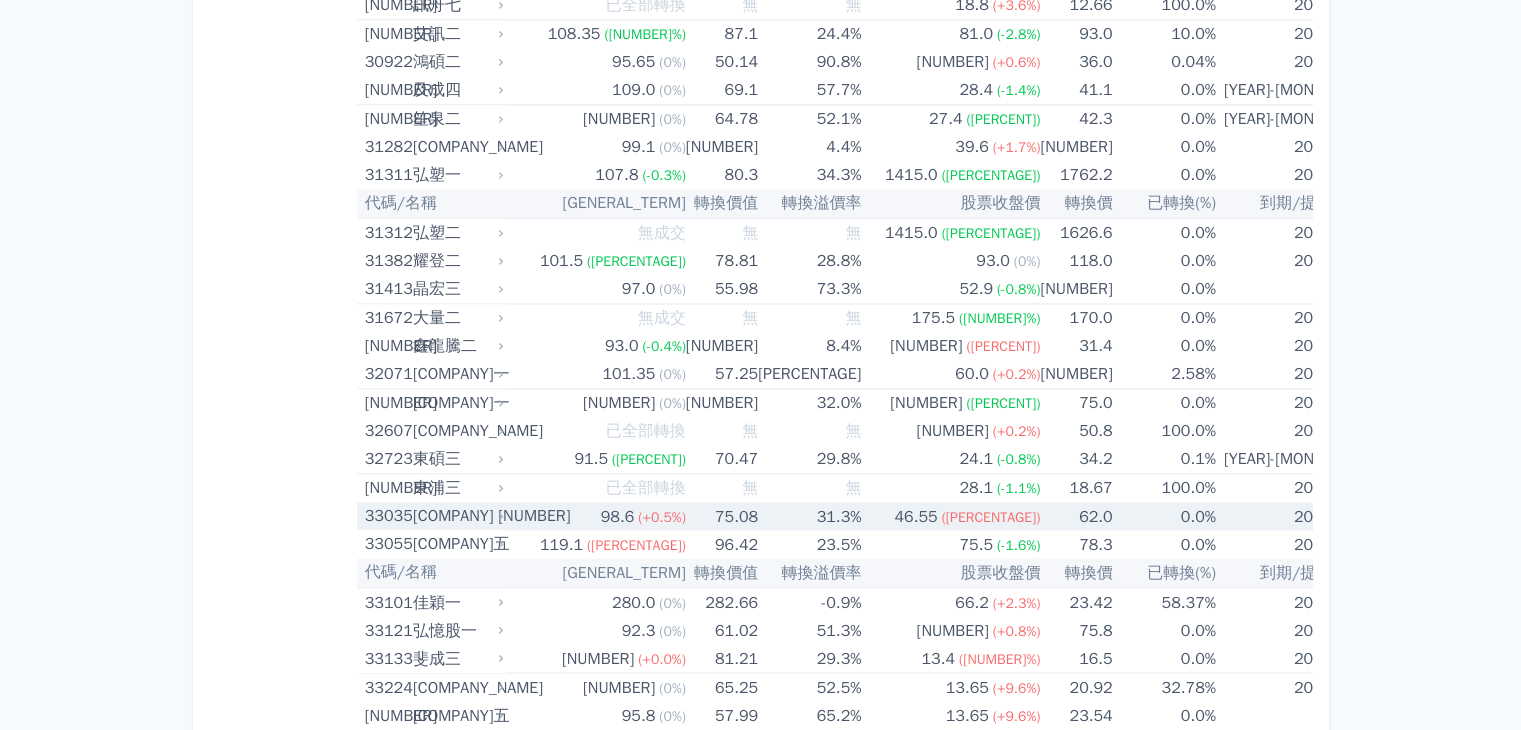 click on "98.6 (+0.5%)" at bounding box center (596, 516) 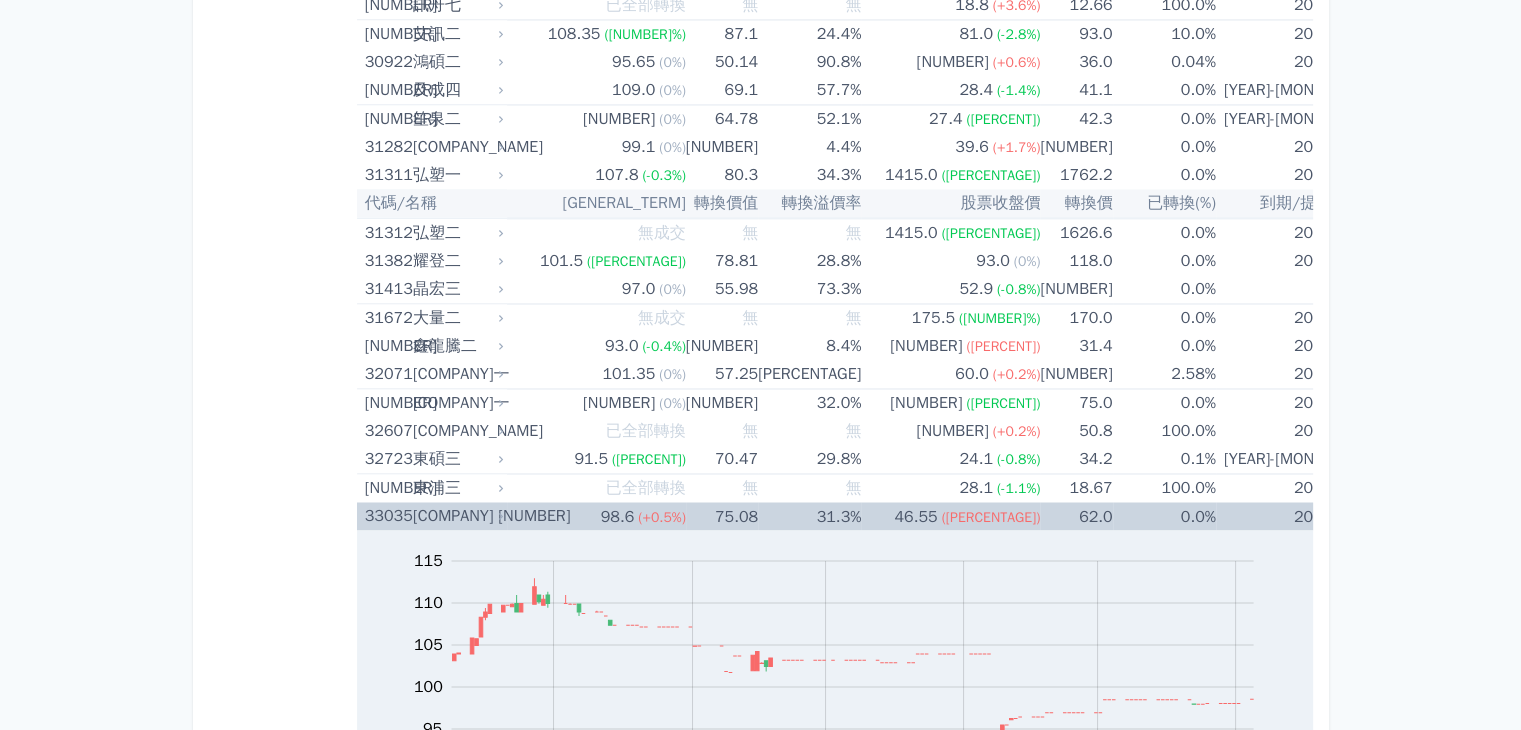 click on "98.6 (+0.5%)" at bounding box center [596, 516] 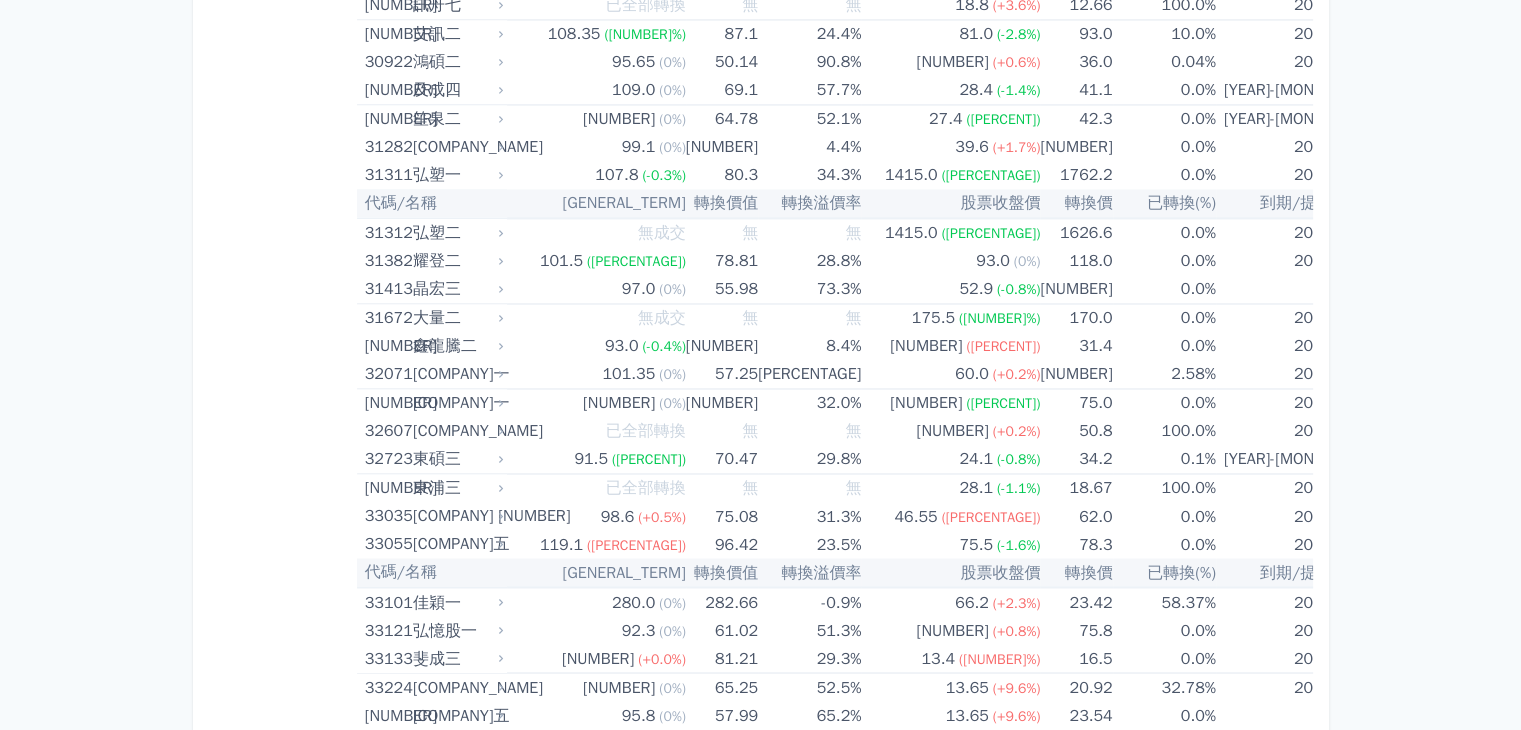 click on "按代號排序
即將/近期發行
一年內到期
轉換比例
低收盤價
轉換價值接近百元
低轉換溢價
CBAS權利金
高賣回報酬率" at bounding box center (283, 2912) 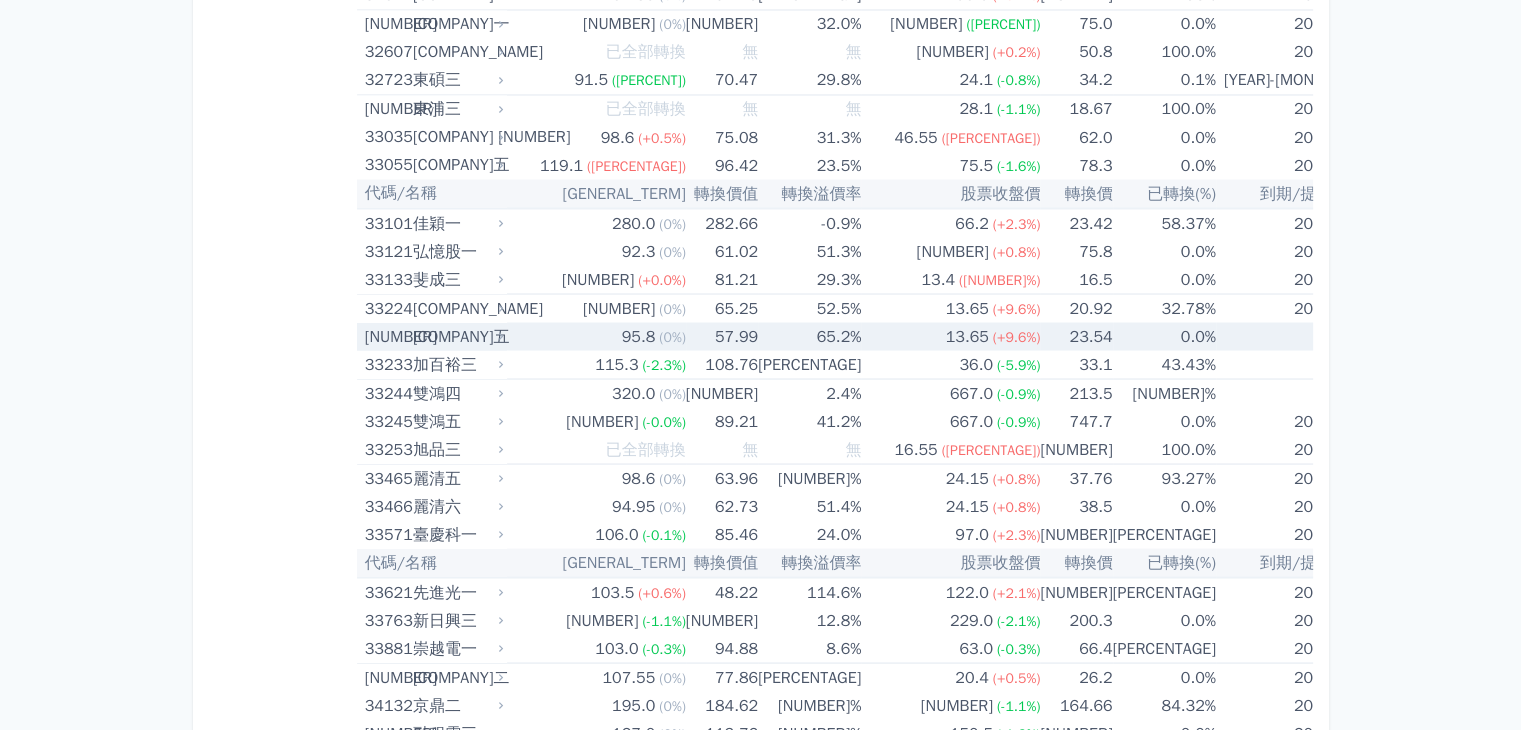 scroll, scrollTop: 3700, scrollLeft: 0, axis: vertical 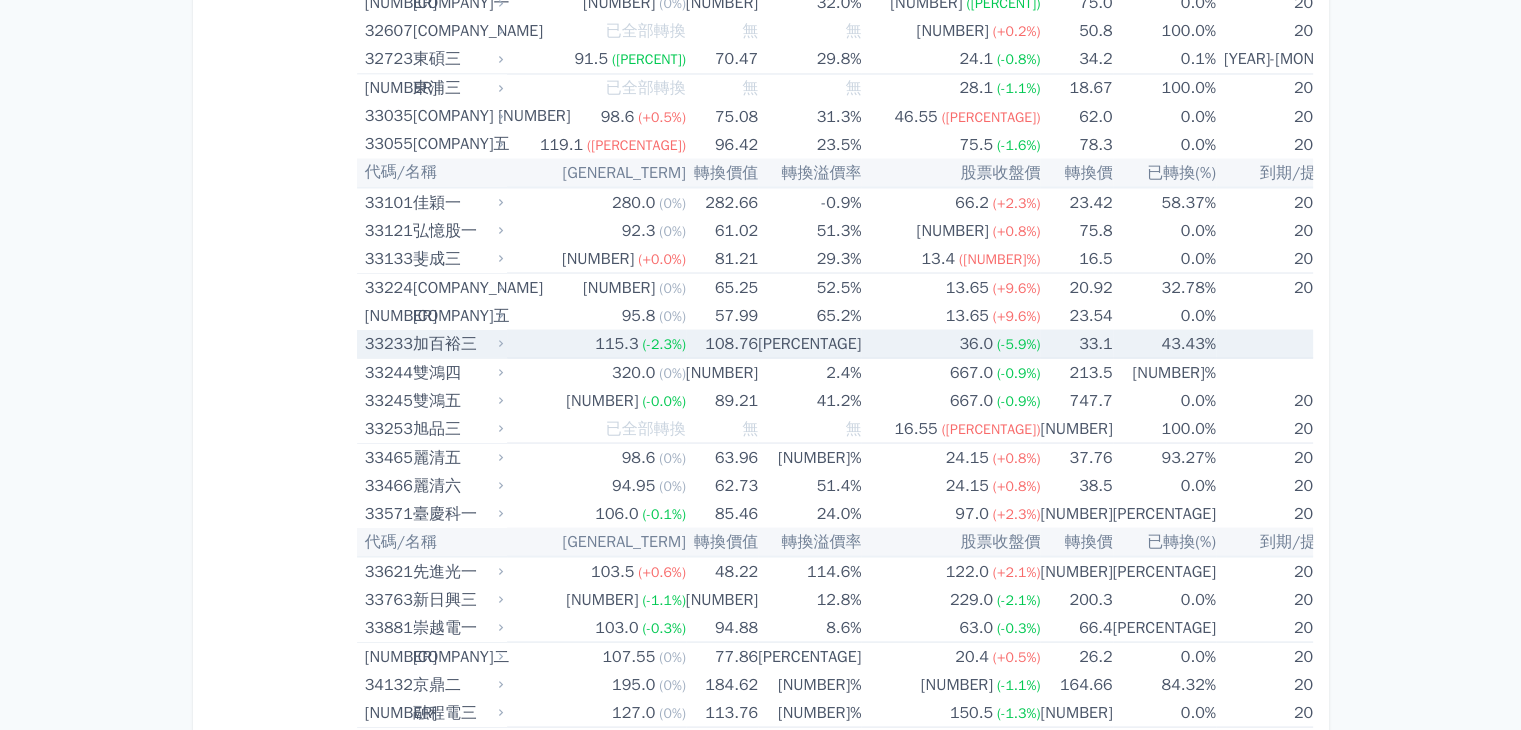 click on "加百裕三" at bounding box center (456, 343) 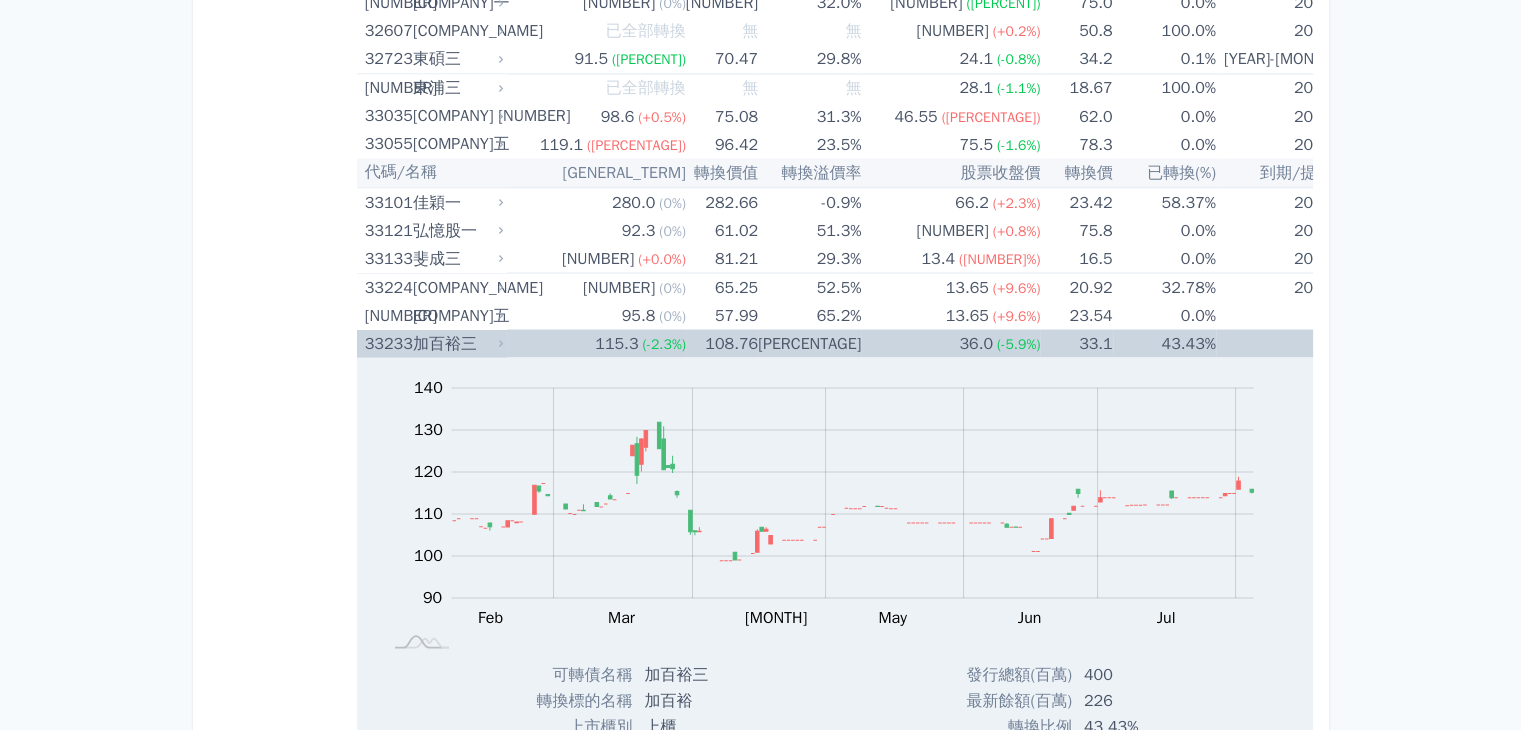 click on "加百裕三" at bounding box center [456, 343] 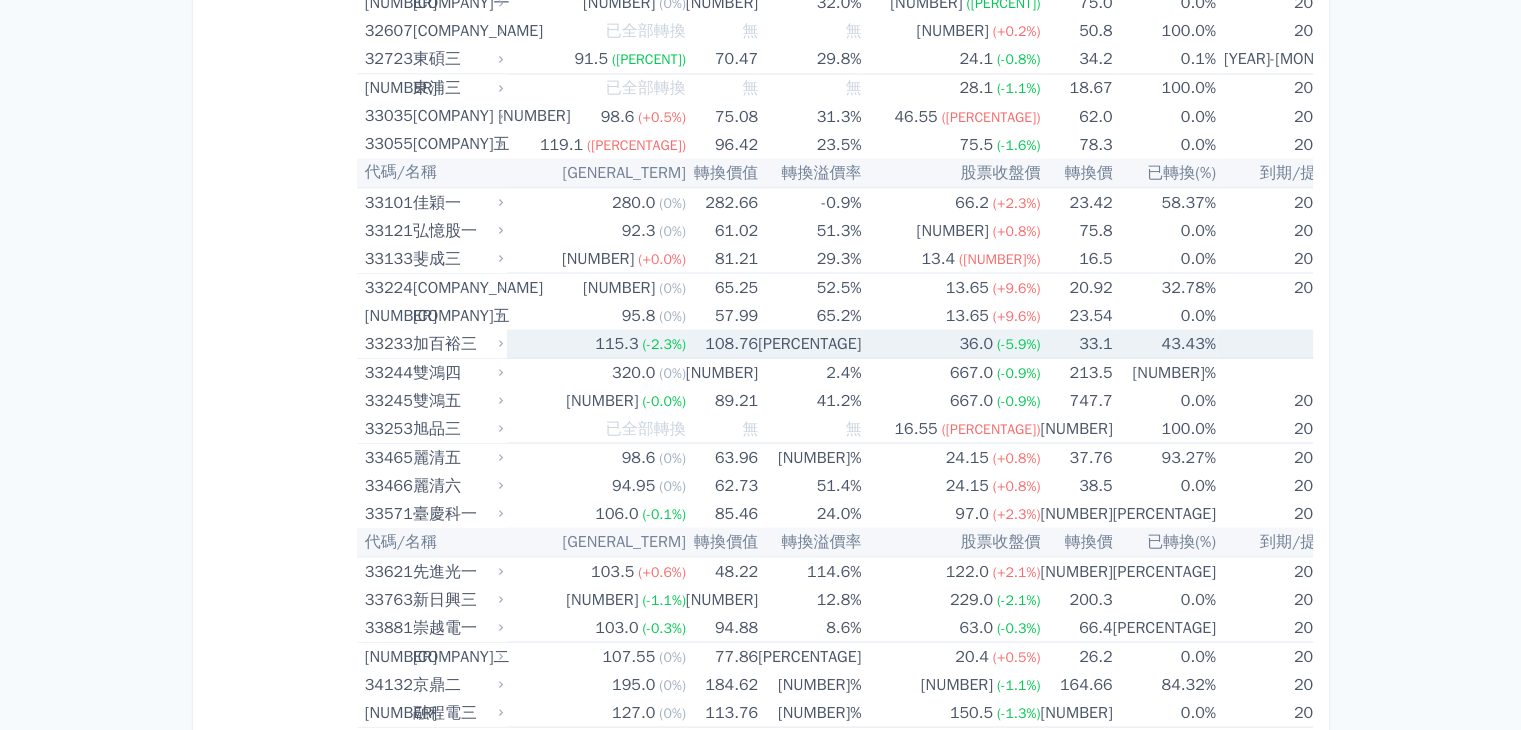 click on "加百裕三" at bounding box center (456, 343) 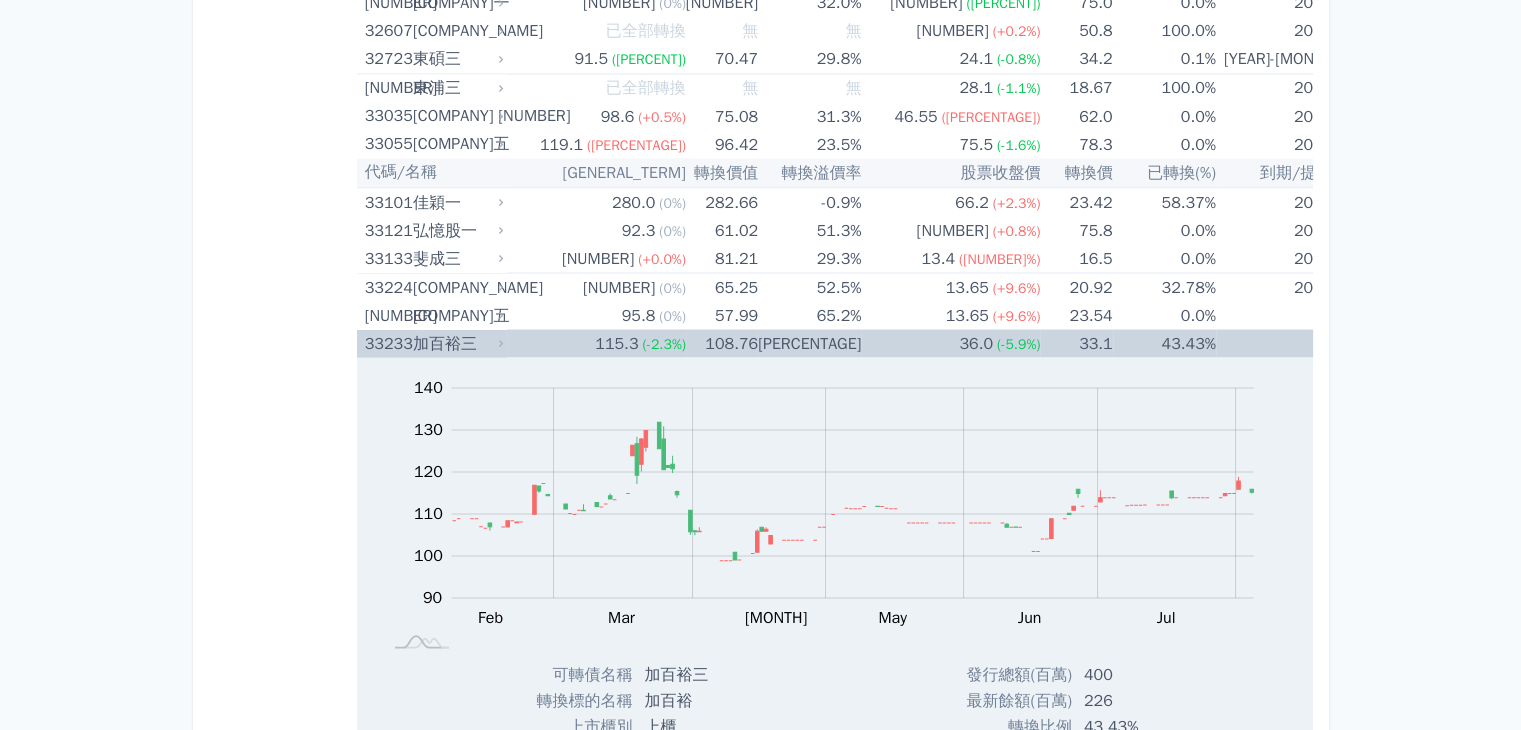 click on "加百裕三" at bounding box center (456, 343) 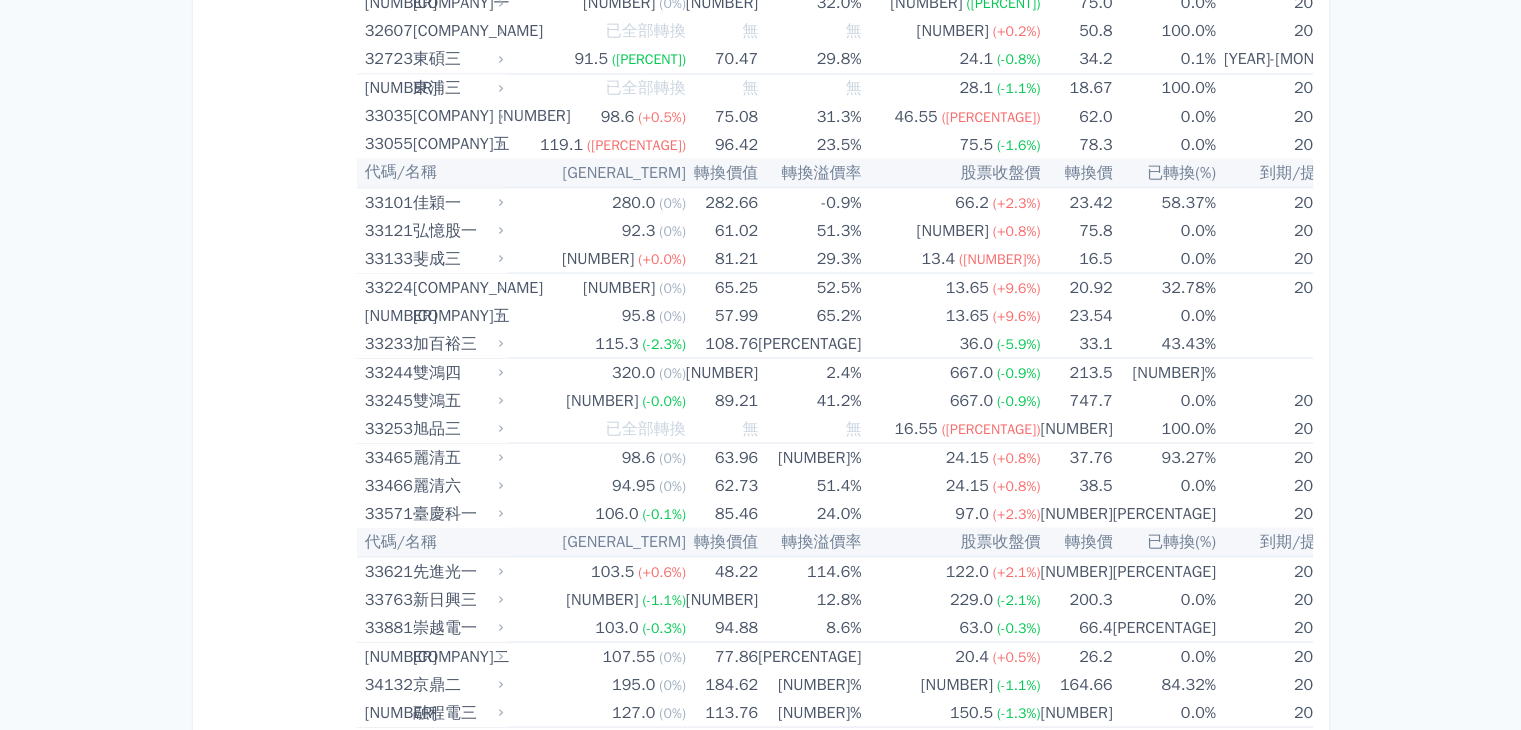 click on "按代號排序
即將/近期發行
一年內到期
轉換比例
低收盤價
轉換價值接近百元
低轉換溢價
CBAS權利金
高賣回報酬率" at bounding box center (283, 2512) 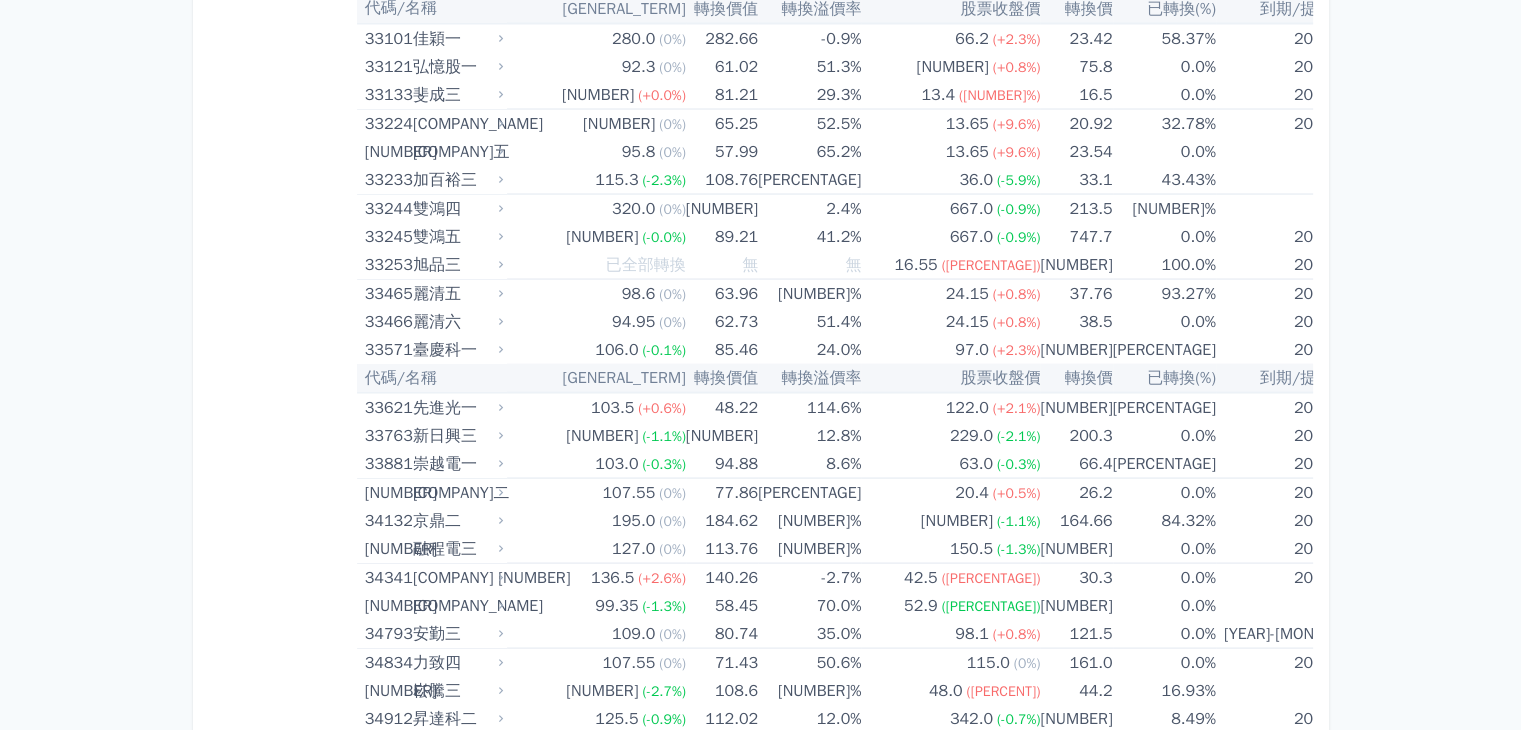 scroll, scrollTop: 3900, scrollLeft: 0, axis: vertical 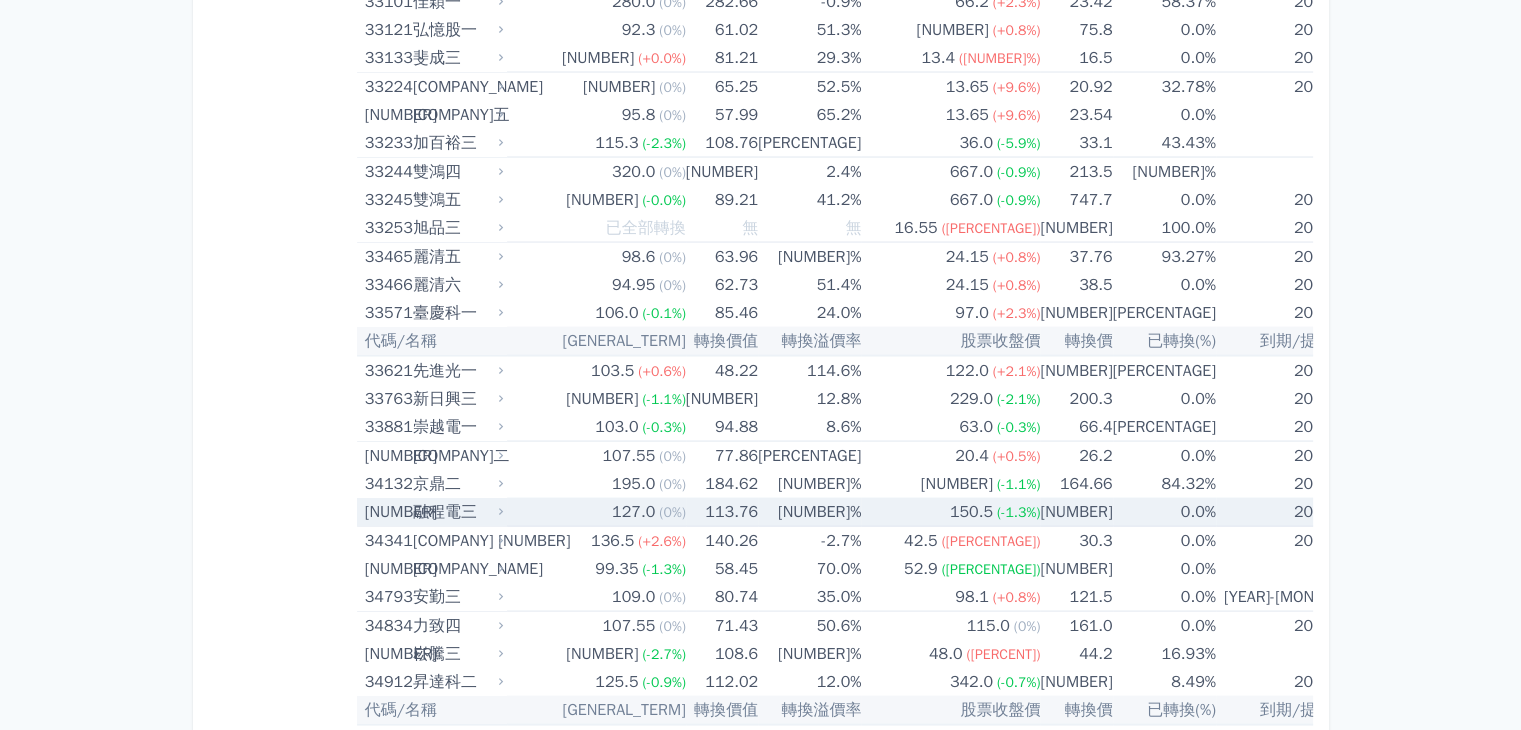 click 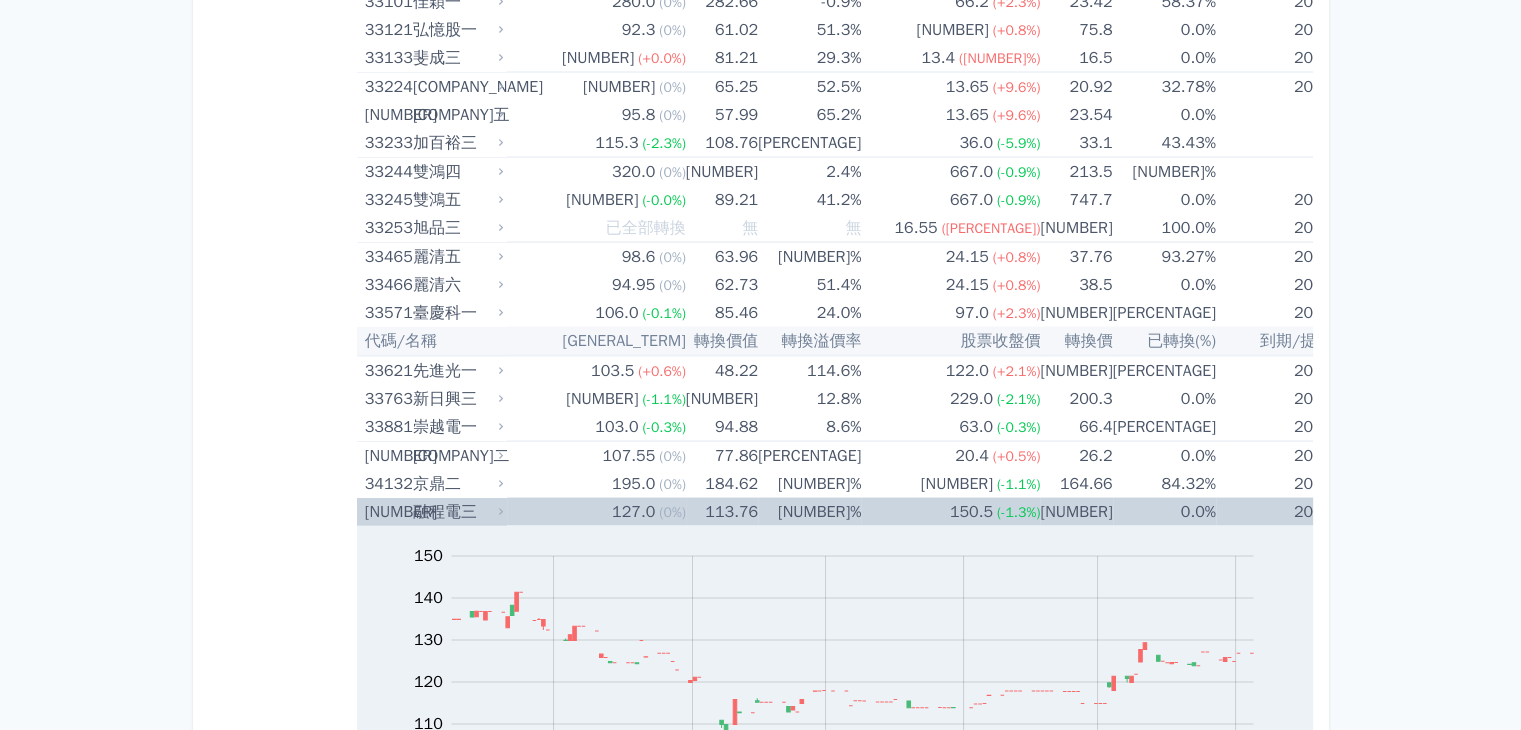 scroll, scrollTop: 4100, scrollLeft: 0, axis: vertical 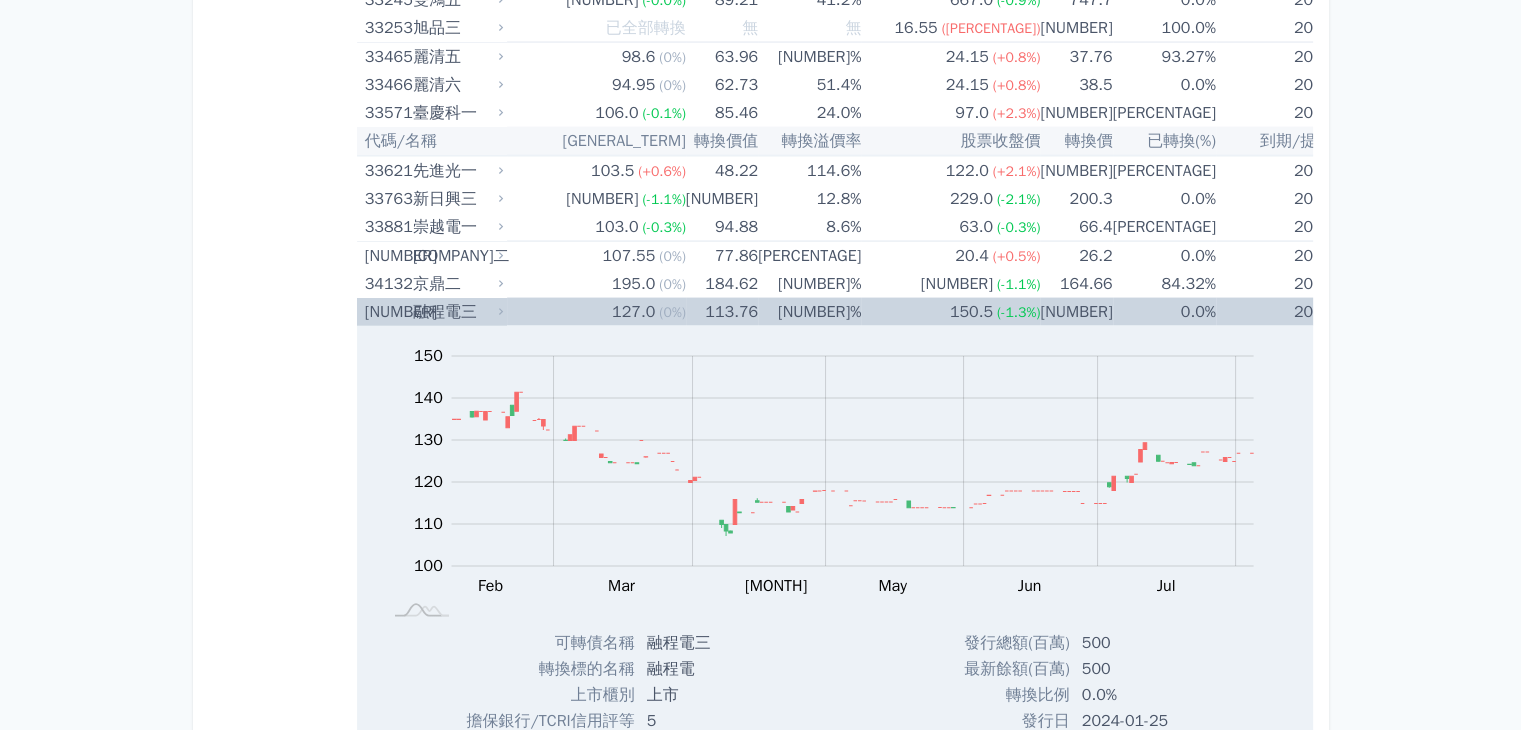 click on "127.0 (0%)" at bounding box center [596, 312] 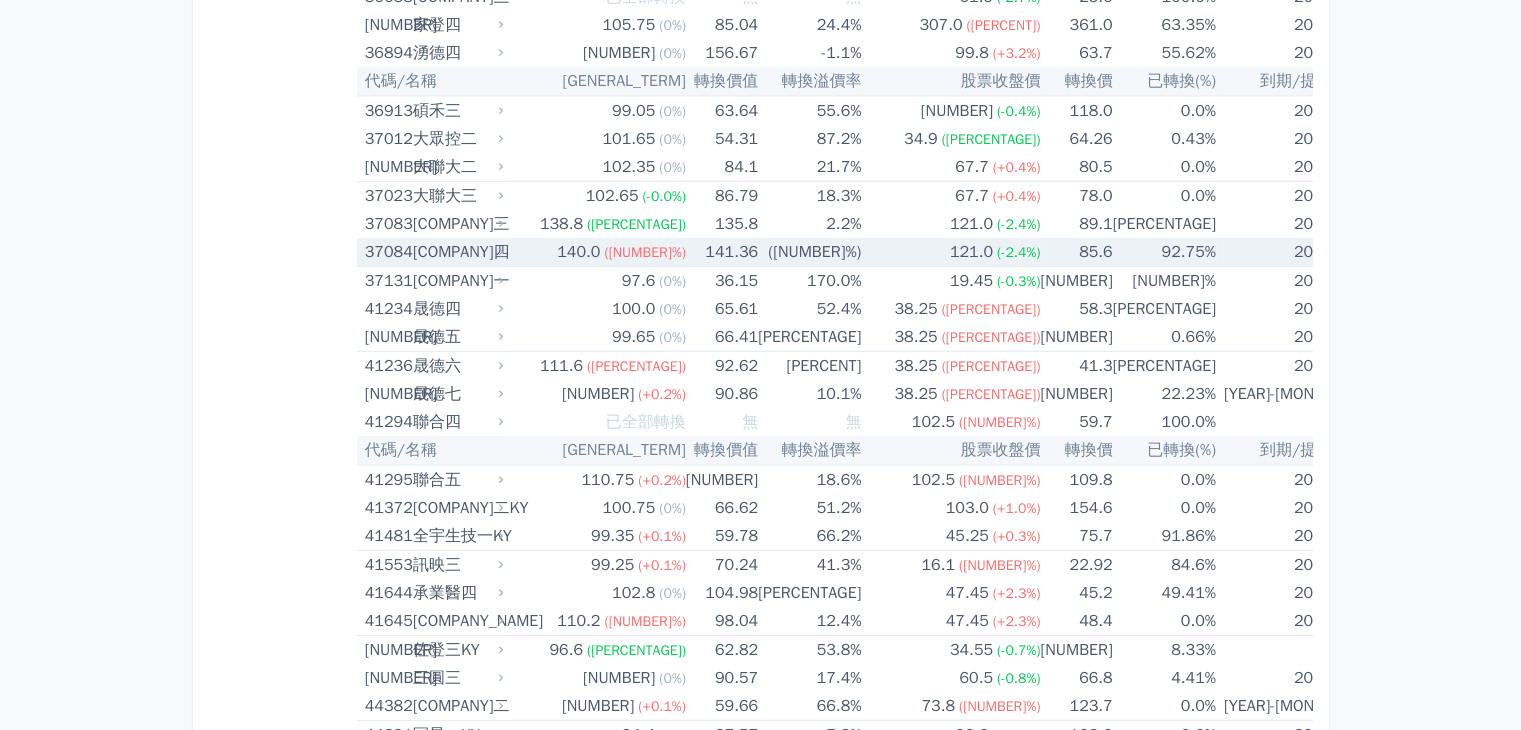 scroll, scrollTop: 5300, scrollLeft: 0, axis: vertical 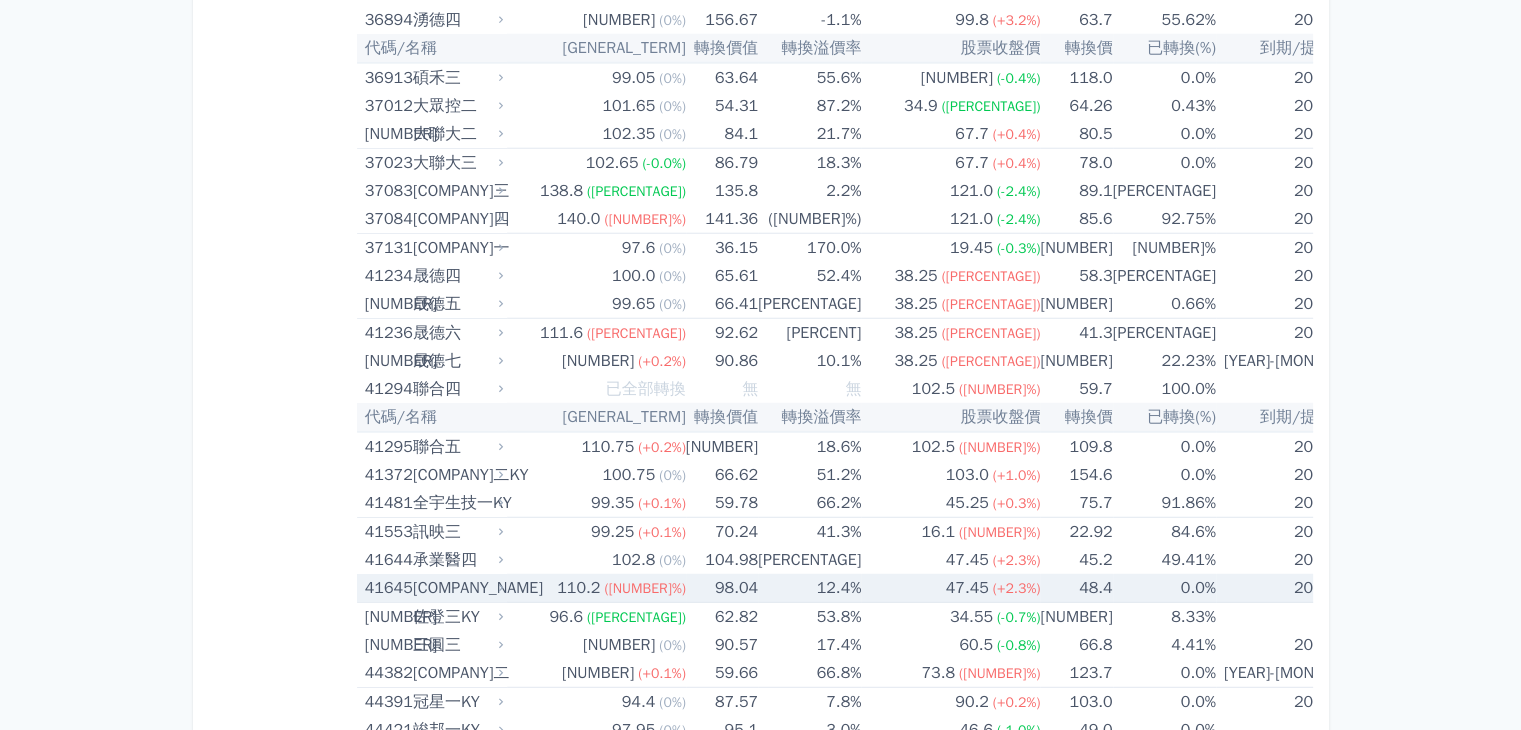 click on "110.2 (+2.0%)" at bounding box center (596, 588) 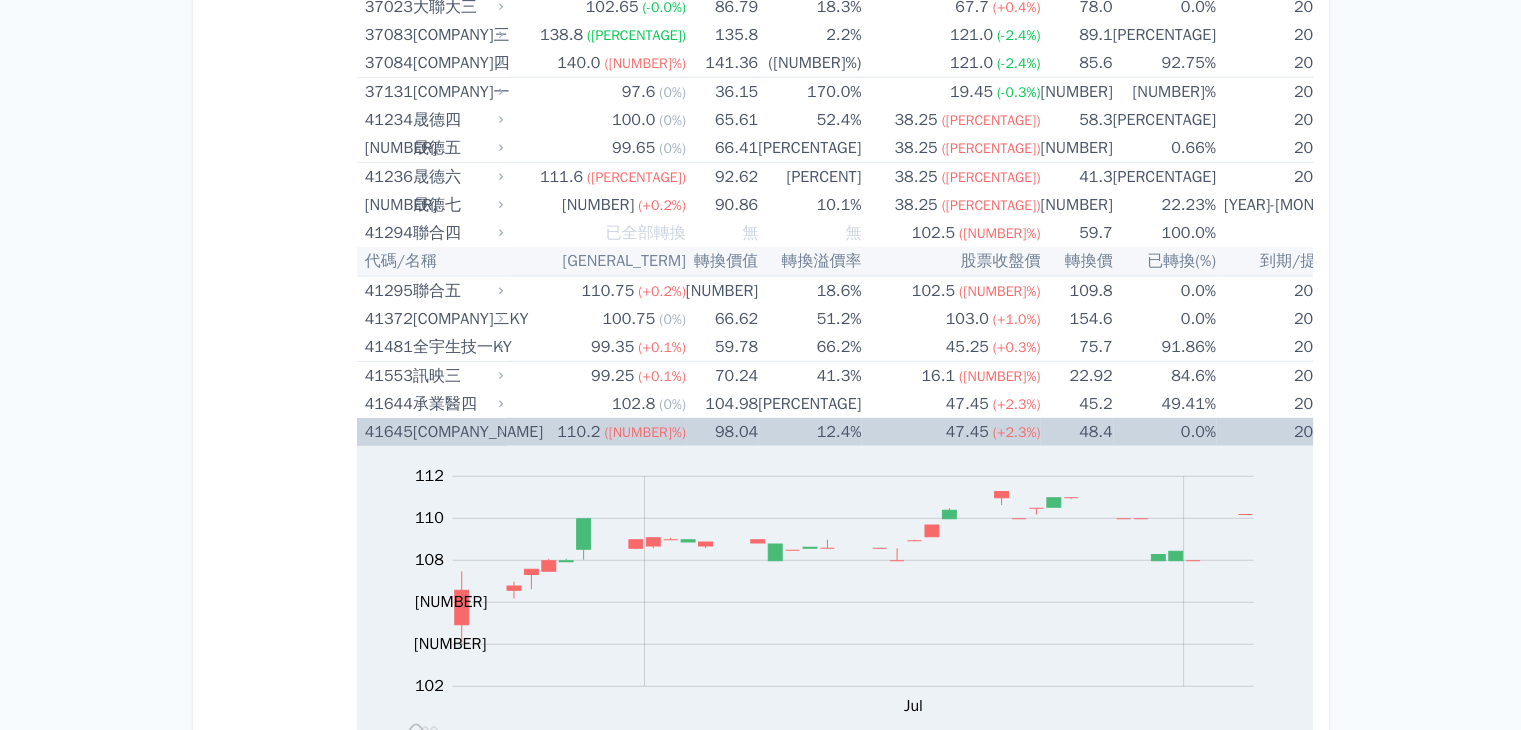 scroll, scrollTop: 5500, scrollLeft: 0, axis: vertical 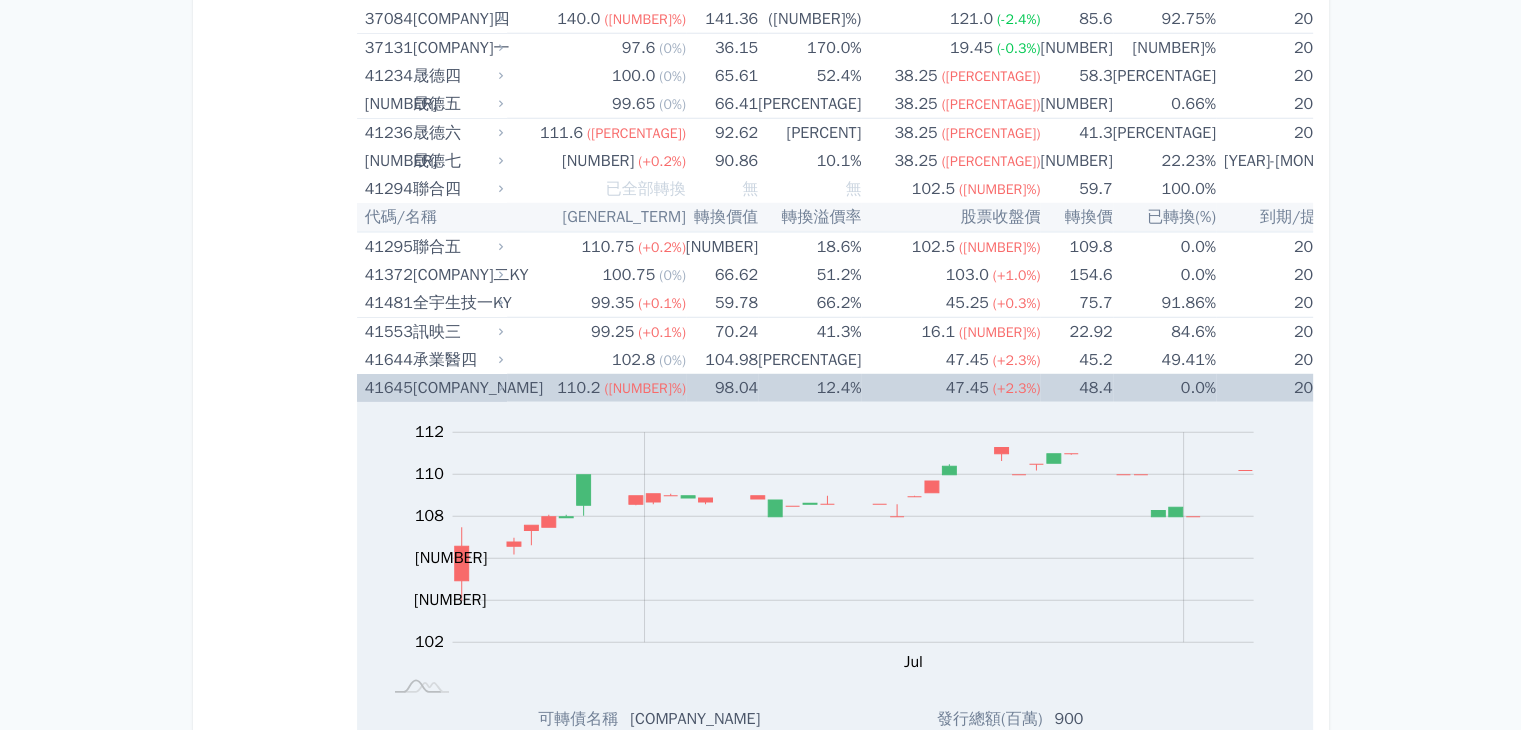 click on "41645
承業醫五" at bounding box center (436, 388) 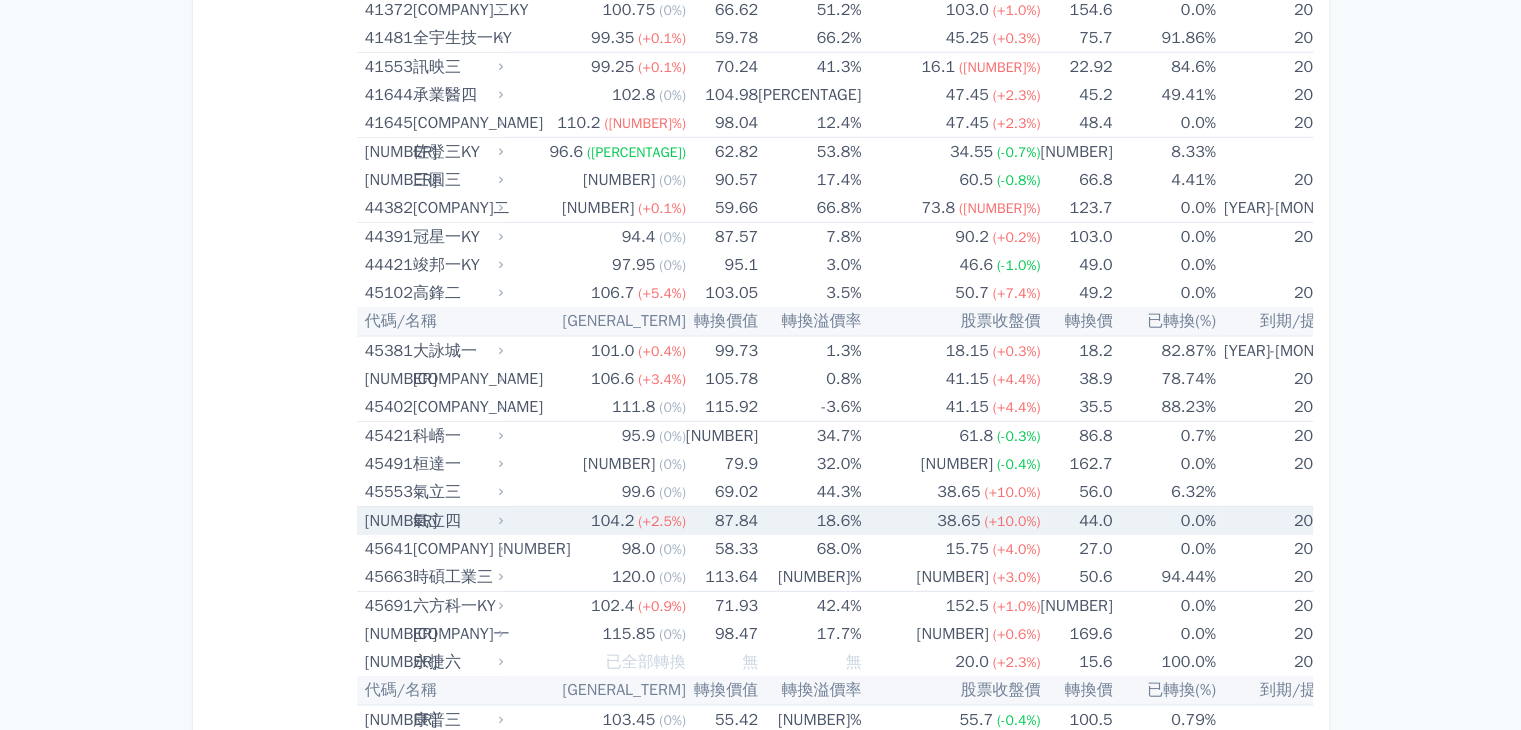 scroll, scrollTop: 5800, scrollLeft: 0, axis: vertical 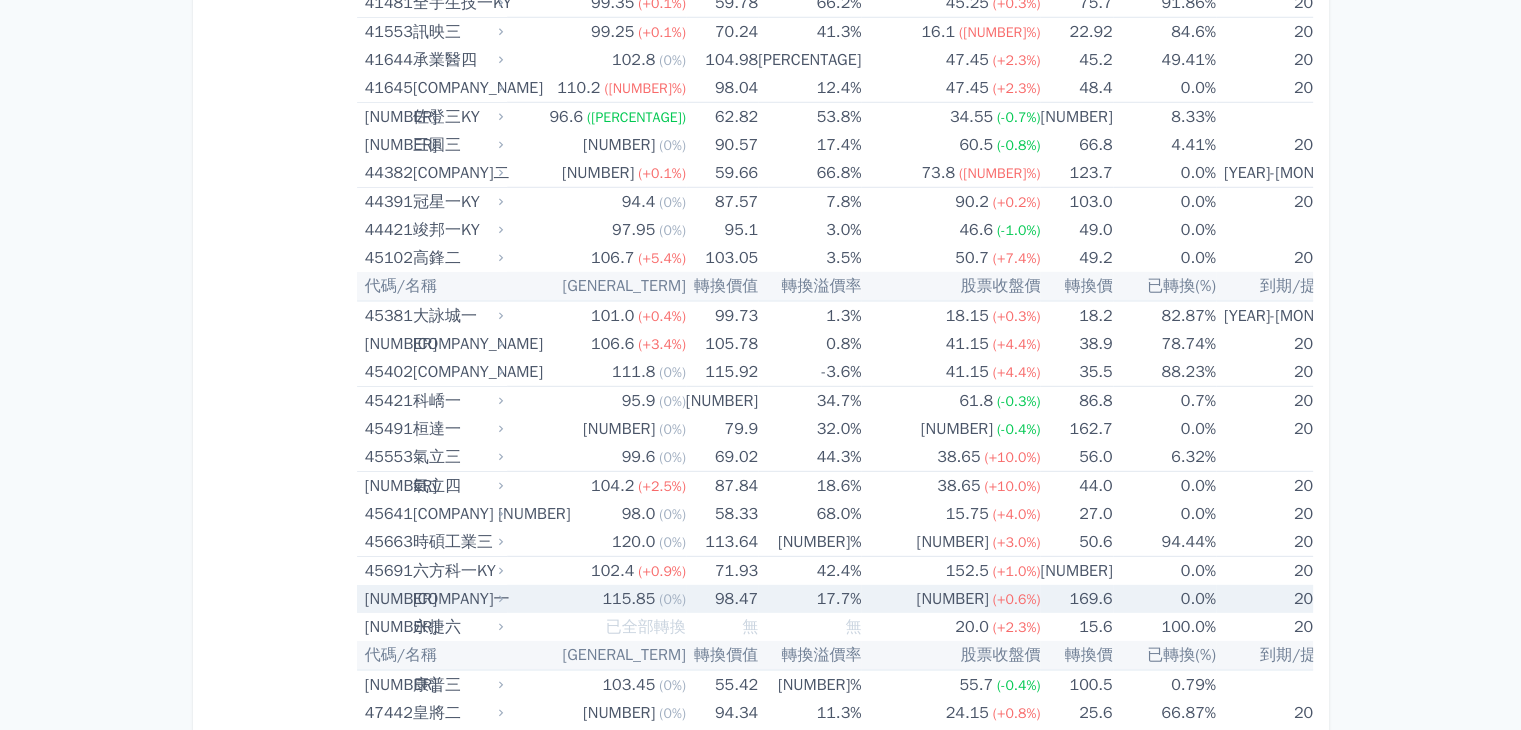 click on "45721
駐龍一" at bounding box center [436, 599] 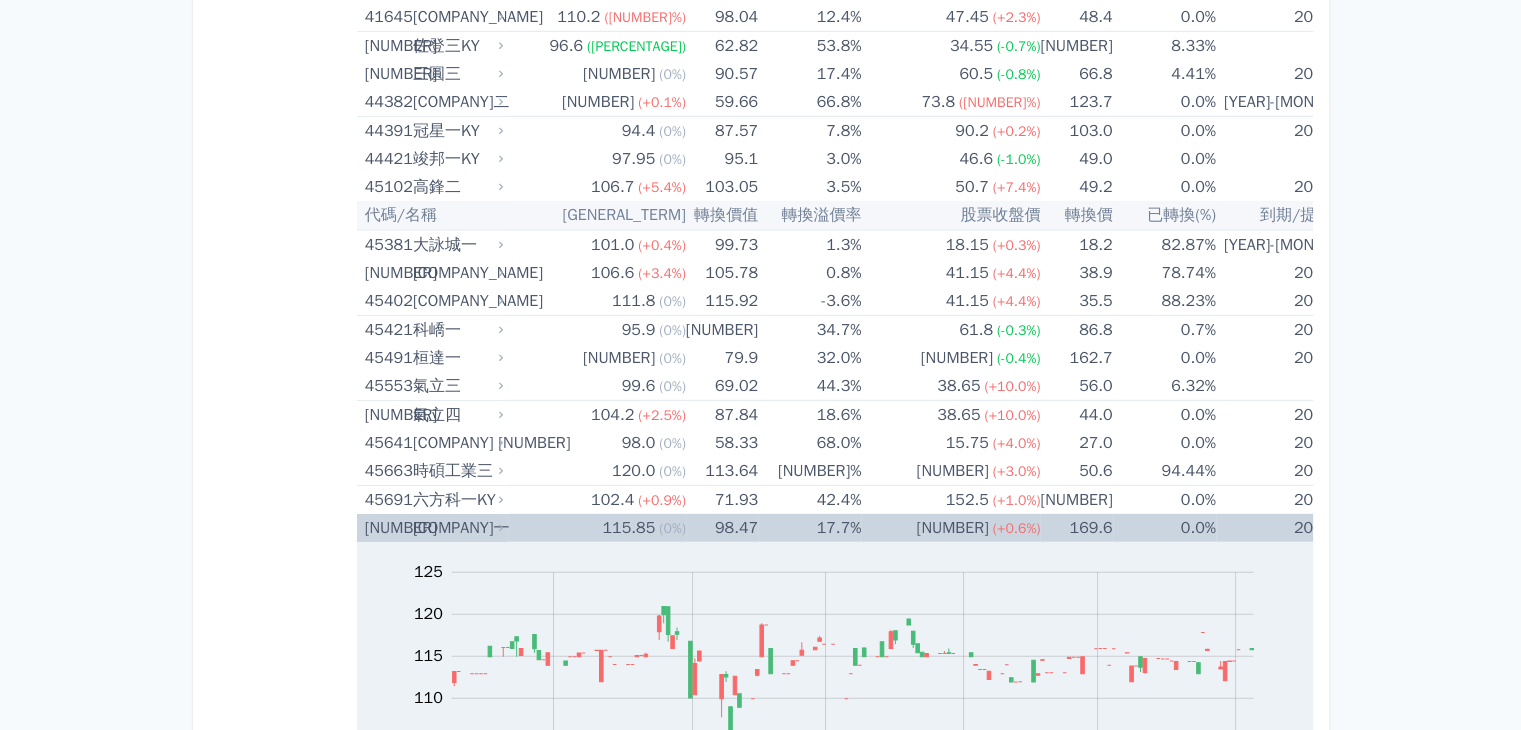 scroll, scrollTop: 6100, scrollLeft: 0, axis: vertical 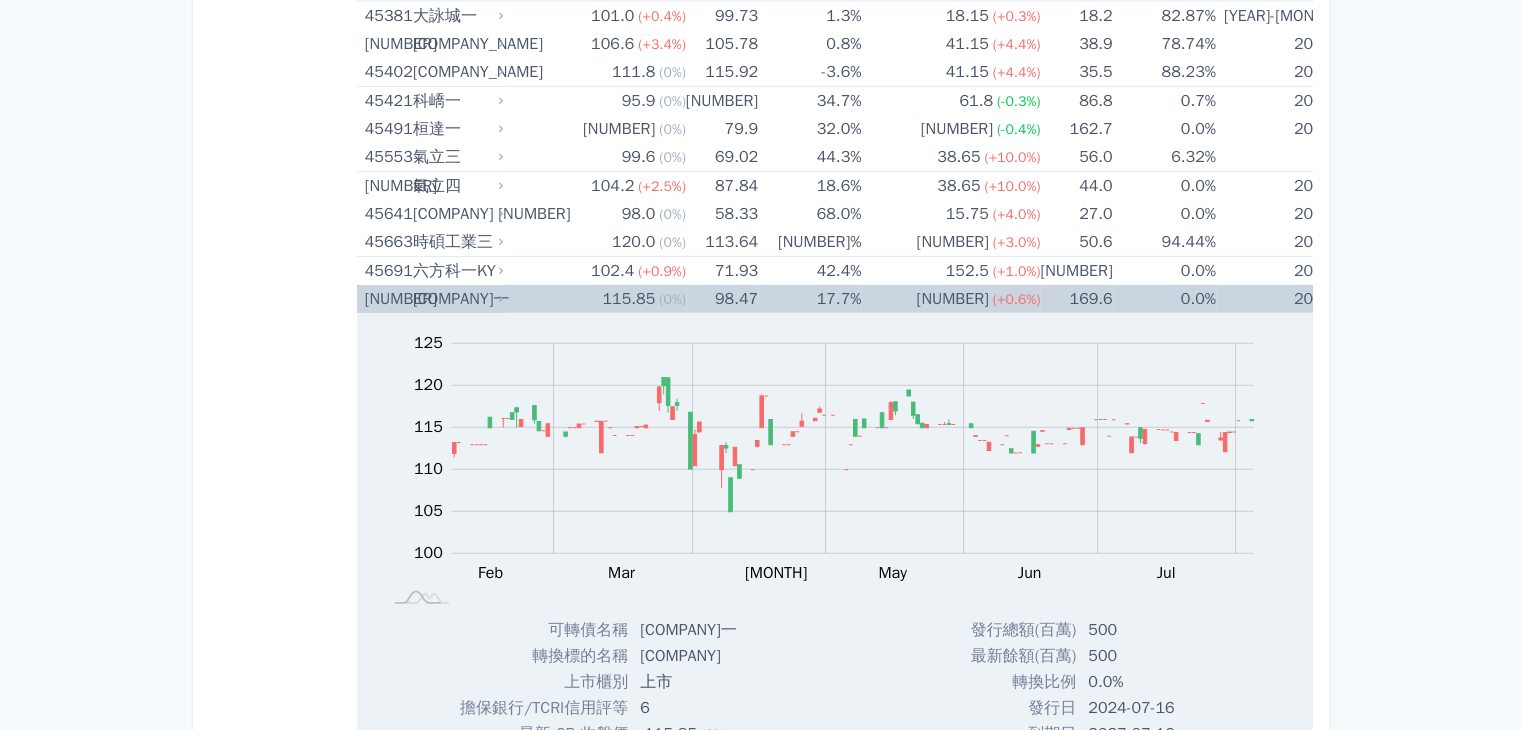 click on "[COMPANY] [NUMBER]" at bounding box center [456, 299] 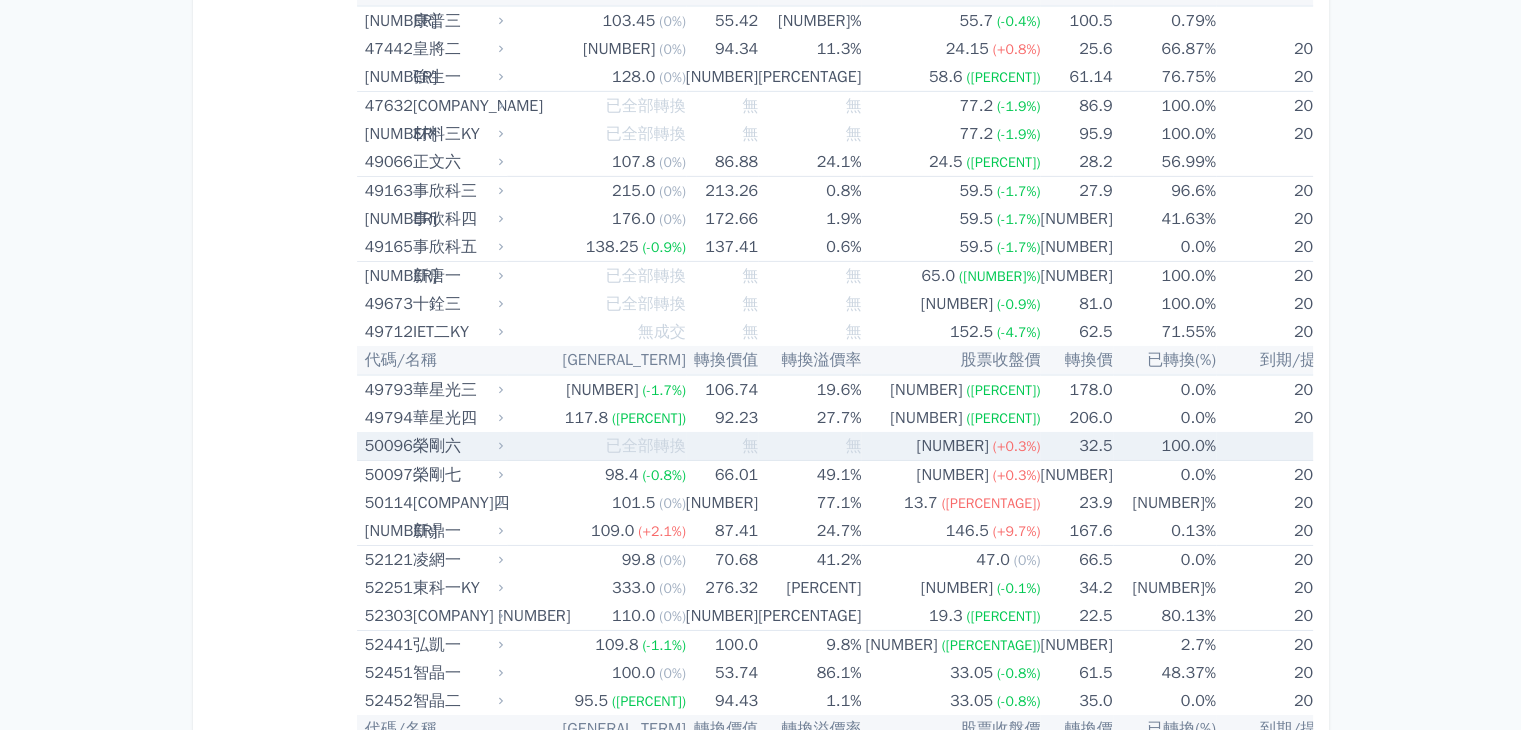 scroll, scrollTop: 6500, scrollLeft: 0, axis: vertical 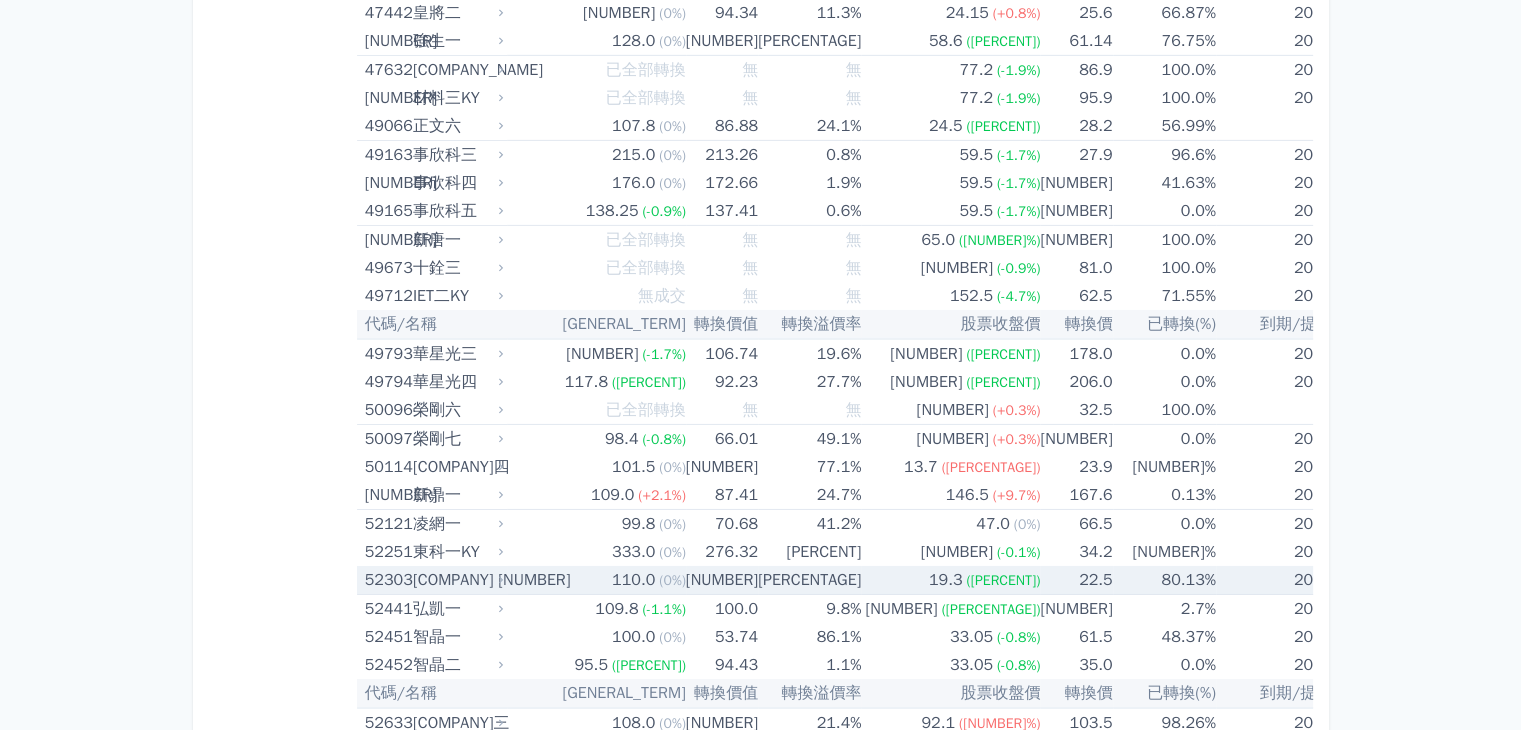 click on "110.0 (0%)" at bounding box center [596, 580] 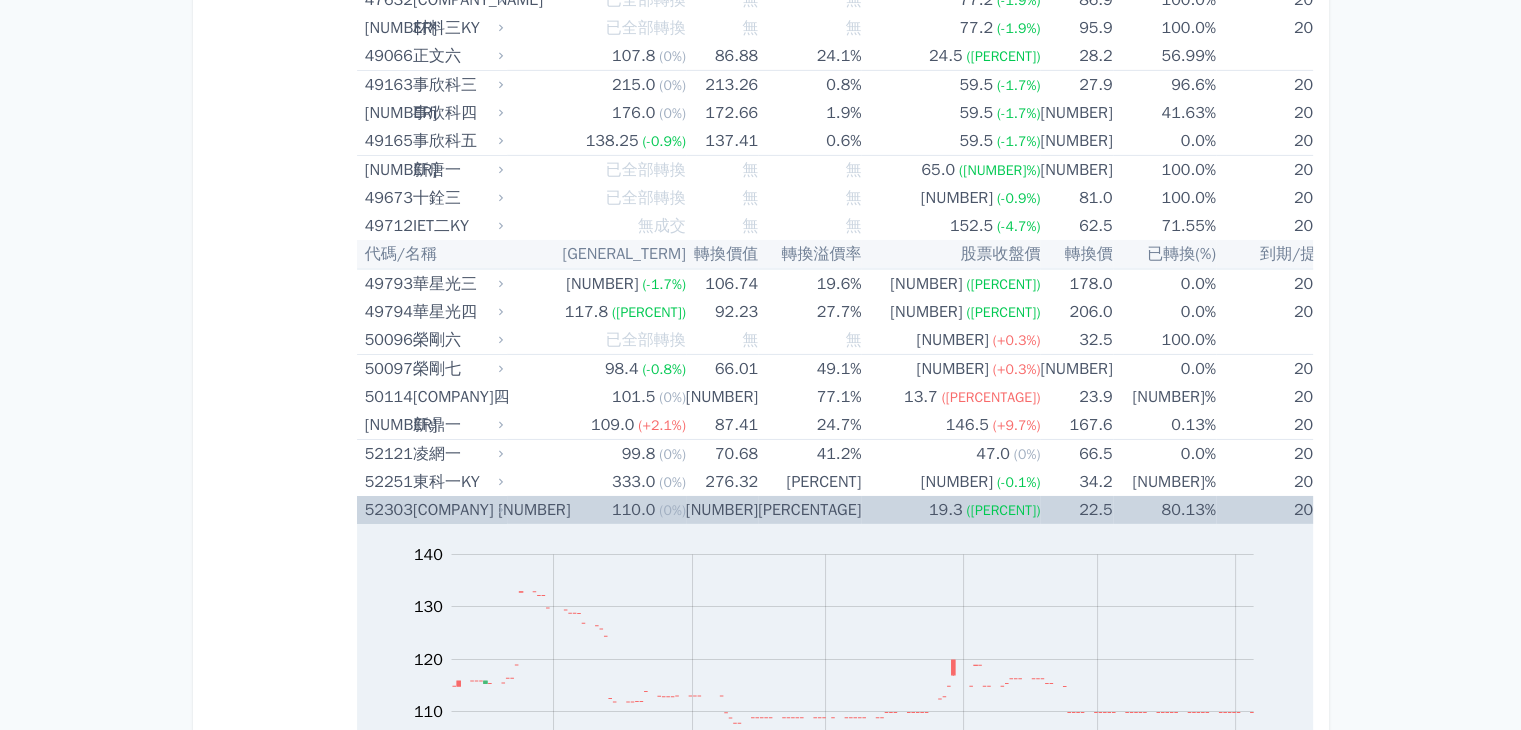 scroll, scrollTop: 6700, scrollLeft: 0, axis: vertical 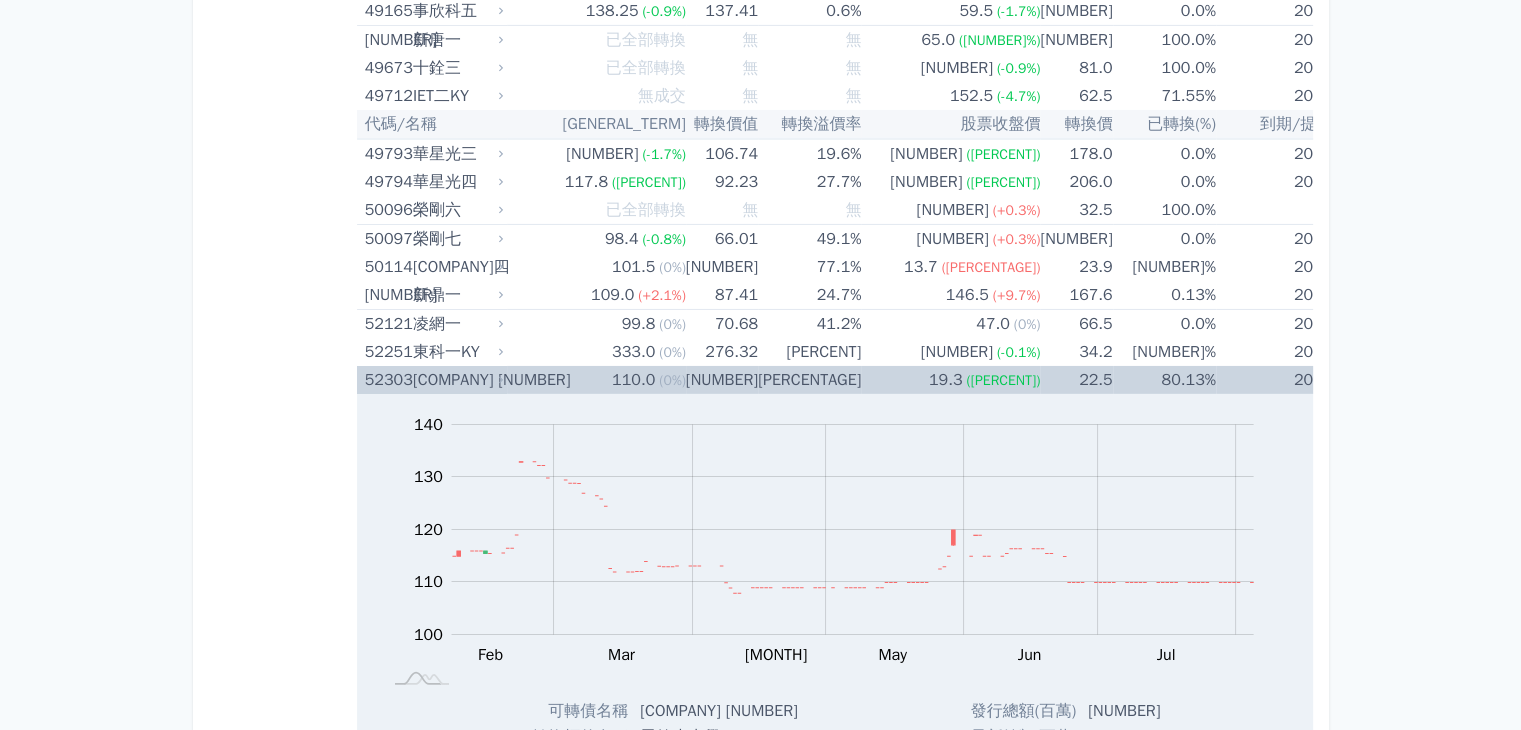 click on "雷笛克光學三" at bounding box center [456, 380] 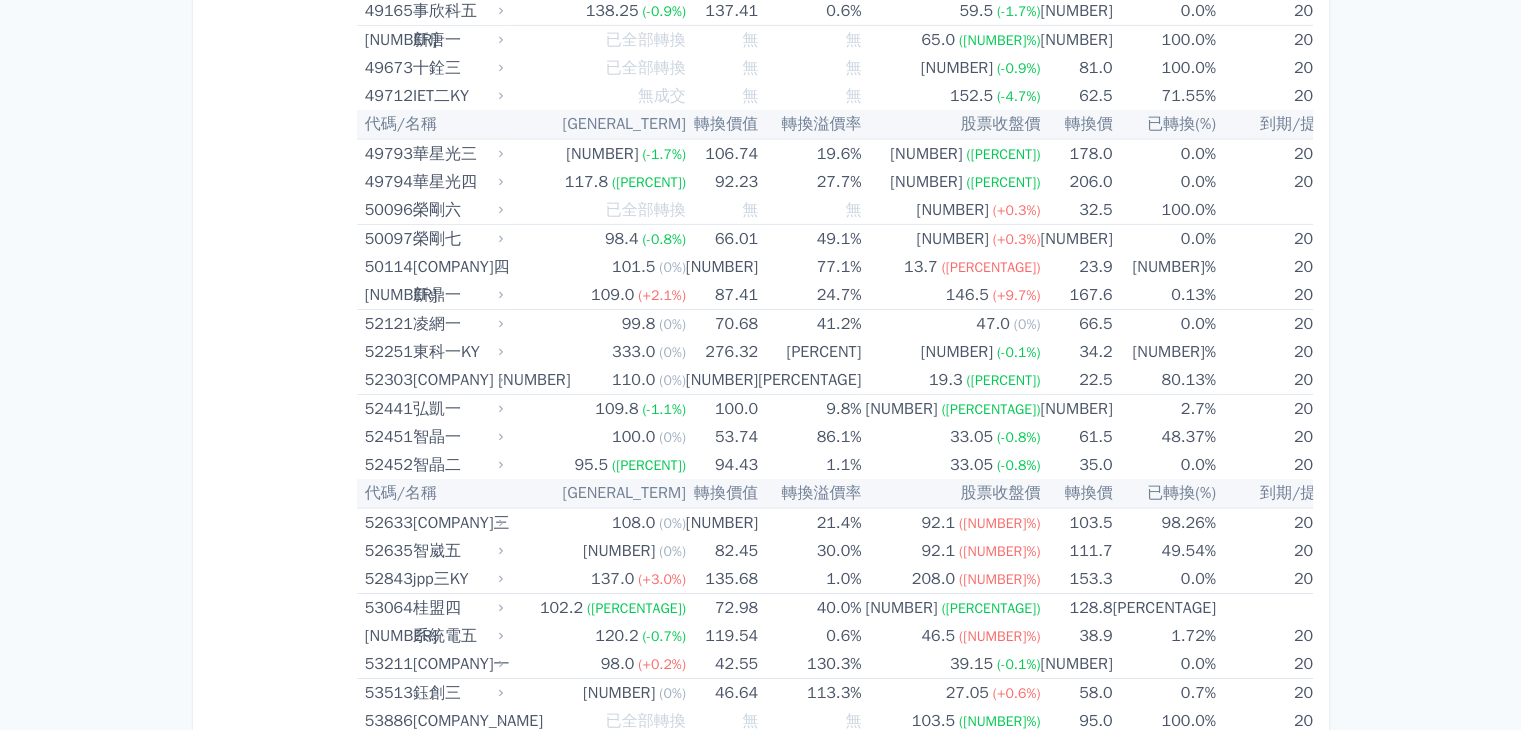 click on "按代號排序
即將/近期發行
一年內到期
轉換比例
低收盤價
轉換價值接近百元
低轉換溢價
CBAS權利金
高賣回報酬率" at bounding box center [283, -488] 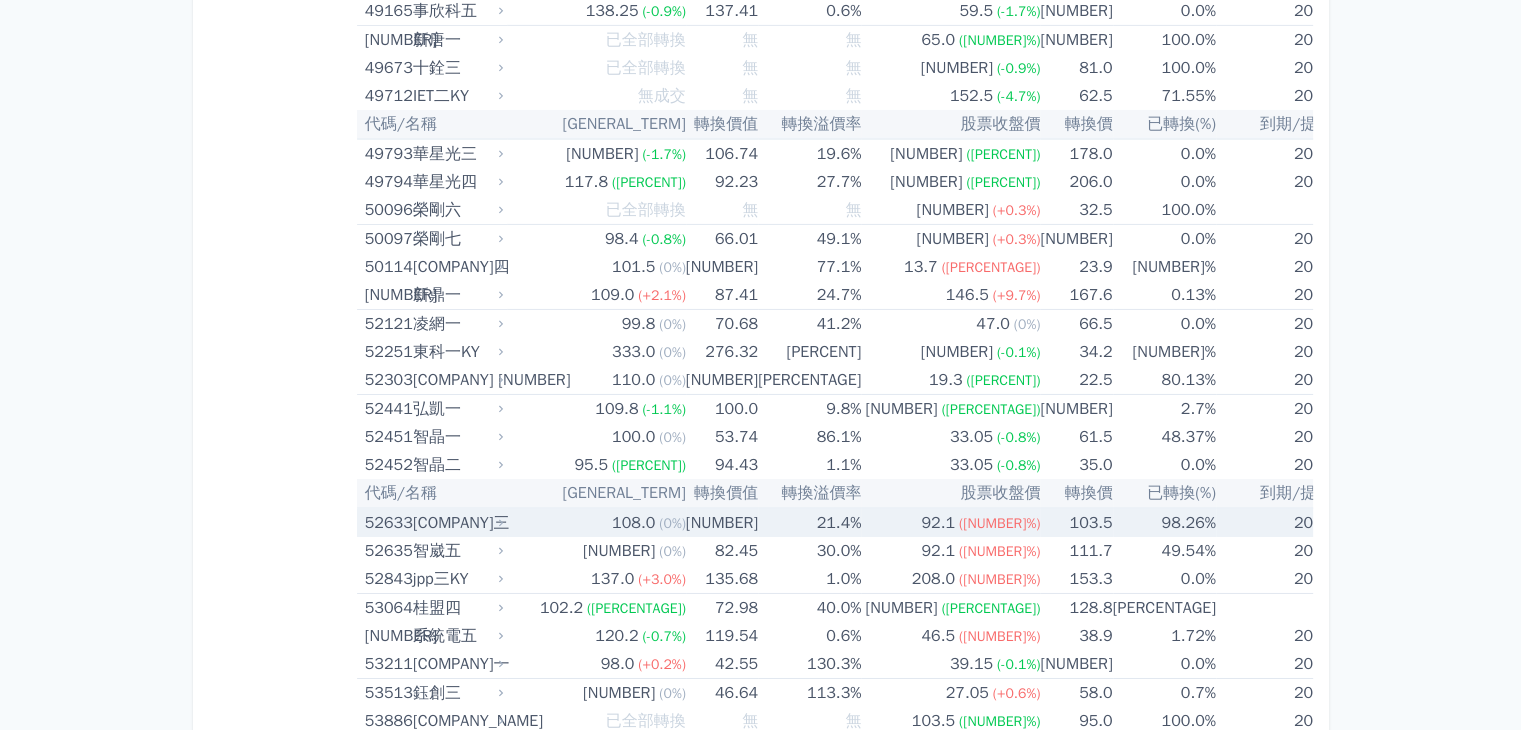 click on "(0%)" at bounding box center (672, 523) 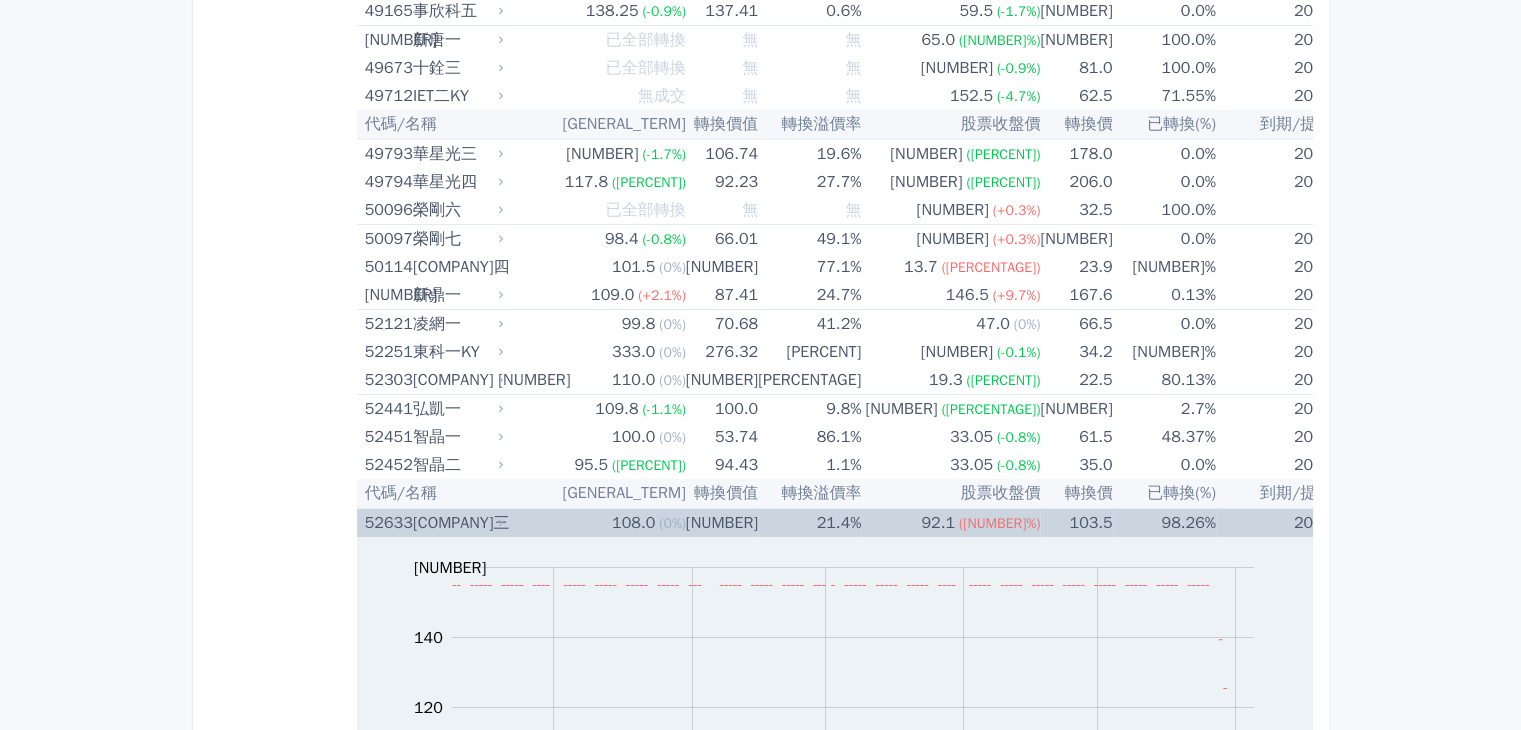click on "(0%)" at bounding box center [672, 523] 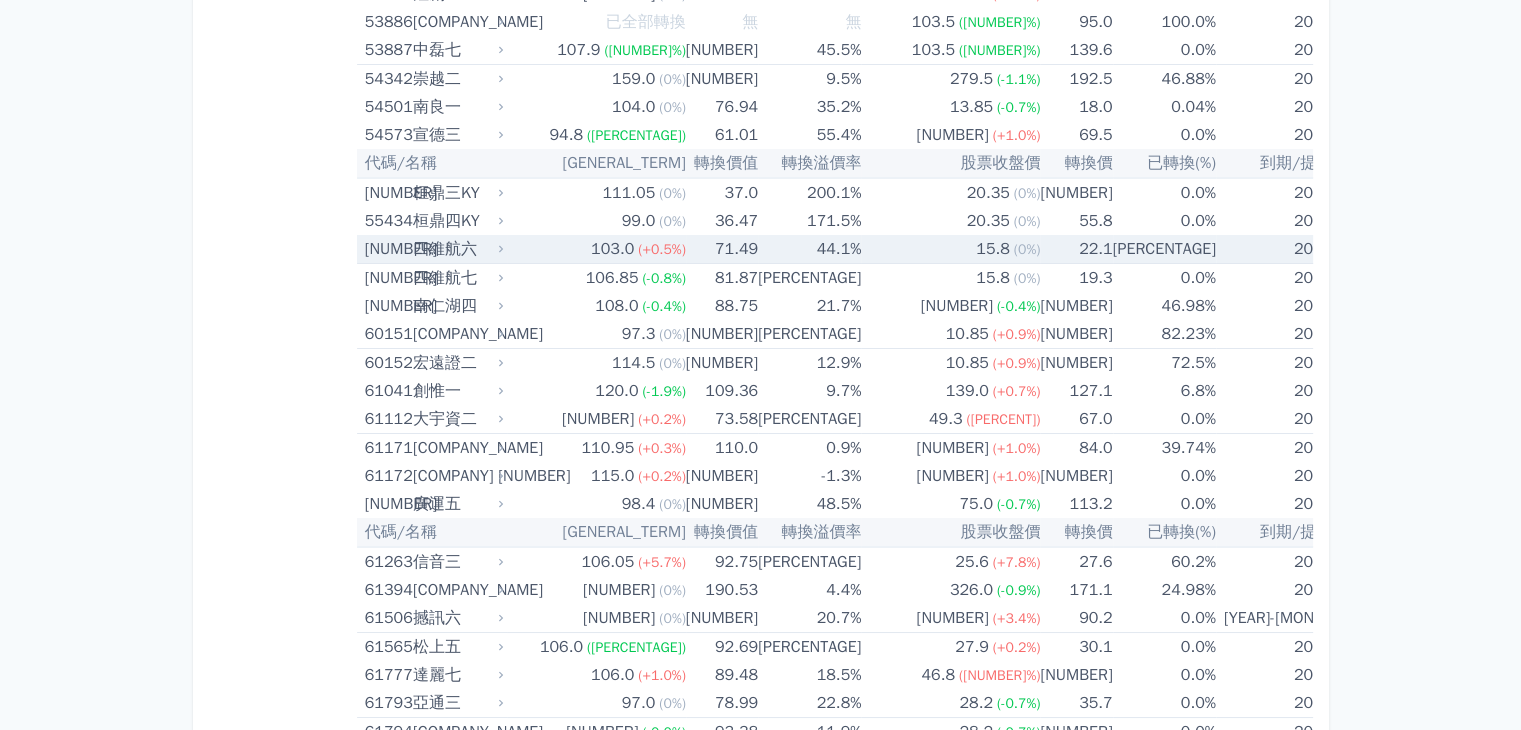 scroll, scrollTop: 7400, scrollLeft: 0, axis: vertical 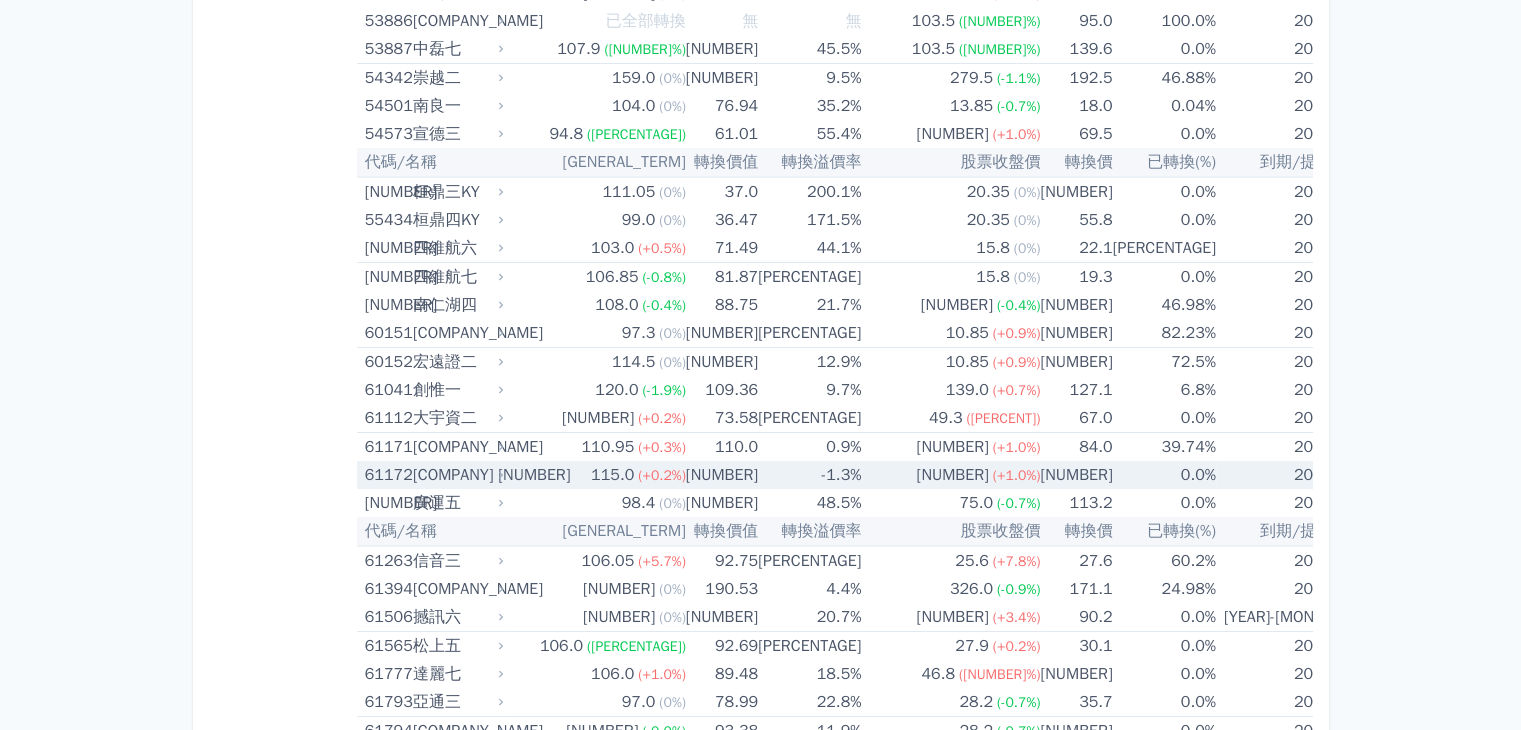 click on "115.0" at bounding box center (612, 475) 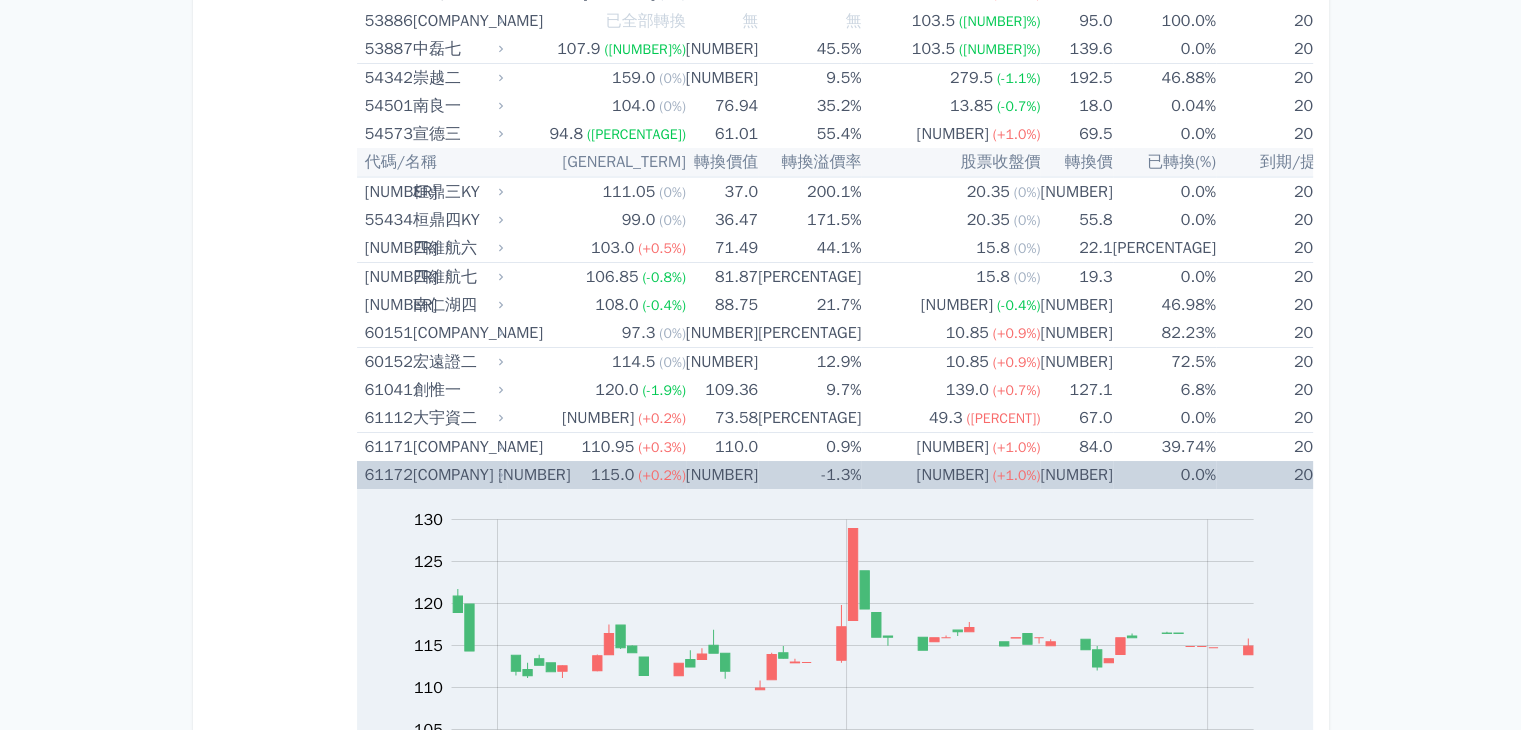 scroll, scrollTop: 7600, scrollLeft: 0, axis: vertical 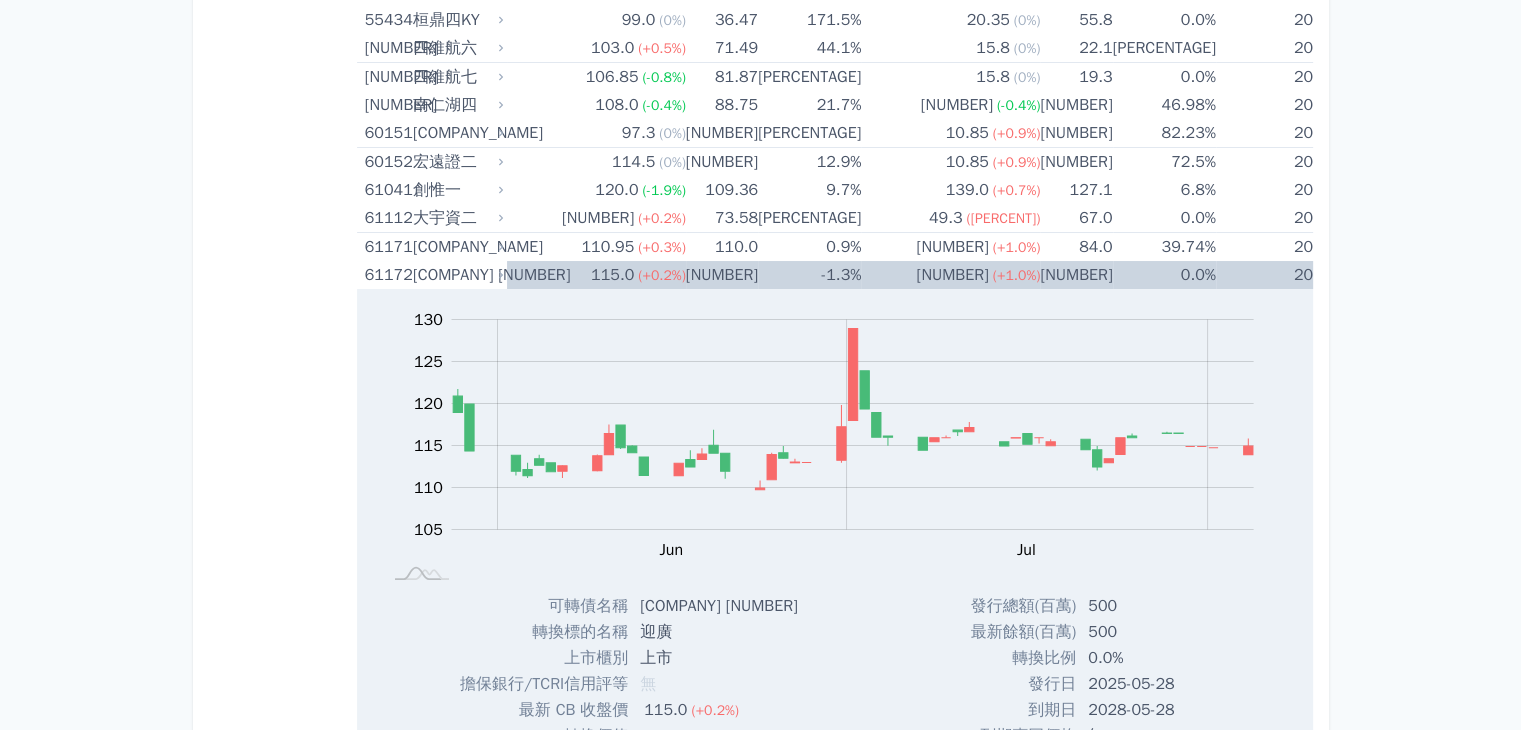 drag, startPoint x: 321, startPoint y: 655, endPoint x: 339, endPoint y: 628, distance: 32.449963 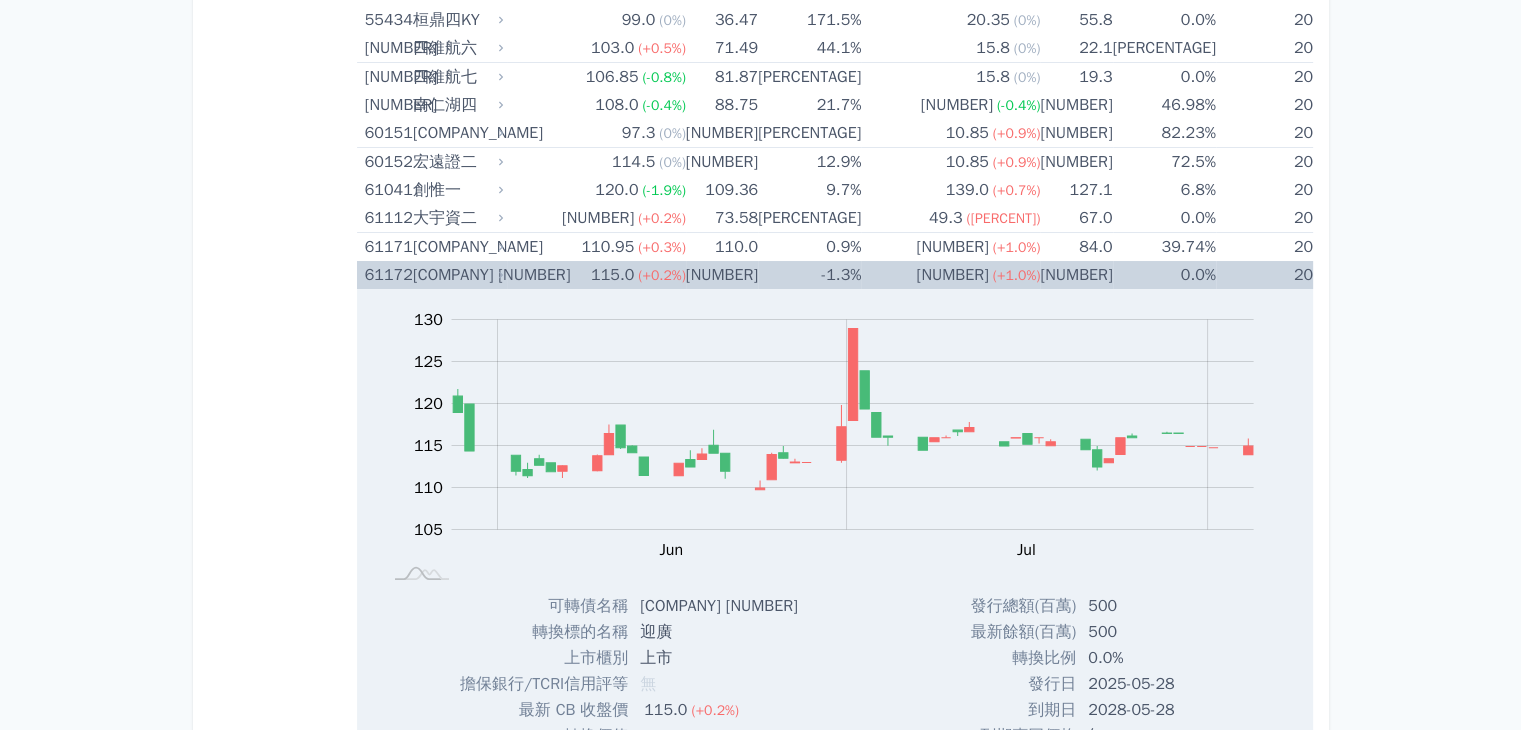 click on "[COMPANY]" at bounding box center [456, 275] 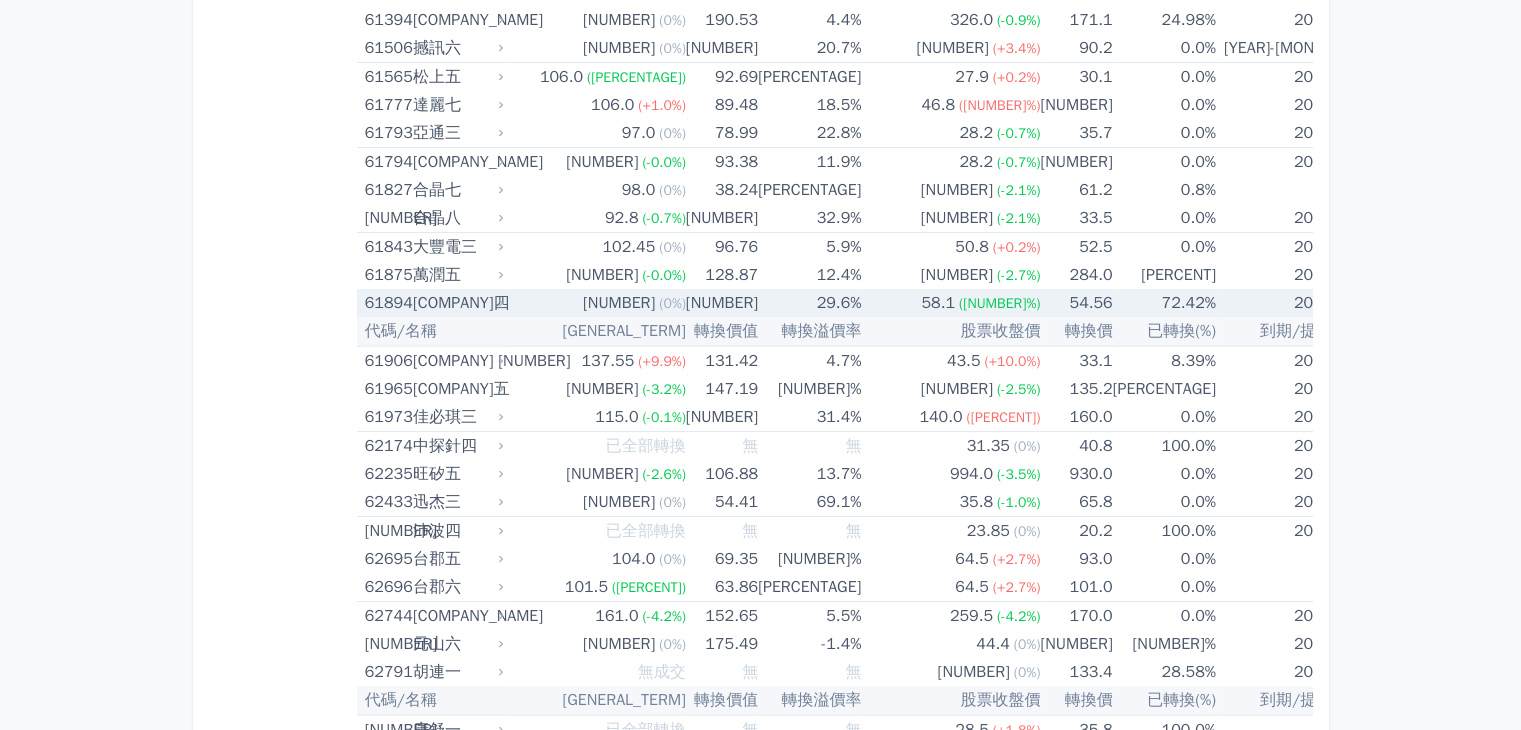 scroll, scrollTop: 8000, scrollLeft: 0, axis: vertical 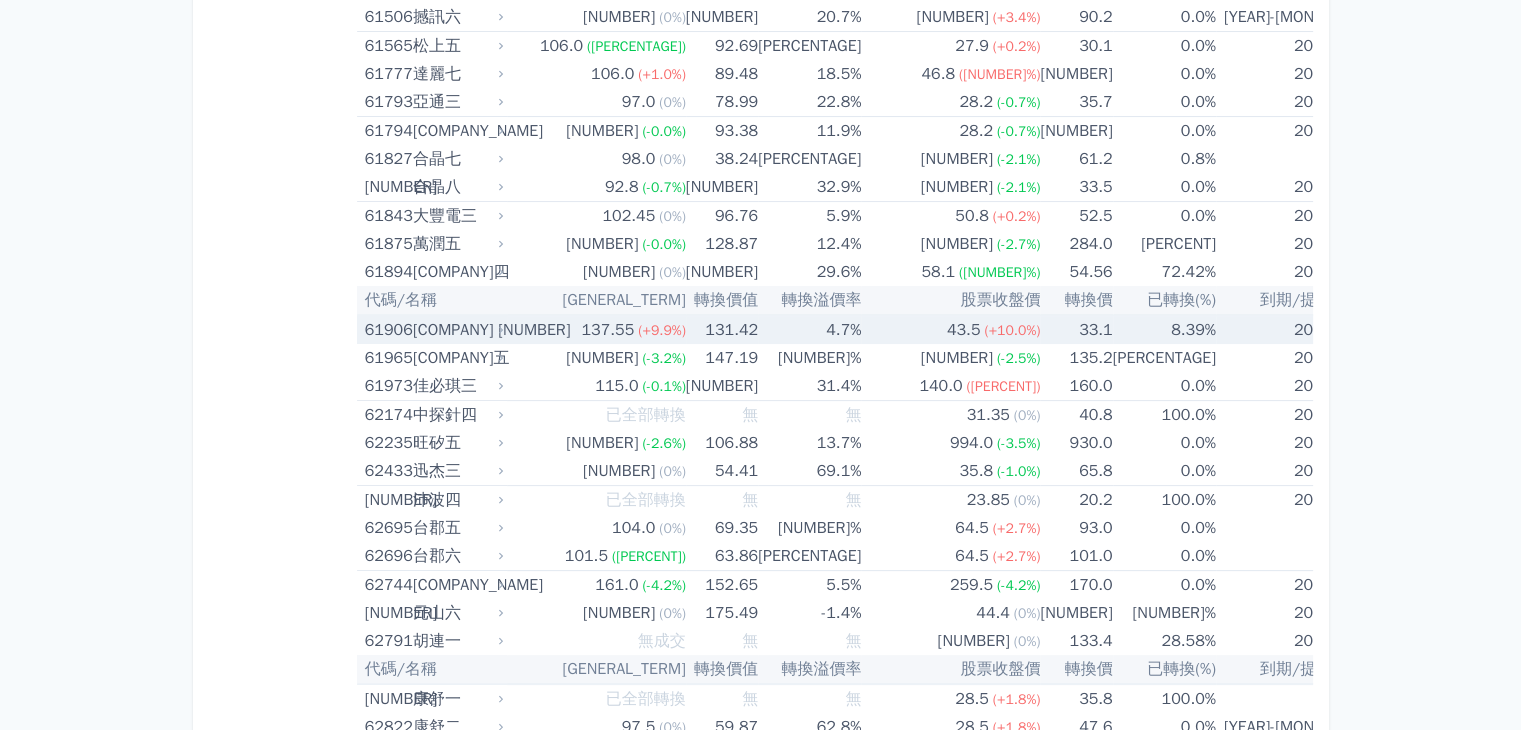 click on "萬泰科六" at bounding box center [456, 330] 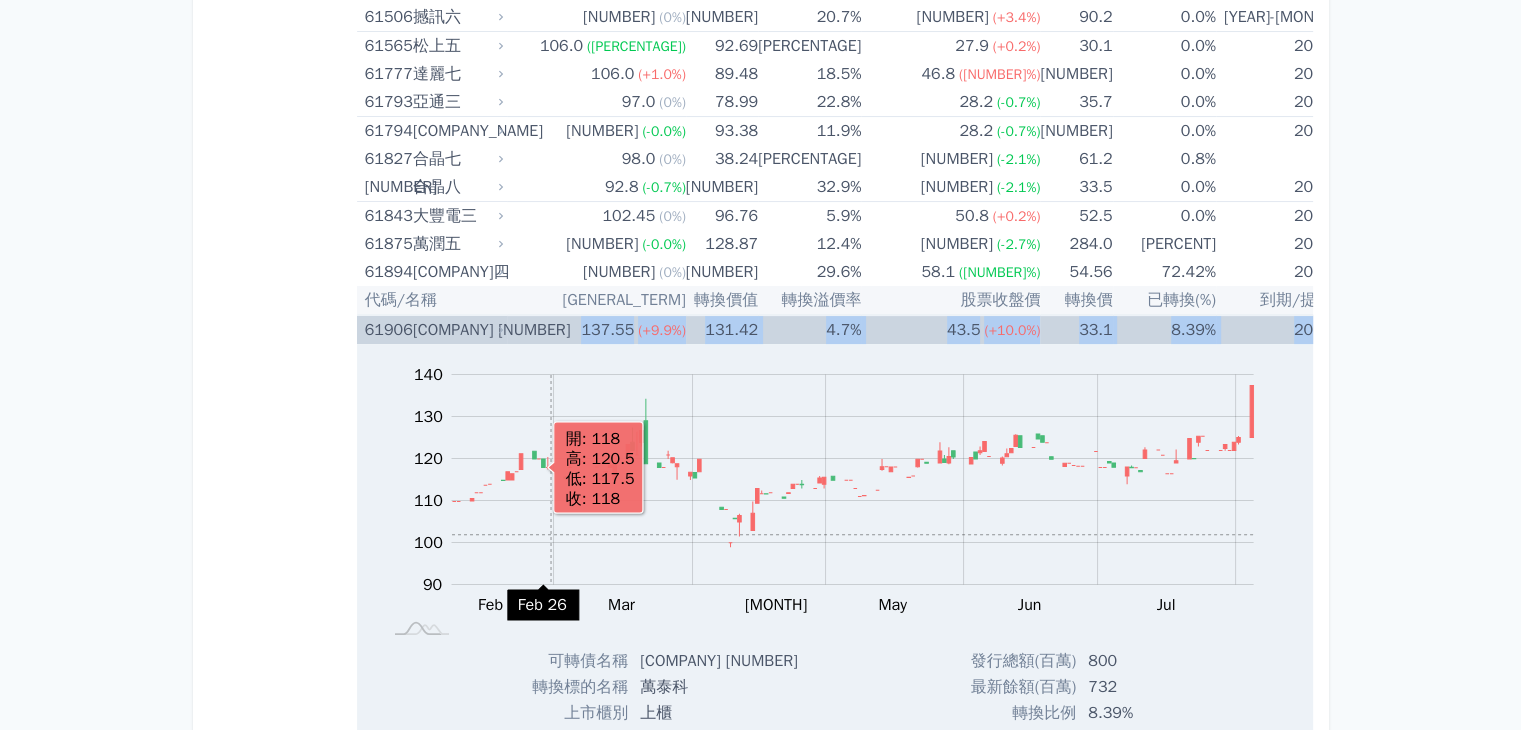 drag, startPoint x: 494, startPoint y: 310, endPoint x: 1335, endPoint y: 372, distance: 843.2823 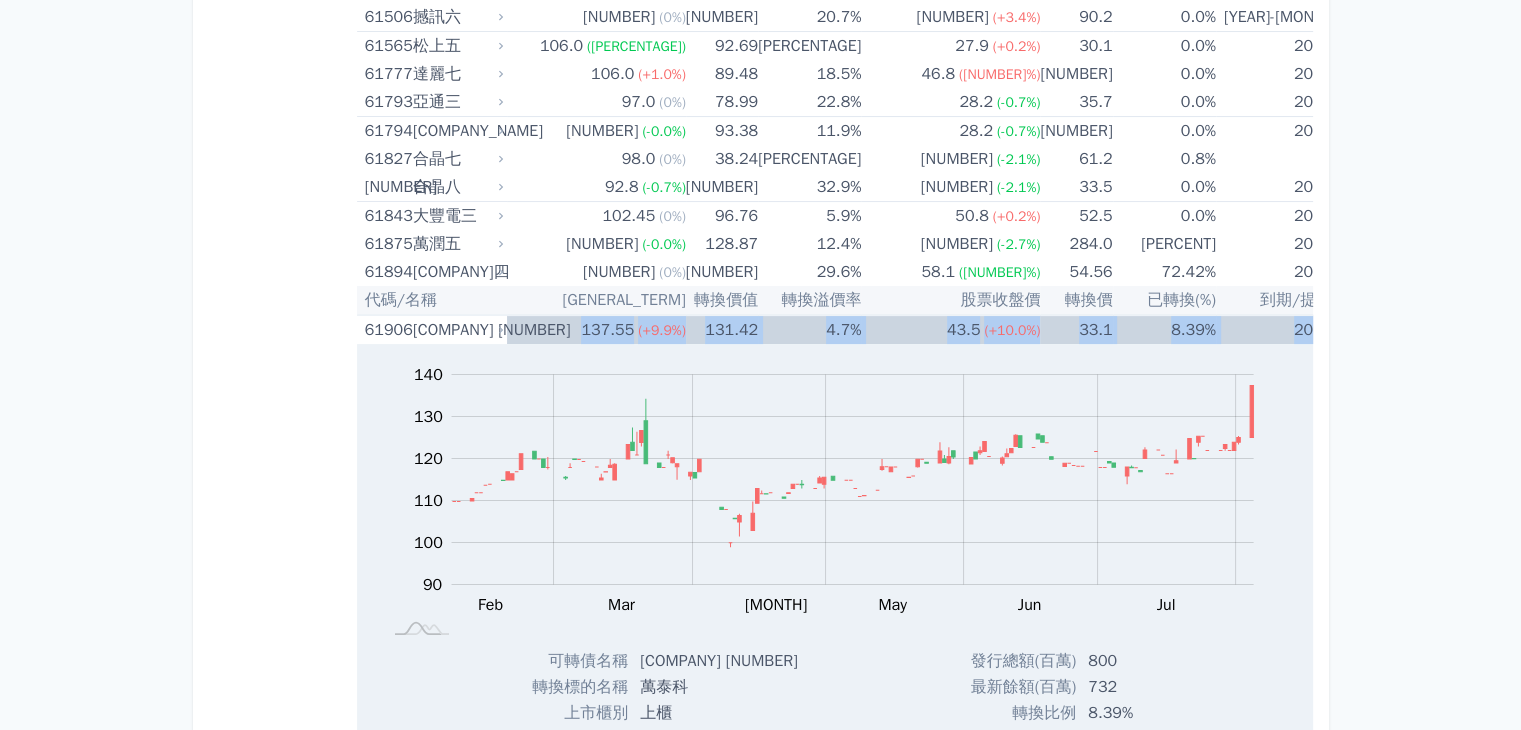 click on "萬泰科六" at bounding box center [456, 330] 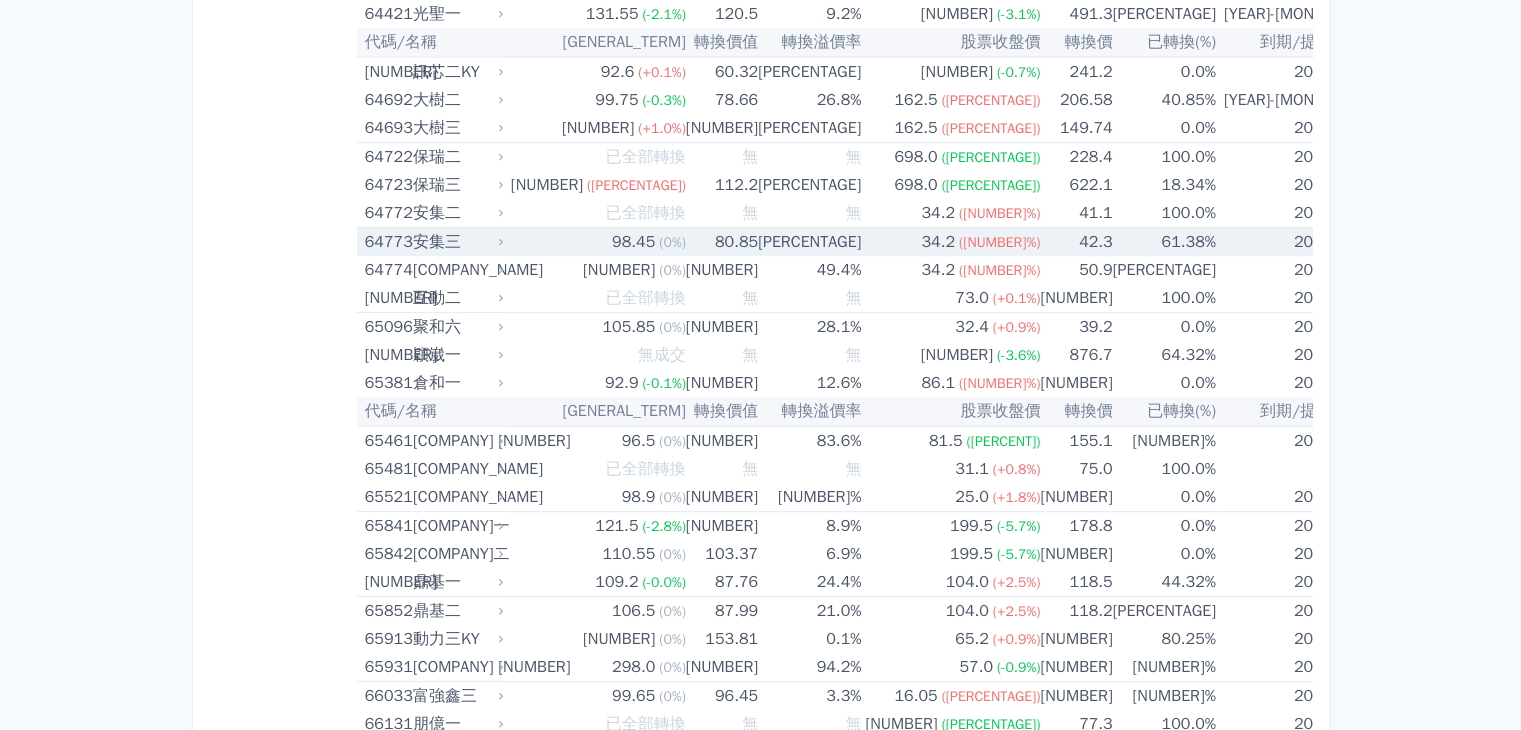 scroll, scrollTop: 9000, scrollLeft: 0, axis: vertical 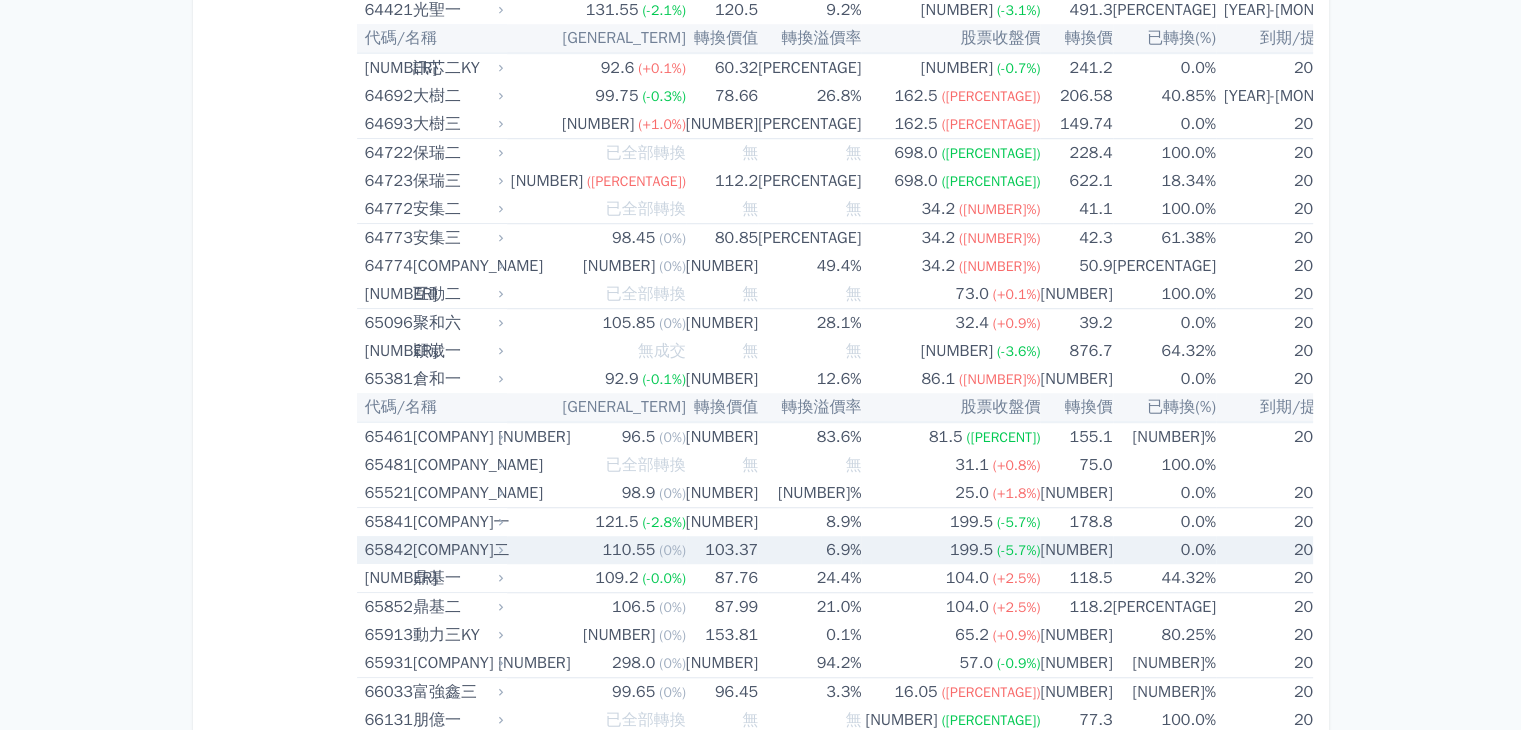 click 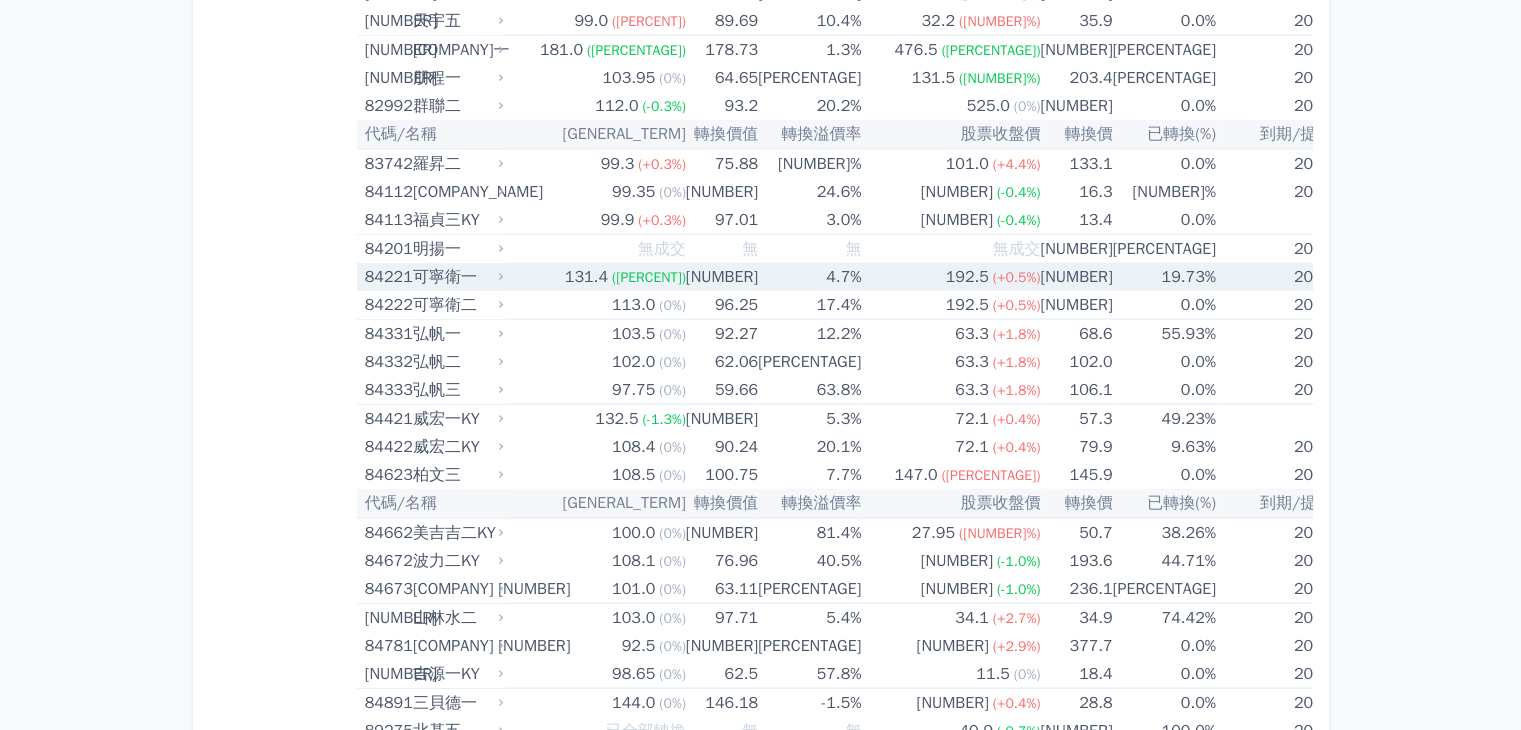 scroll, scrollTop: 11564, scrollLeft: 0, axis: vertical 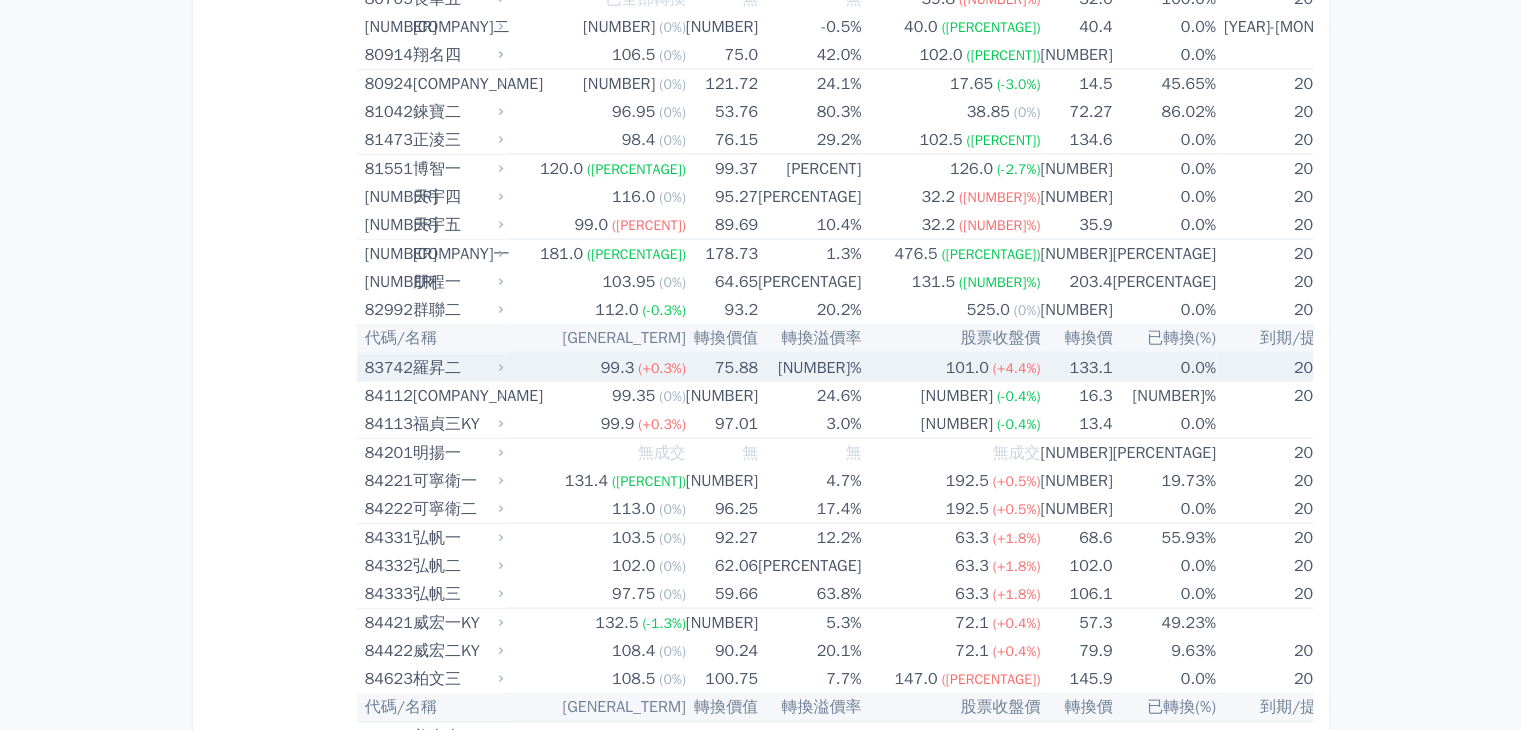 click on "(+0.3%)" at bounding box center (662, 368) 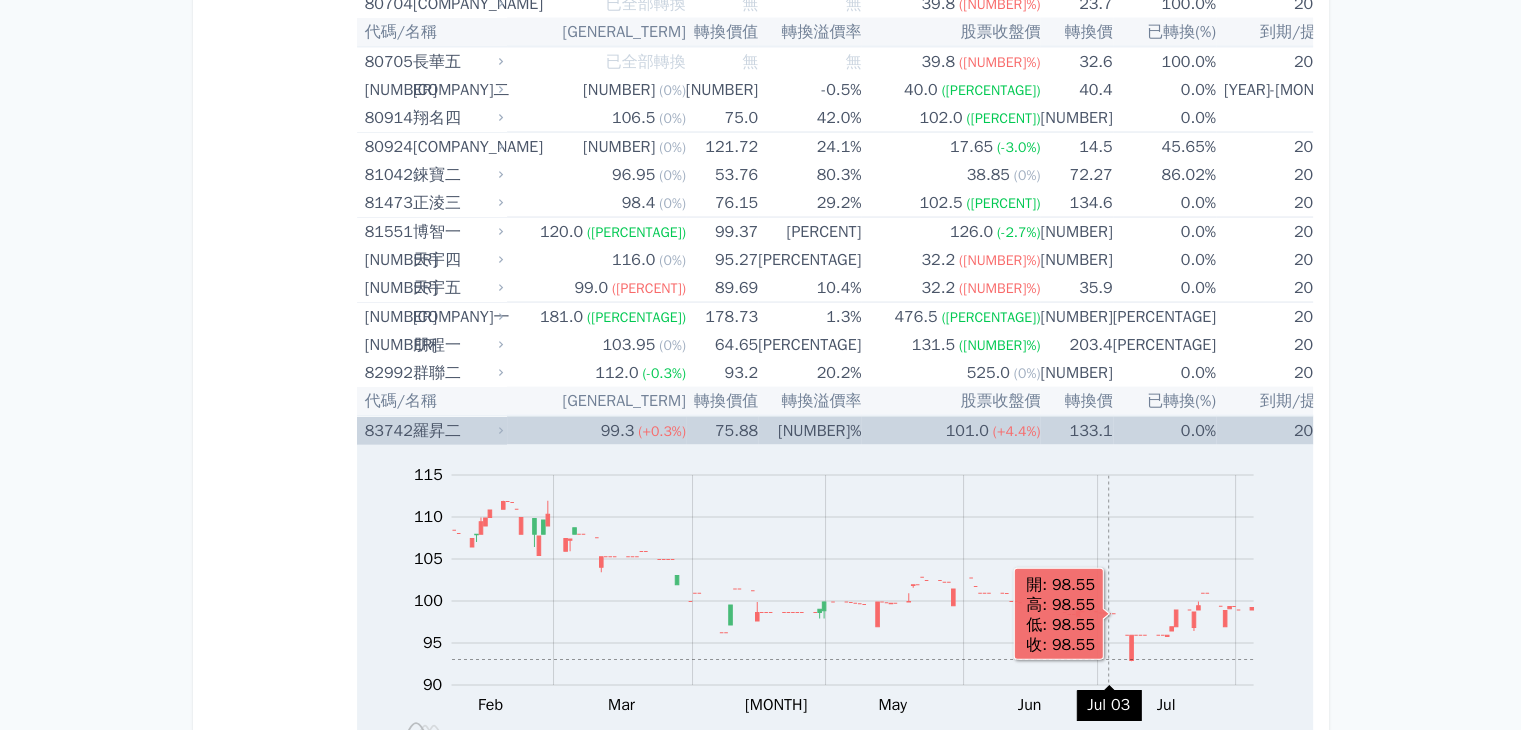scroll, scrollTop: 11464, scrollLeft: 0, axis: vertical 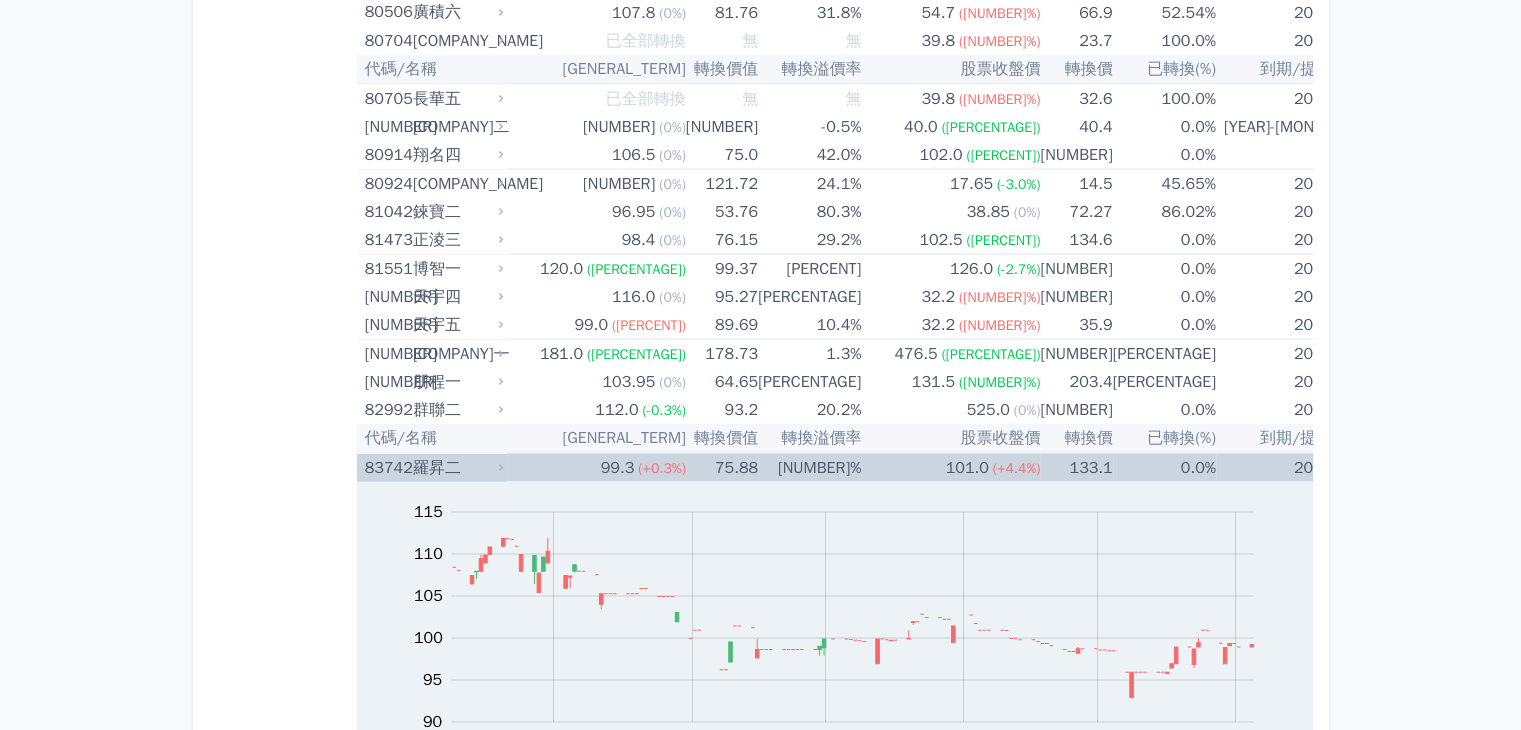 click on "30.9%" at bounding box center (809, 467) 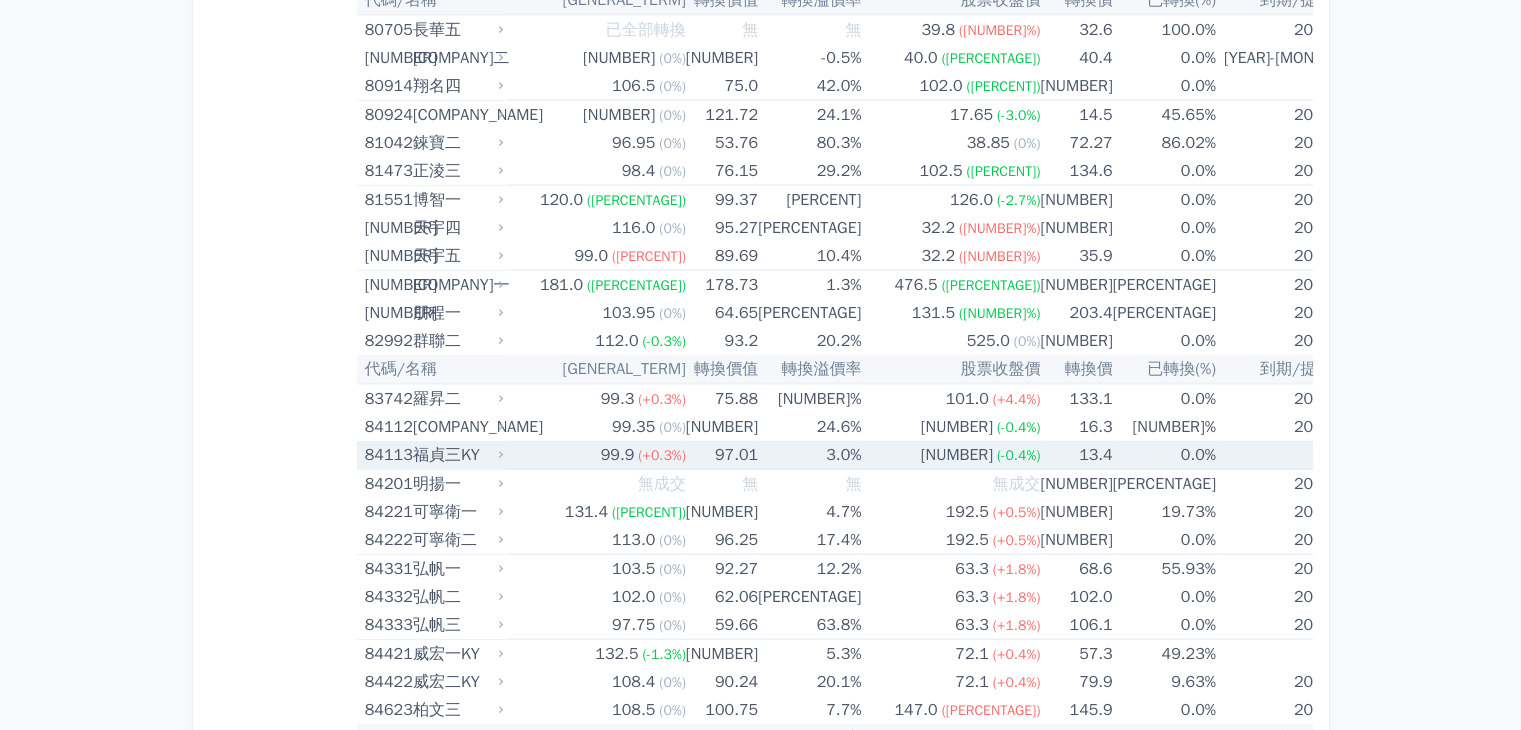 scroll, scrollTop: 11564, scrollLeft: 0, axis: vertical 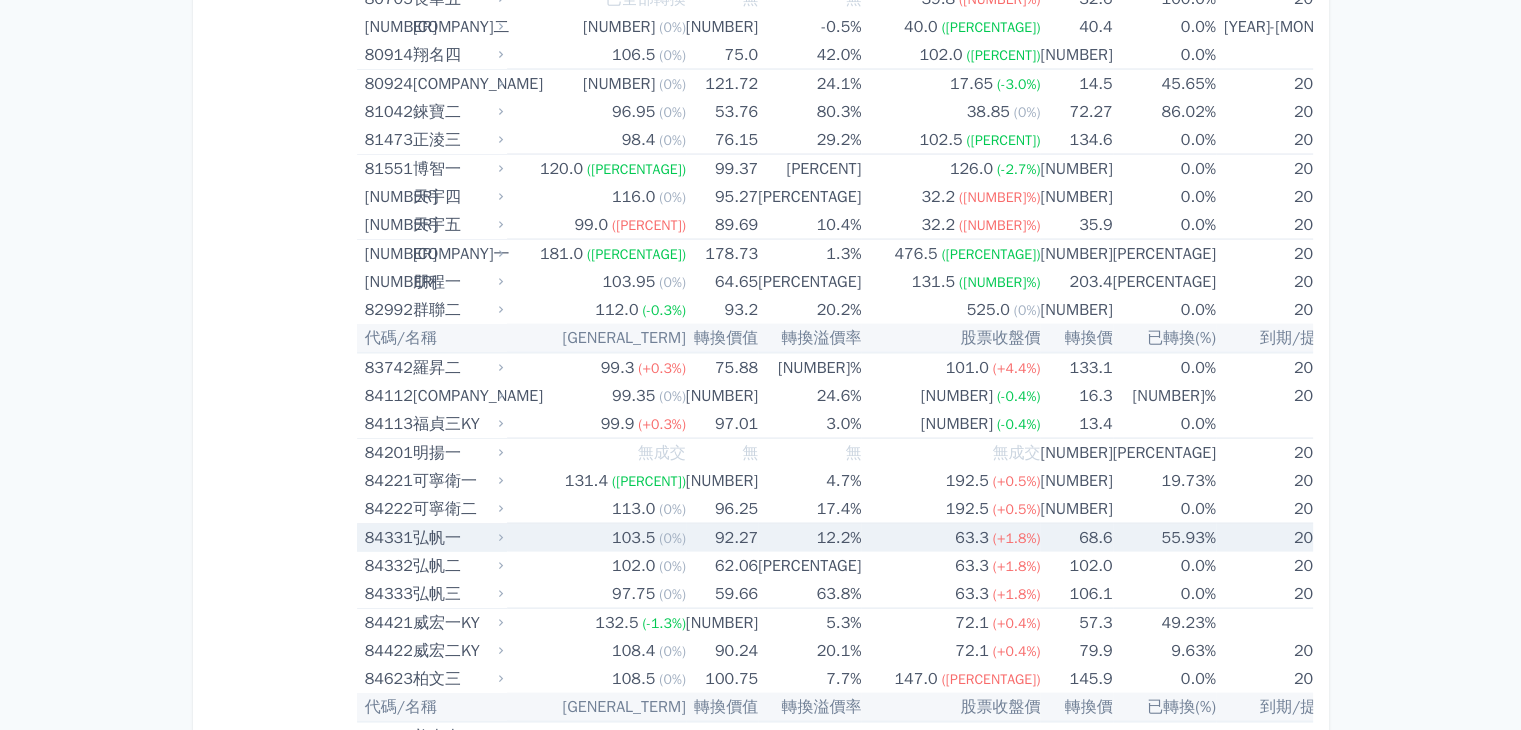 click on "92.27" at bounding box center [722, 538] 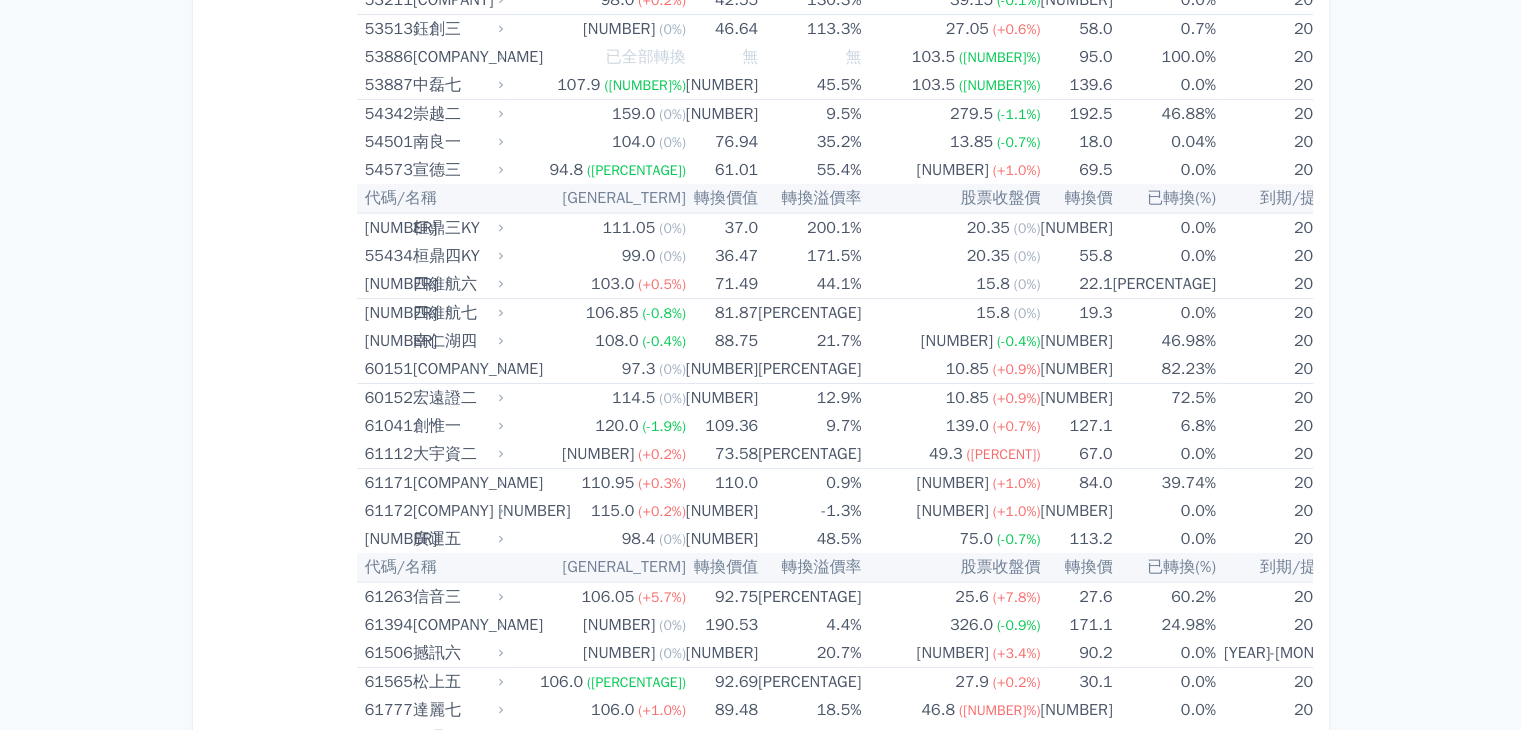 scroll, scrollTop: 7464, scrollLeft: 0, axis: vertical 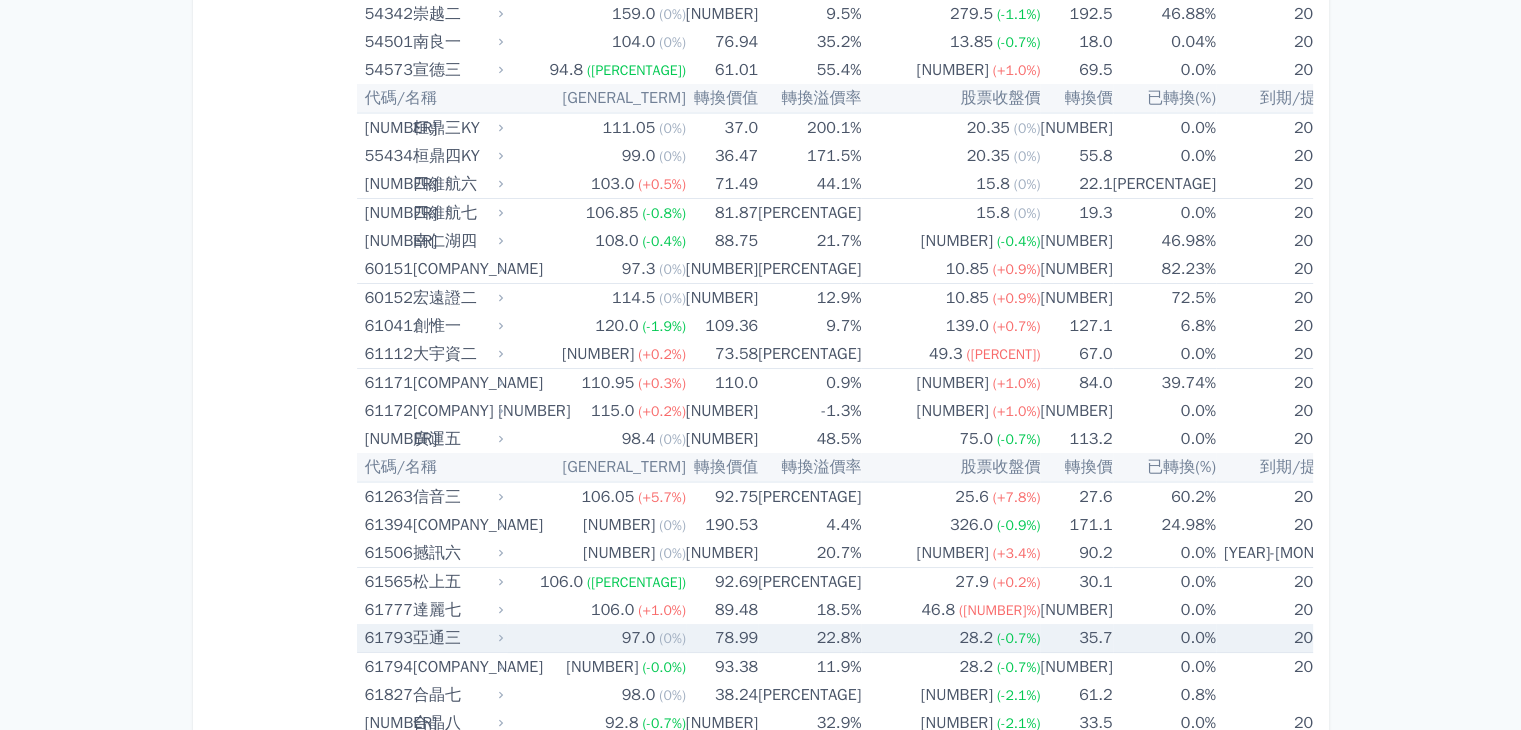 click on "按代號排序
即將/近期發行
一年內到期
轉換比例
低收盤價
轉換價值接近百元
低轉換溢價
CBAS權利金
高賣回報酬率" at bounding box center [283, -602] 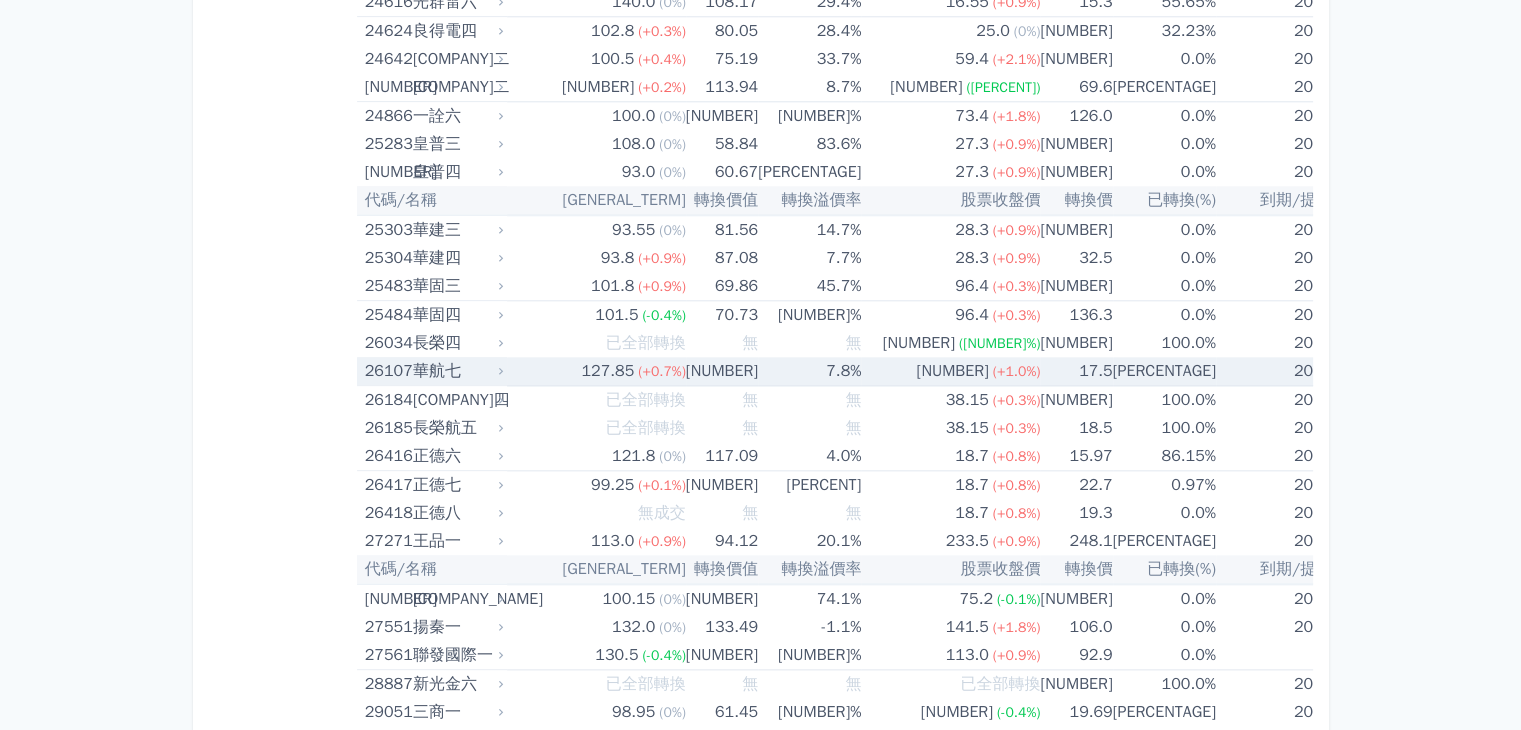 scroll, scrollTop: 2300, scrollLeft: 0, axis: vertical 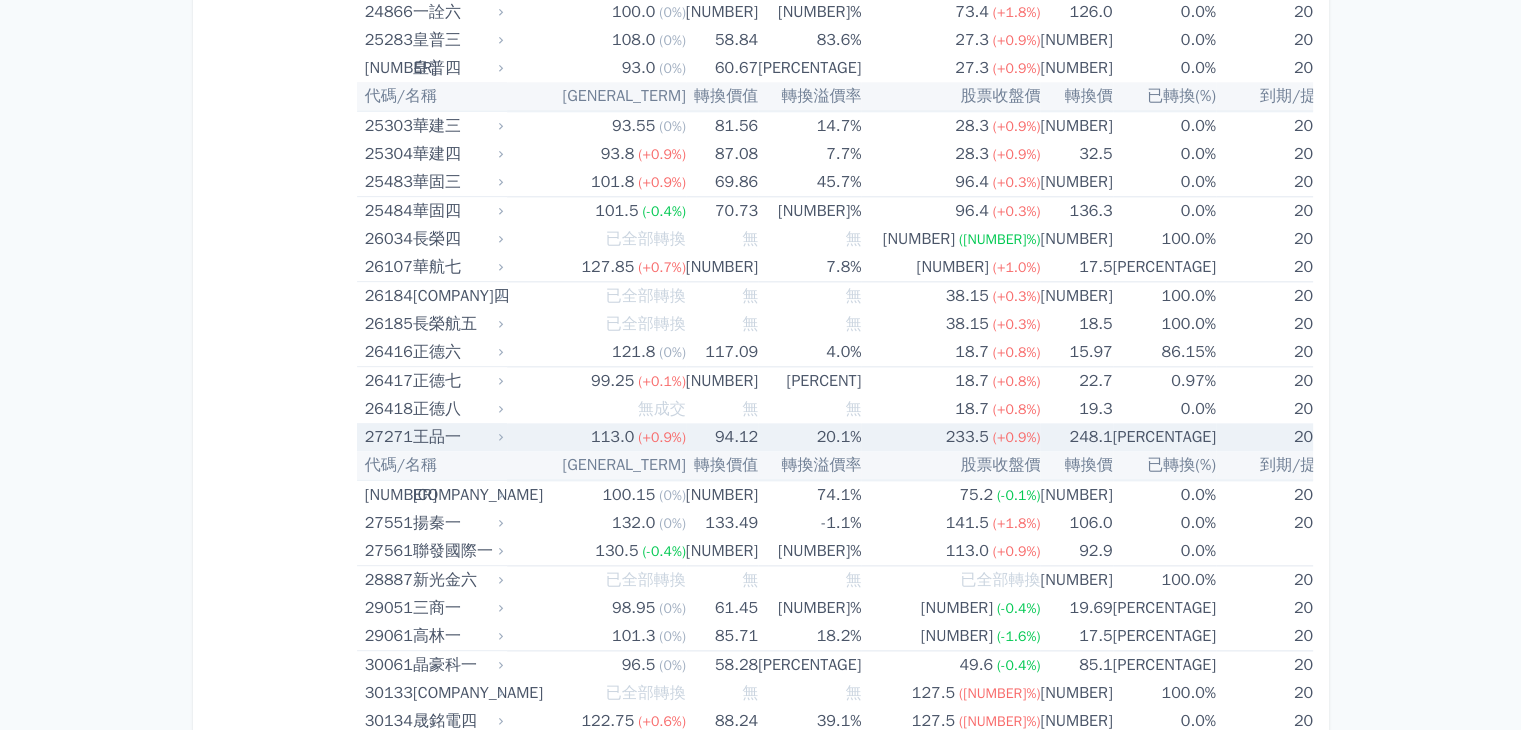 click on "94.12" at bounding box center (722, 437) 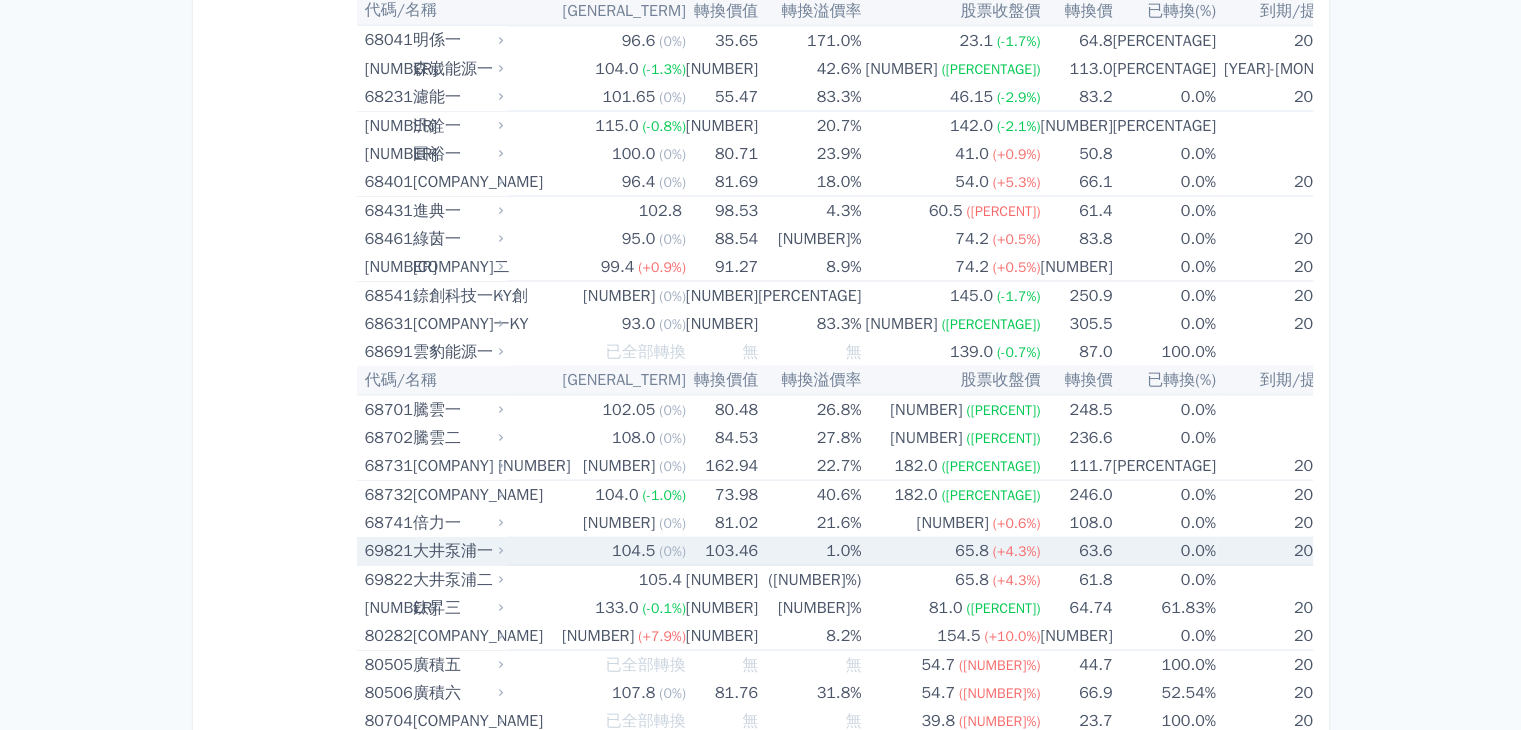 scroll, scrollTop: 11400, scrollLeft: 0, axis: vertical 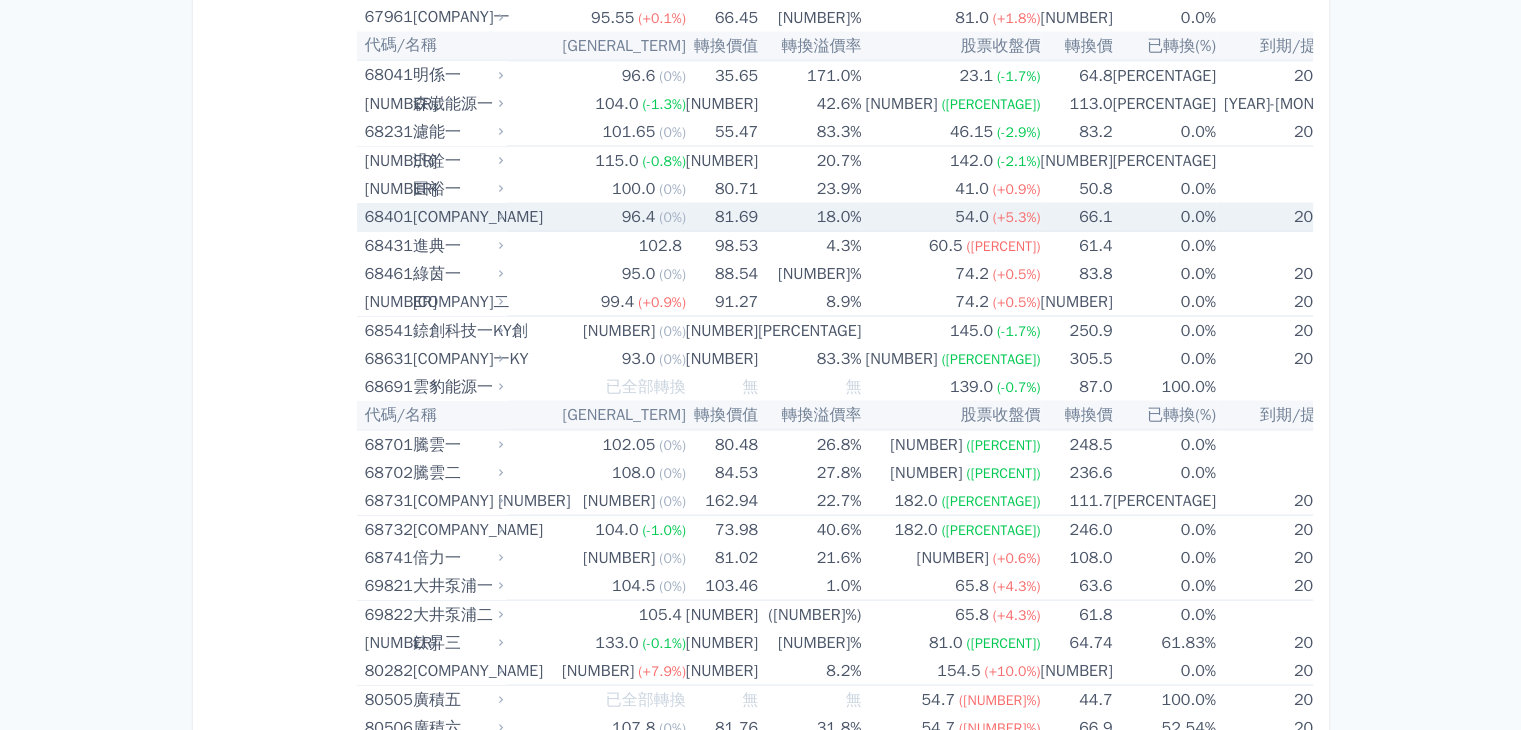 click on "[NUMBER]" at bounding box center [639, 216] 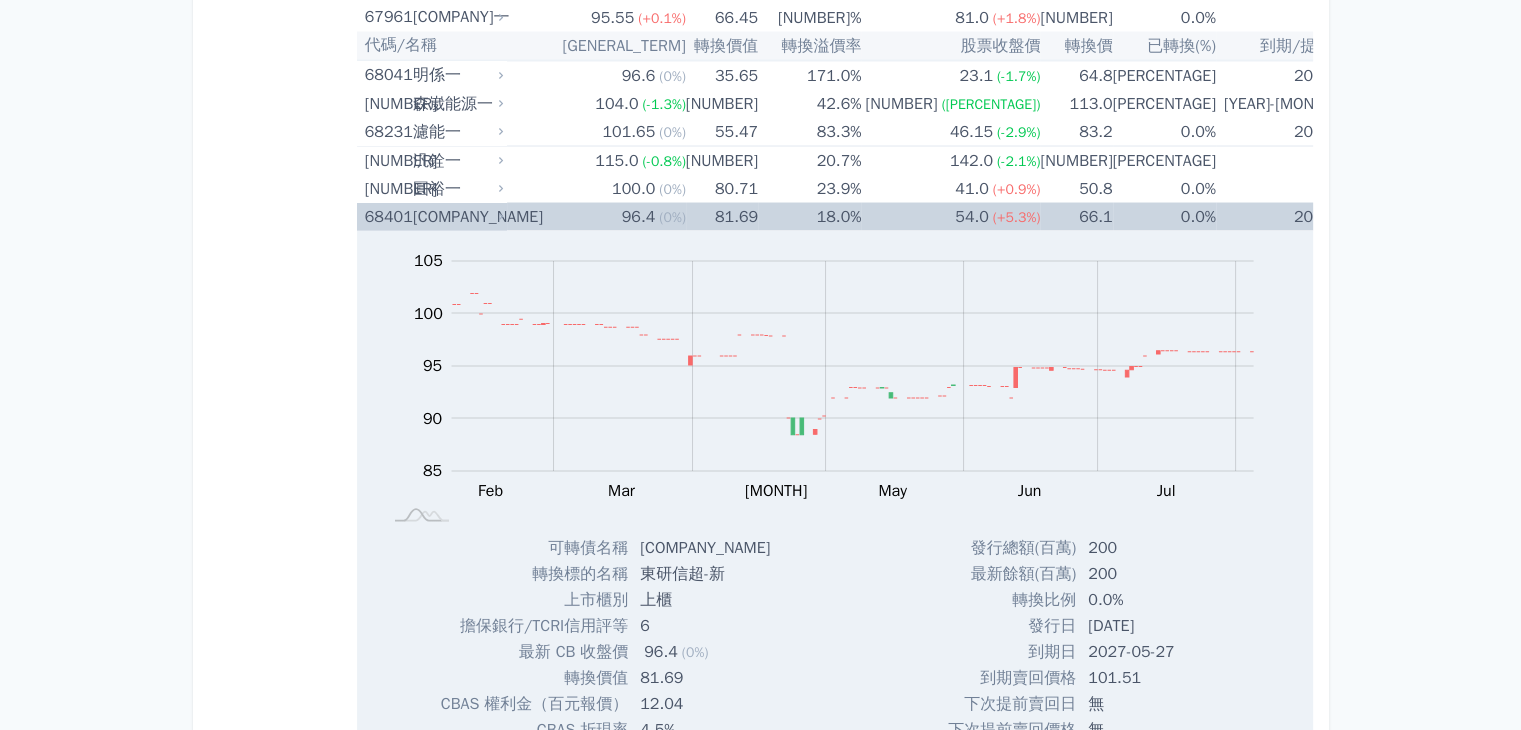 click on "96.4 (0%)" at bounding box center [596, 216] 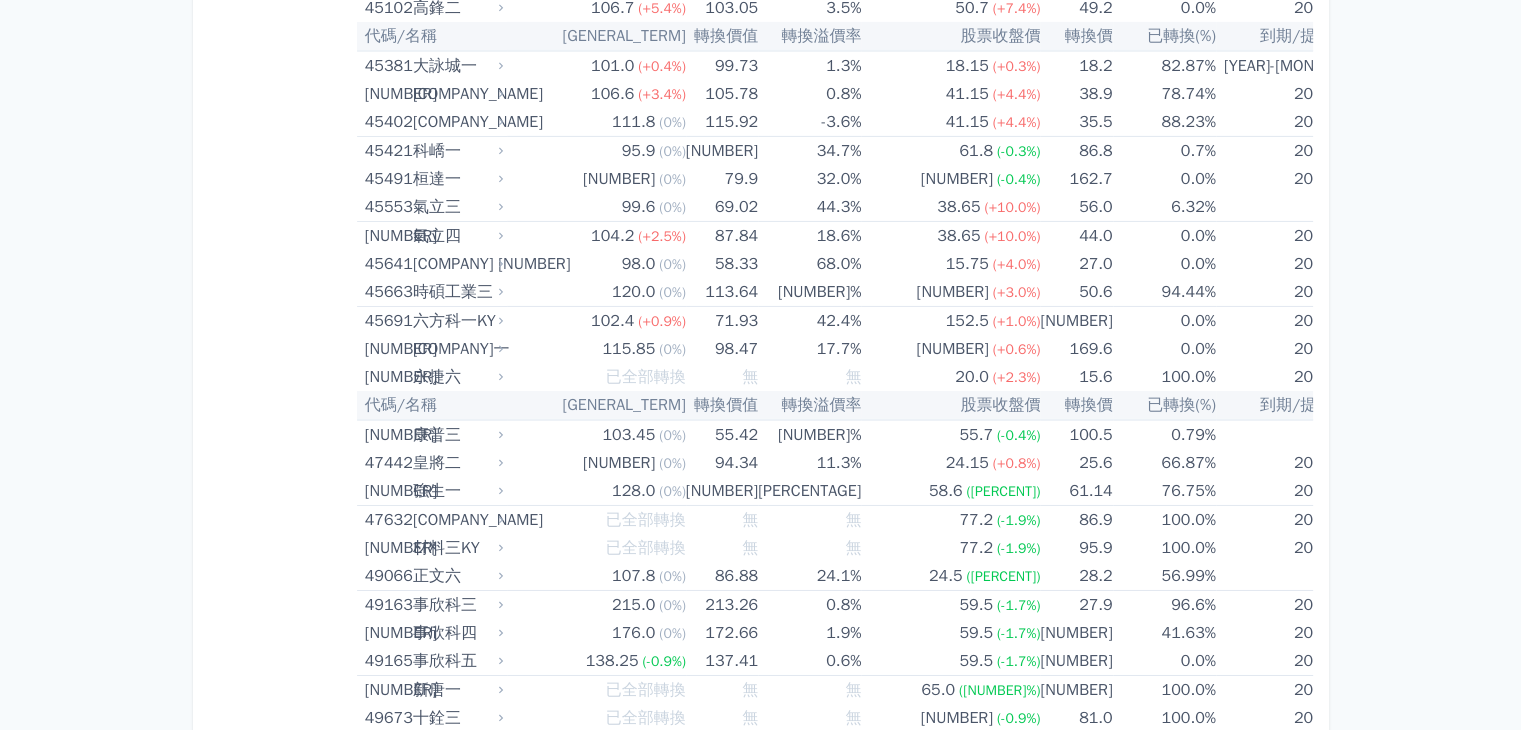 scroll, scrollTop: 6600, scrollLeft: 0, axis: vertical 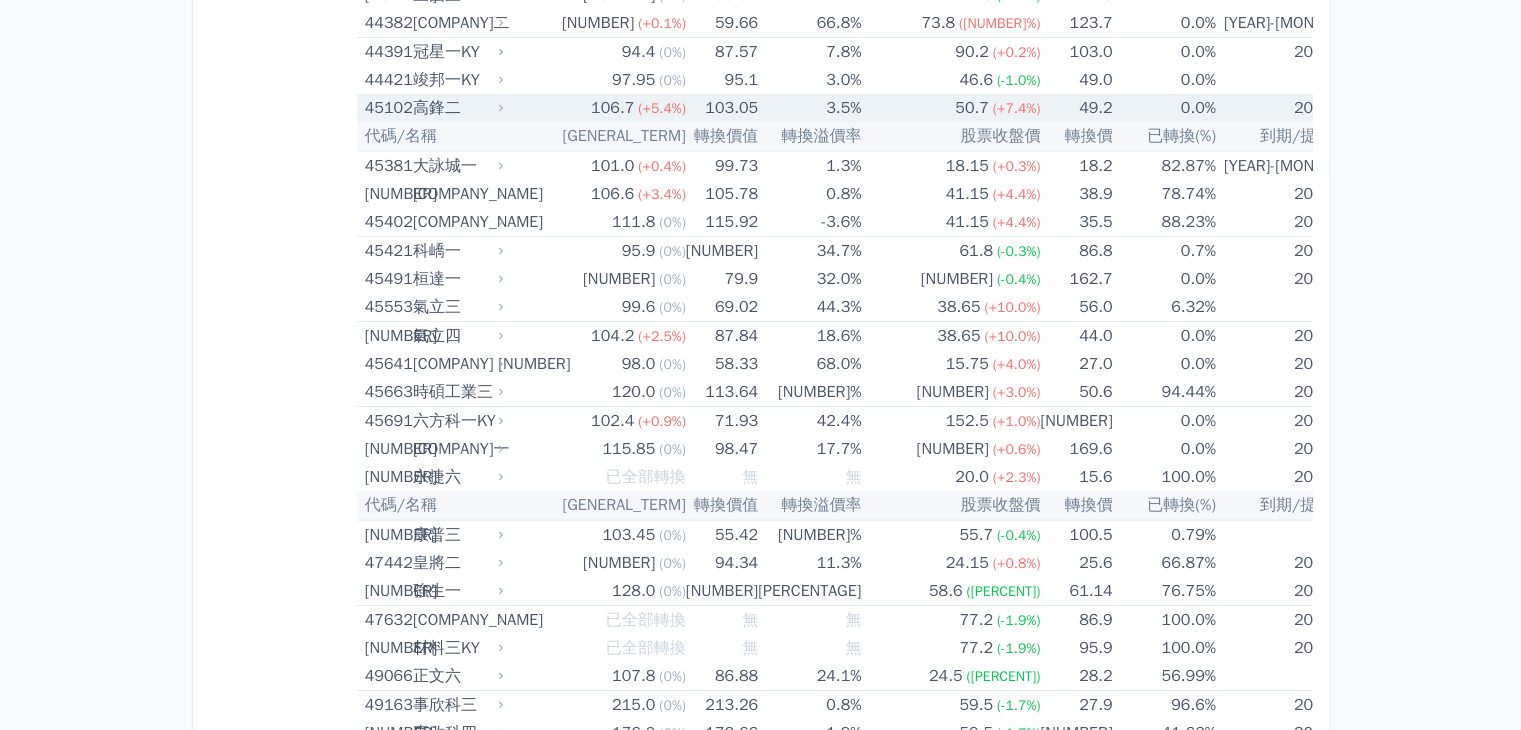 click on "高鋒二" at bounding box center [456, 108] 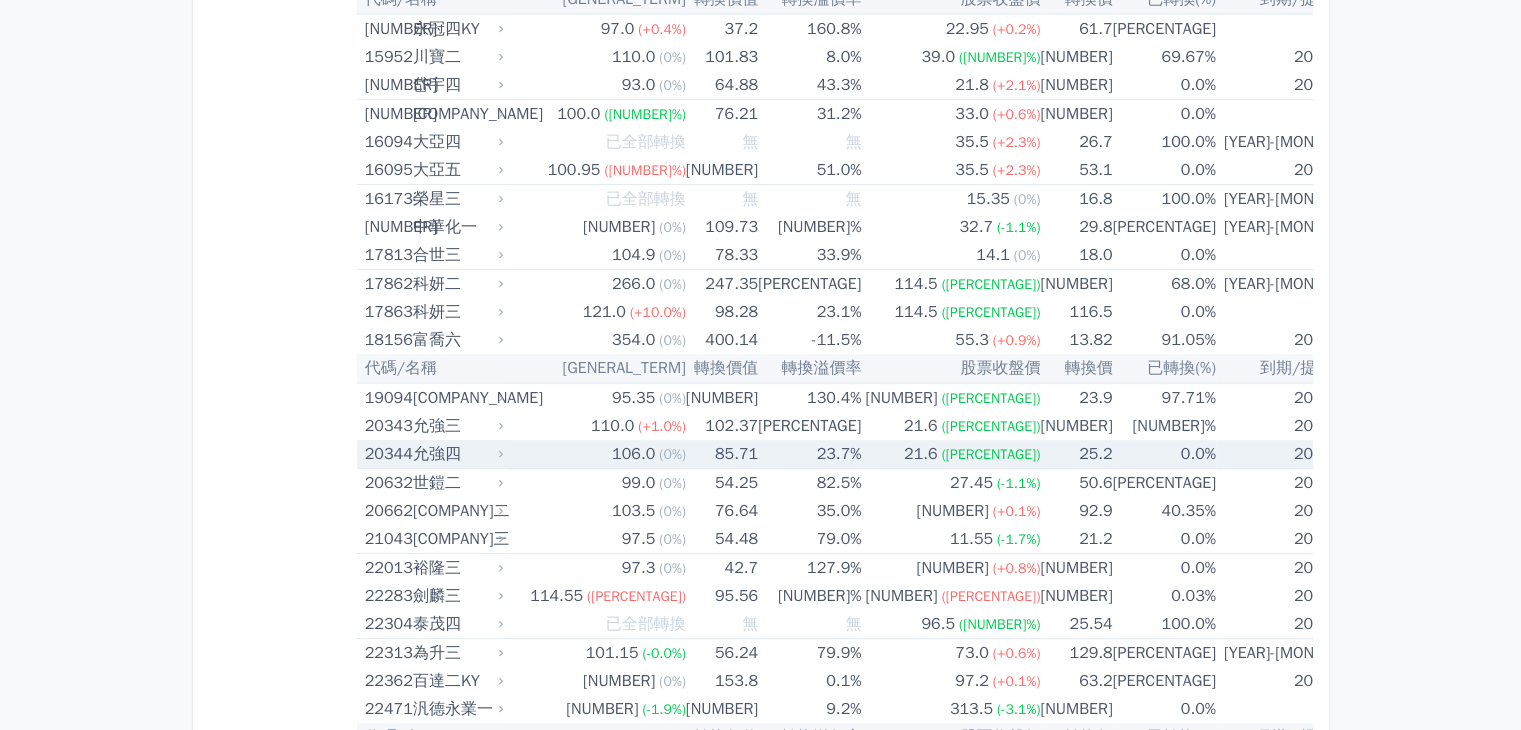 scroll, scrollTop: 400, scrollLeft: 0, axis: vertical 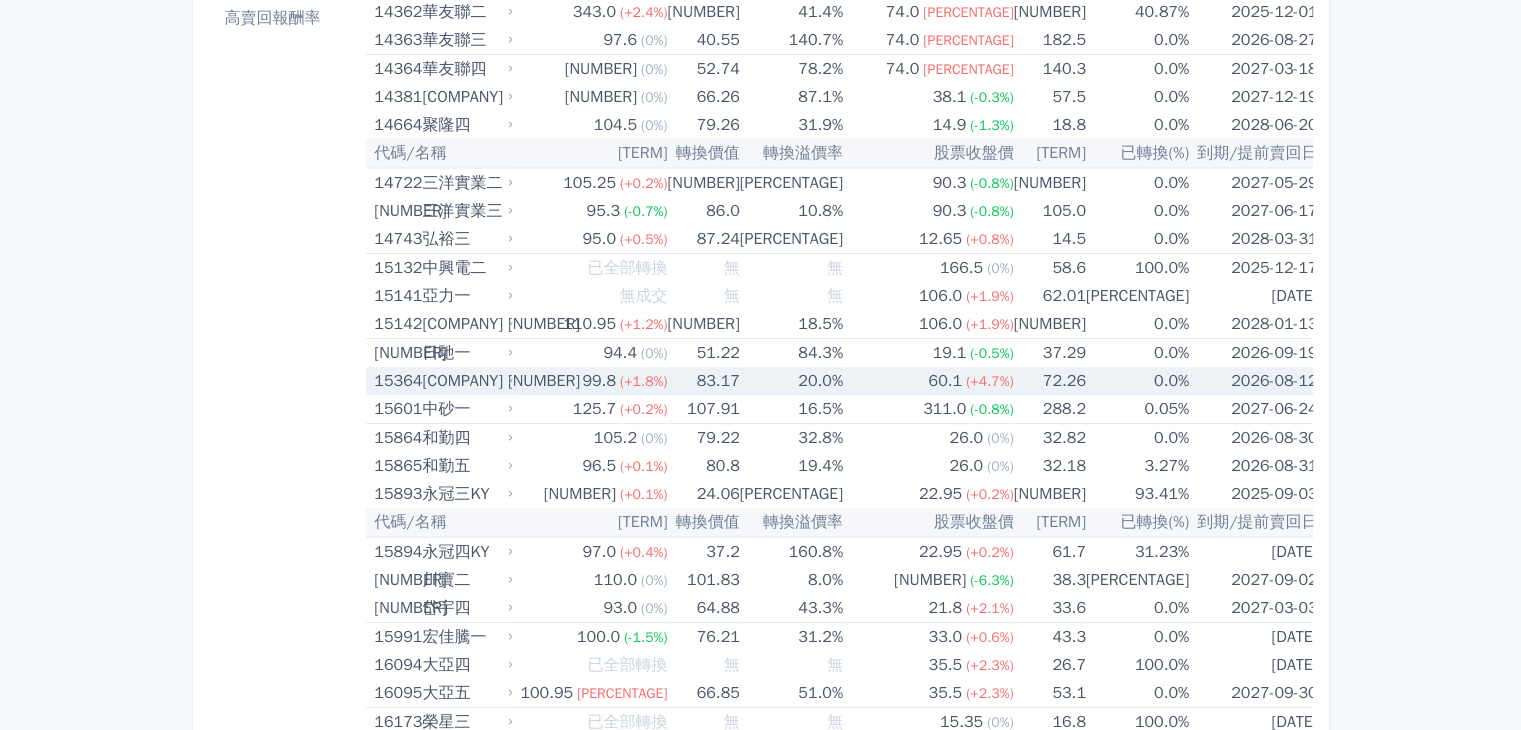 click on "[COMPANY] [NUMBER]" at bounding box center (466, 381) 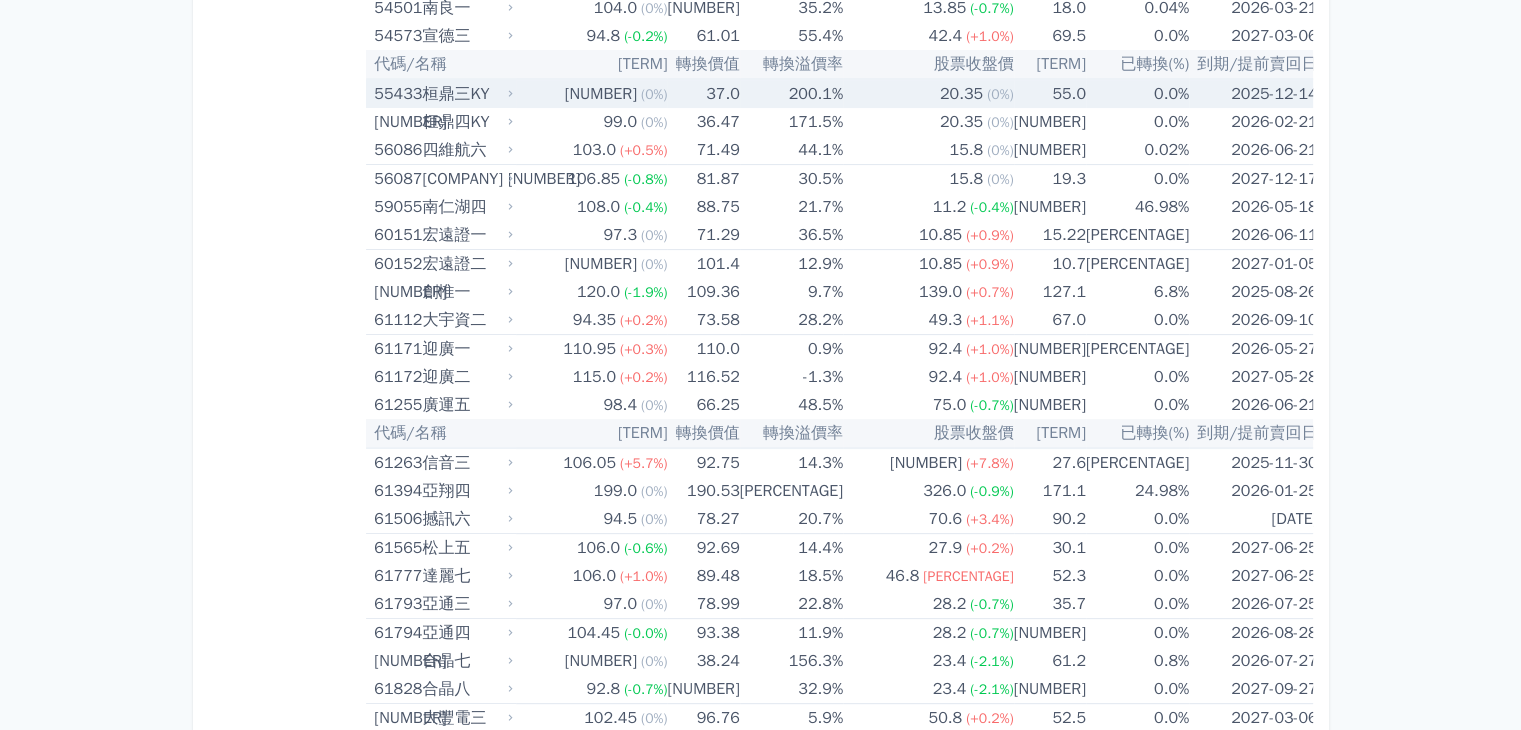 scroll, scrollTop: 8398, scrollLeft: 0, axis: vertical 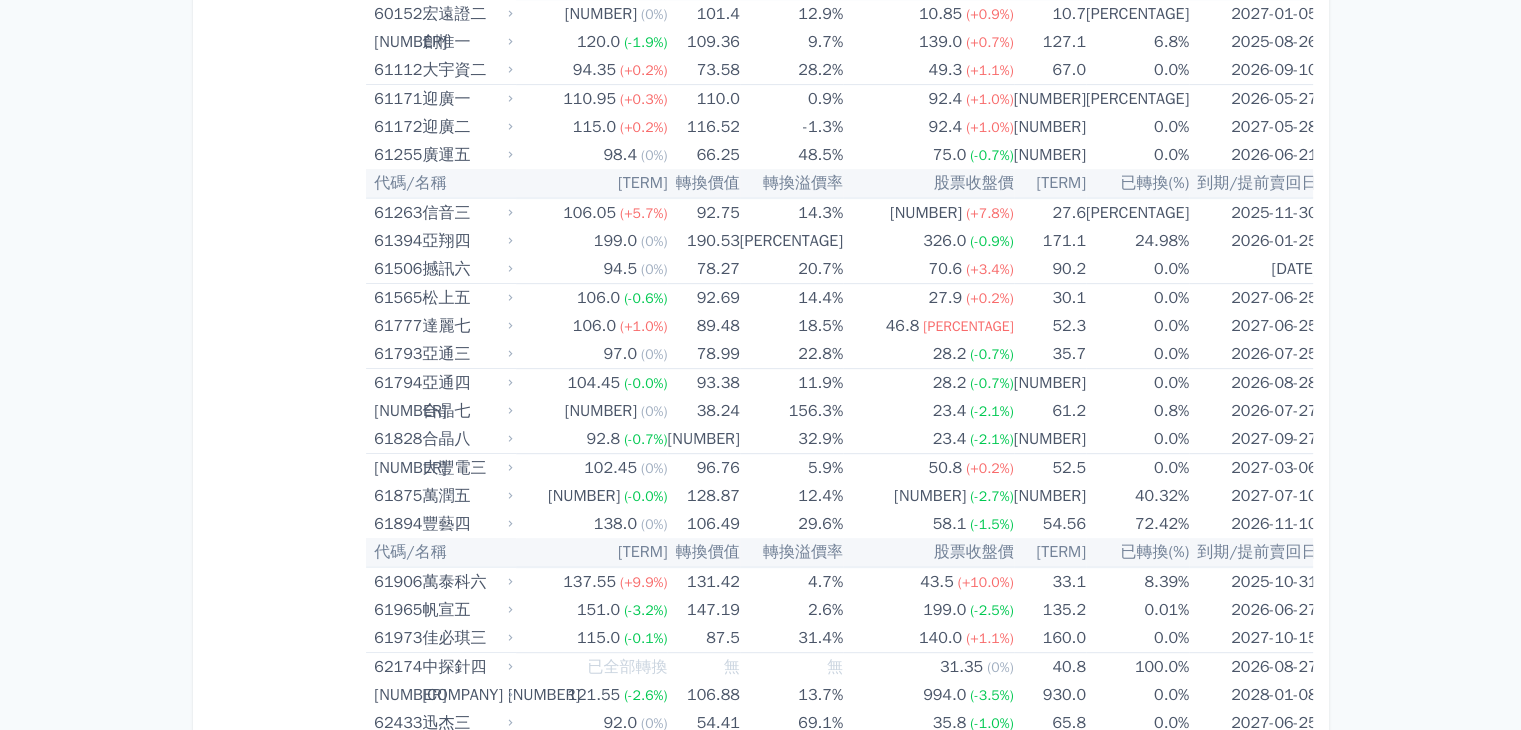 drag, startPoint x: 1427, startPoint y: 263, endPoint x: 1422, endPoint y: 247, distance: 16.763054 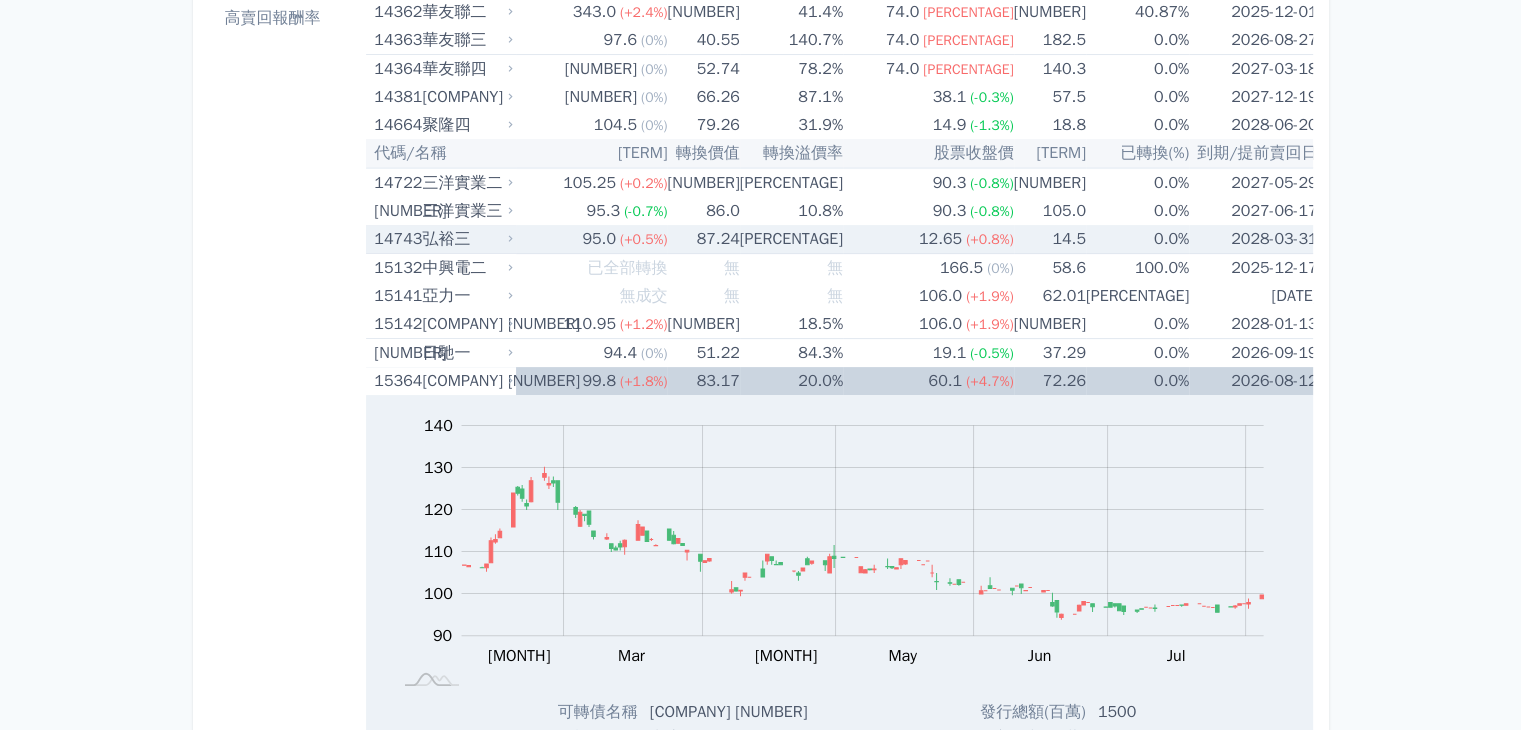 scroll, scrollTop: 0, scrollLeft: 0, axis: both 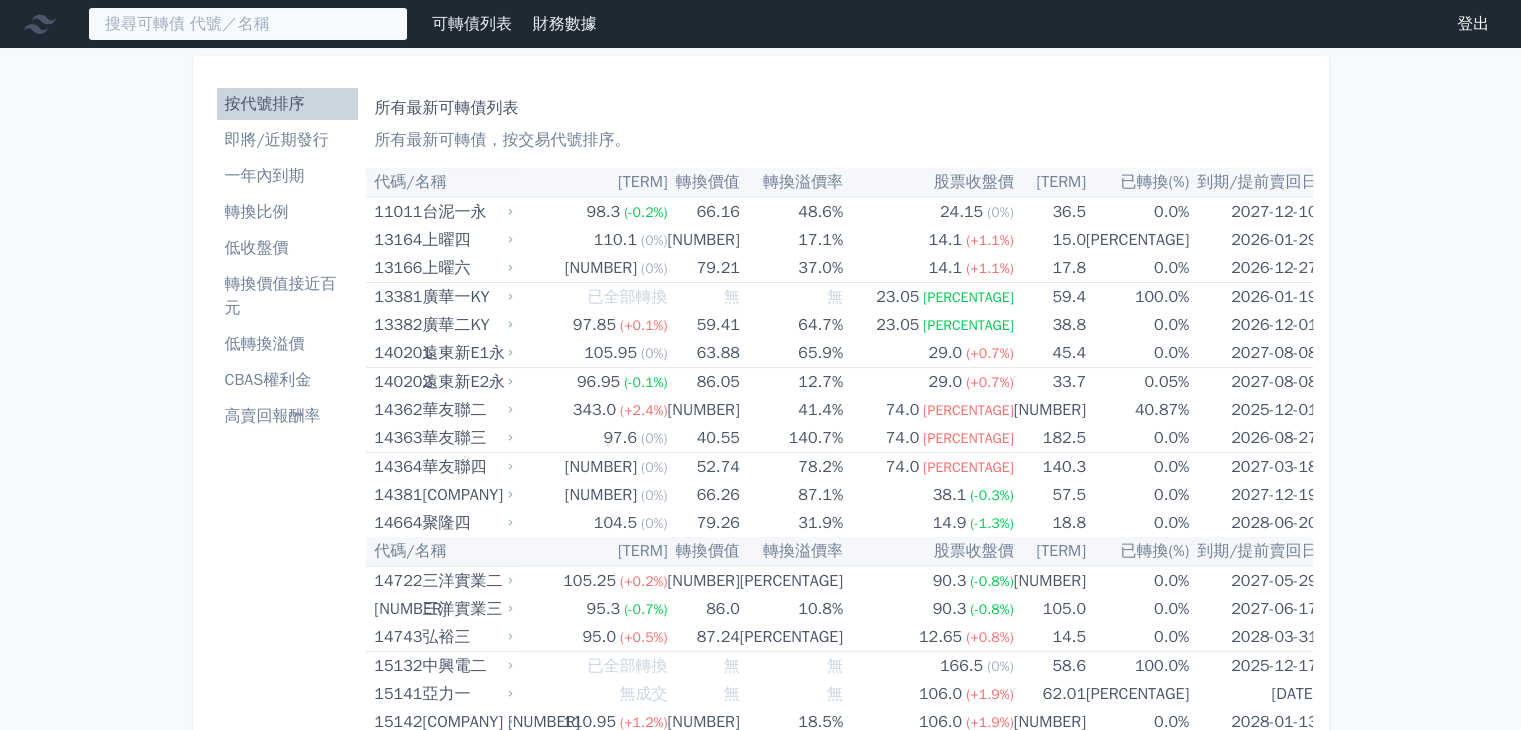 click at bounding box center (248, 24) 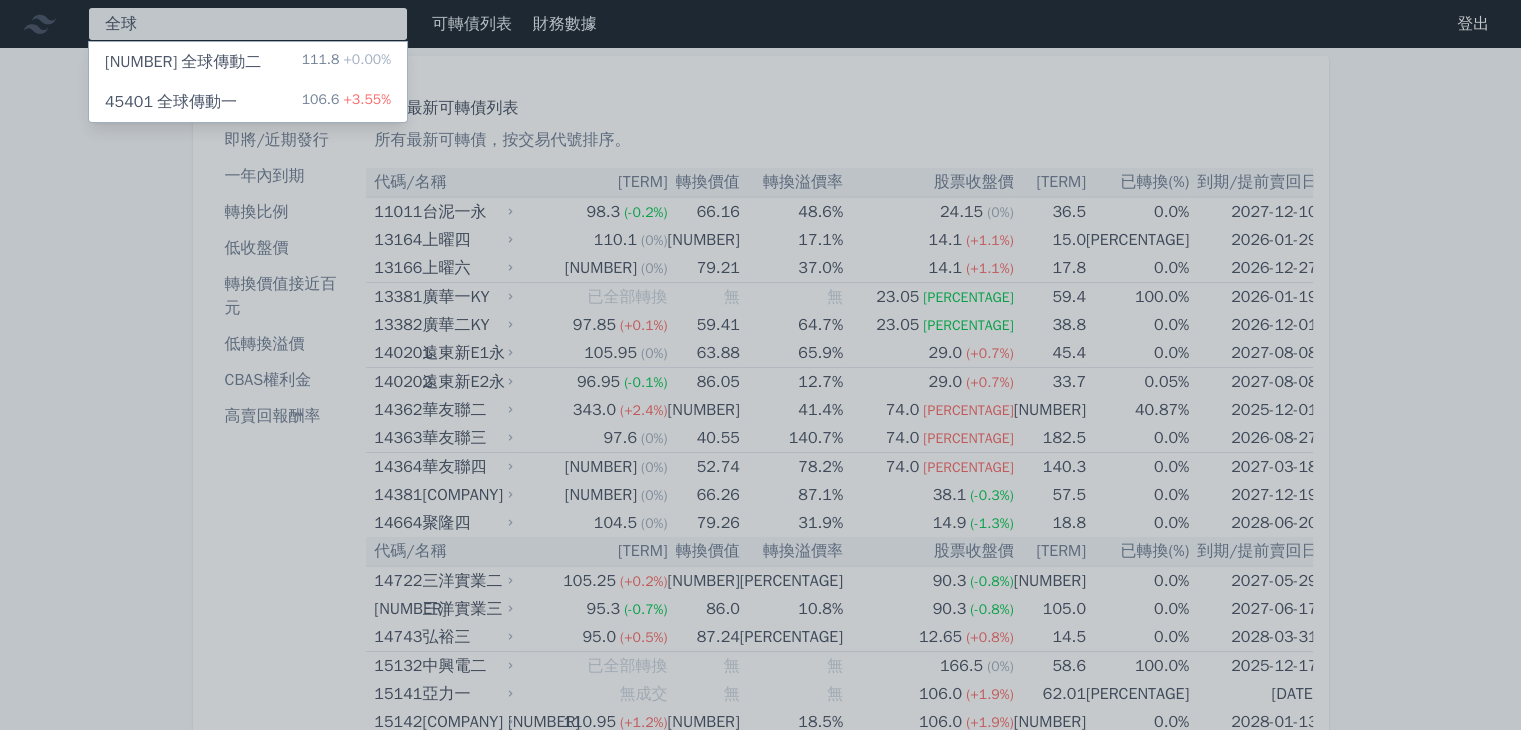 type on "全球" 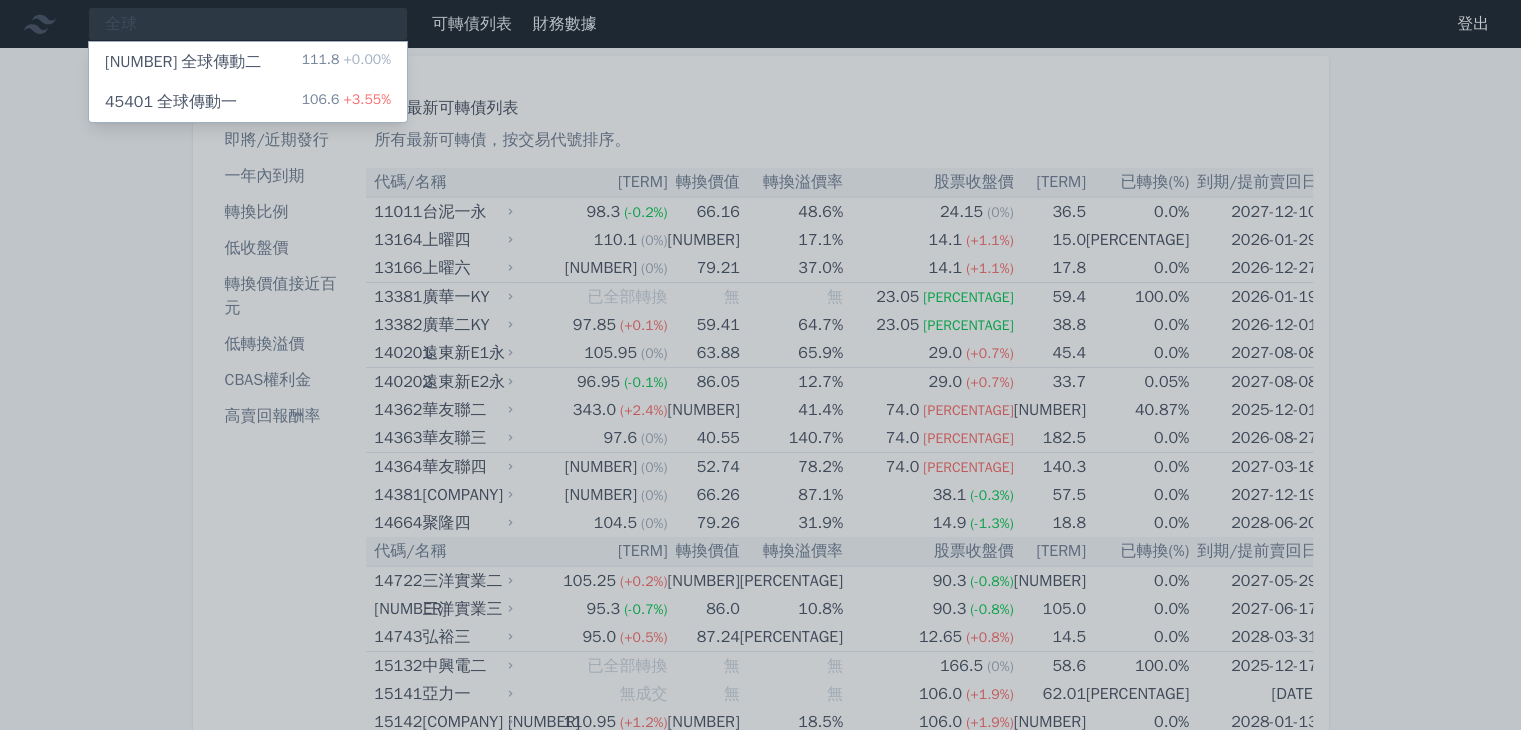 click on "45401 全球傳動一" at bounding box center (171, 102) 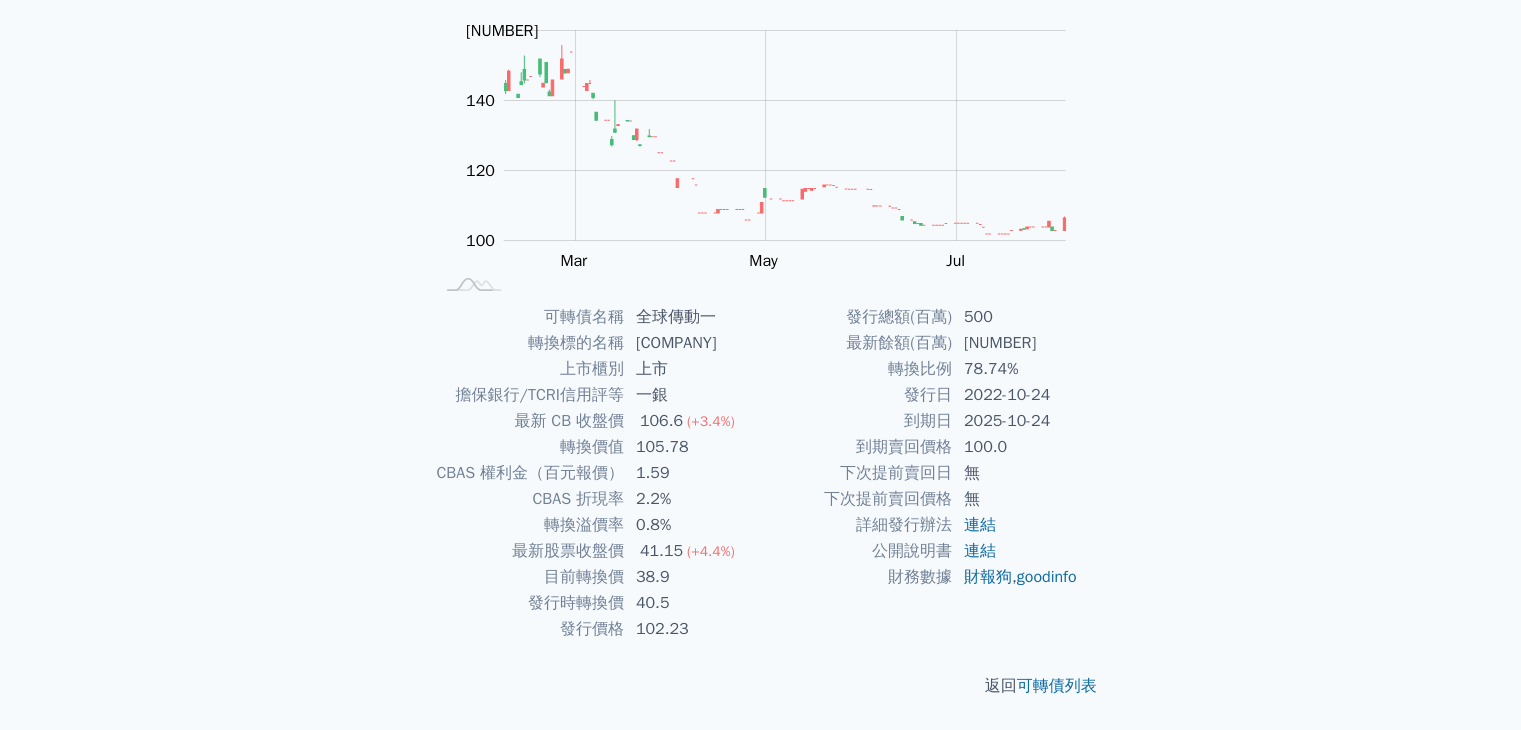 scroll, scrollTop: 0, scrollLeft: 0, axis: both 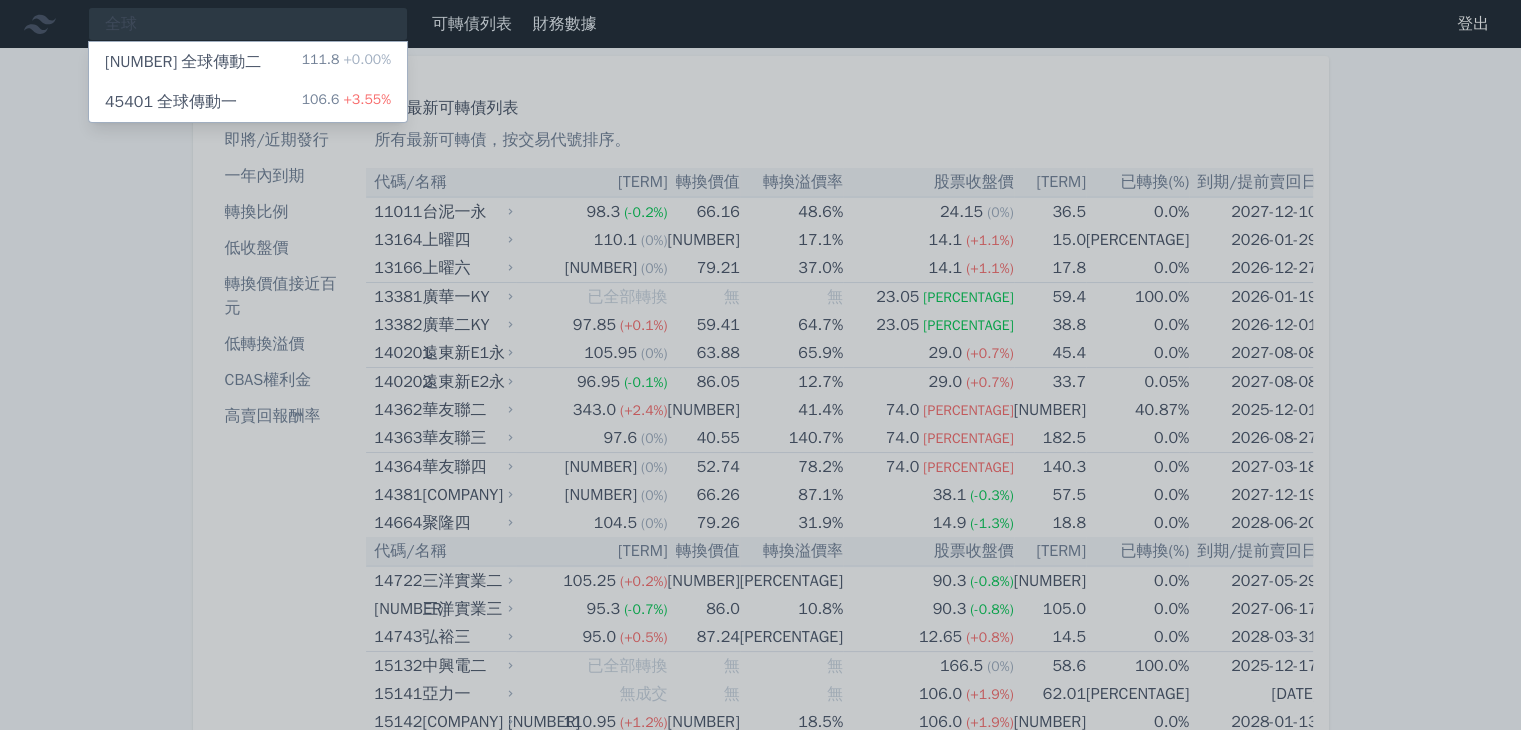 click at bounding box center [760, 365] 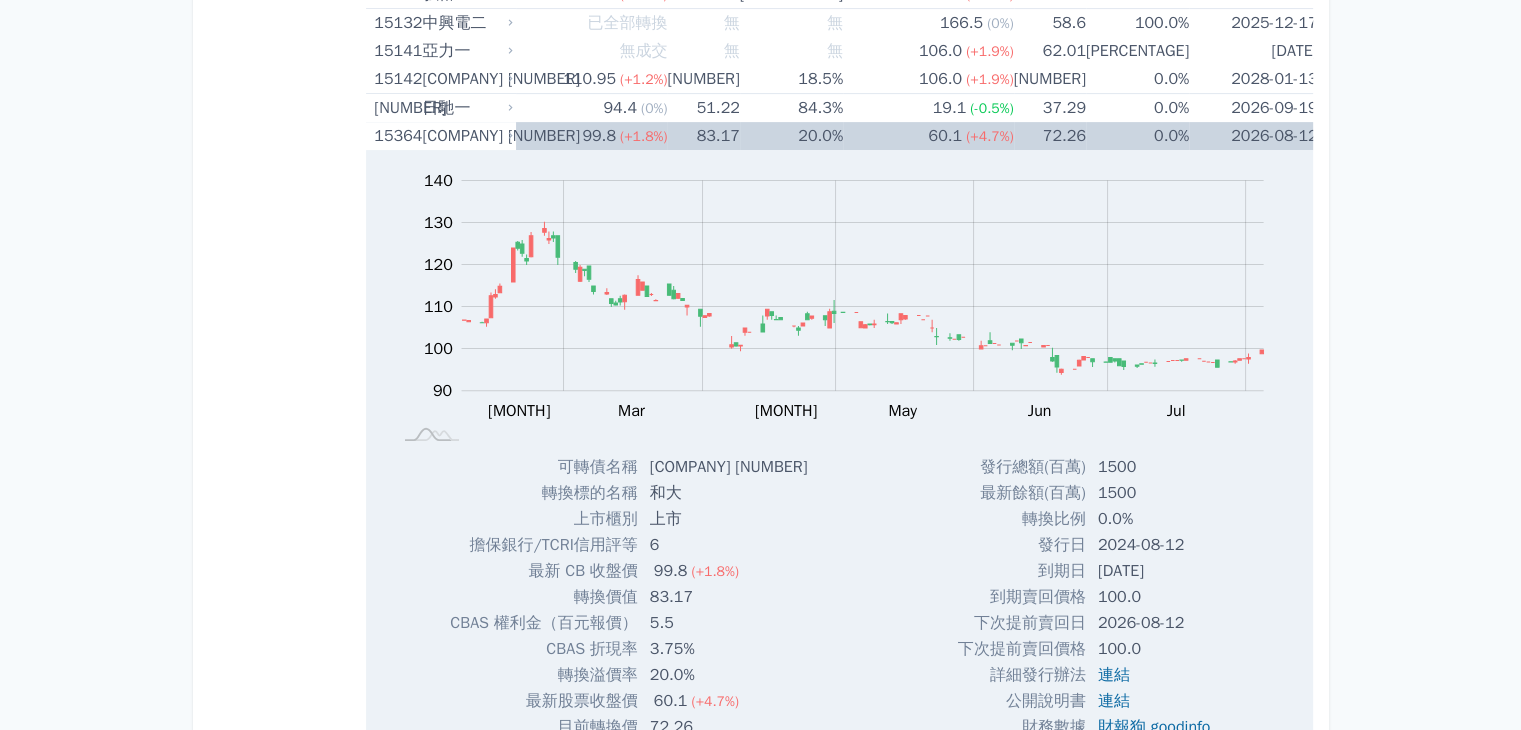 scroll, scrollTop: 600, scrollLeft: 0, axis: vertical 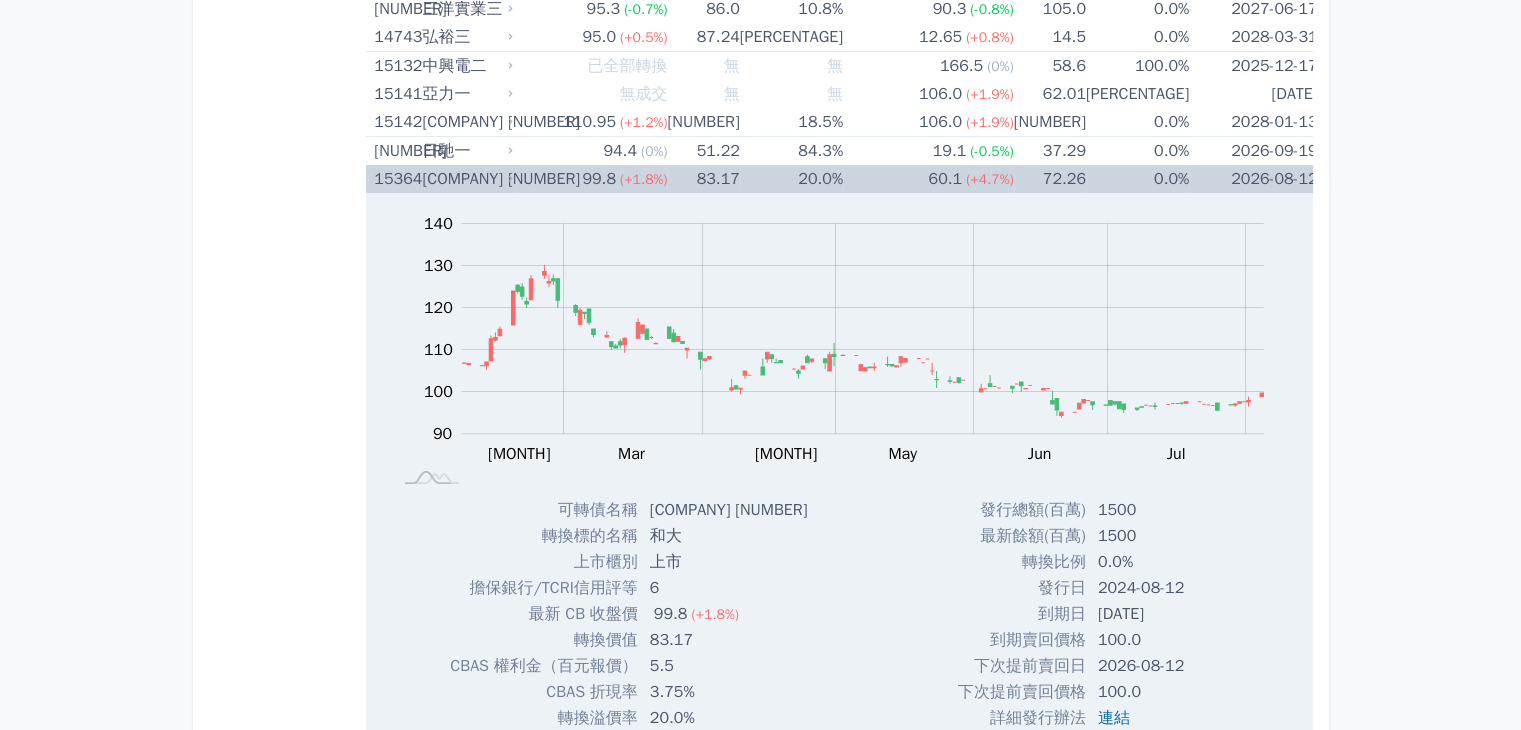 click on "99.8" at bounding box center [599, 179] 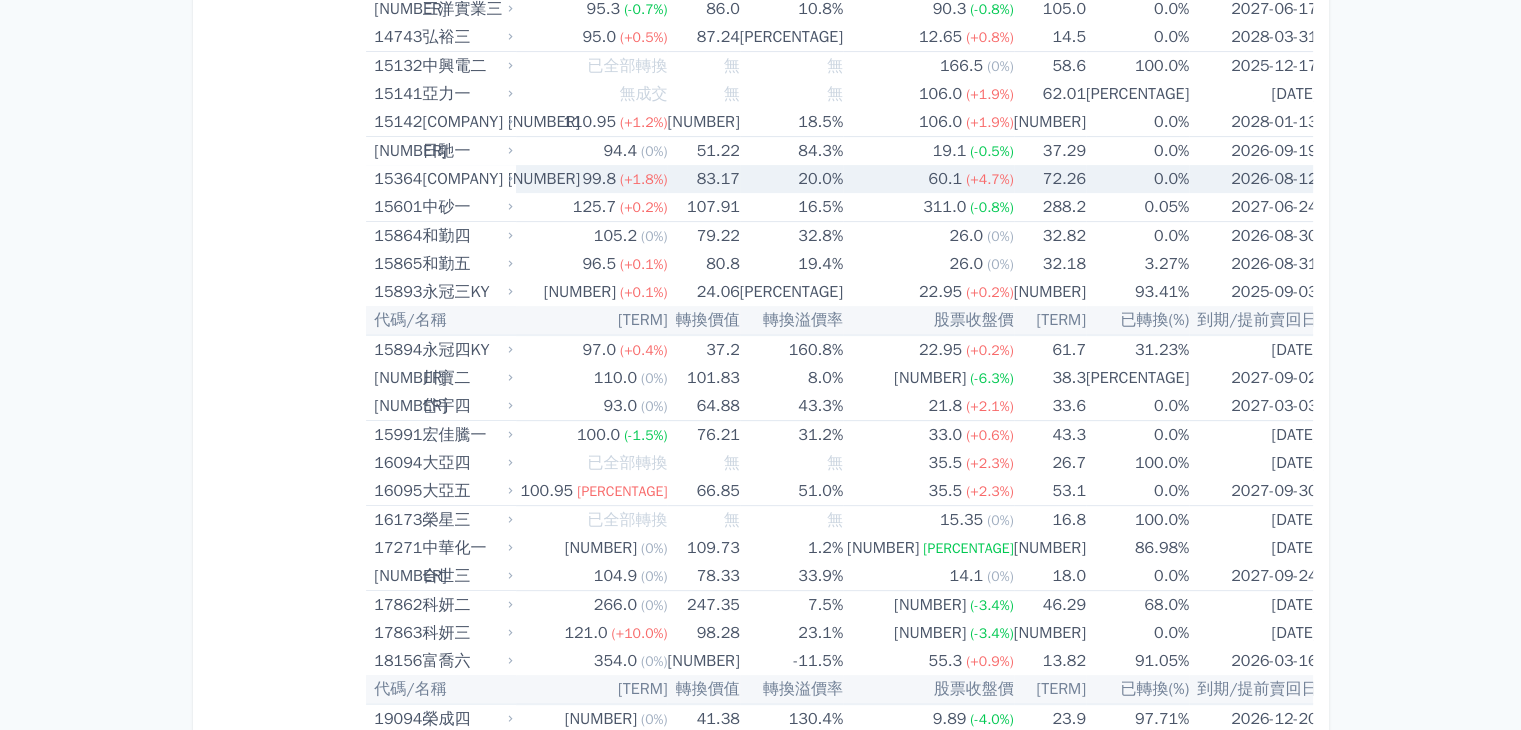 click on "99.8" at bounding box center [599, 179] 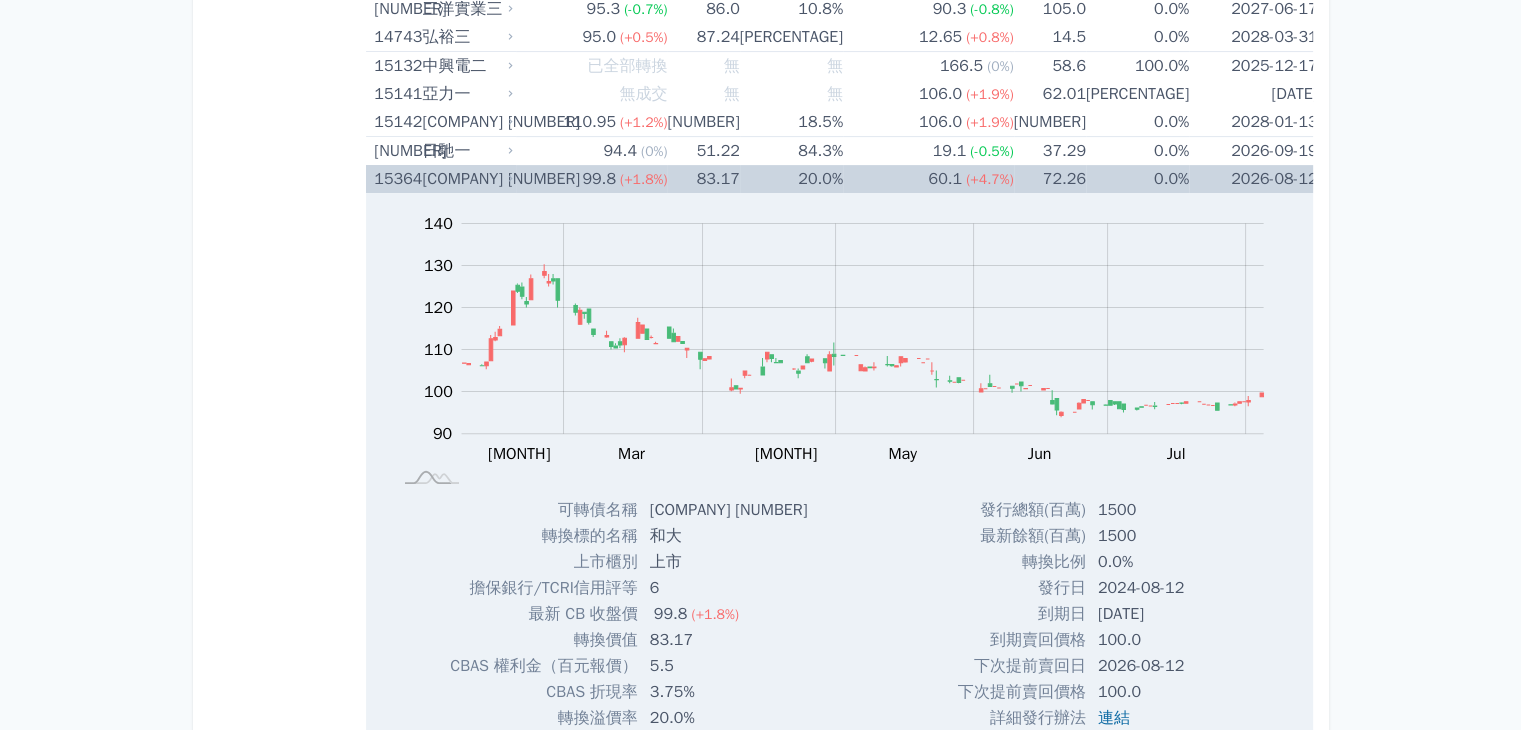 click on "99.8 (+1.8%)" at bounding box center (591, 179) 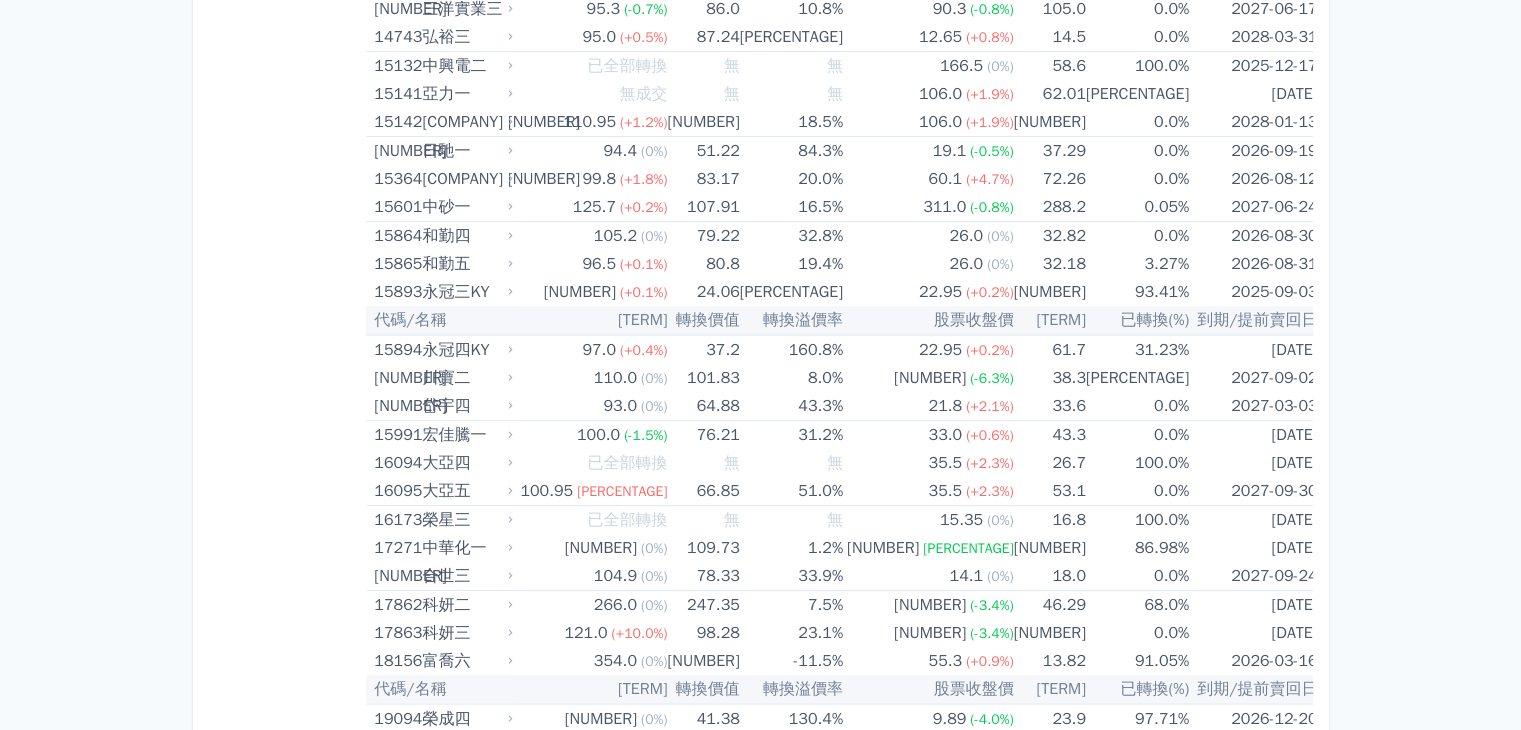 click on "按代號排序
即將/近期發行
一年內到期
轉換比例
低收盤價
轉換價值接近百元
低轉換溢價
CBAS權利金
高賣回報酬率" at bounding box center [288, 5612] 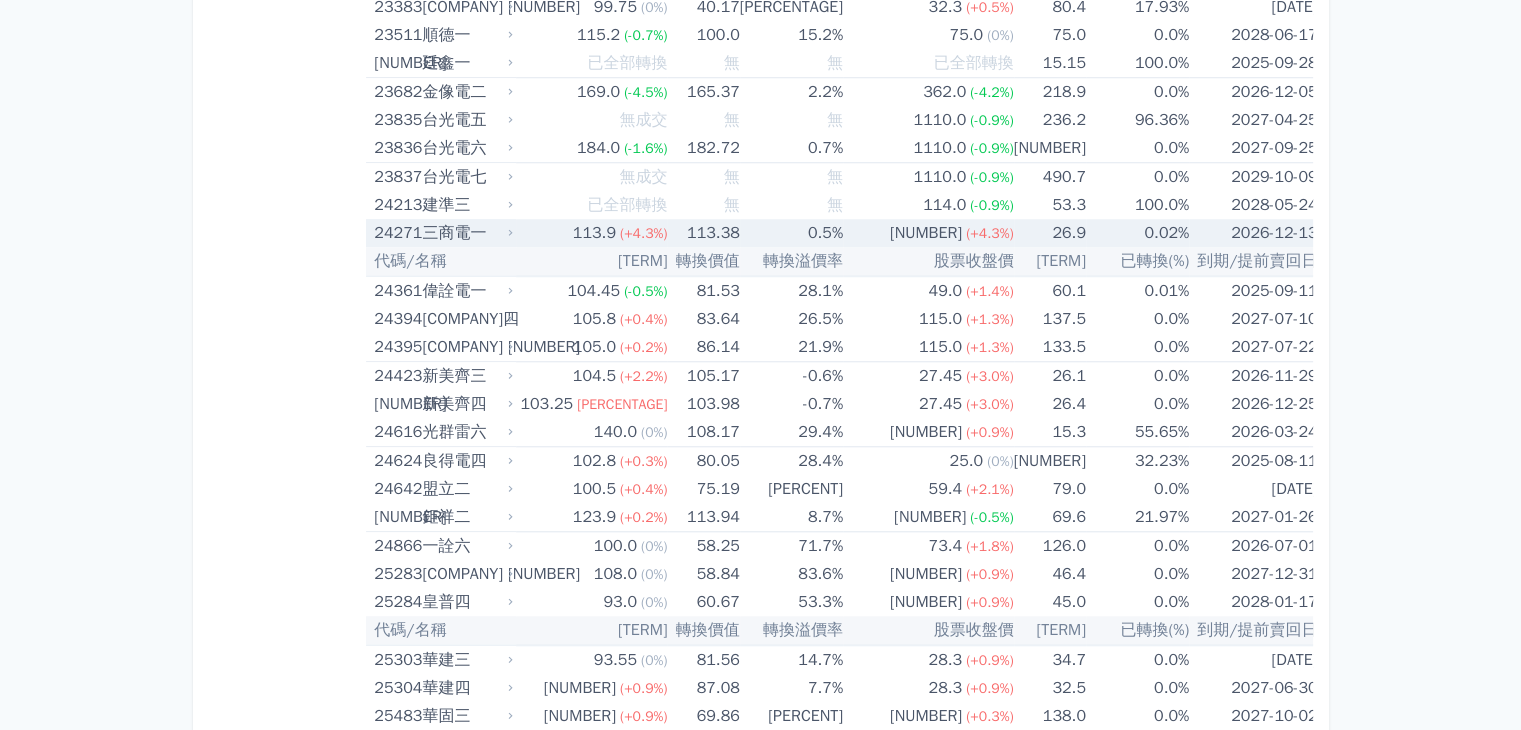 scroll, scrollTop: 1800, scrollLeft: 0, axis: vertical 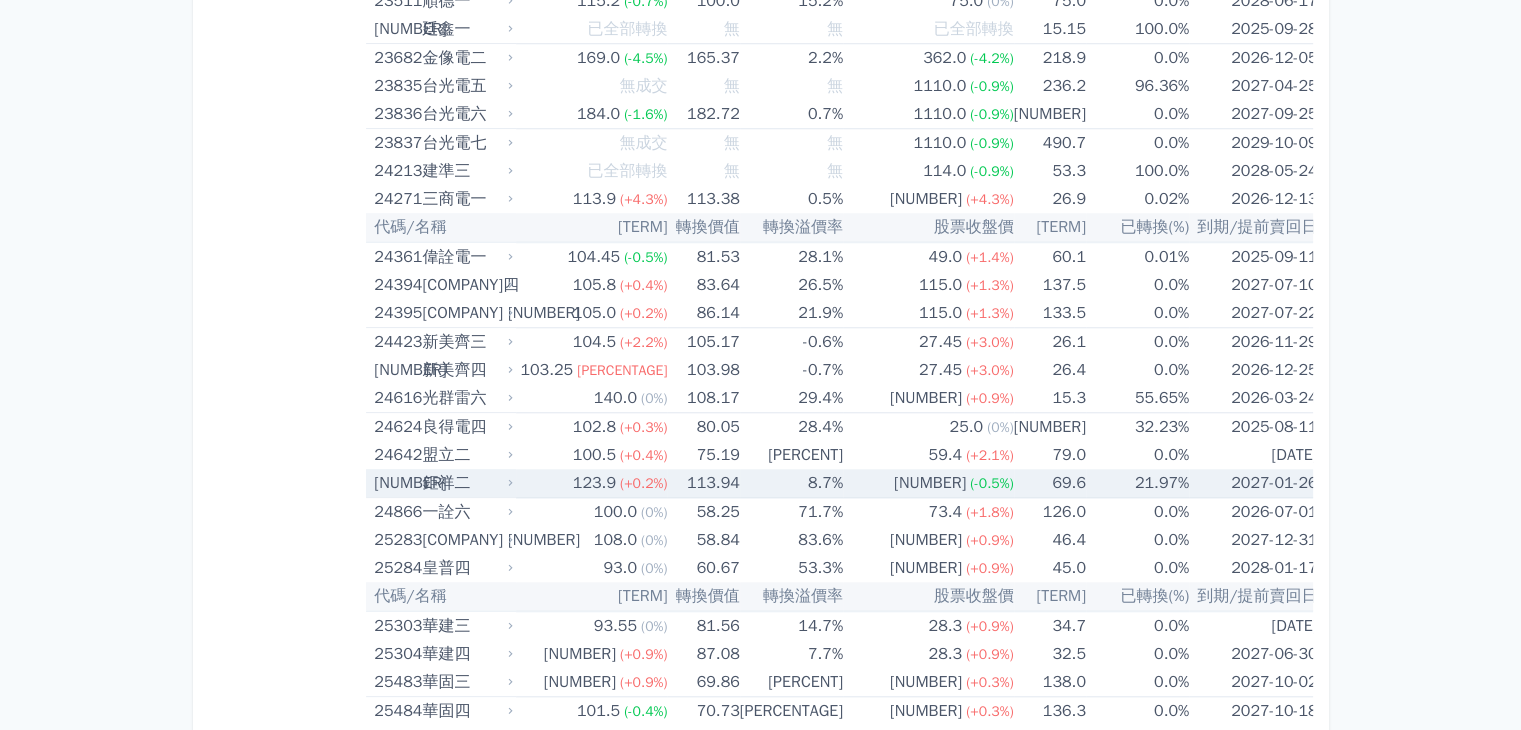 click on "123.9" at bounding box center (594, 483) 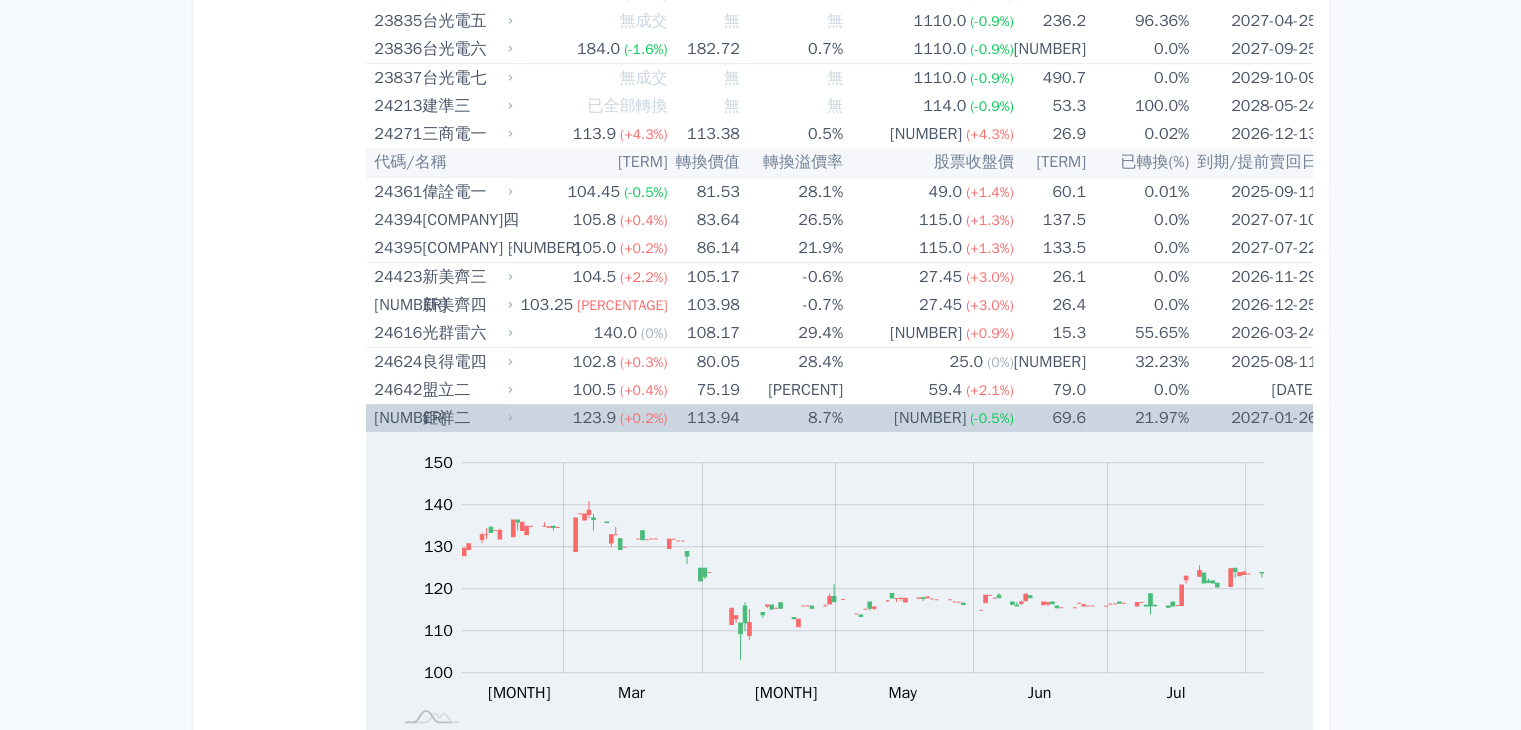 scroll, scrollTop: 1900, scrollLeft: 0, axis: vertical 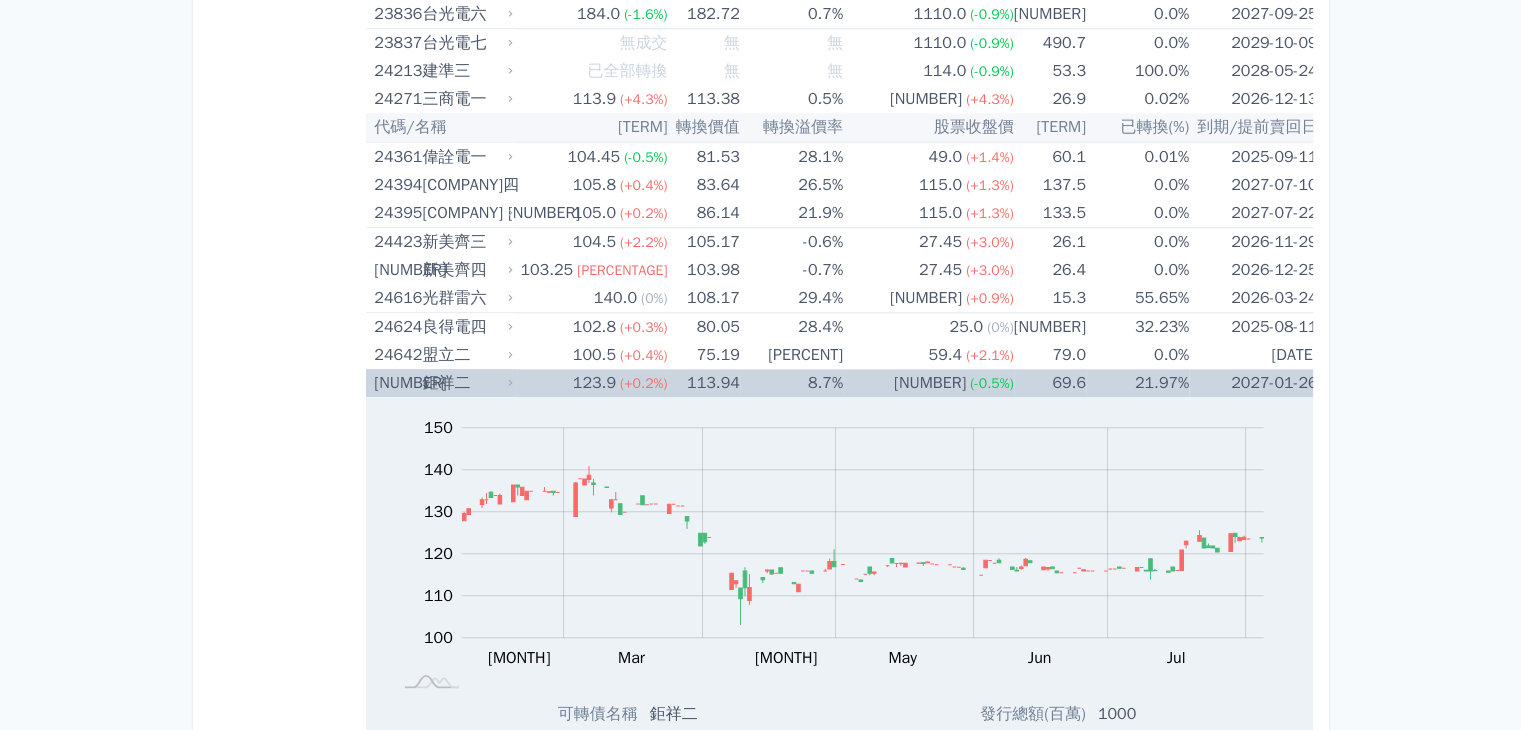click on "Zoom Out 100 80 90 100 110 120 130 140 150 160 L Feb Mar Apr May Jun Jul Aug Sep 開: 132.05 高: 132.05 低: 129.5 收: 129.5 100% Chart created using amCharts library Mar 13" at bounding box center (838, 549) 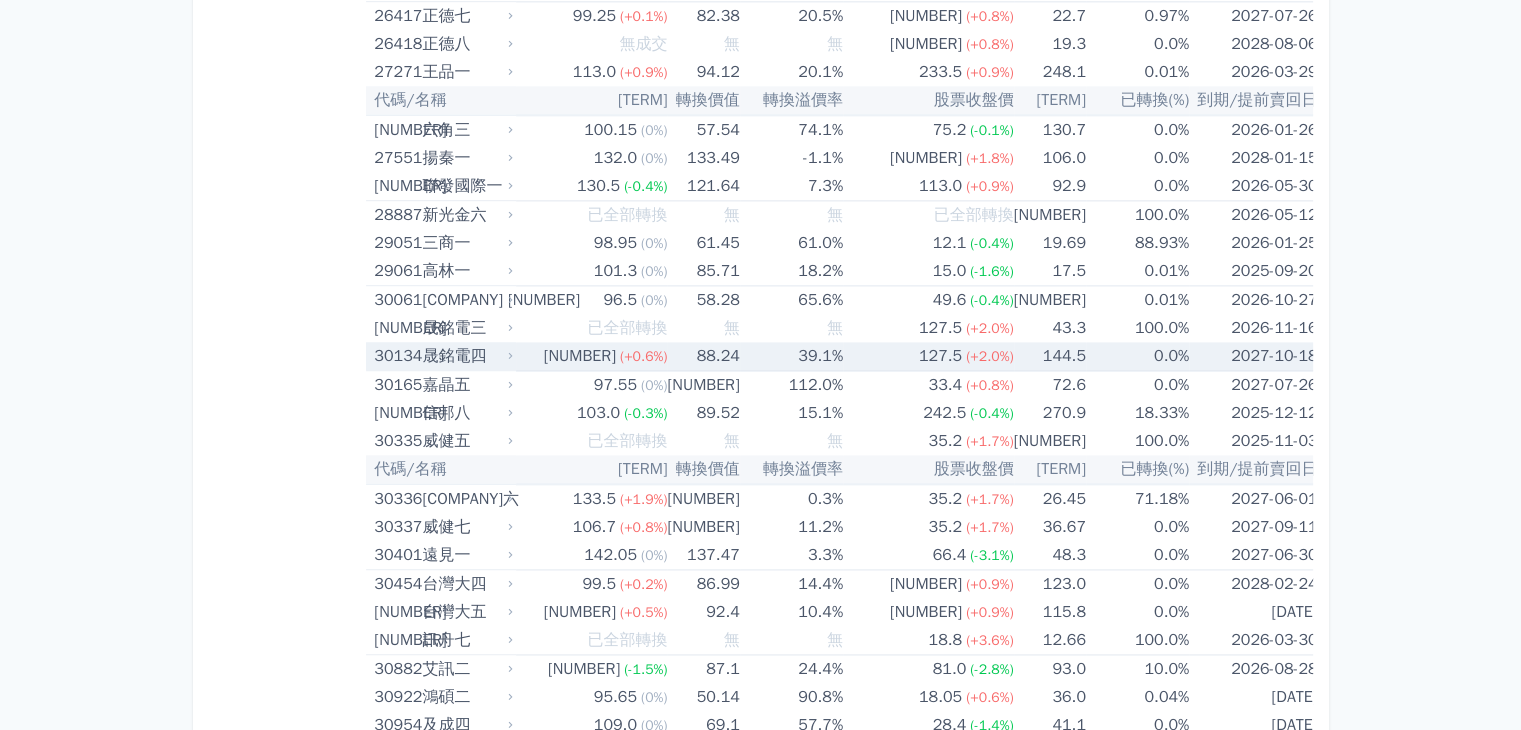 scroll, scrollTop: 2700, scrollLeft: 0, axis: vertical 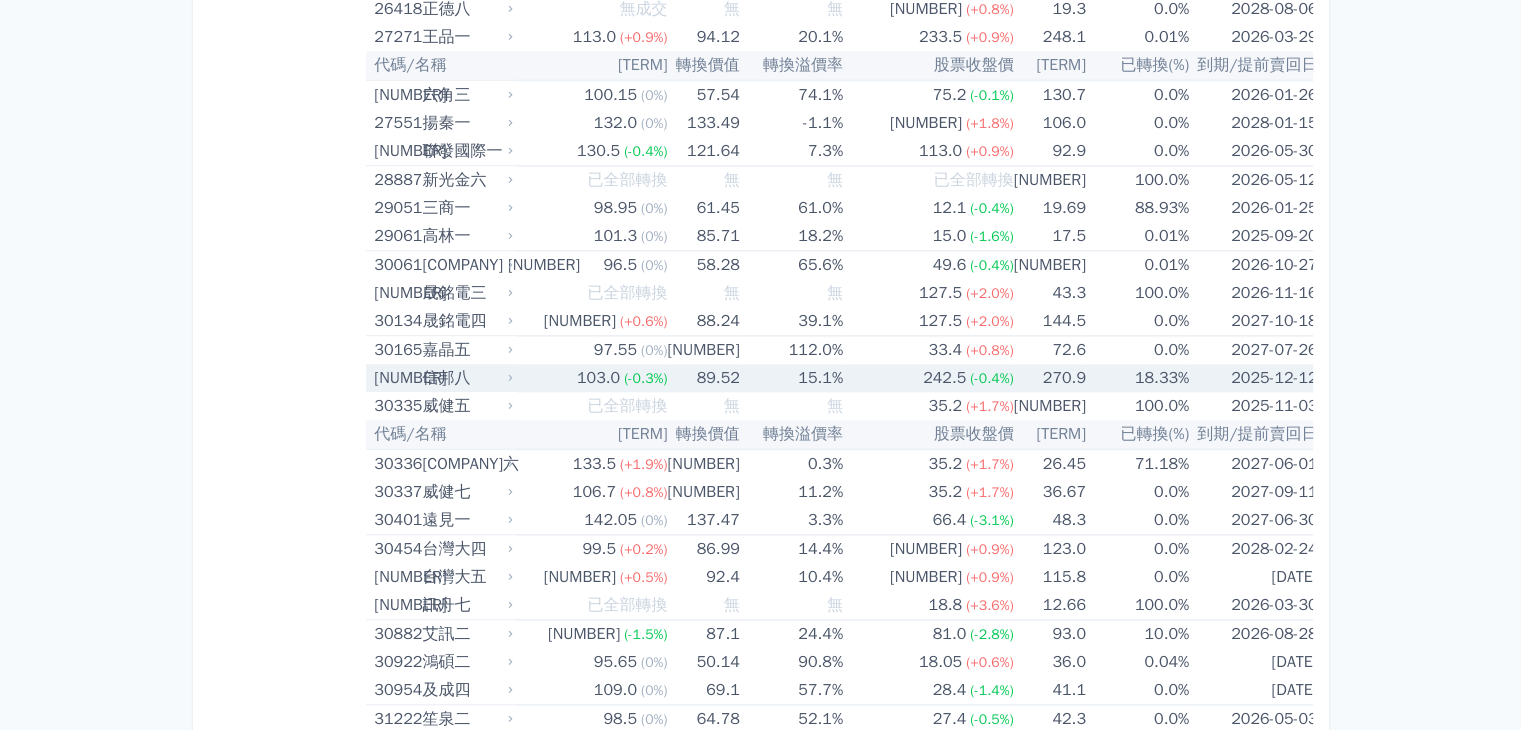 click on "103.0" at bounding box center (598, 378) 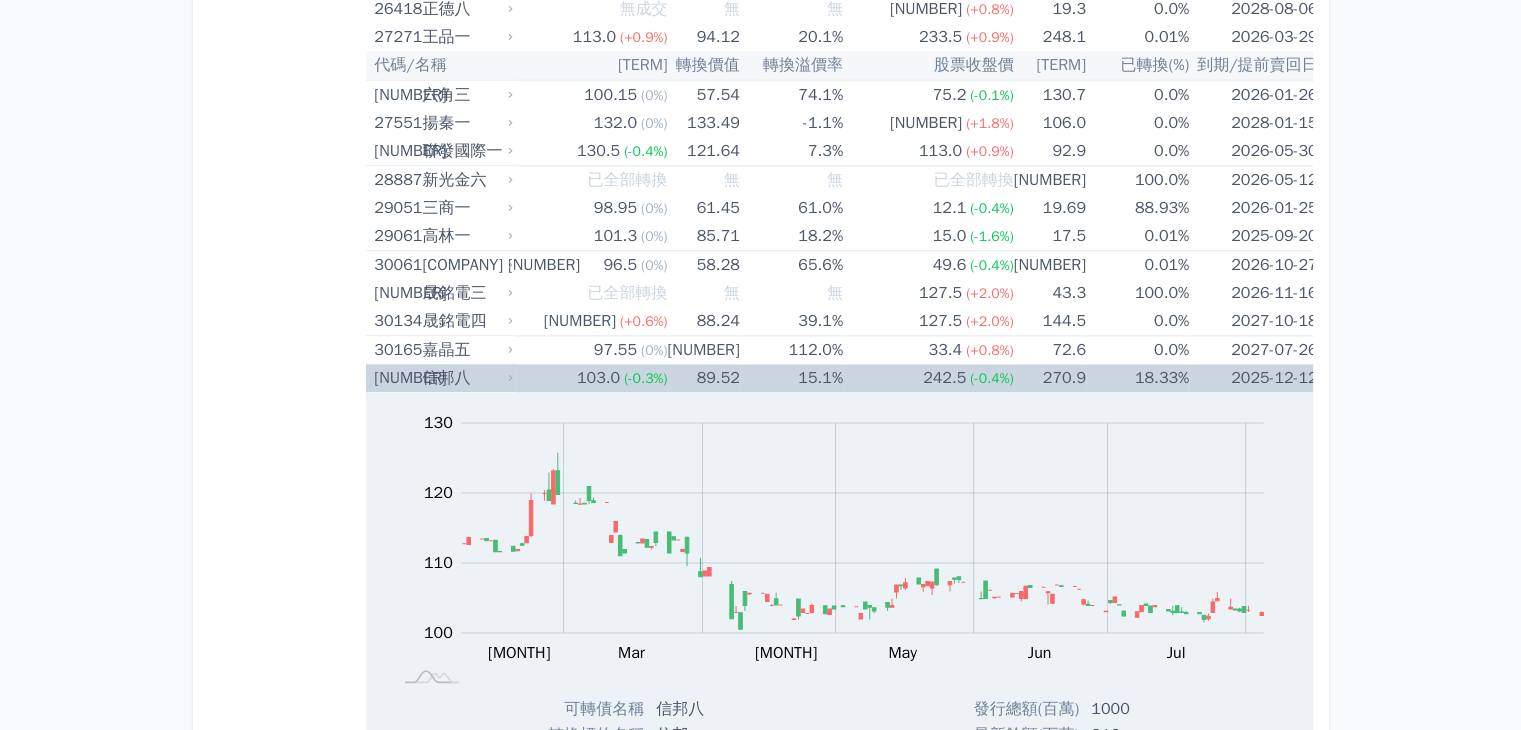 click on "(-0.4%)" at bounding box center (991, 378) 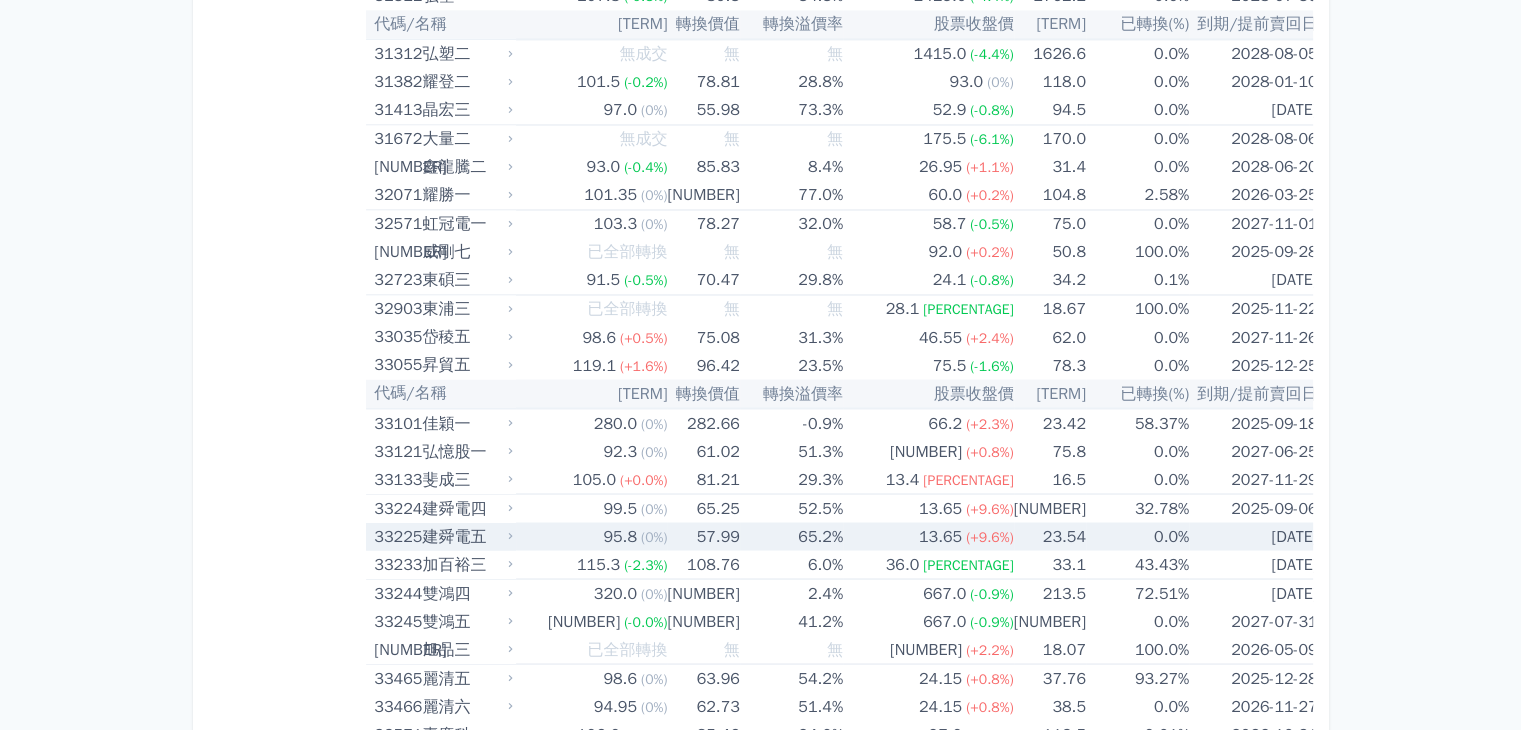scroll, scrollTop: 3500, scrollLeft: 0, axis: vertical 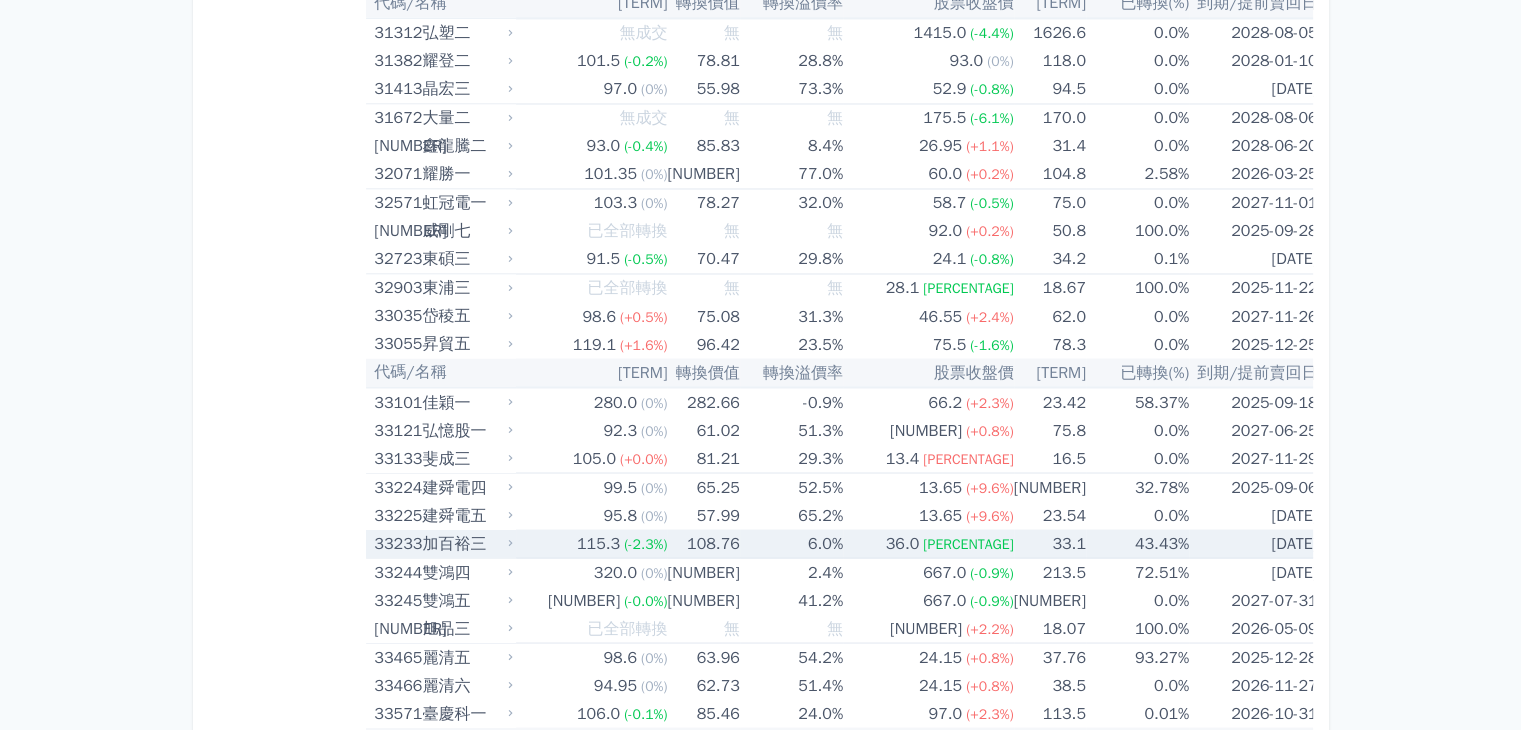 click on "115.3" at bounding box center (598, 543) 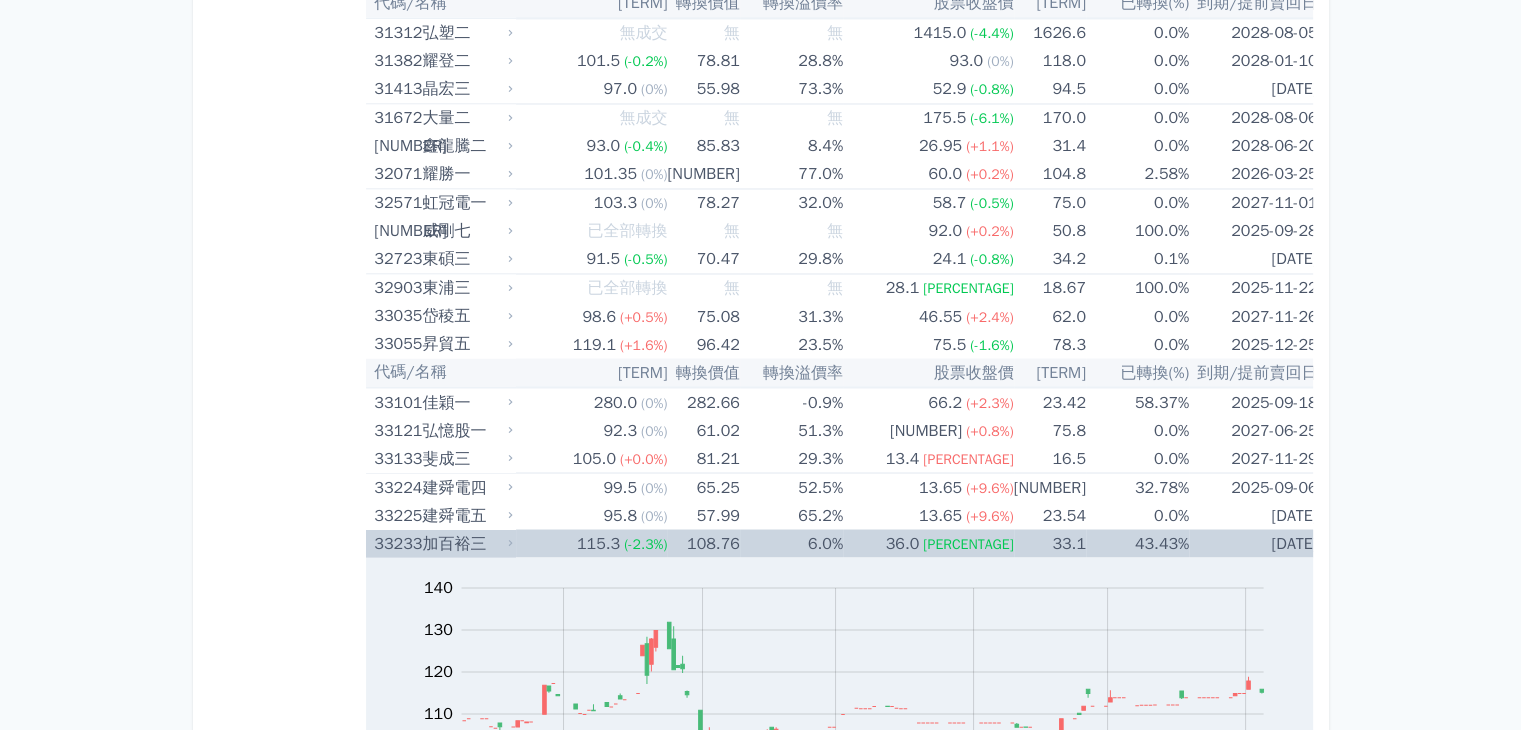 click on "115.3" at bounding box center (598, 543) 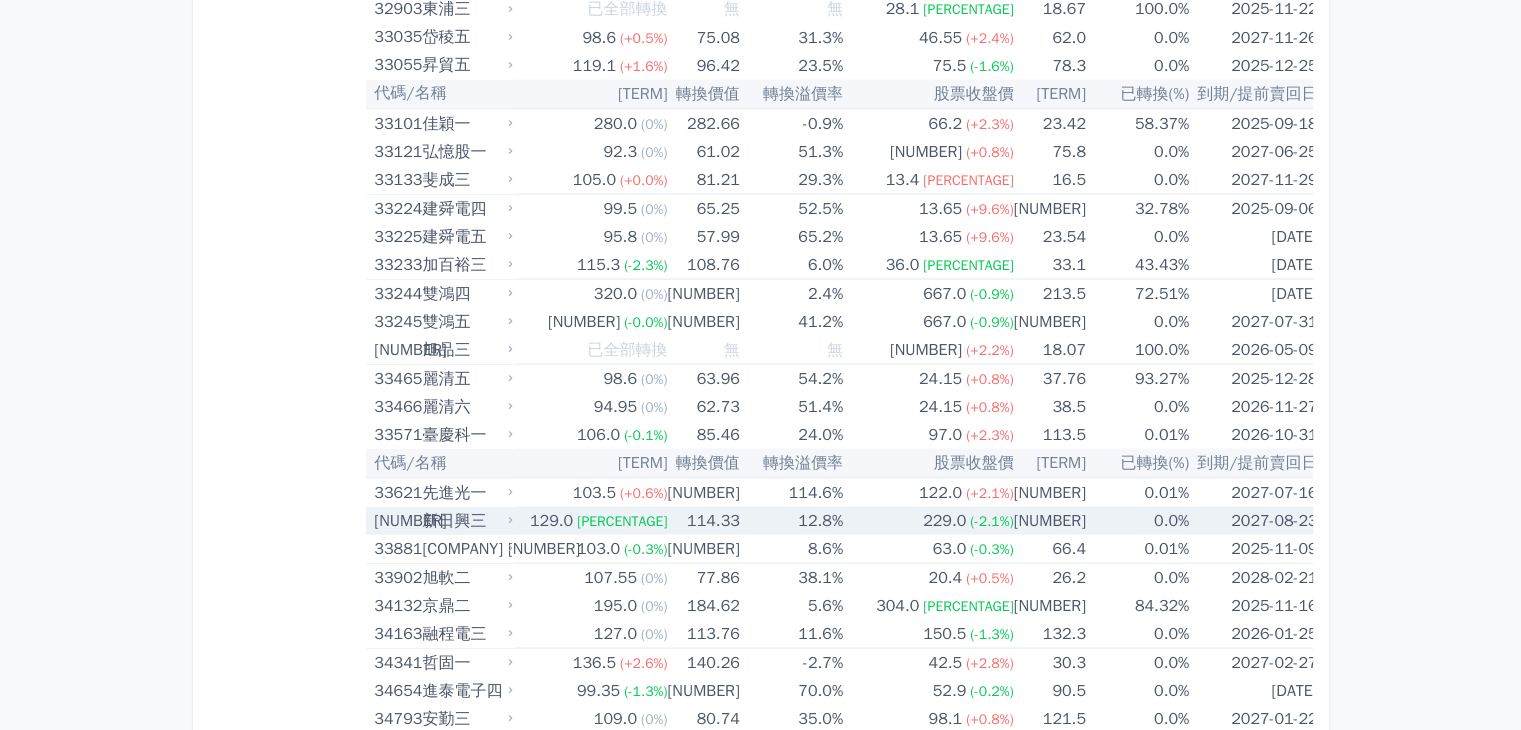 scroll, scrollTop: 3900, scrollLeft: 0, axis: vertical 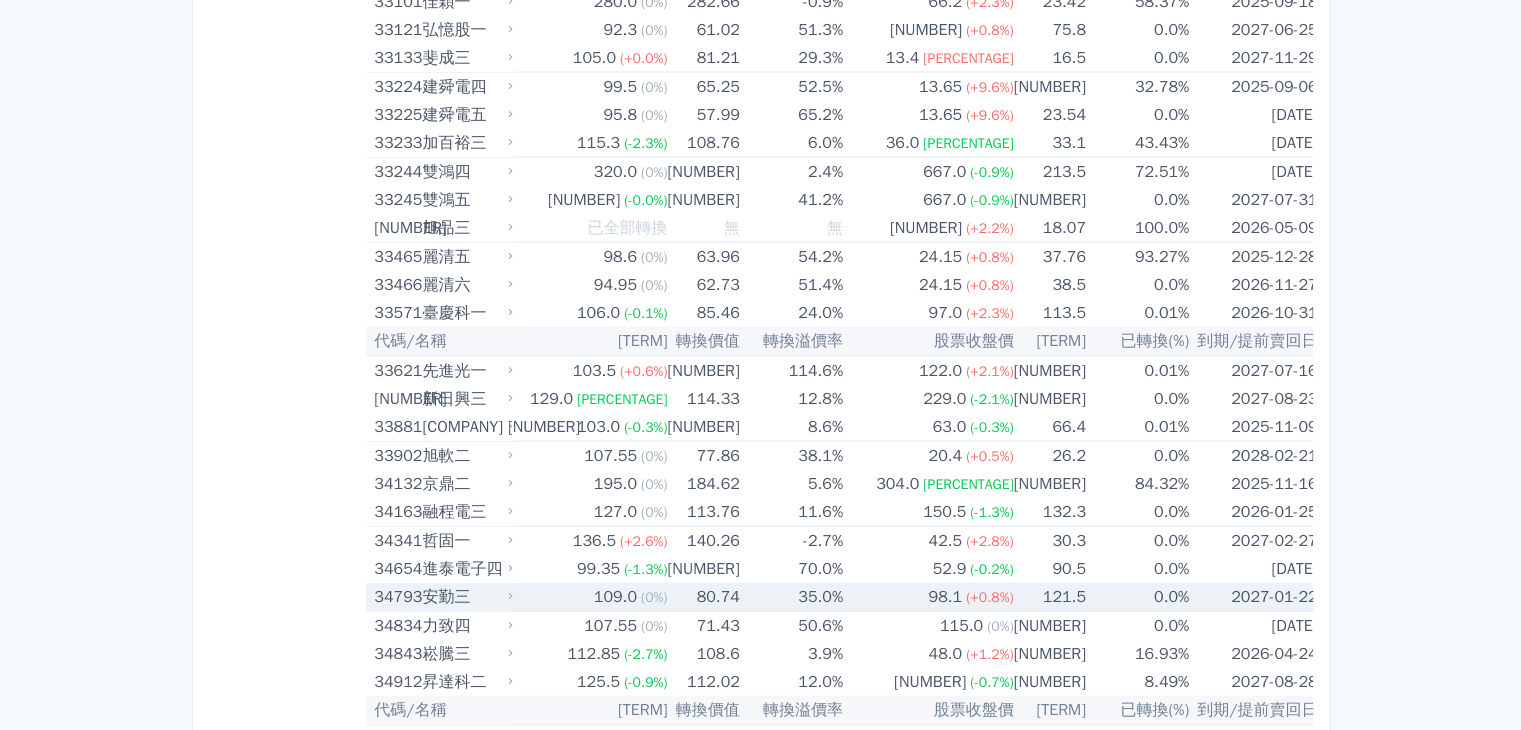 click on "[NUMBER]" at bounding box center [615, 597] 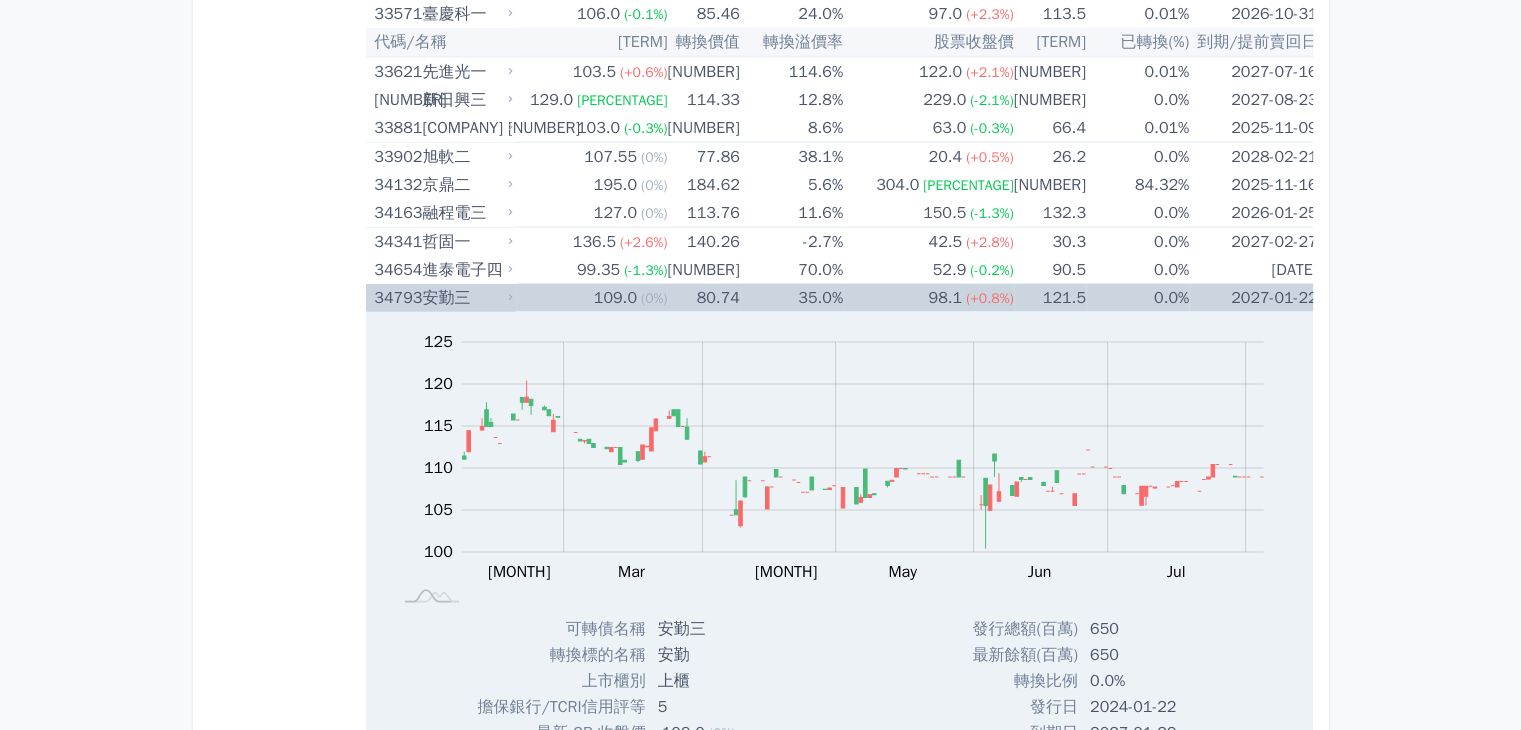 scroll, scrollTop: 4200, scrollLeft: 0, axis: vertical 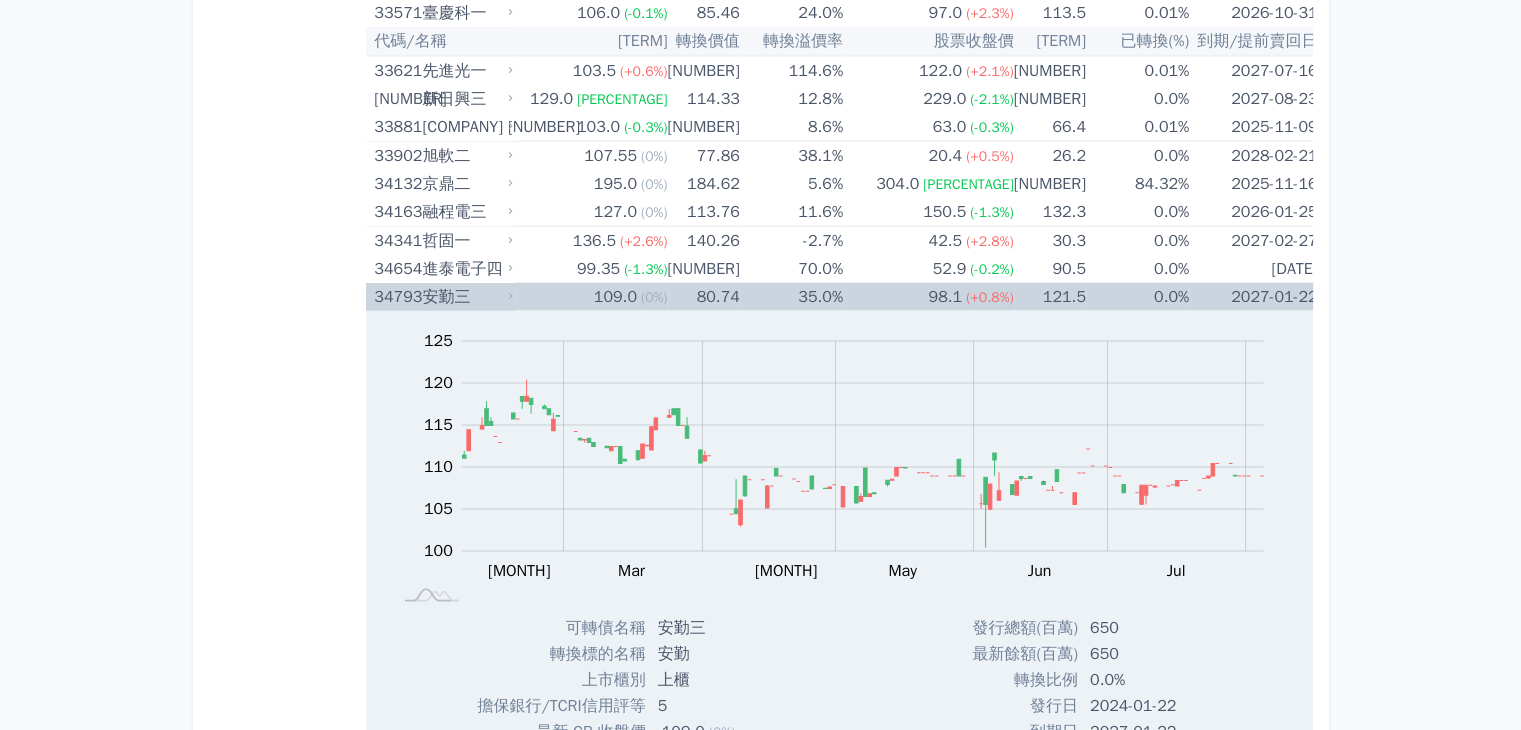 click on "109.0 (0%)" at bounding box center [591, 297] 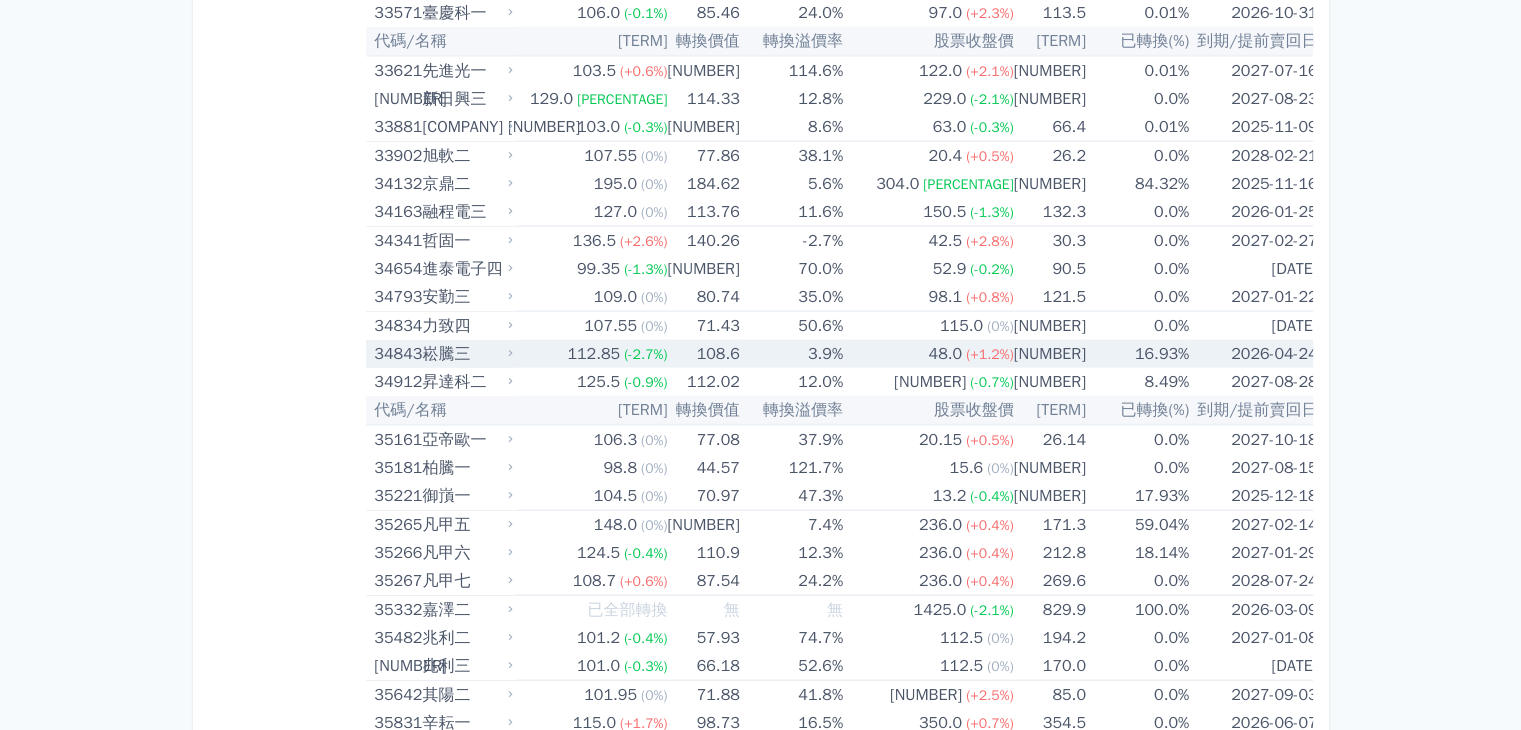 click on "[COMPANY]" at bounding box center [466, 354] 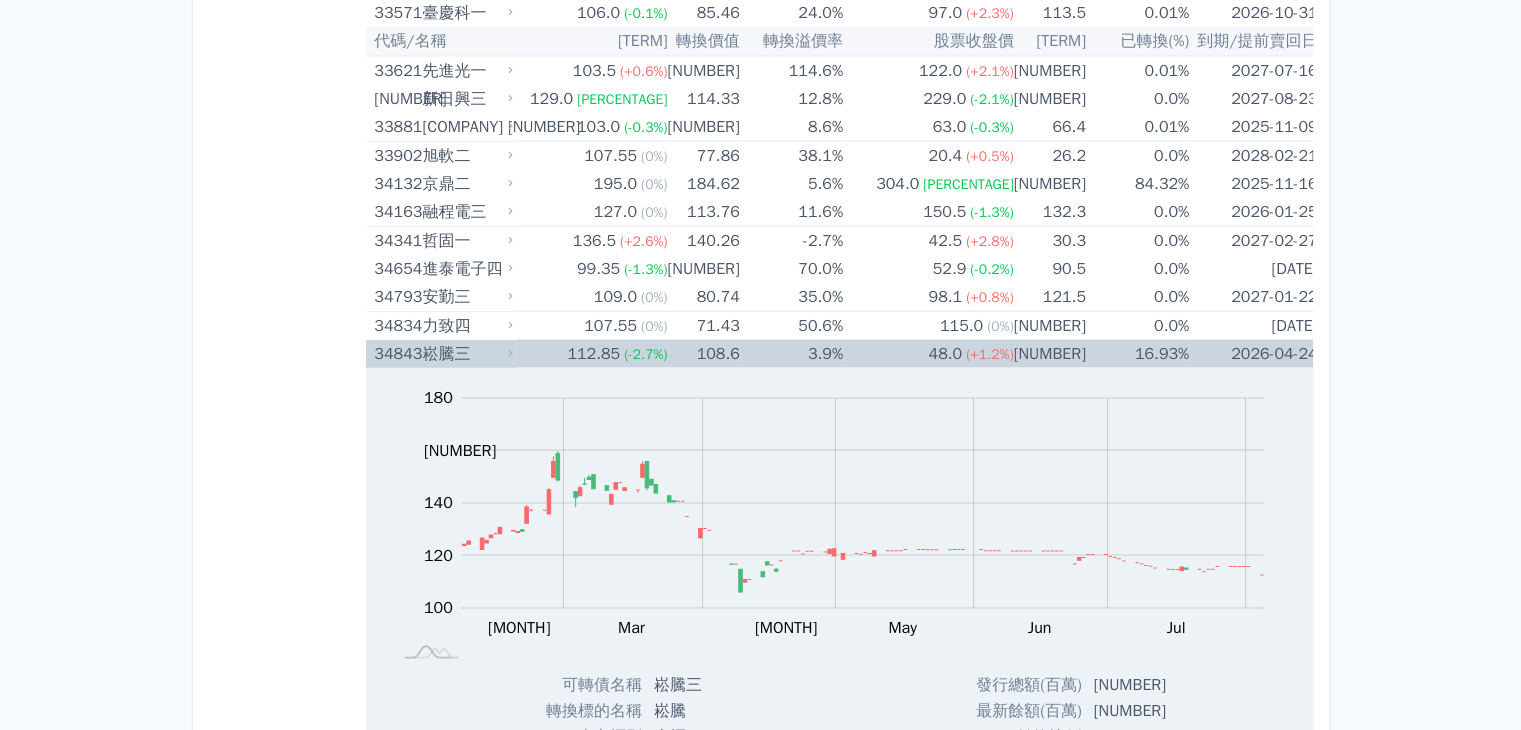 click on "[COMPANY]" at bounding box center (466, 354) 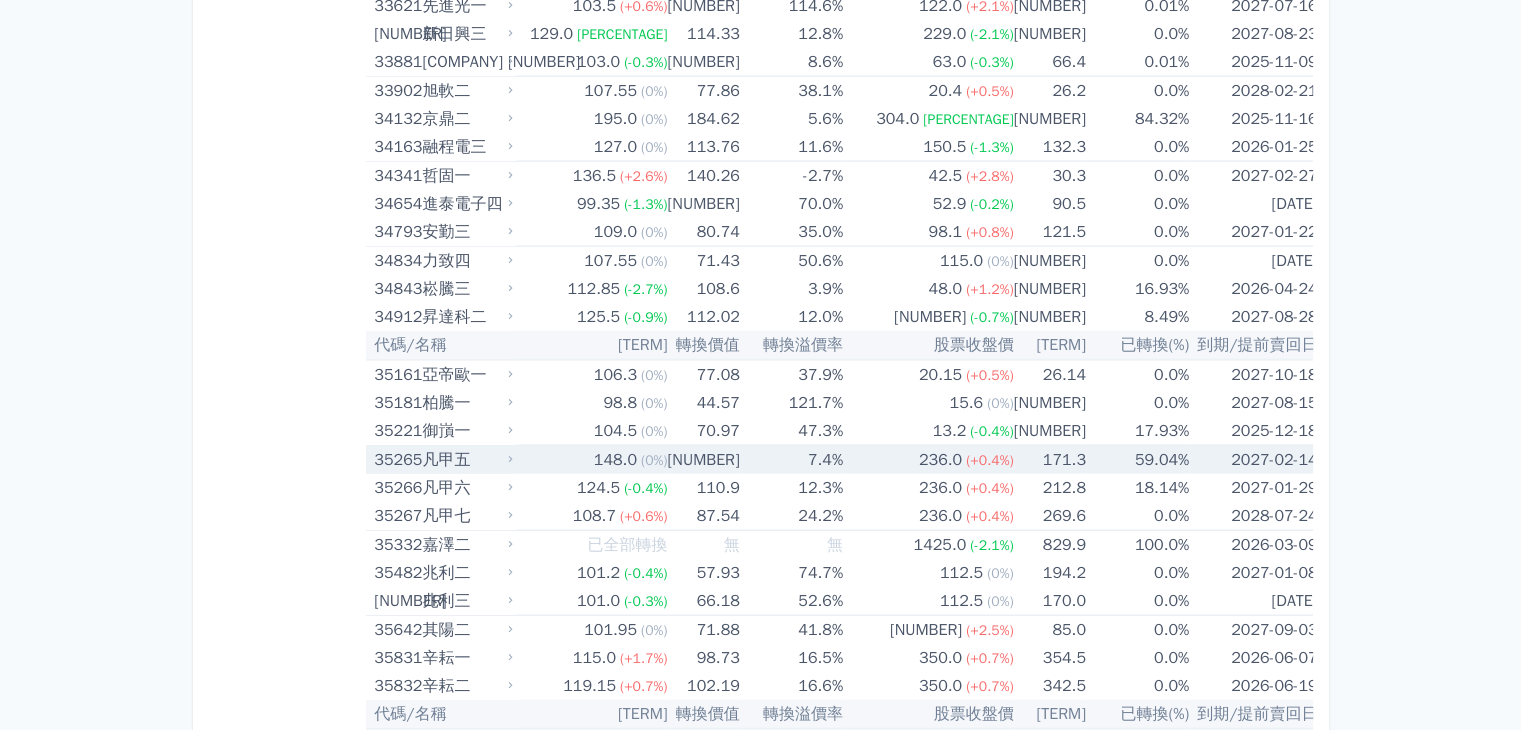 scroll, scrollTop: 4300, scrollLeft: 0, axis: vertical 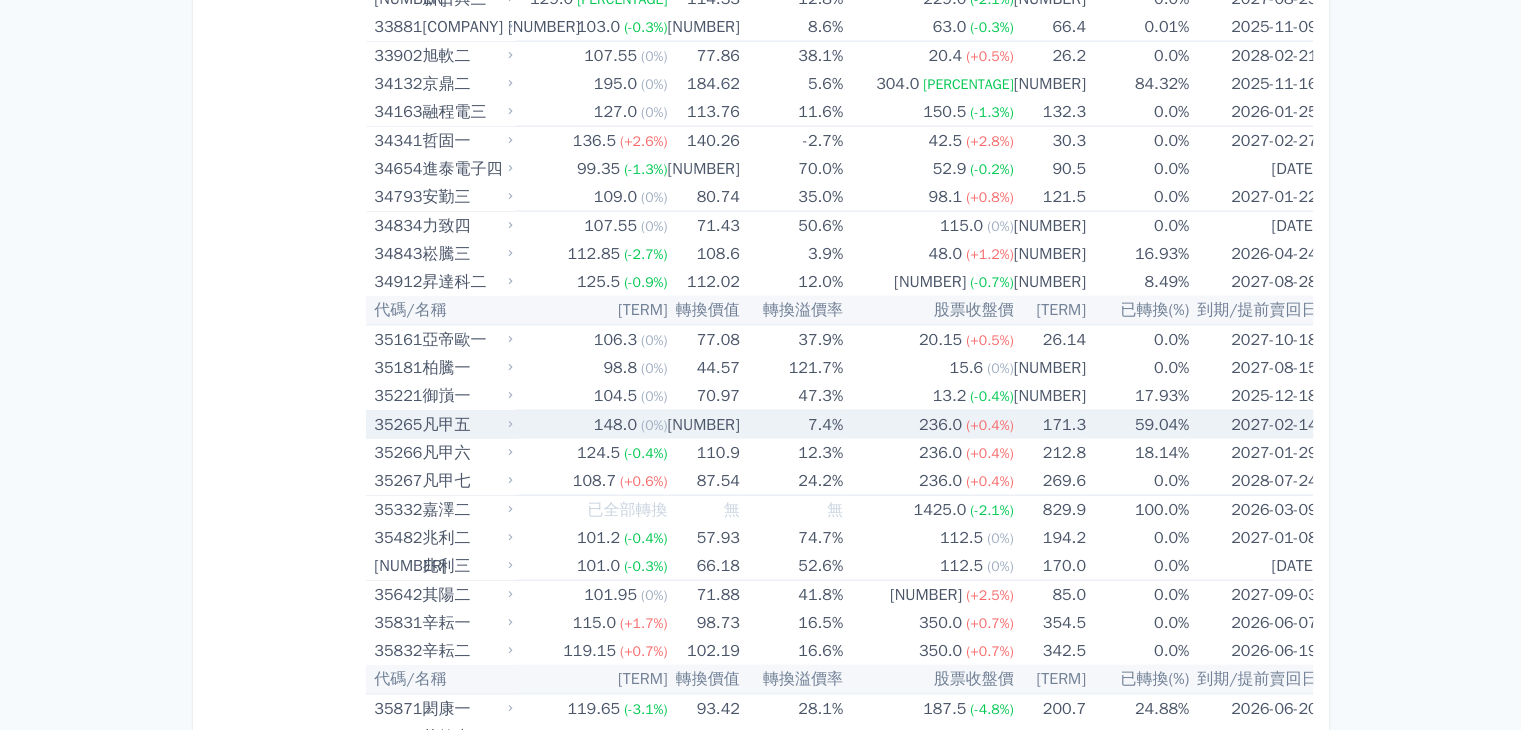 click on "148.0 (0%)" at bounding box center (591, 425) 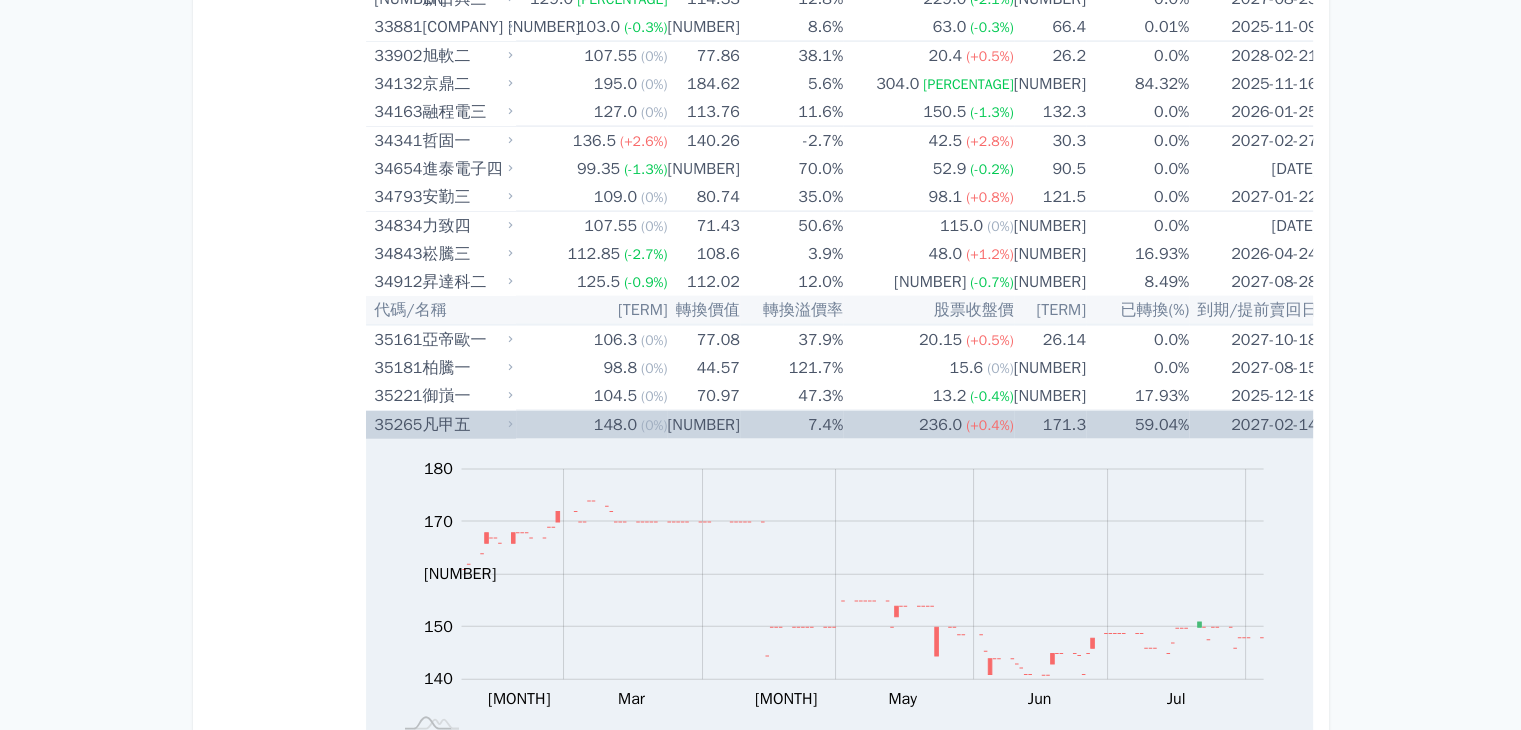 click on "148.0 (0%)" at bounding box center (591, 425) 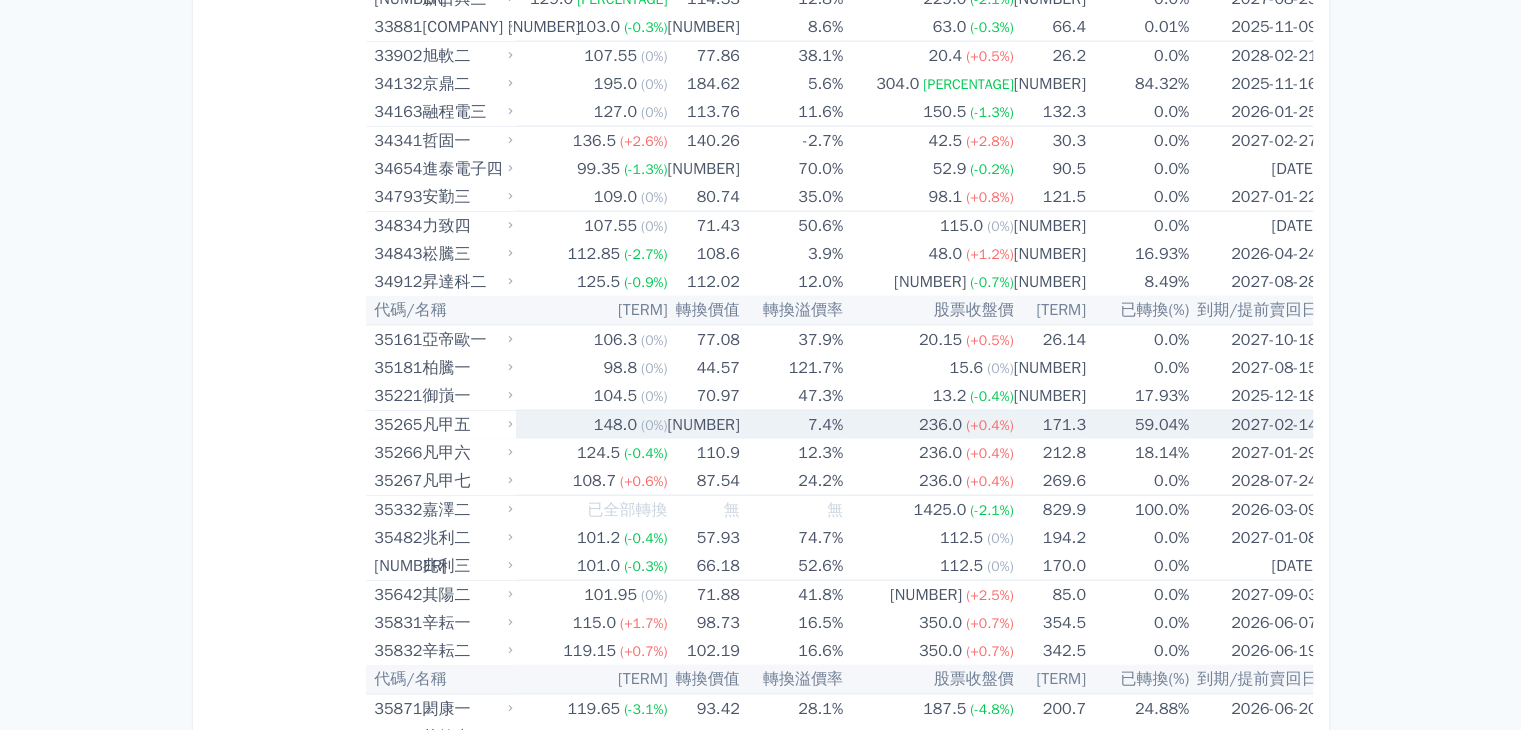 click on "148.0 (0%)" at bounding box center [591, 425] 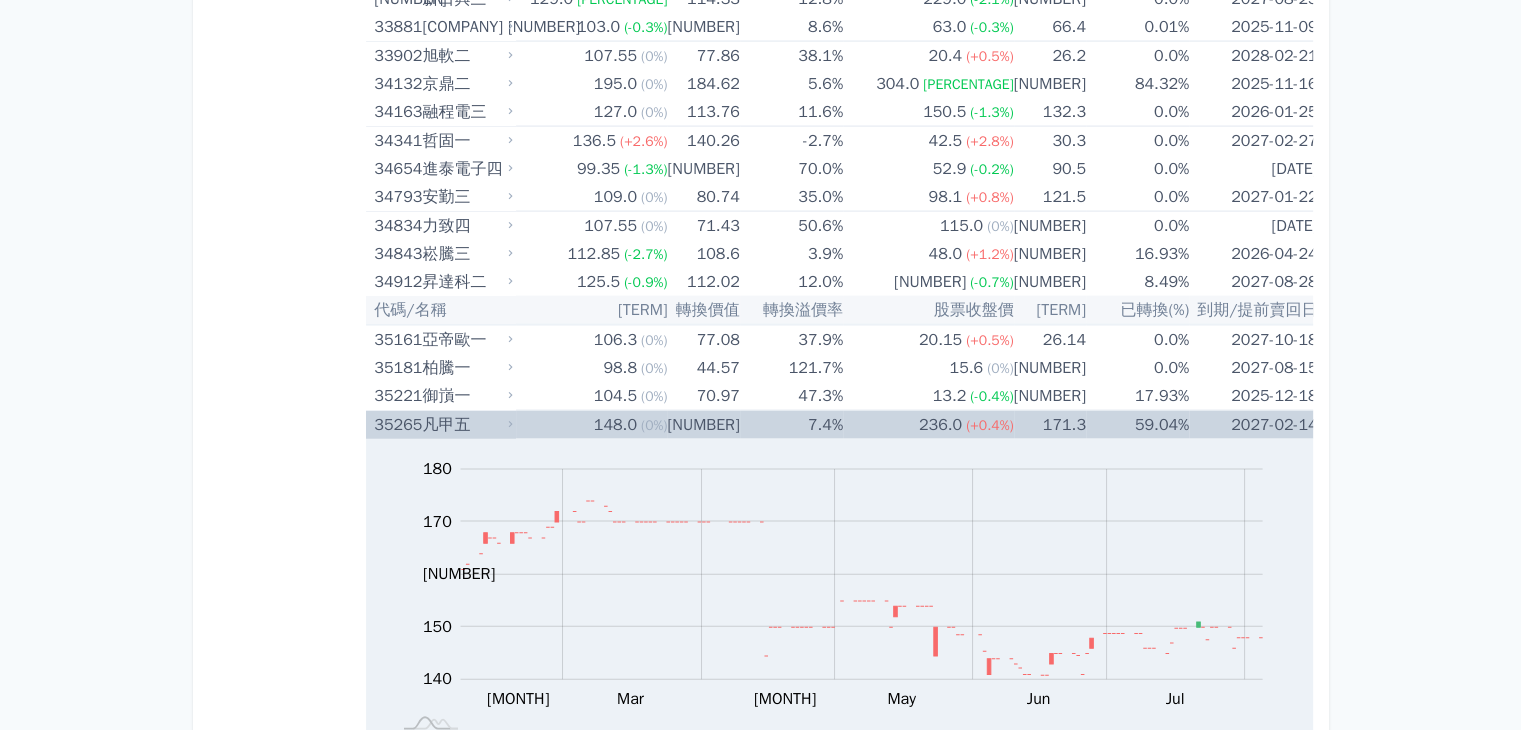 click on "137.77" at bounding box center [703, 425] 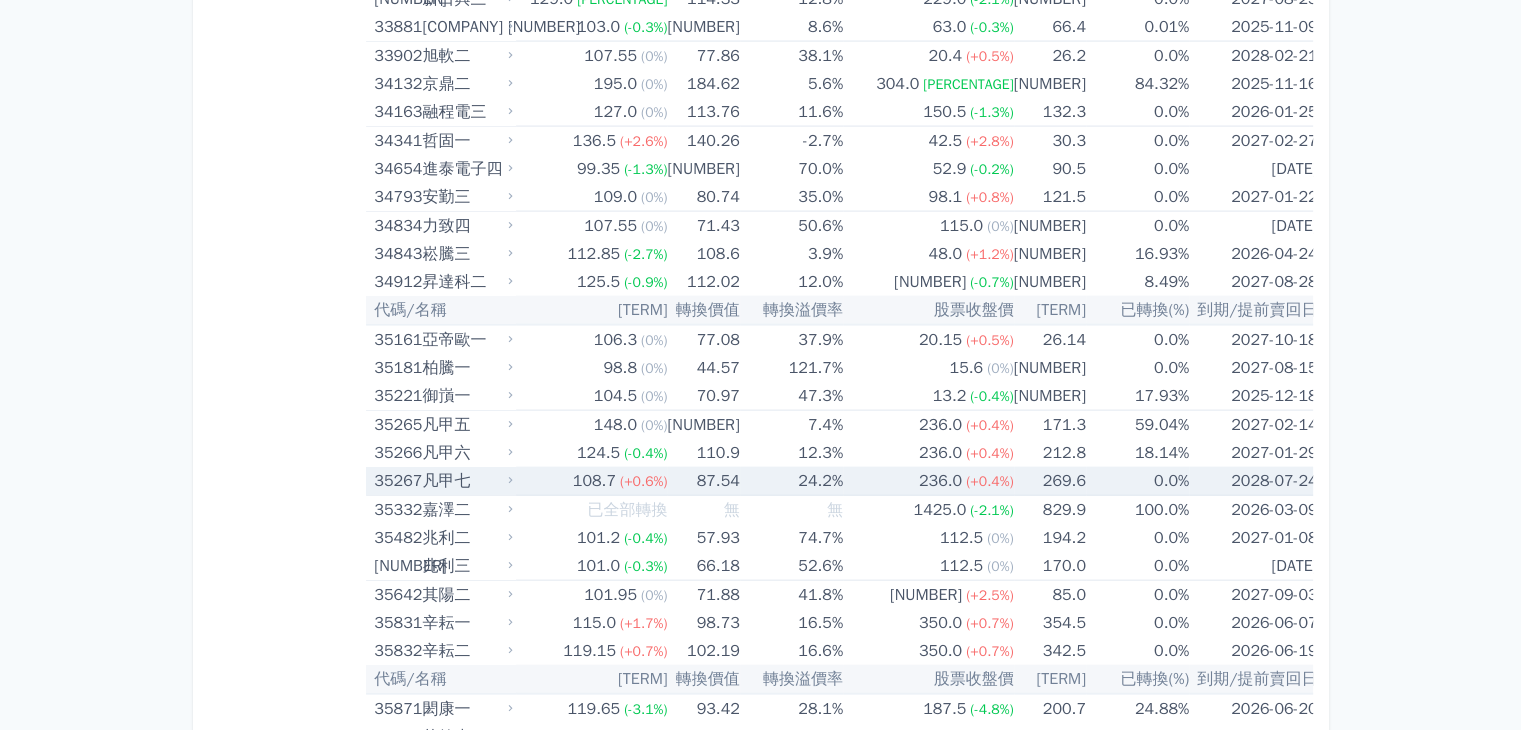 click on "108.7" at bounding box center [594, 481] 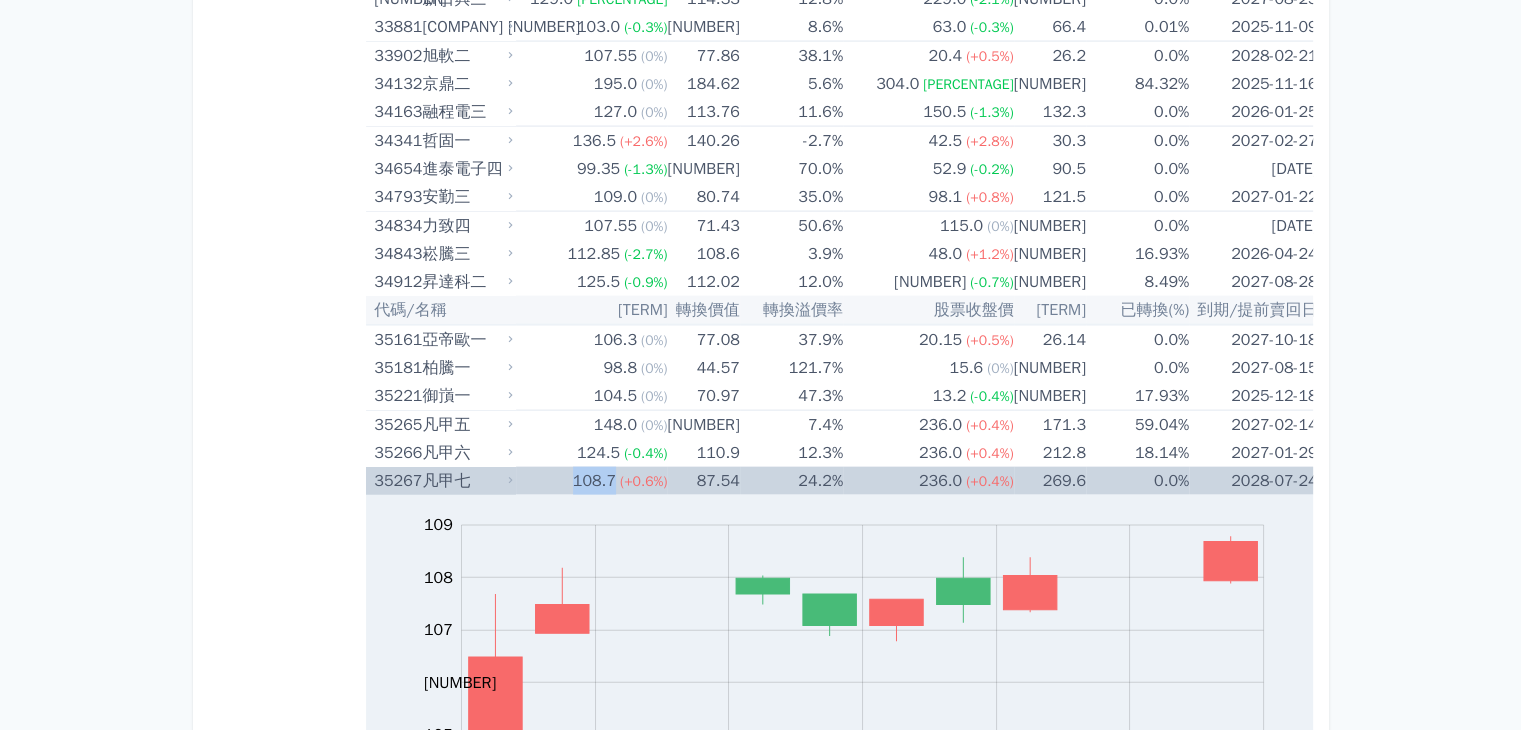 click on "108.7" at bounding box center [594, 481] 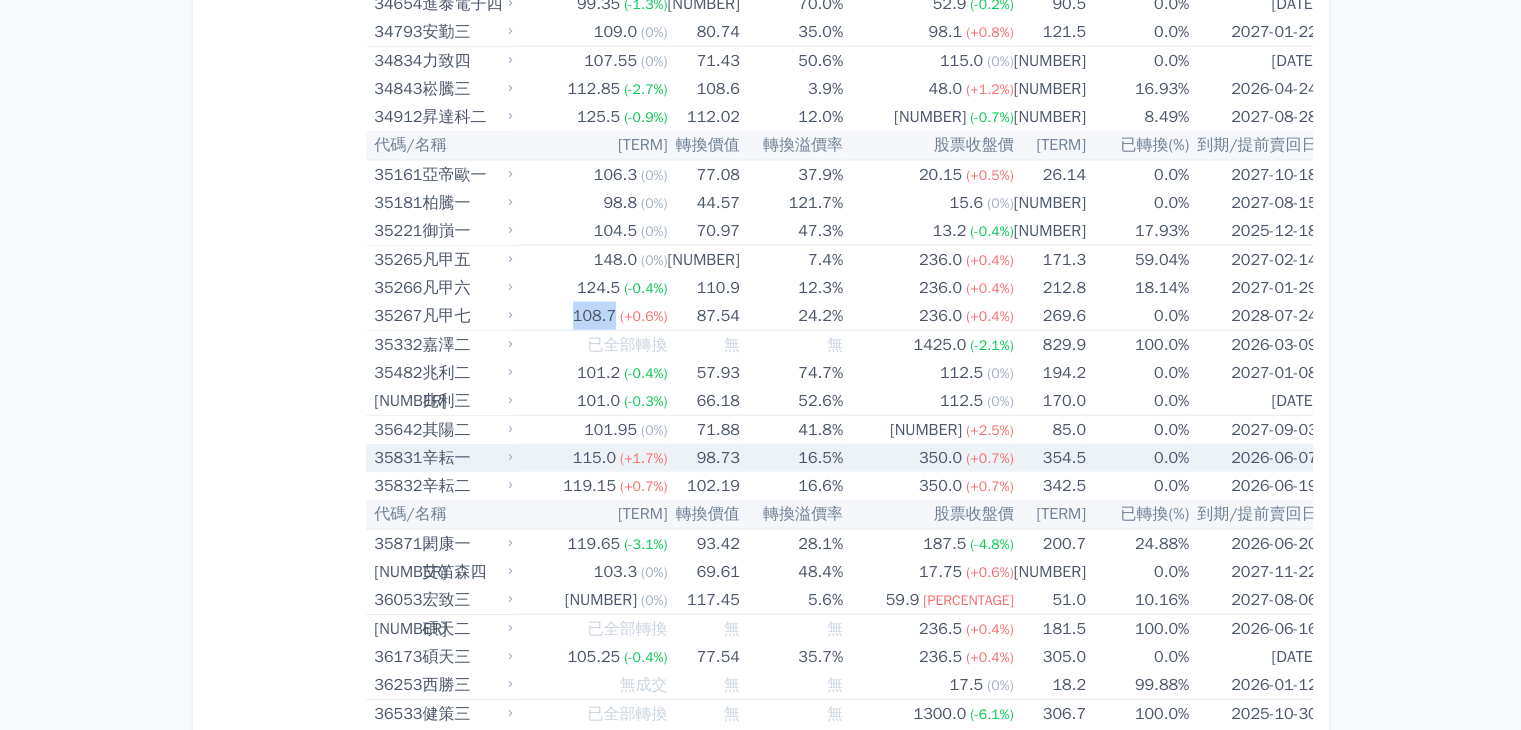 scroll, scrollTop: 4500, scrollLeft: 0, axis: vertical 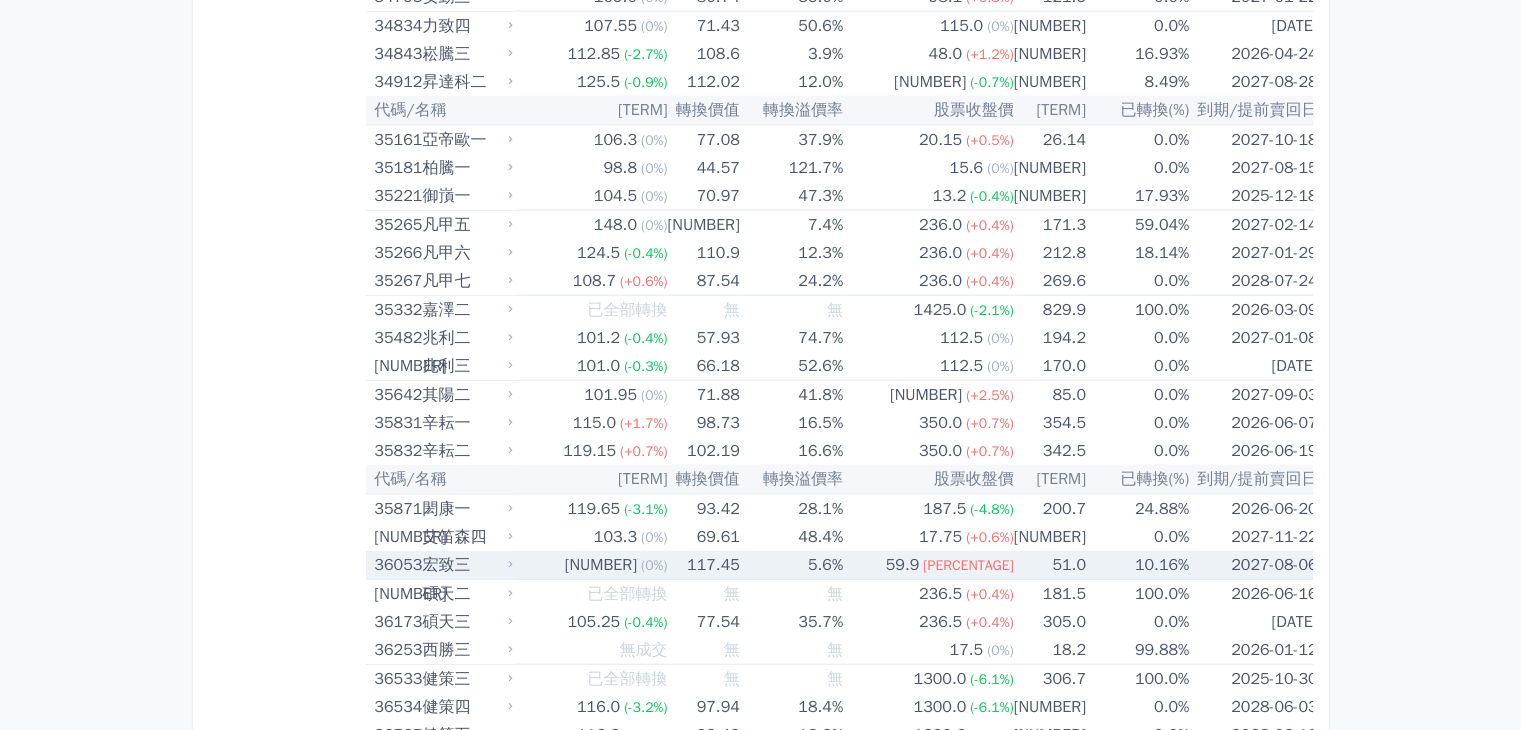 click on "124.0 (0%)" at bounding box center [591, 565] 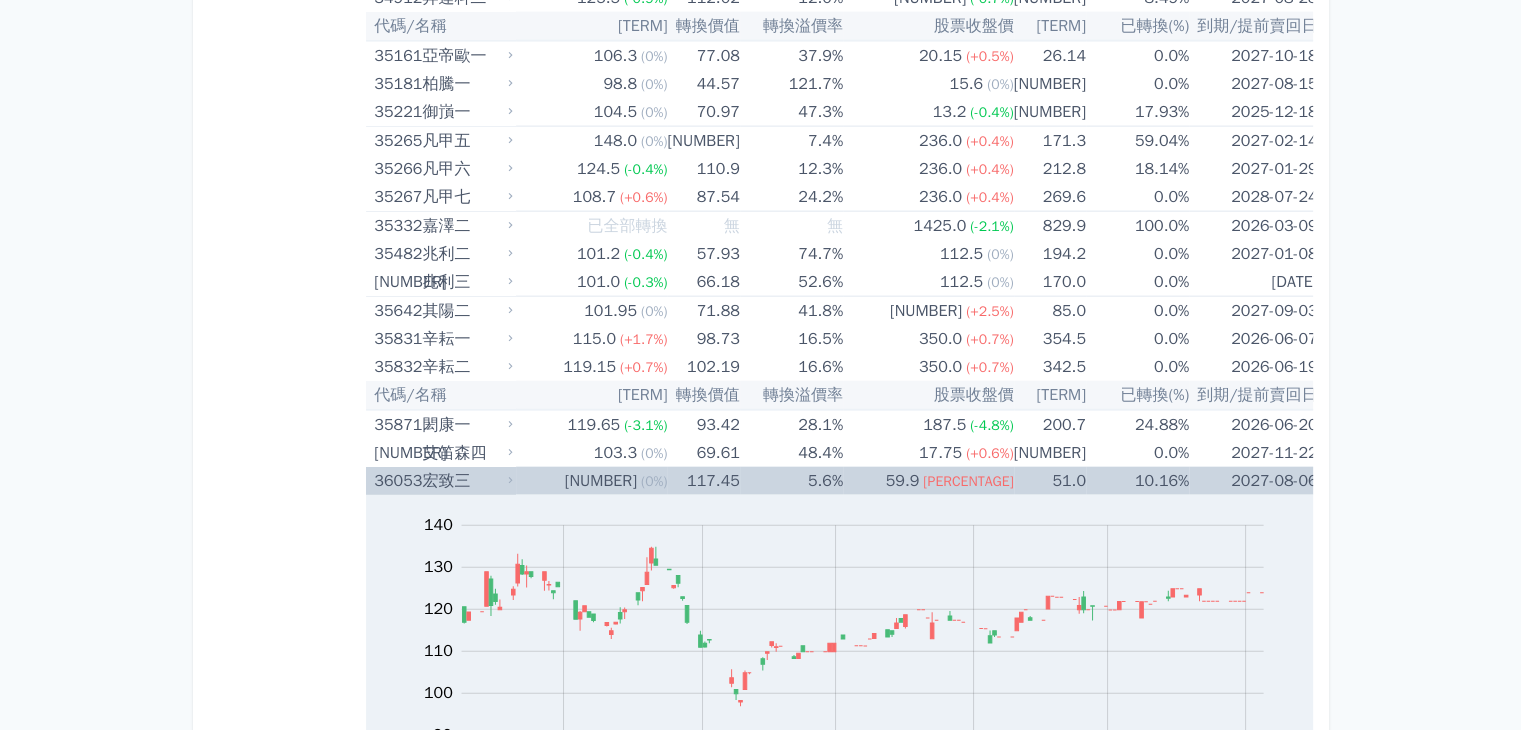 scroll, scrollTop: 4700, scrollLeft: 0, axis: vertical 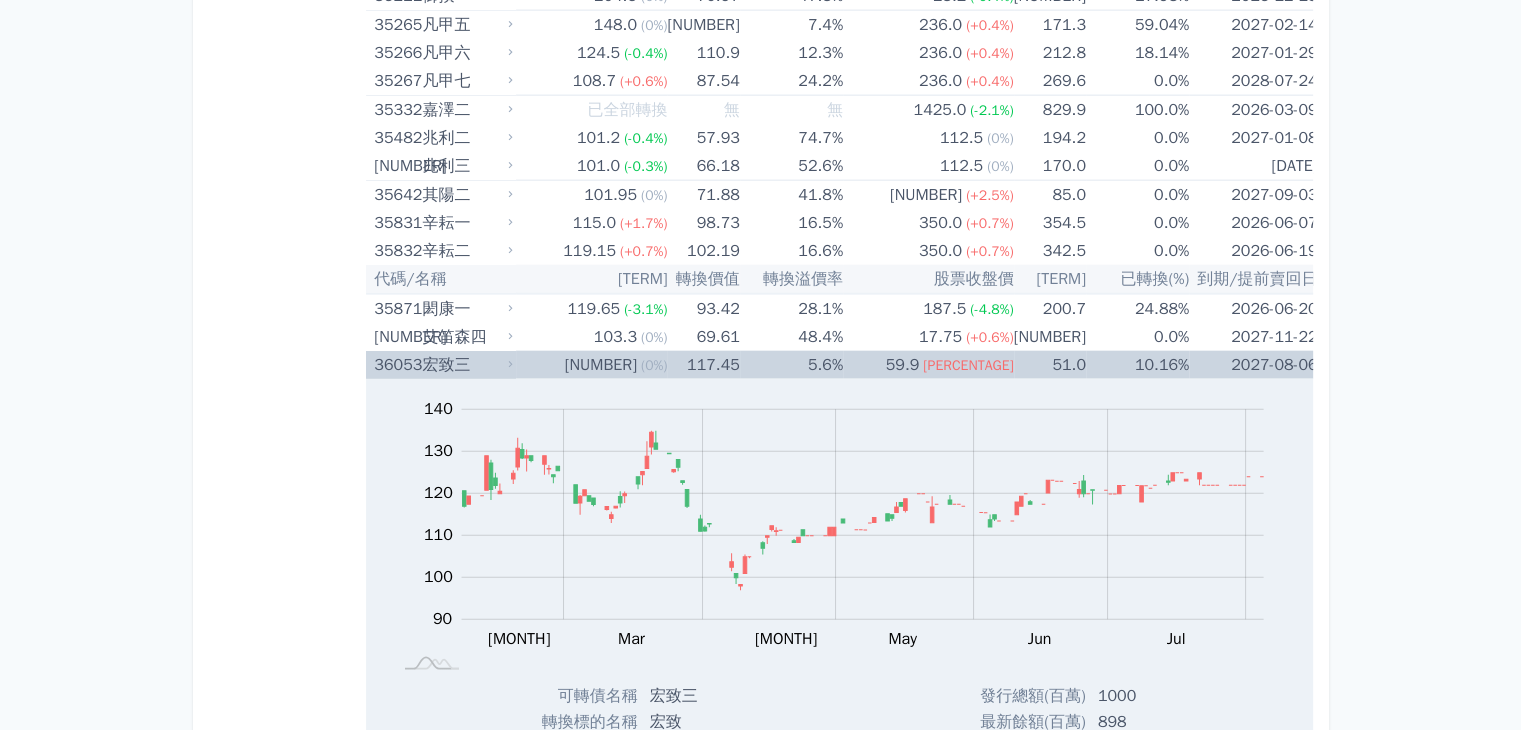 click on "宏致三" at bounding box center (466, 365) 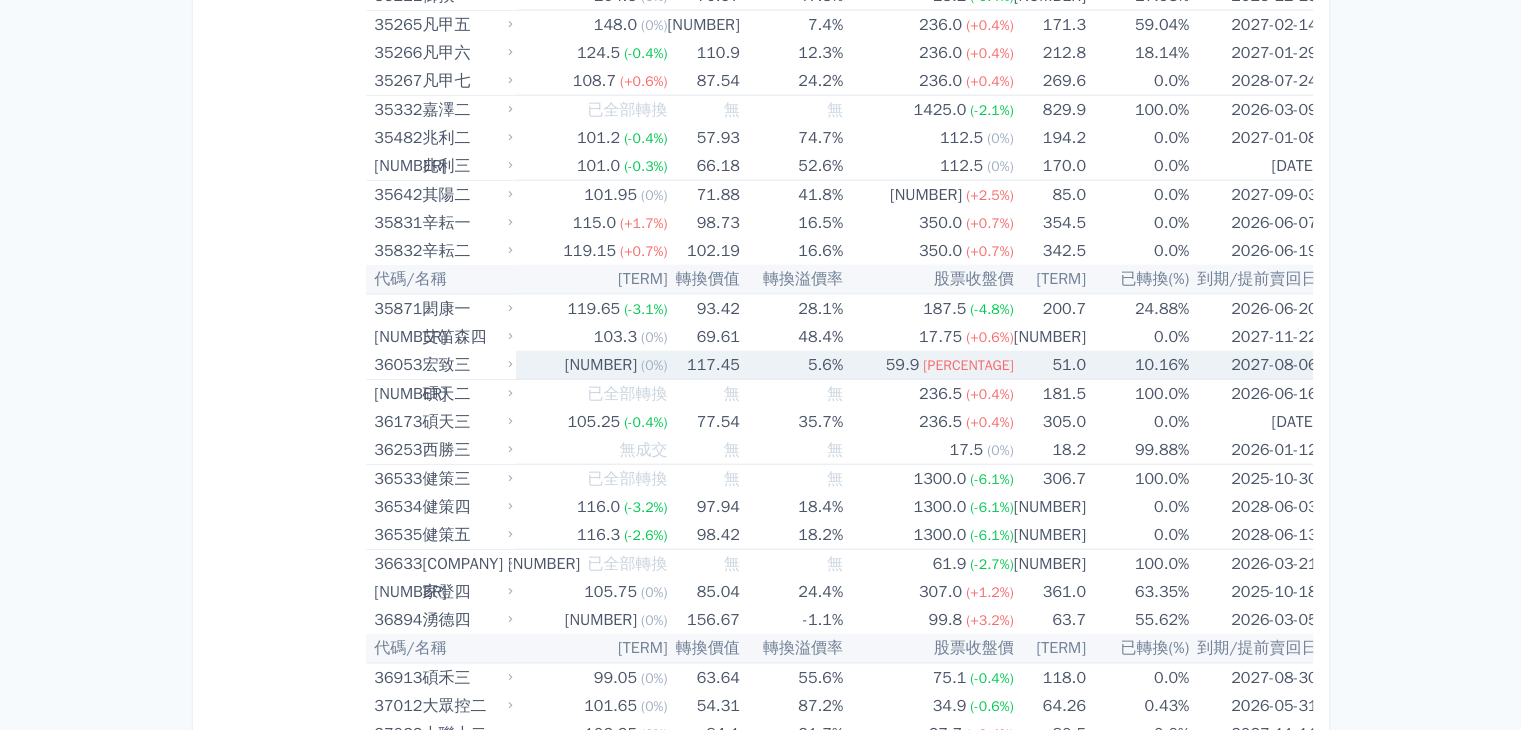 click on "宏致三" at bounding box center (466, 365) 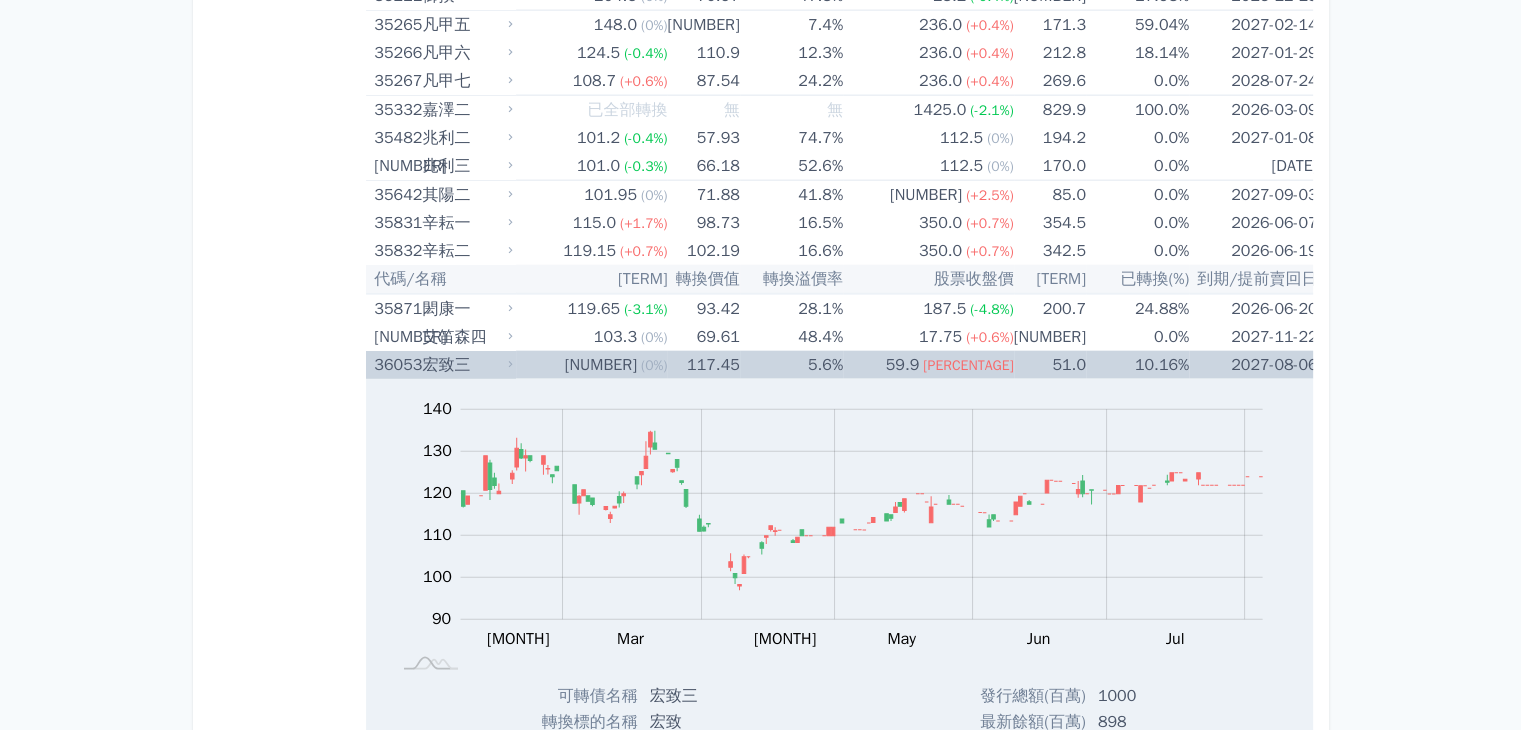 click on "117.45" at bounding box center (703, 365) 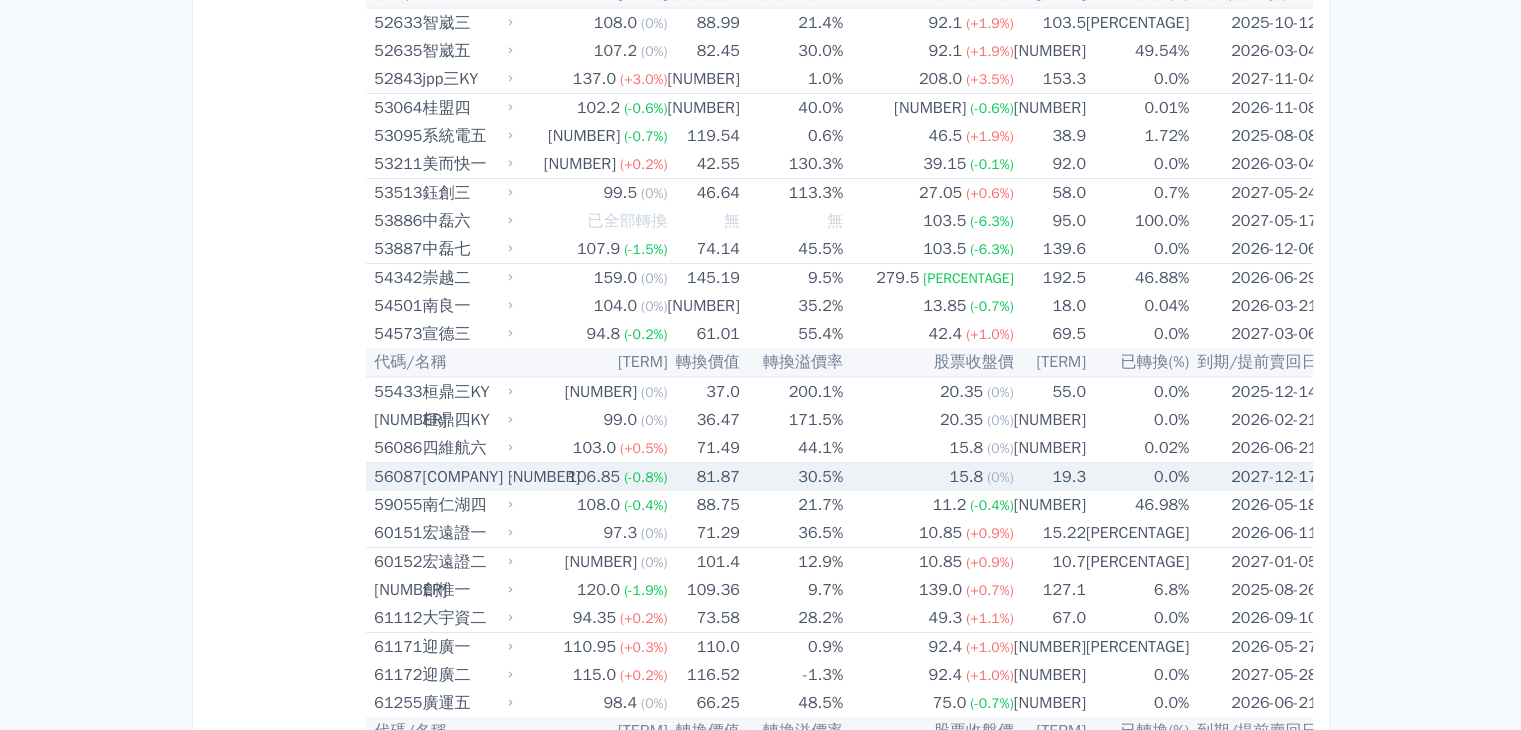 scroll, scrollTop: 7300, scrollLeft: 0, axis: vertical 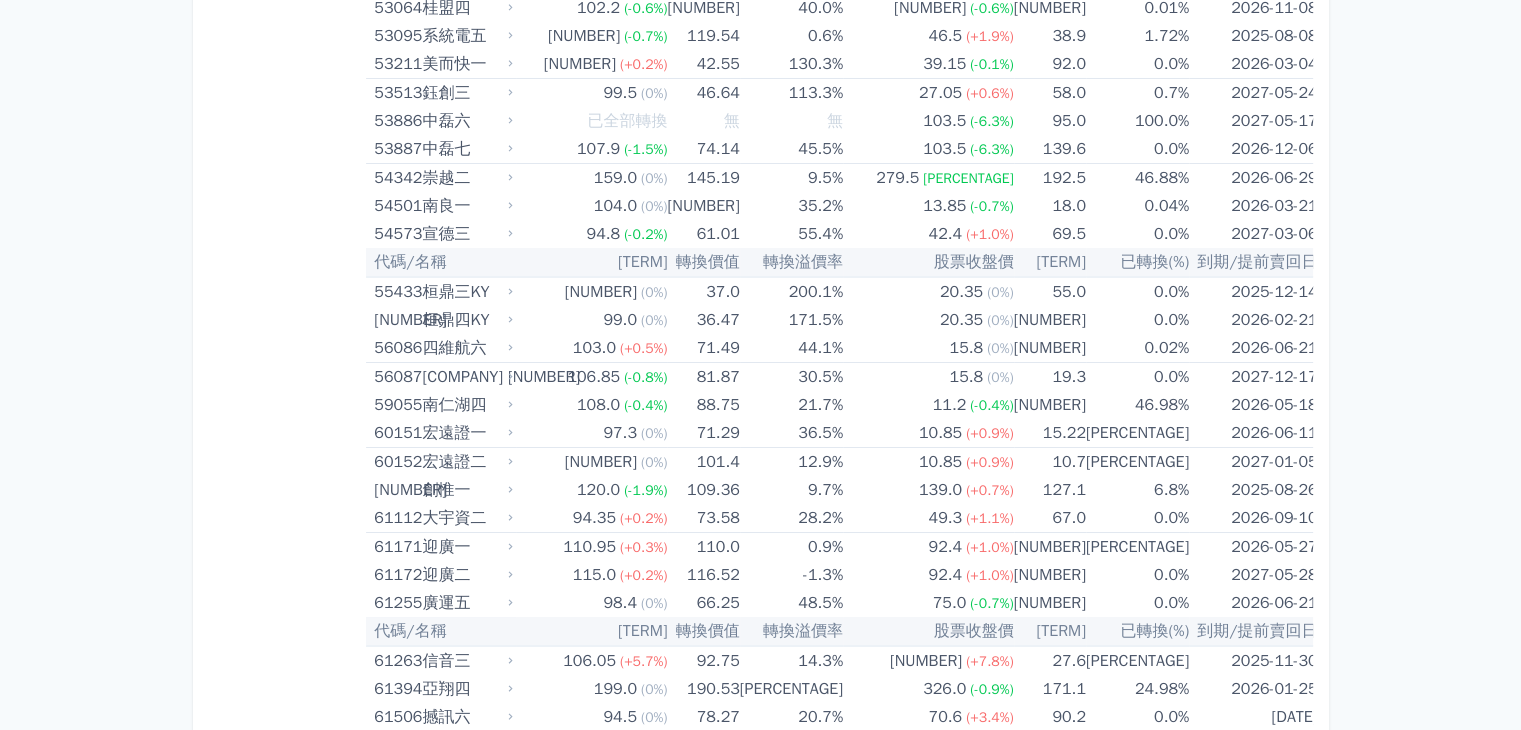 click on "按代號排序
即將/近期發行
一年內到期
轉換比例
低收盤價
轉換價值接近百元
低轉換溢價
CBAS權利金
高賣回報酬率" at bounding box center (288, -1088) 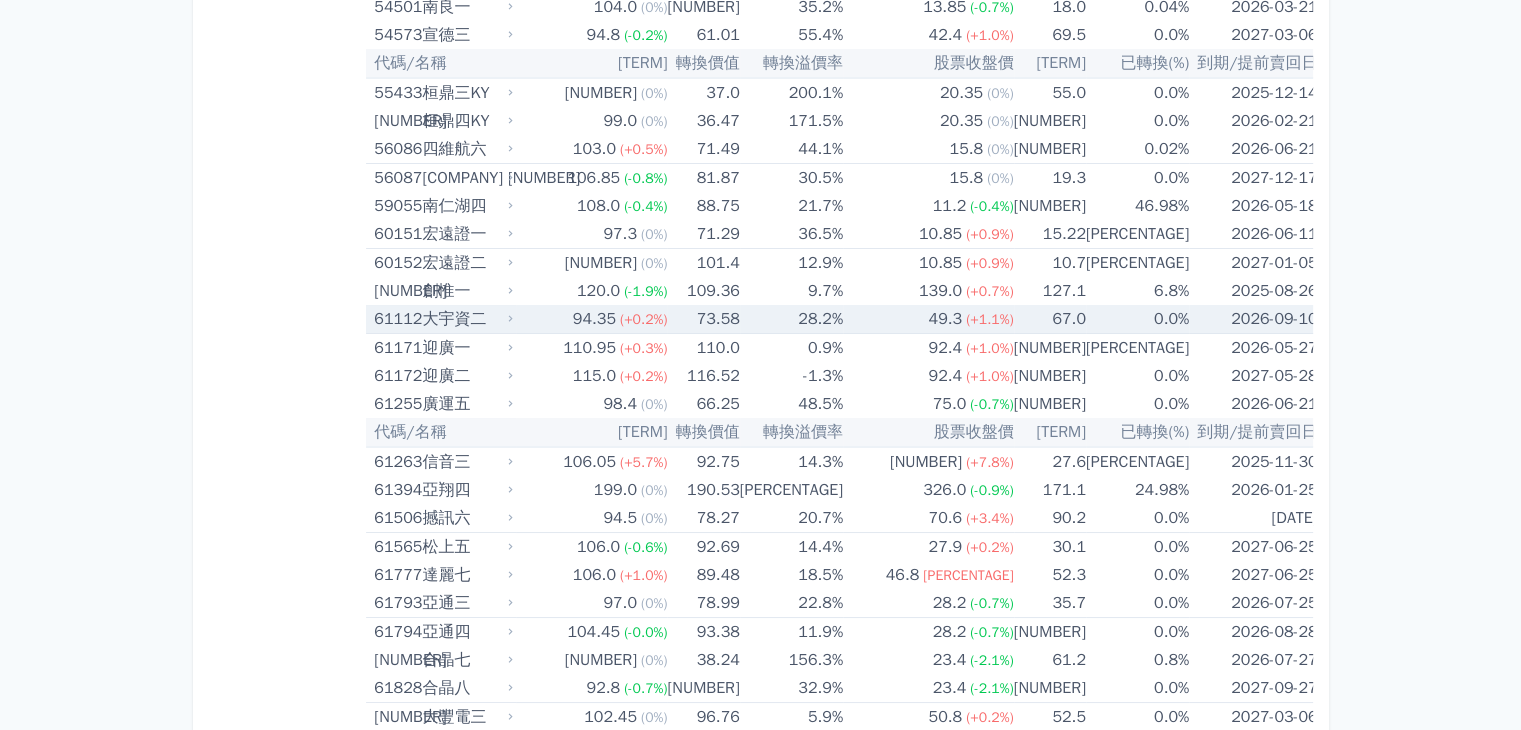 scroll, scrollTop: 7500, scrollLeft: 0, axis: vertical 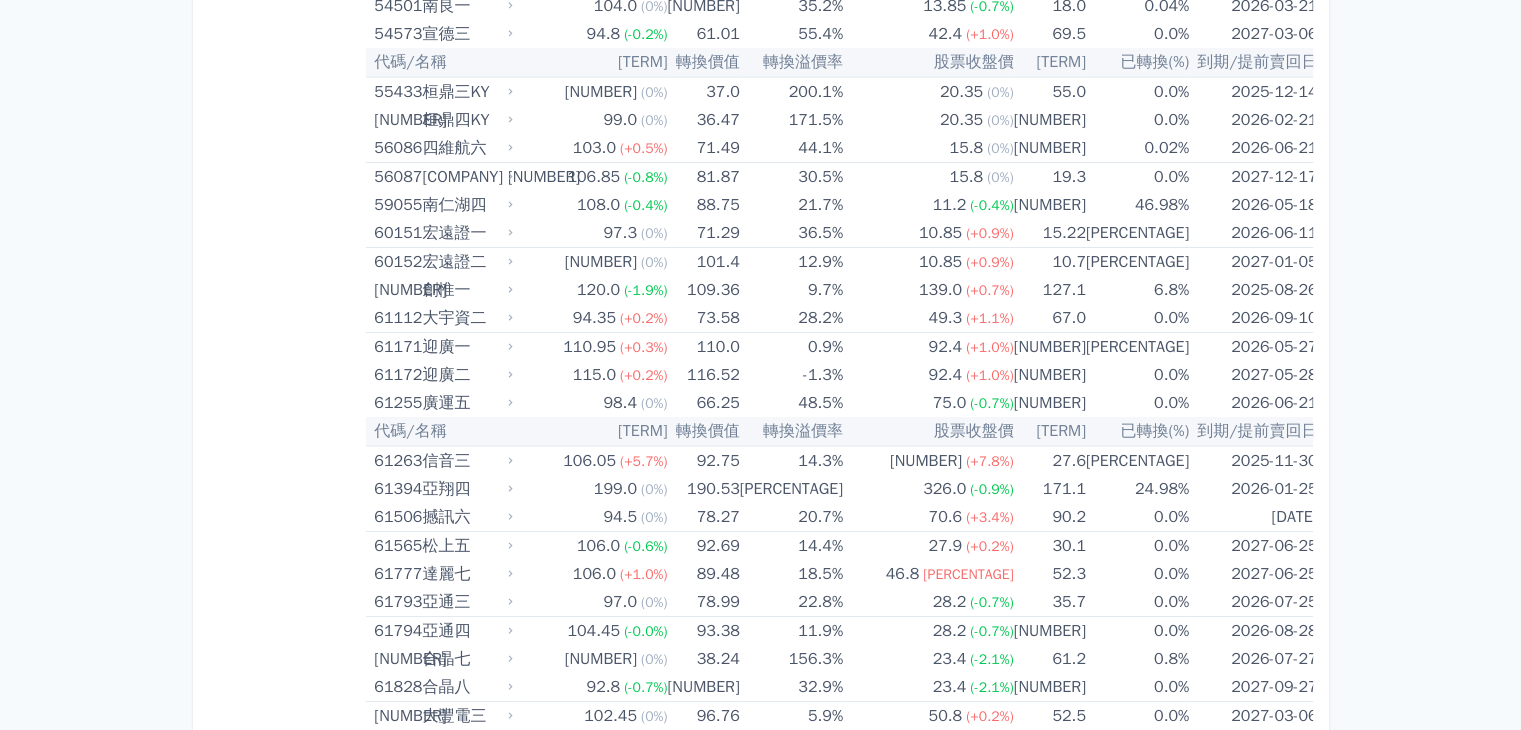 drag, startPoint x: 282, startPoint y: 563, endPoint x: 308, endPoint y: 565, distance: 26.076809 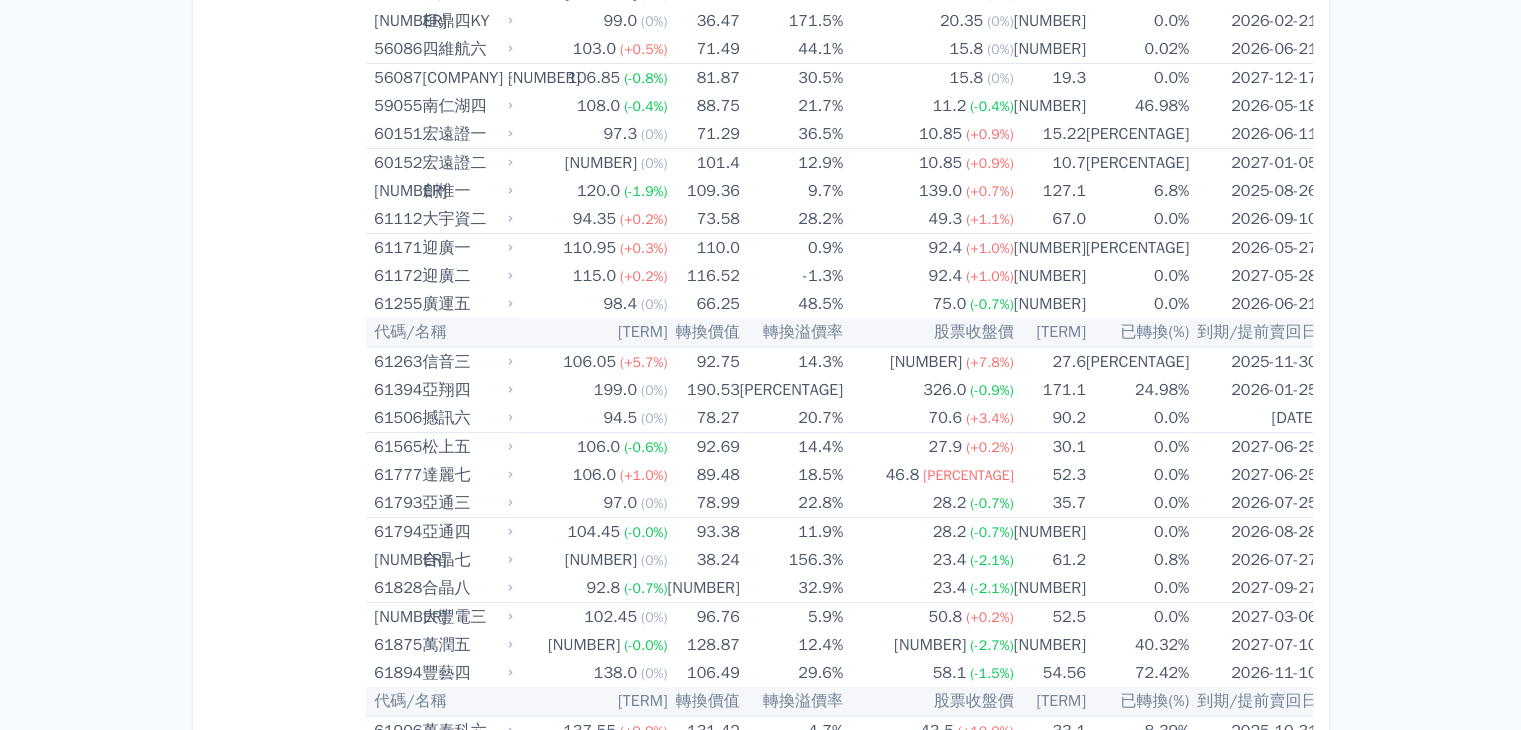 scroll, scrollTop: 7600, scrollLeft: 0, axis: vertical 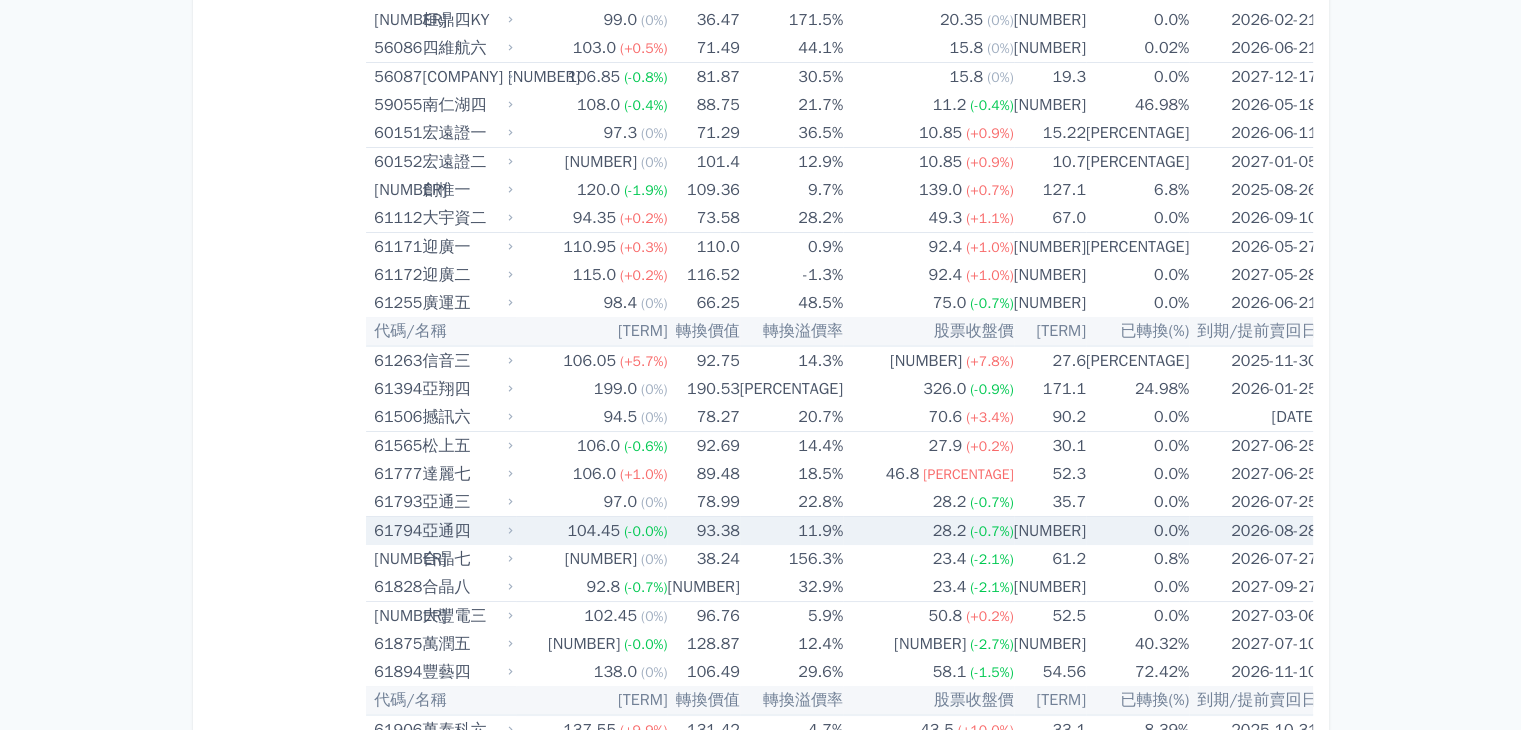 click on "[COMPANY]" at bounding box center (466, 531) 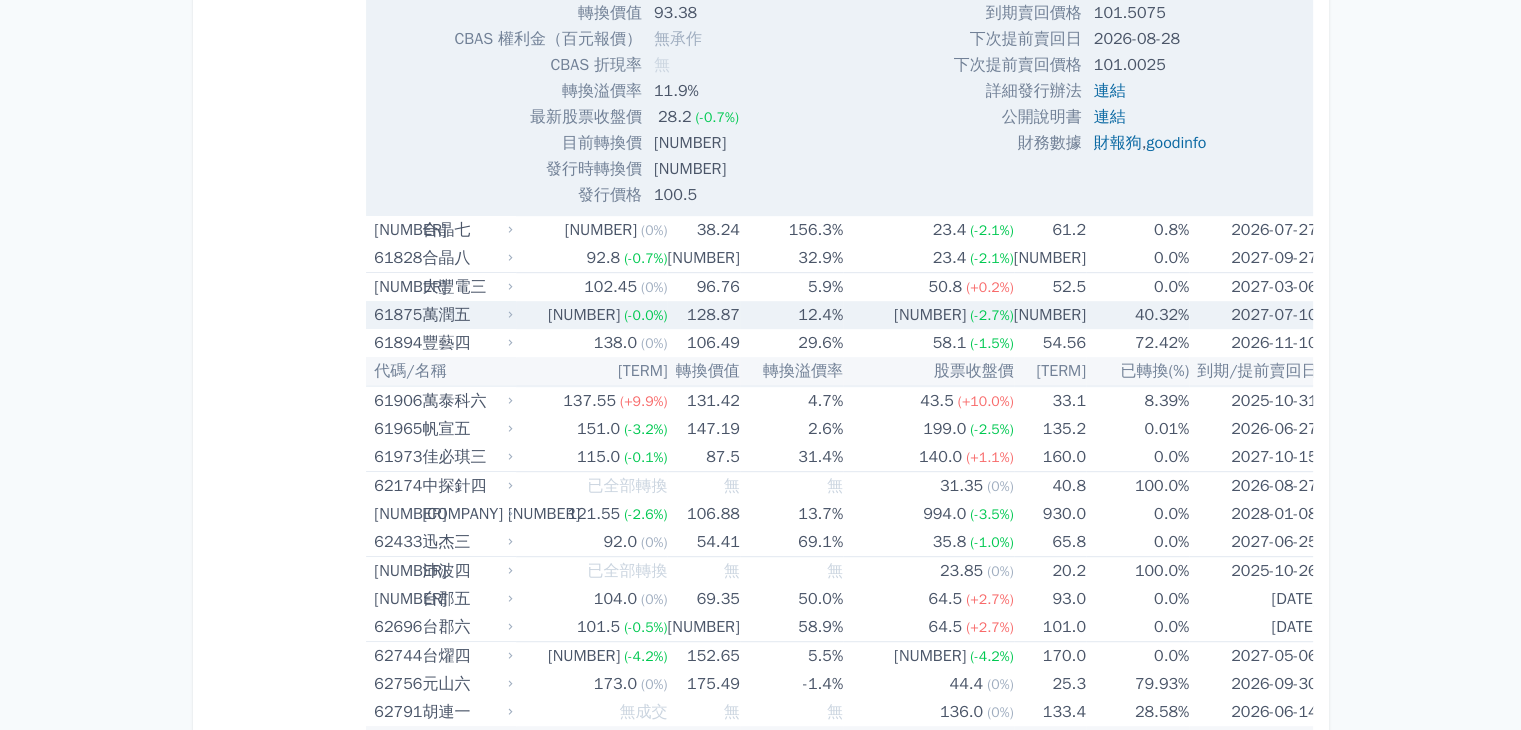 scroll, scrollTop: 8600, scrollLeft: 0, axis: vertical 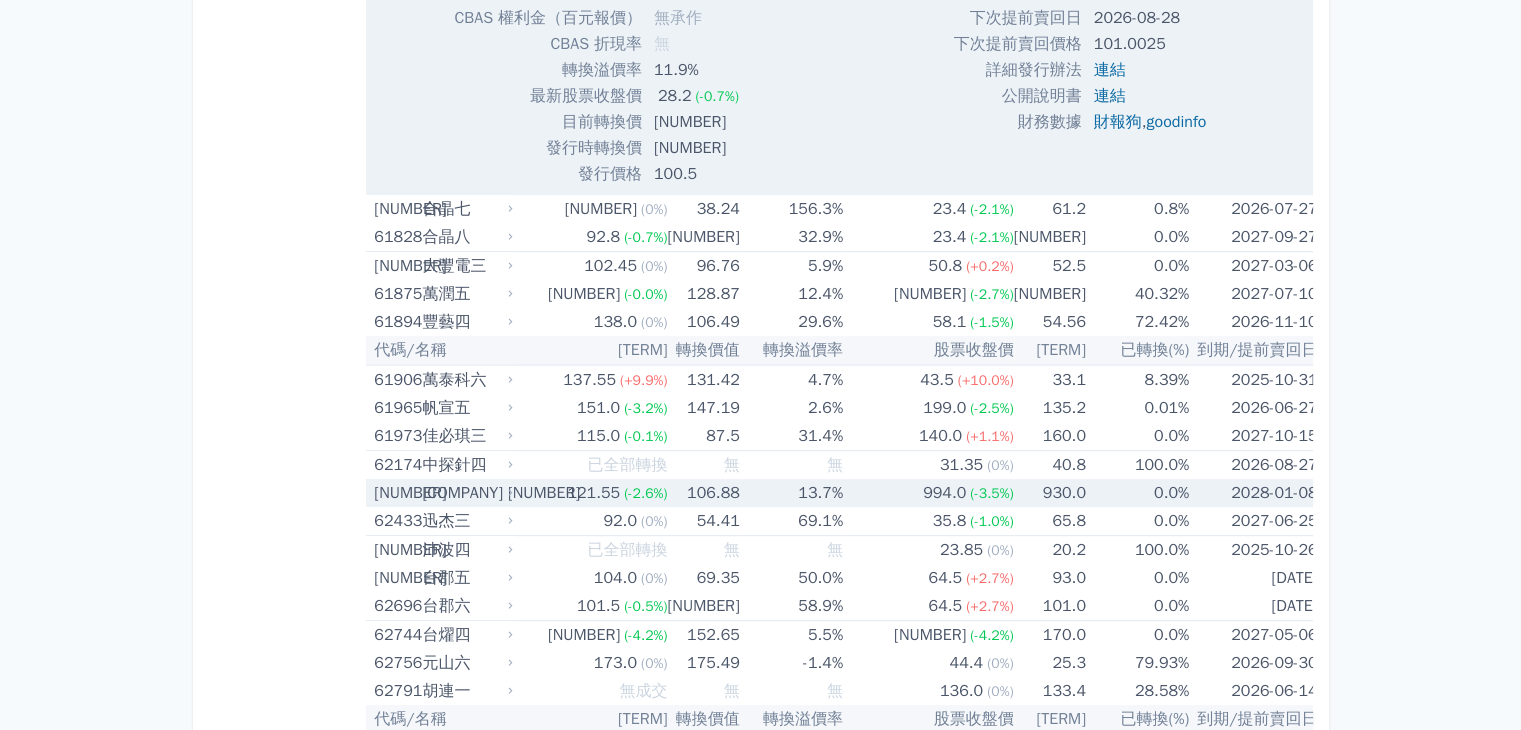 click on "106.88" at bounding box center [703, 493] 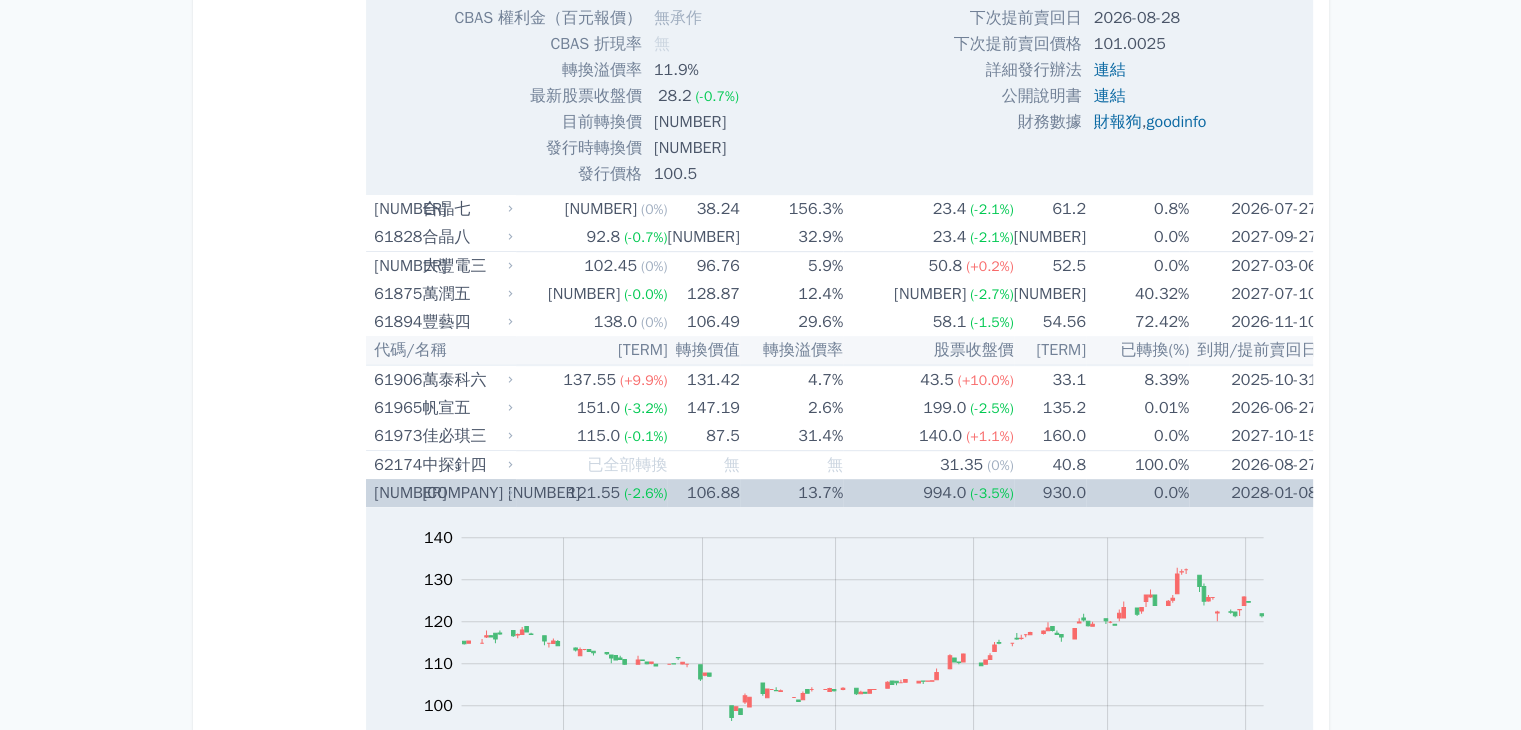 scroll, scrollTop: 8800, scrollLeft: 0, axis: vertical 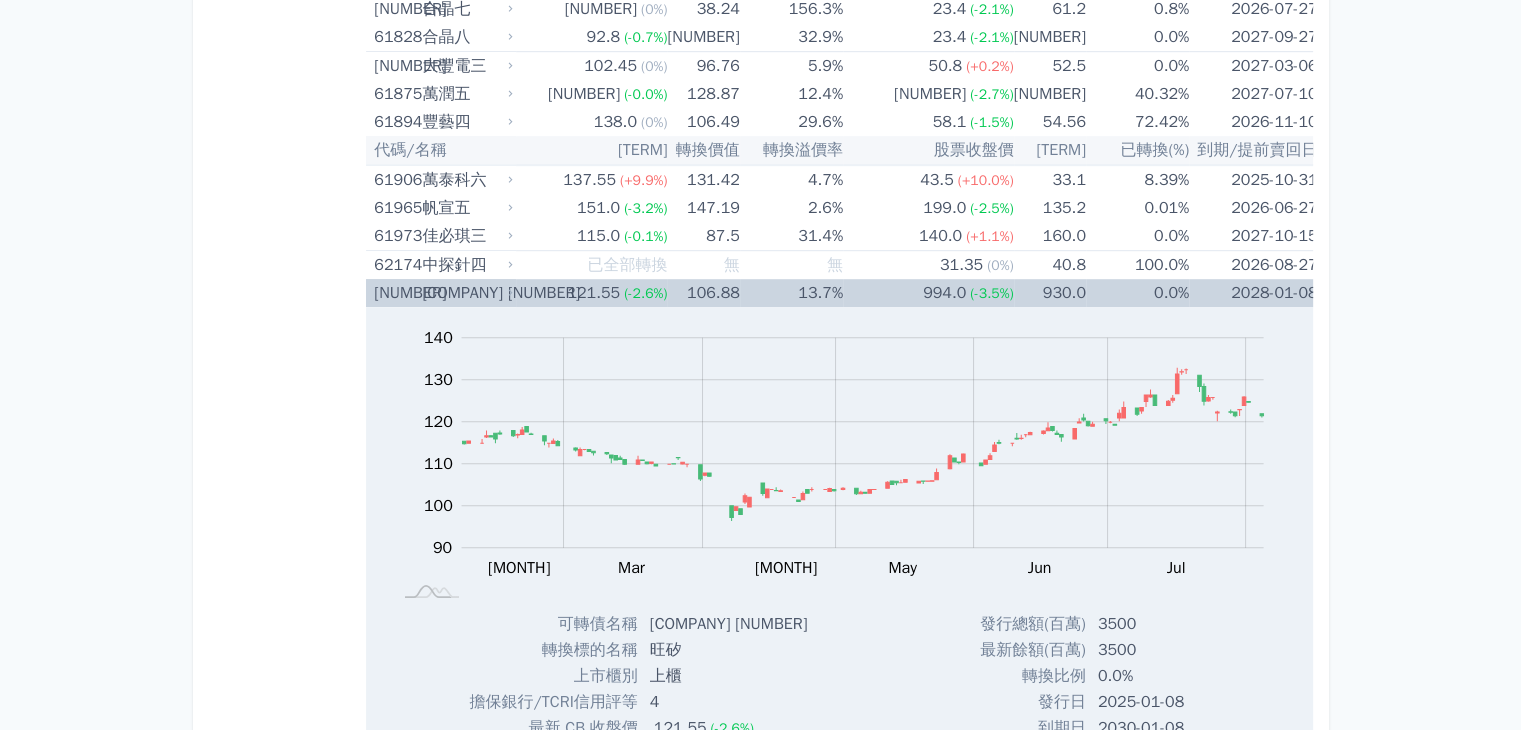 click on "13.7%" at bounding box center (791, 293) 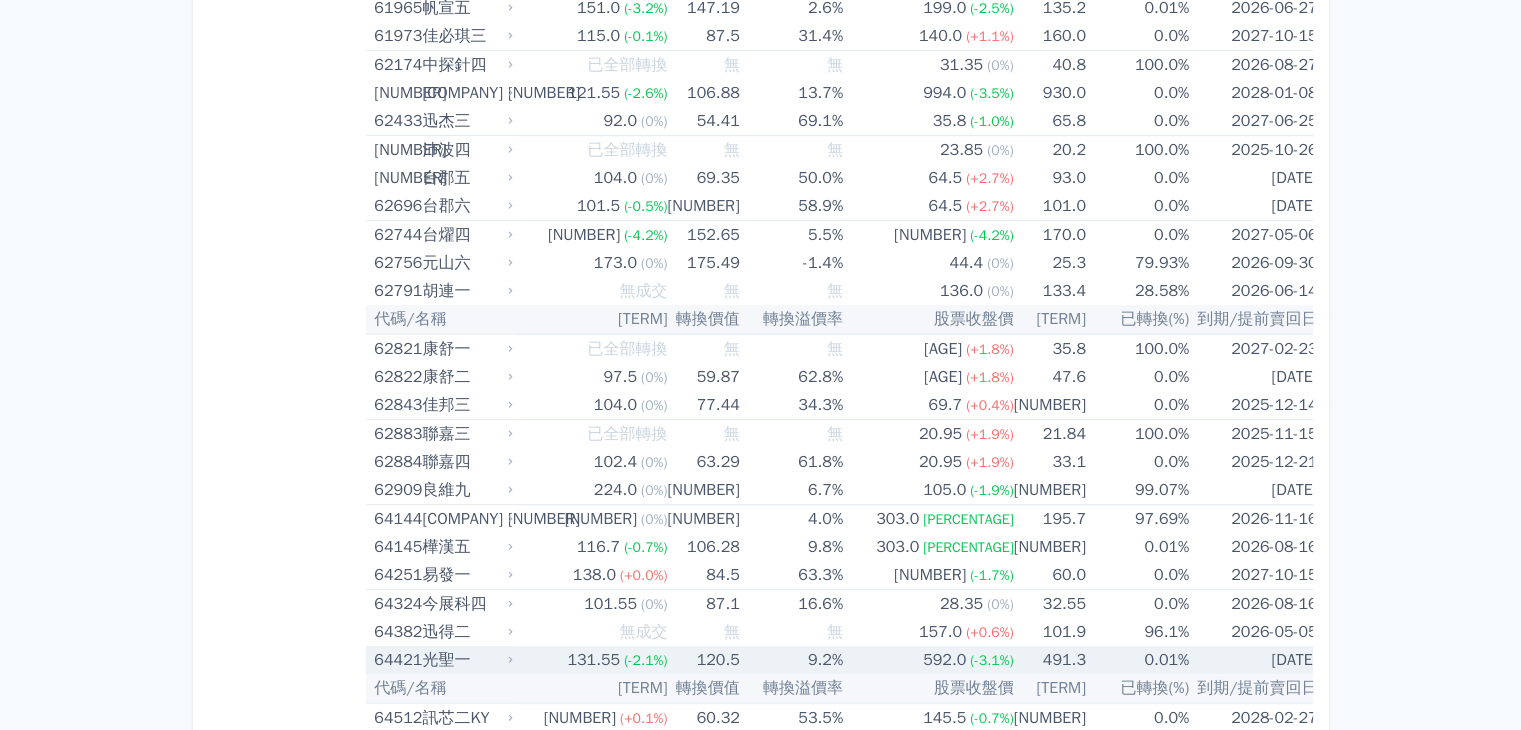 scroll, scrollTop: 9100, scrollLeft: 0, axis: vertical 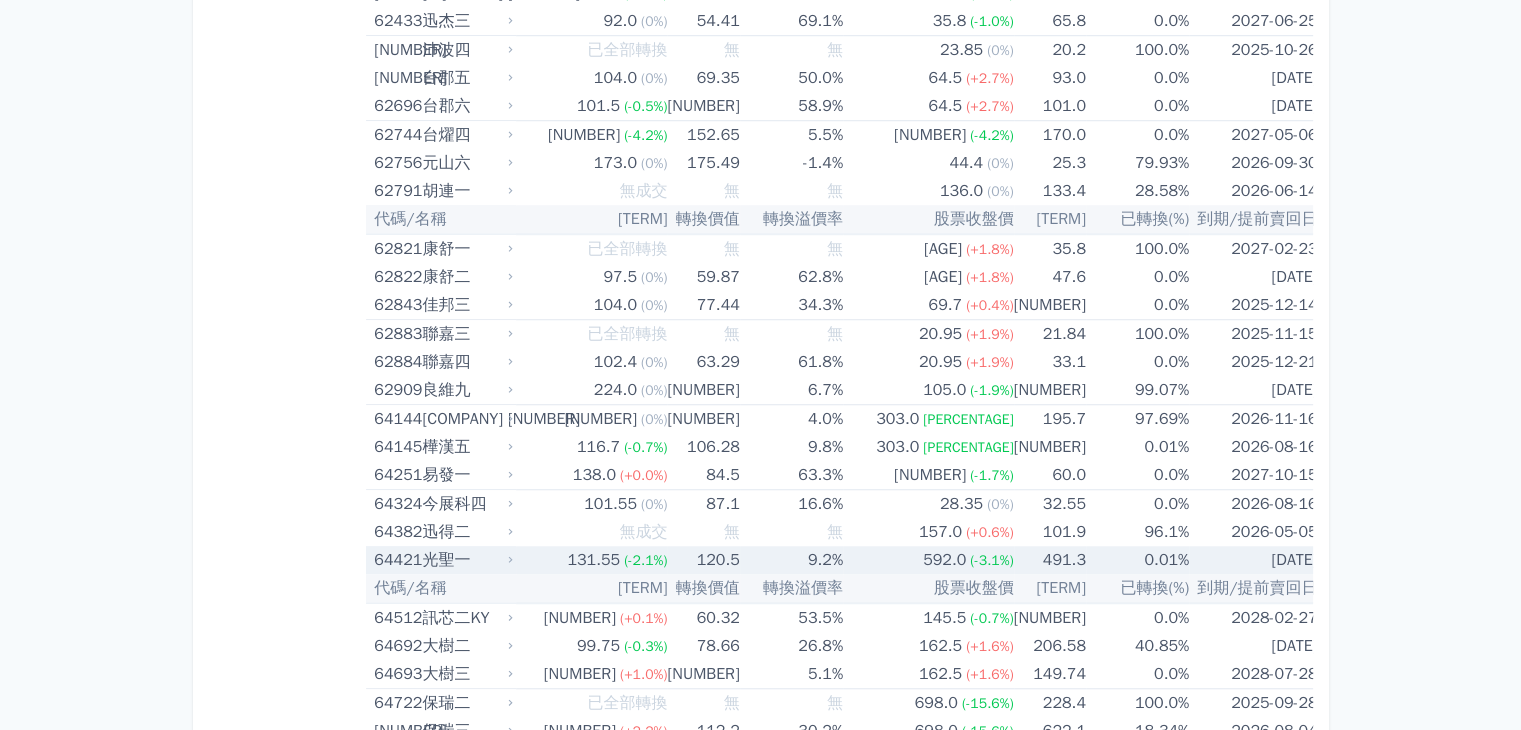click on "[COMPANY_NAME]" at bounding box center [466, 560] 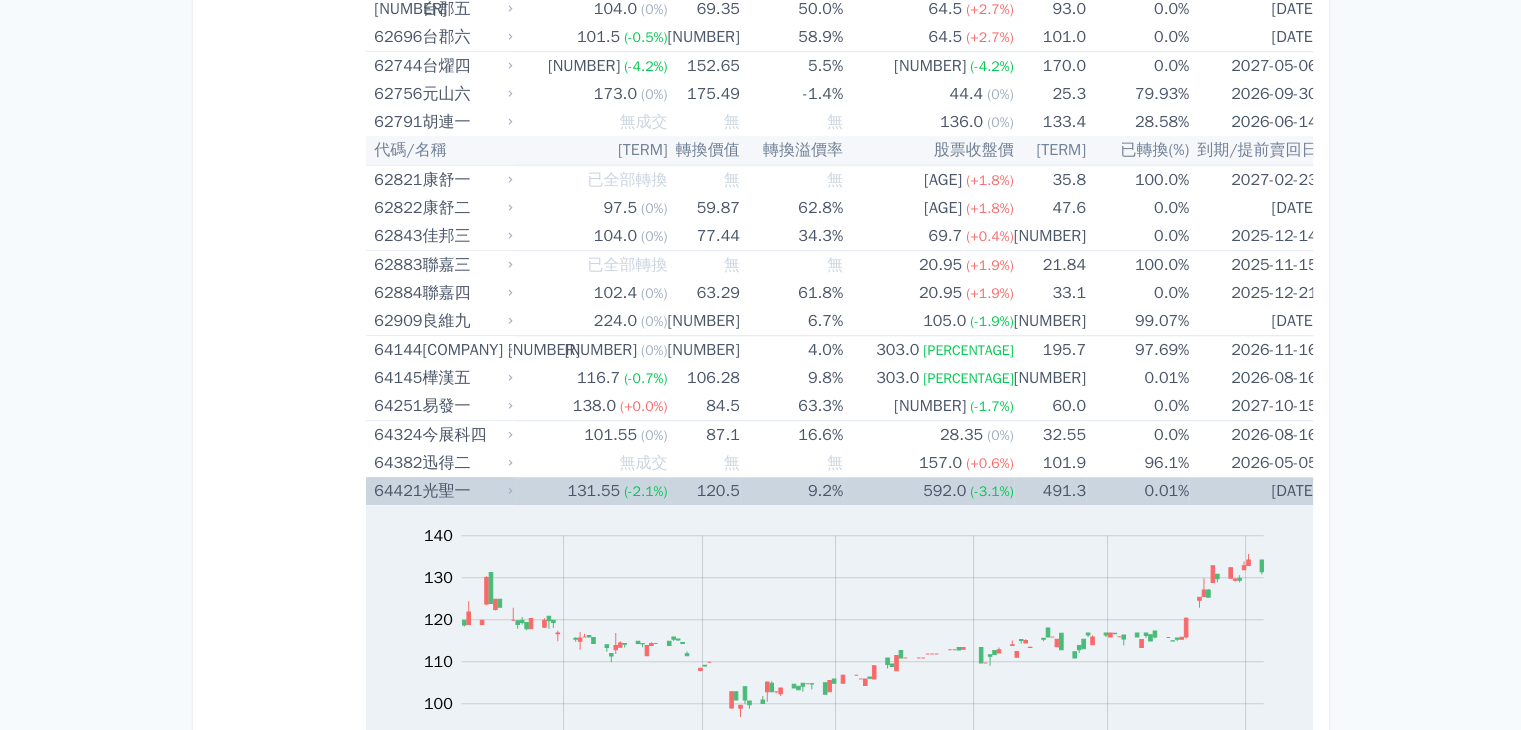 scroll, scrollTop: 9300, scrollLeft: 0, axis: vertical 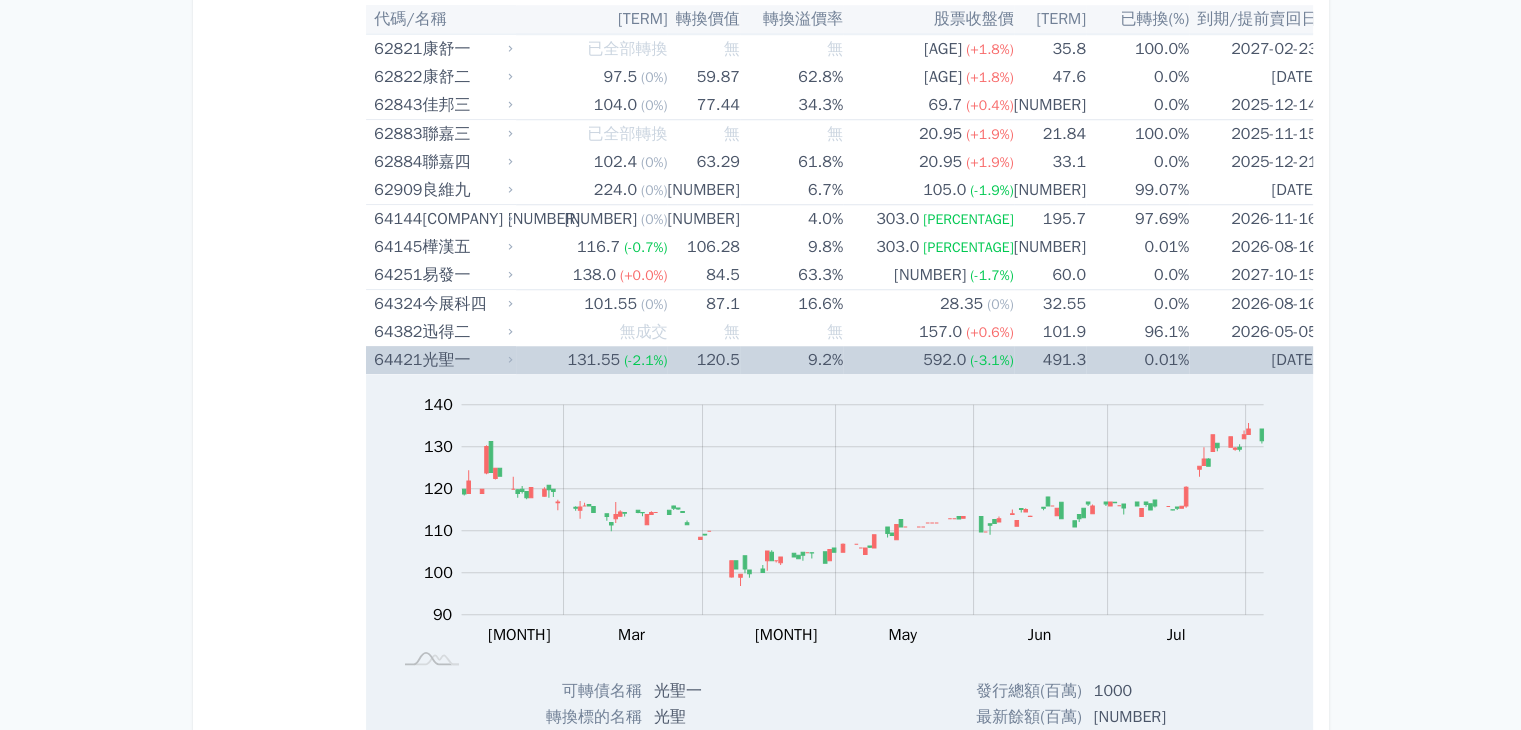 click on "131.55" at bounding box center [593, 360] 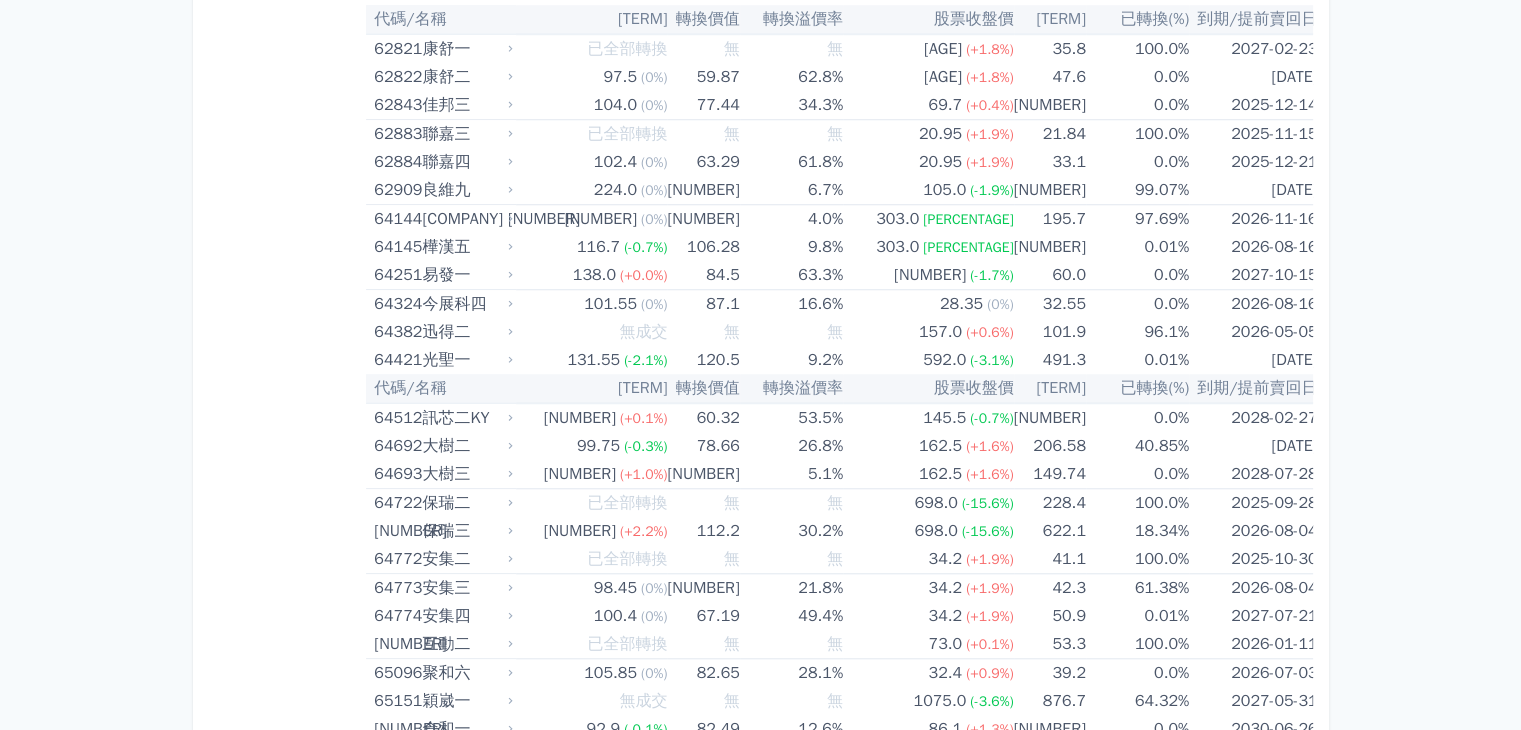click on "按代號排序
即將/近期發行
一年內到期
轉換比例
低收盤價
轉換價值接近百元
低轉換溢價
CBAS權利金
高賣回報酬率" at bounding box center [288, -2763] 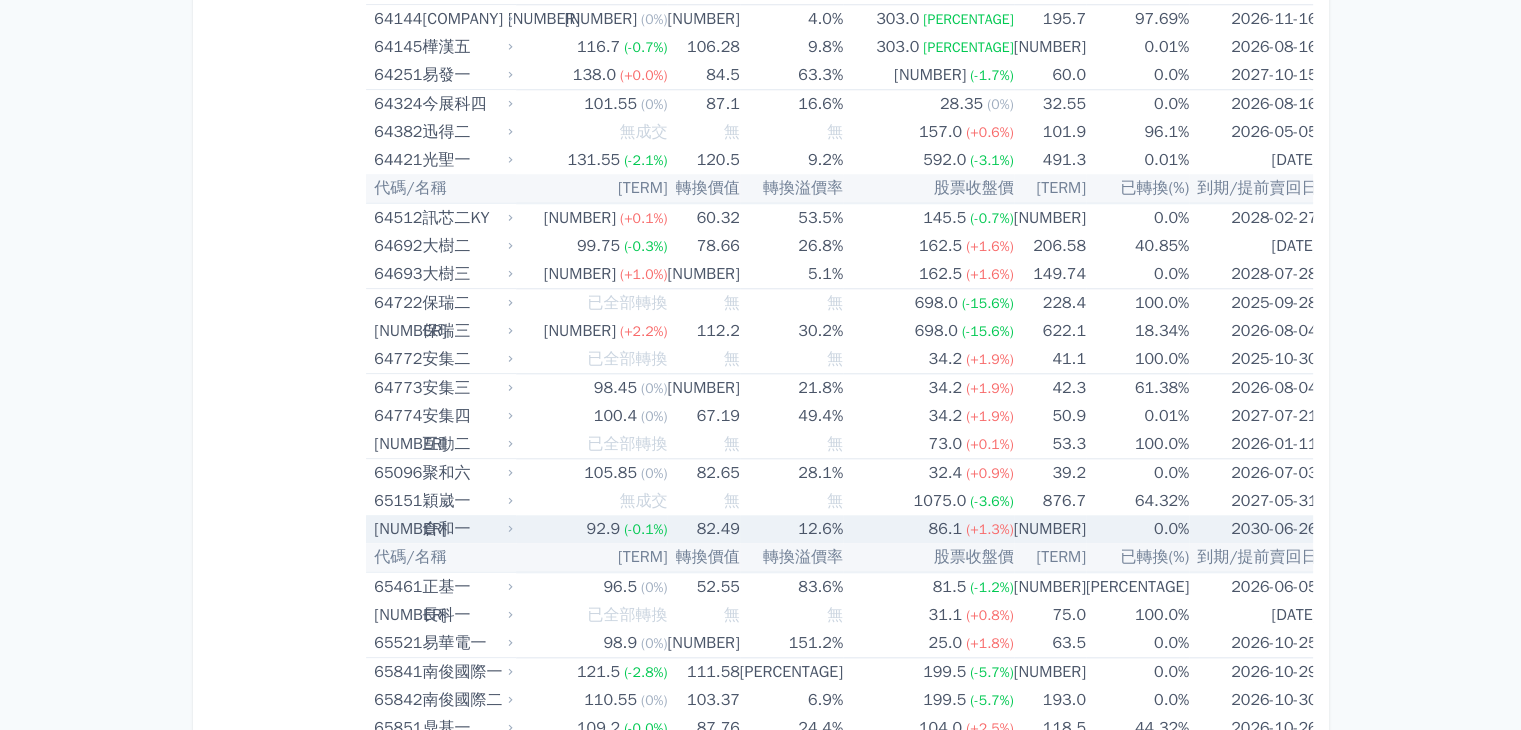 click on "倉和一" at bounding box center (466, 529) 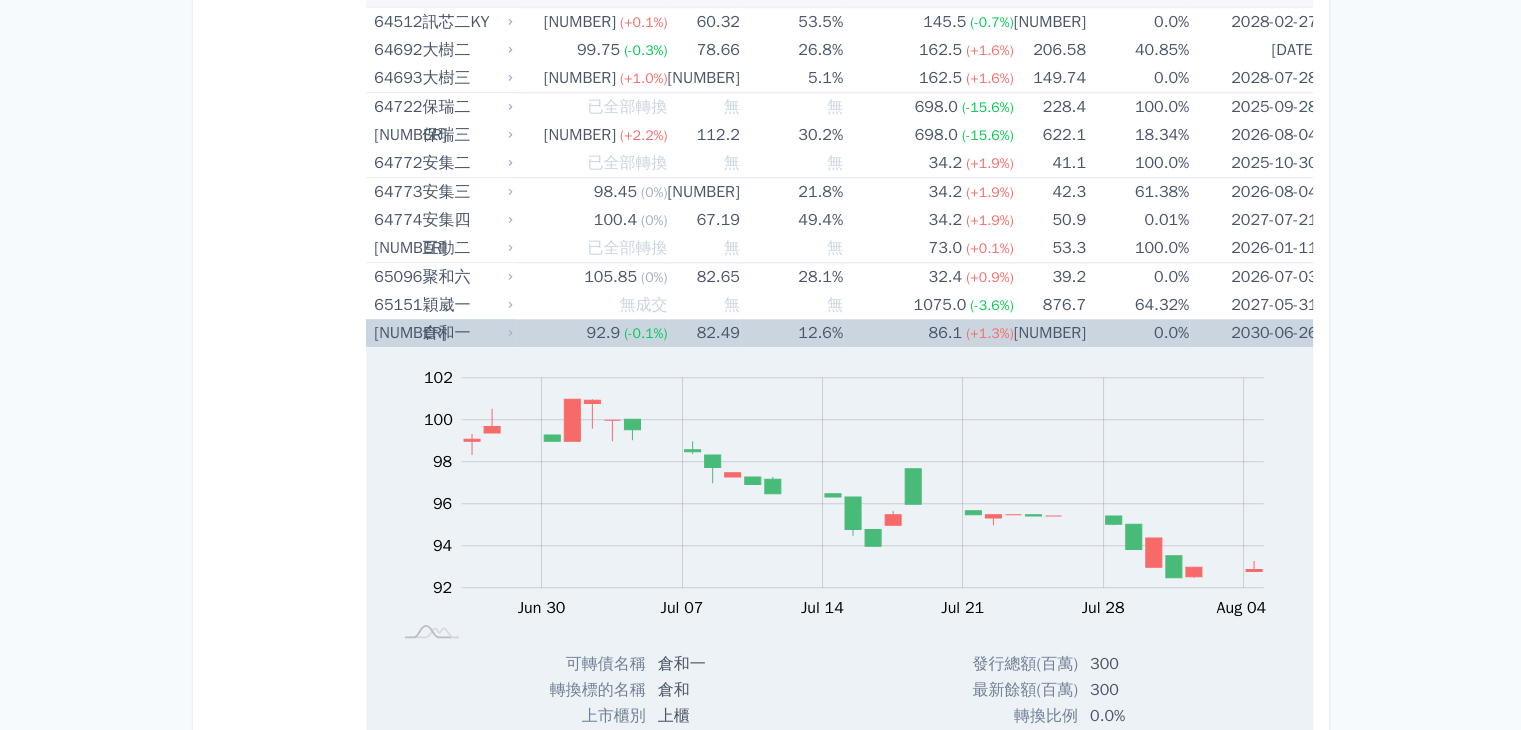 scroll, scrollTop: 9700, scrollLeft: 0, axis: vertical 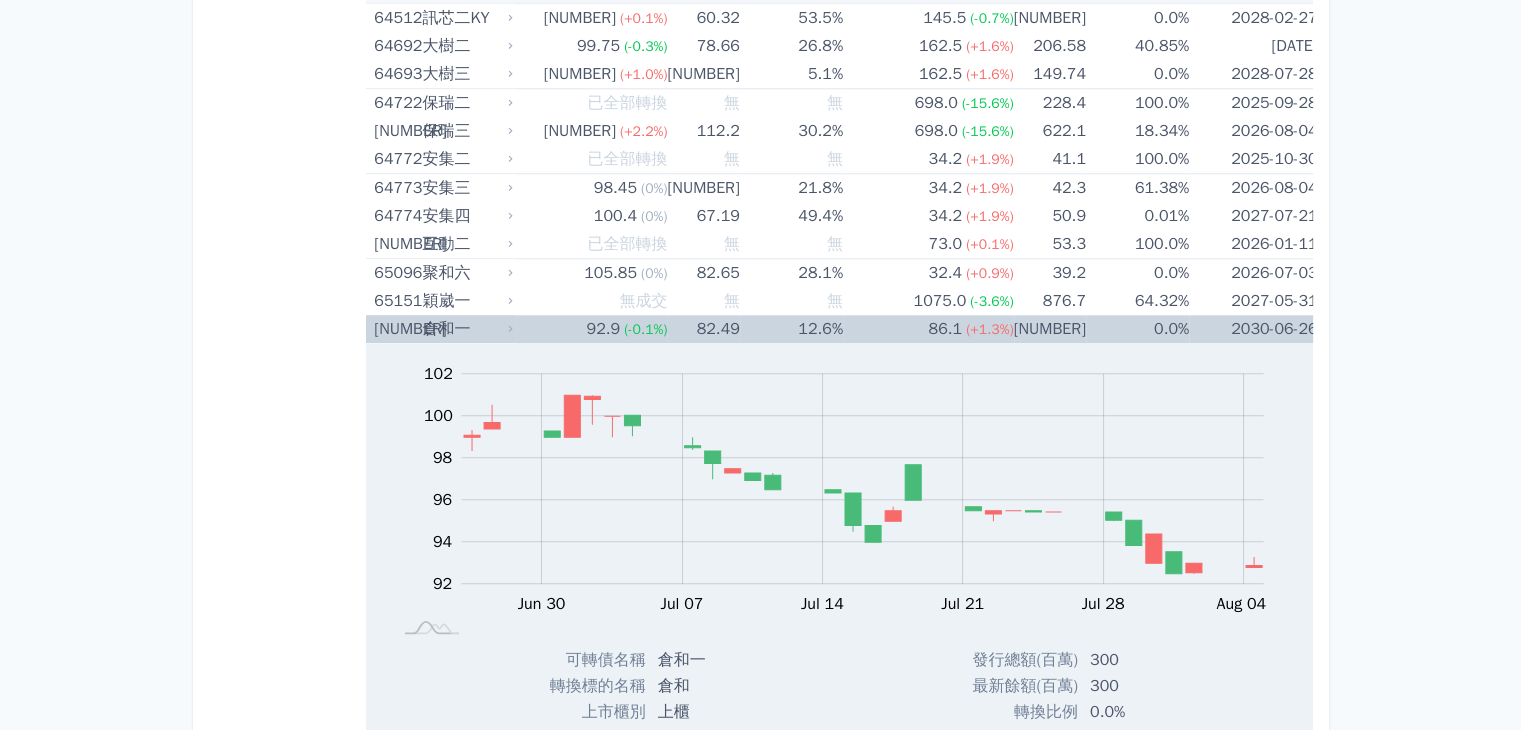 click on "倉和一" at bounding box center (466, 329) 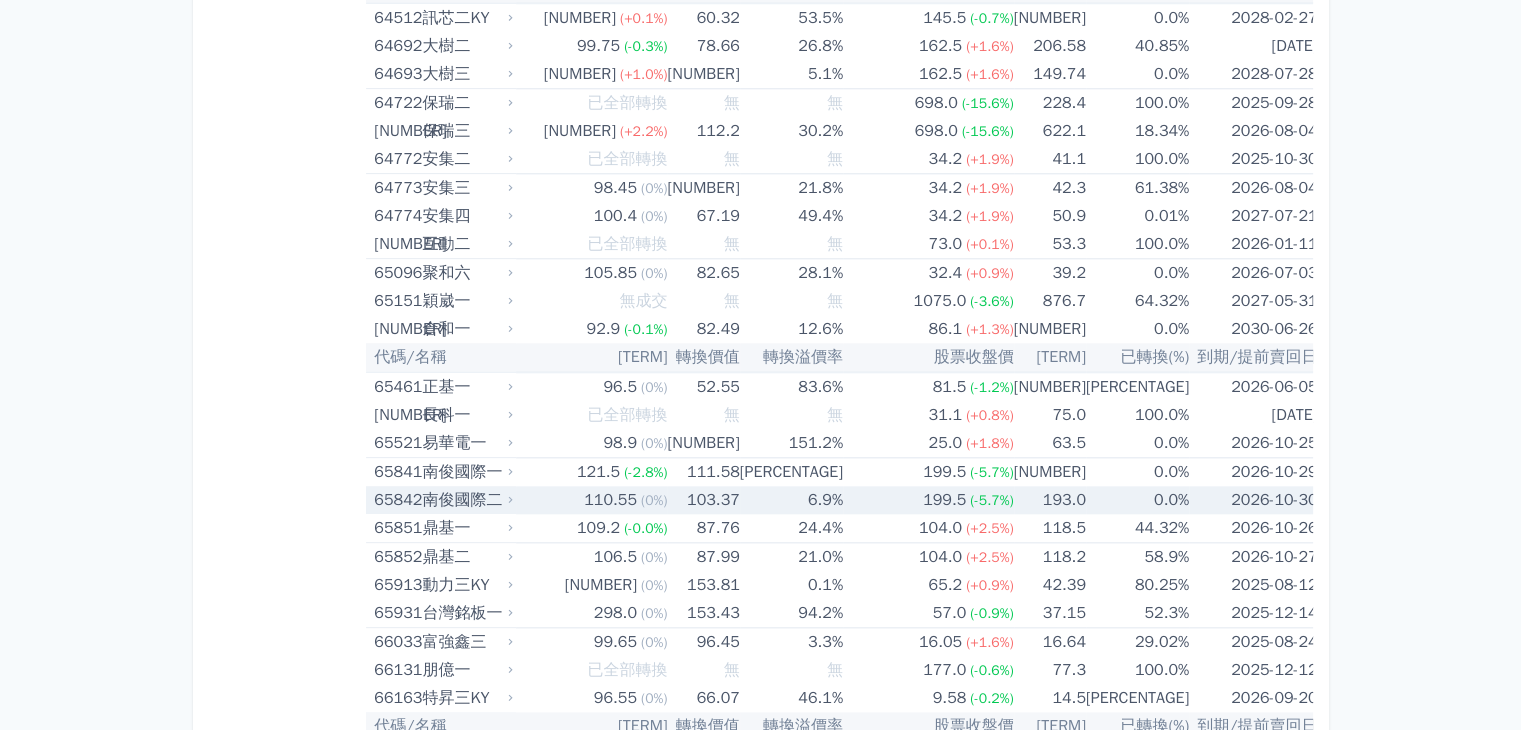 click on "[COMPANY]" at bounding box center [466, 500] 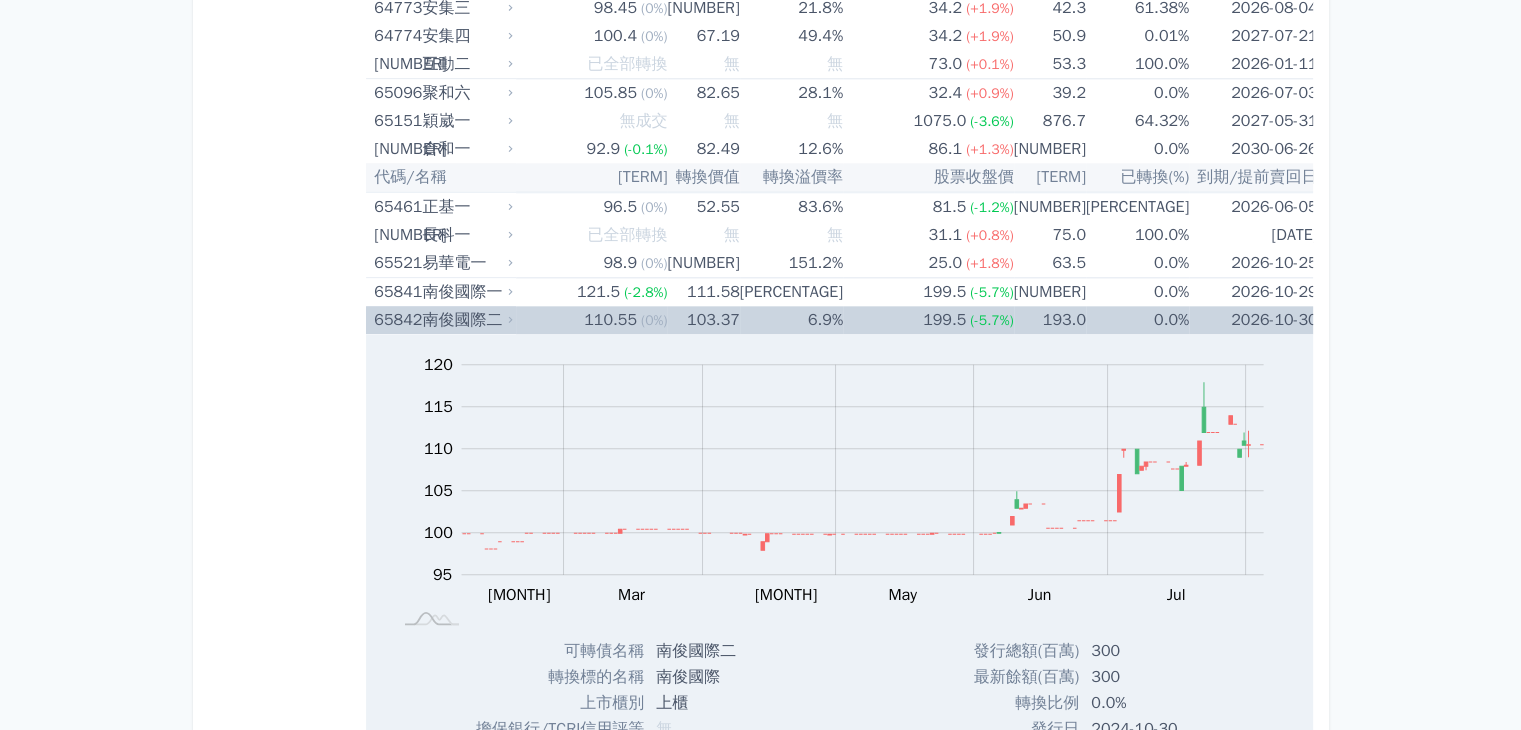 scroll, scrollTop: 9900, scrollLeft: 0, axis: vertical 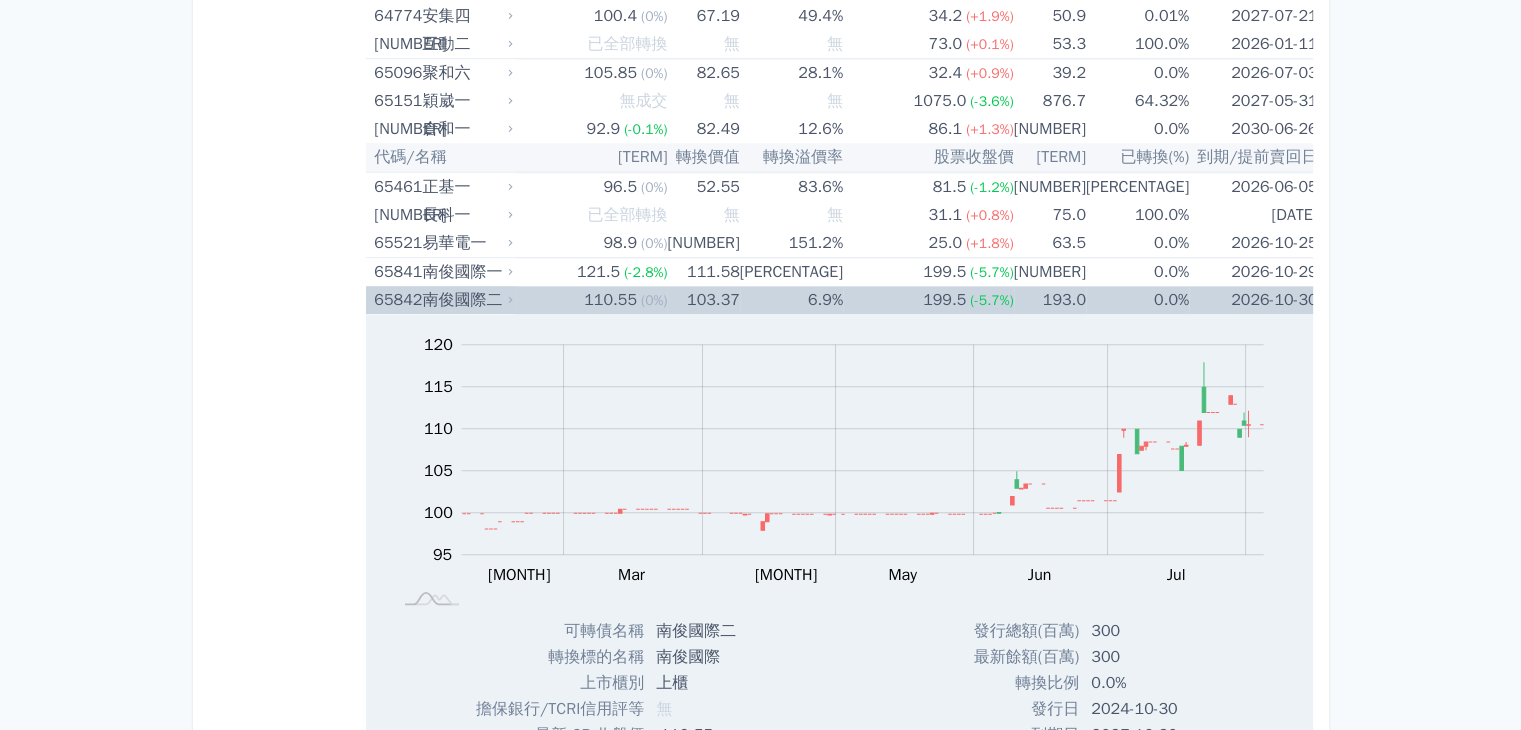 click on "103.37" at bounding box center (703, 300) 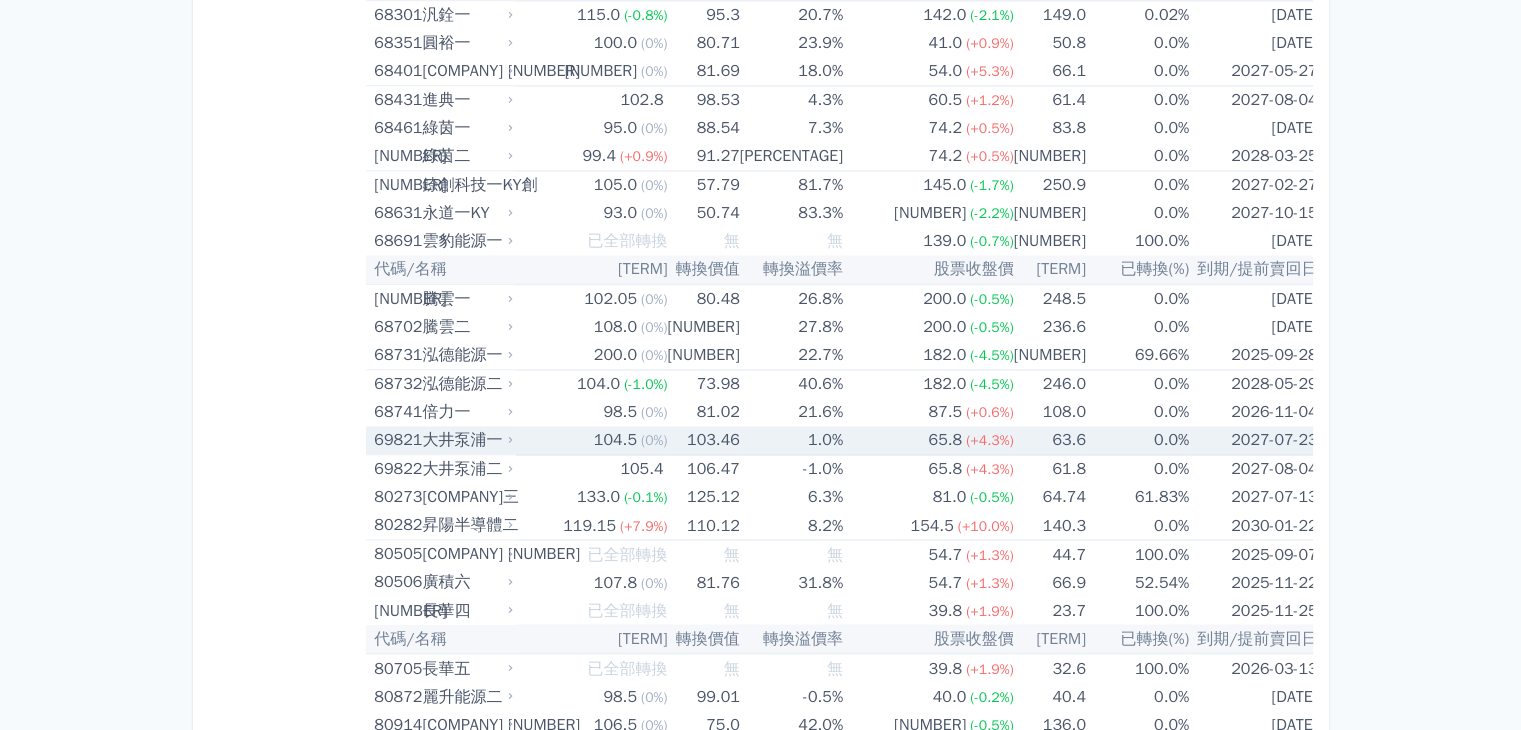 scroll, scrollTop: 11000, scrollLeft: 0, axis: vertical 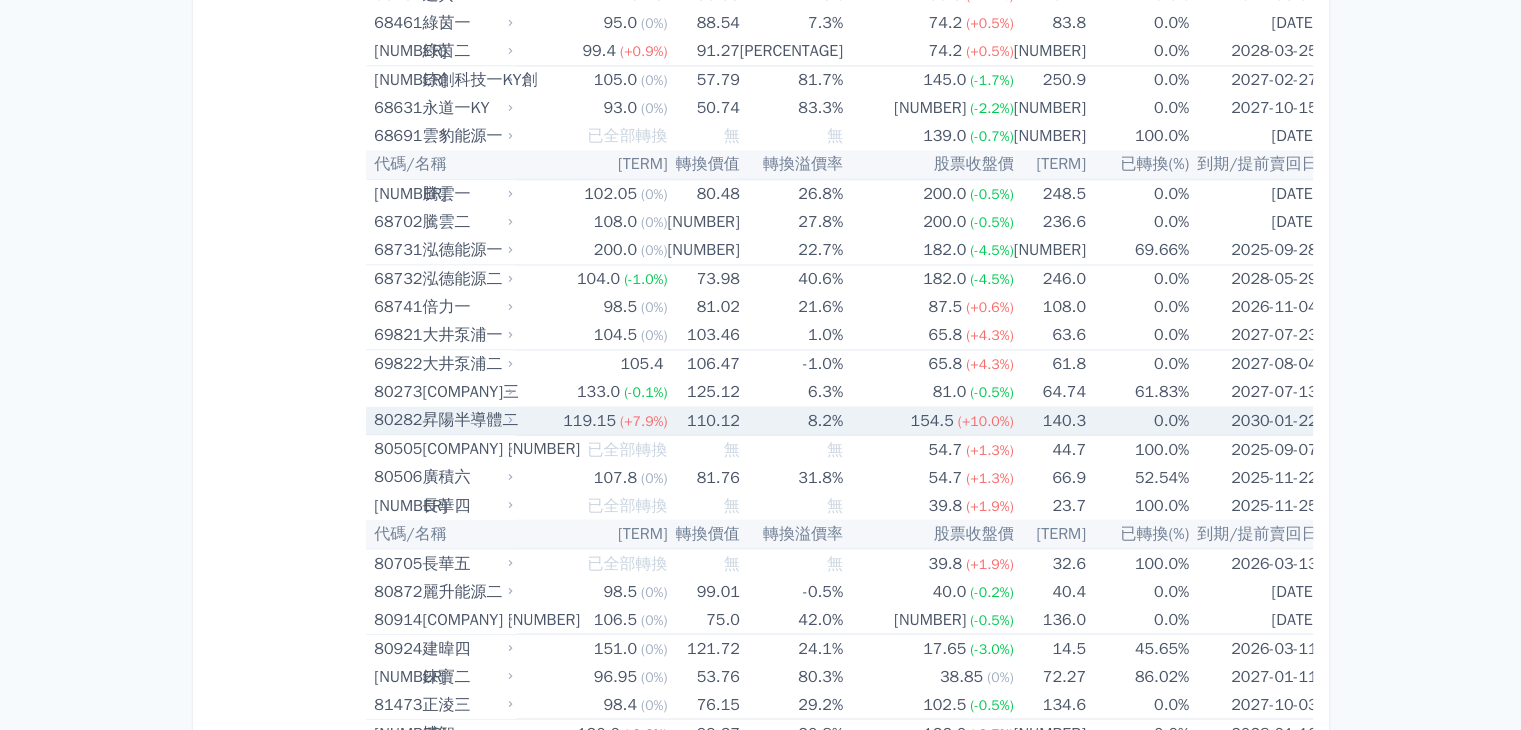 click on "110.12" at bounding box center [703, 420] 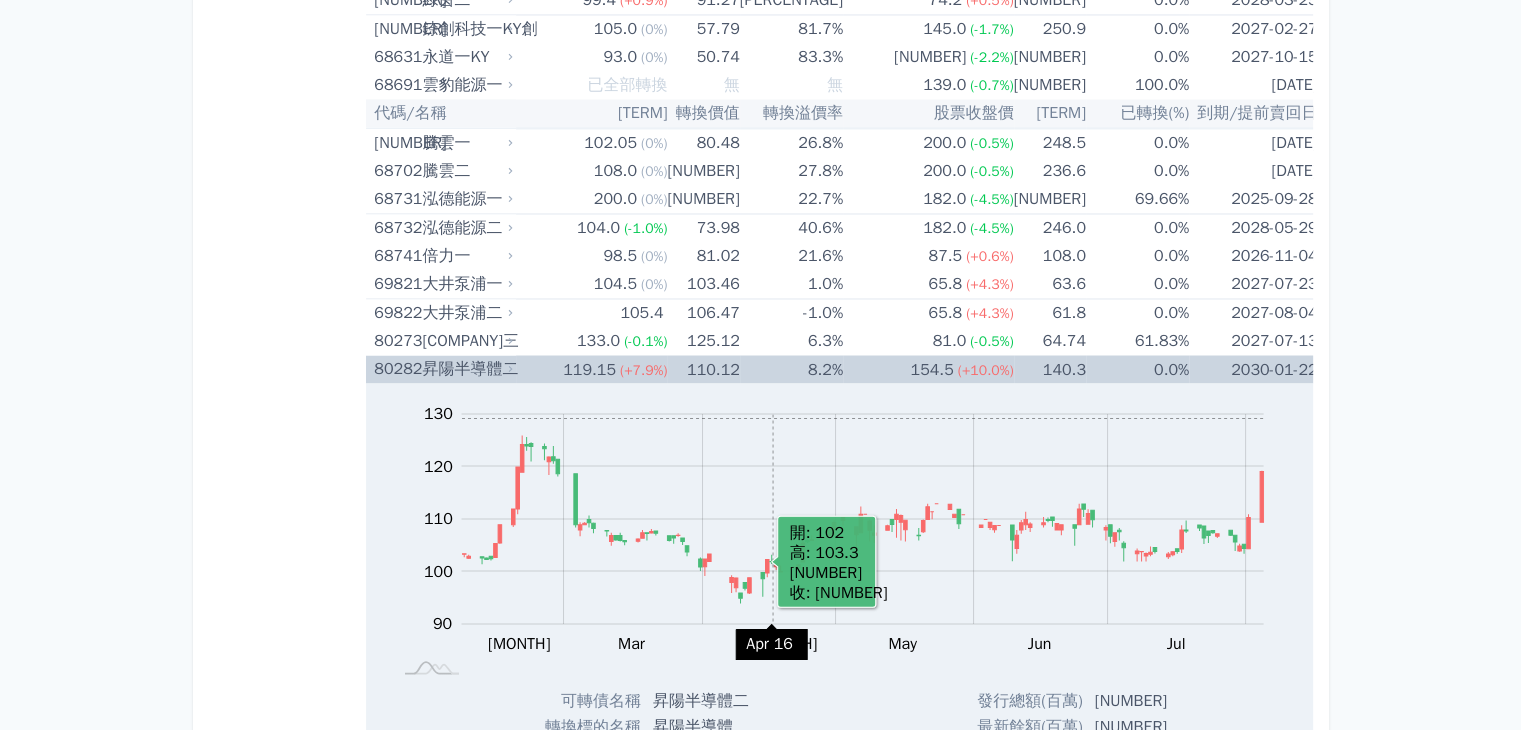 scroll, scrollTop: 11100, scrollLeft: 0, axis: vertical 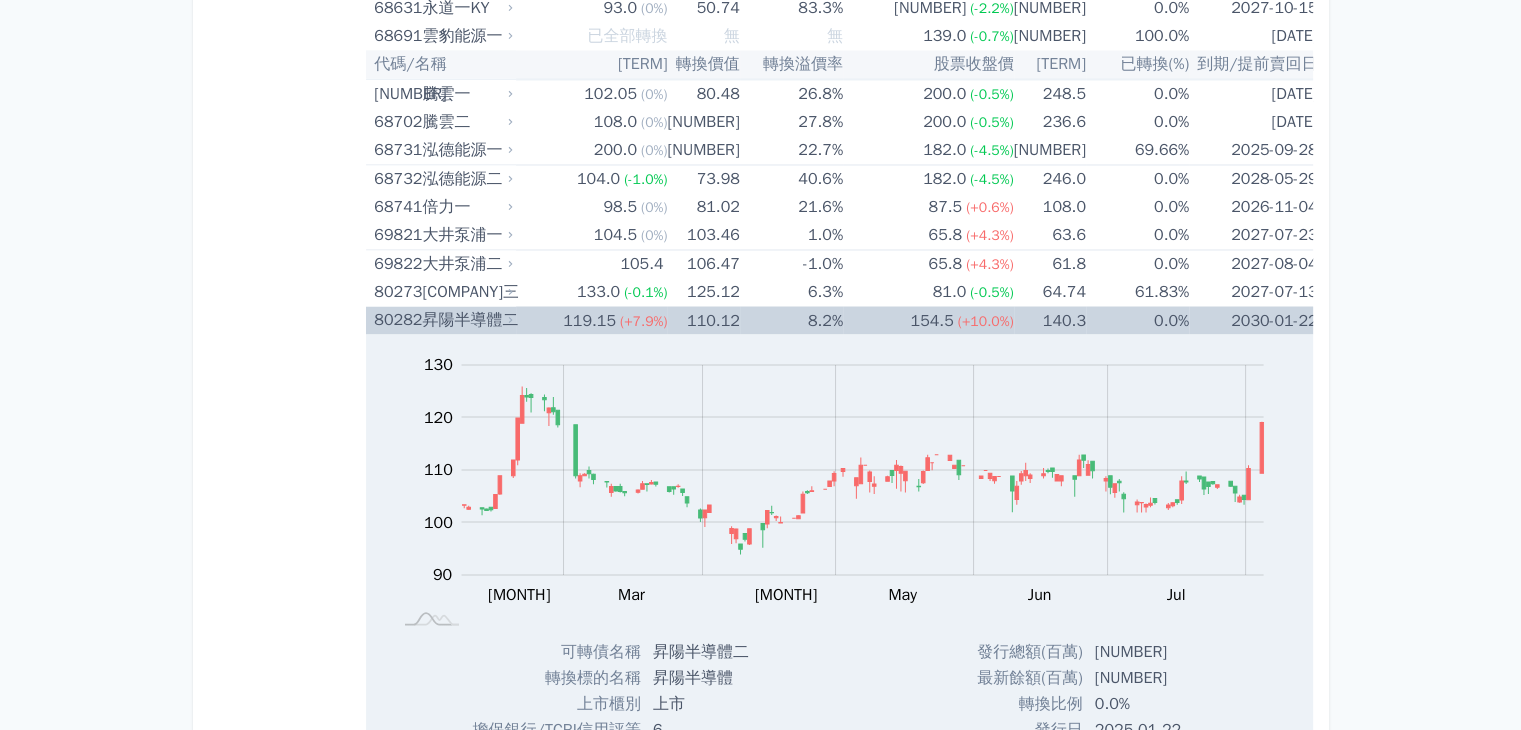click on "110.12" at bounding box center (703, 320) 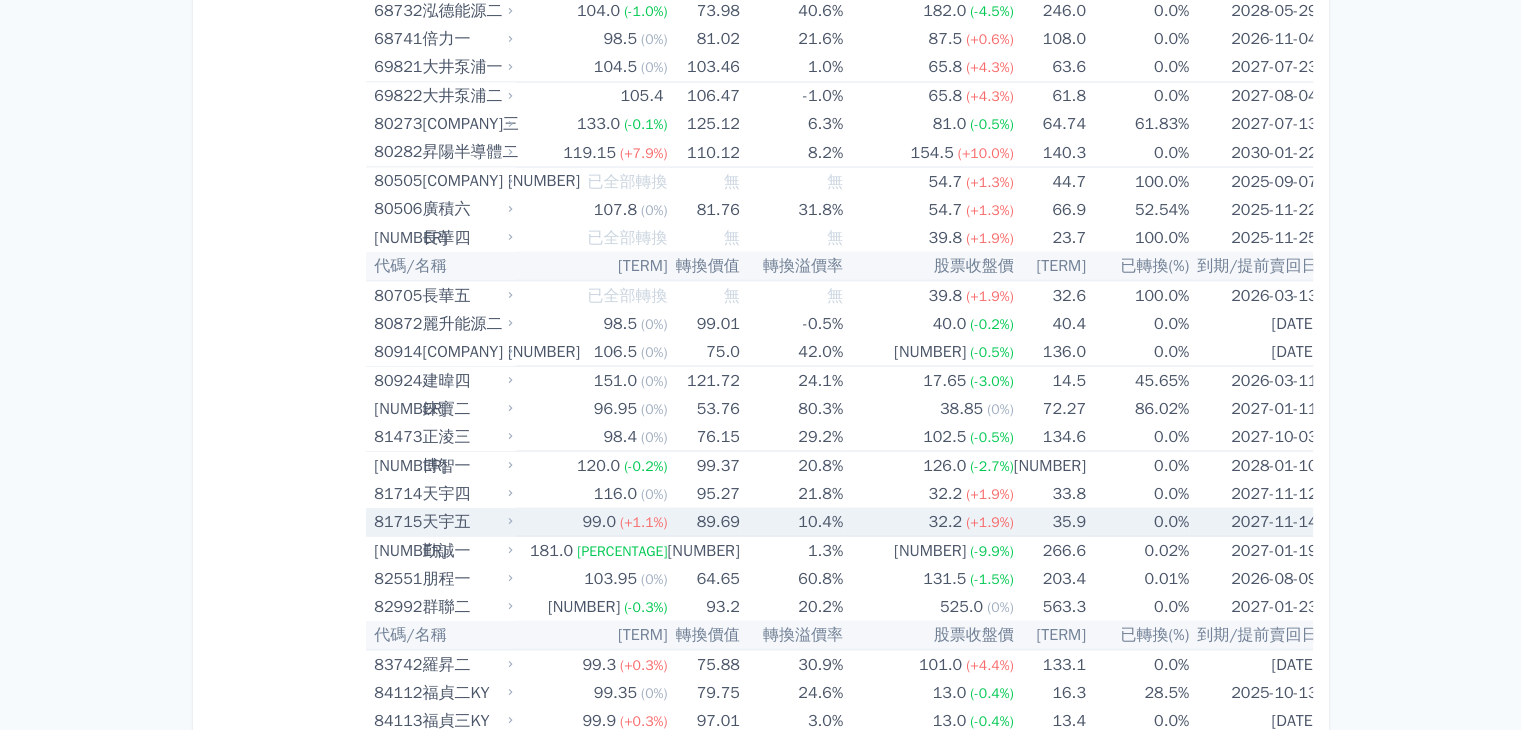 scroll, scrollTop: 11300, scrollLeft: 0, axis: vertical 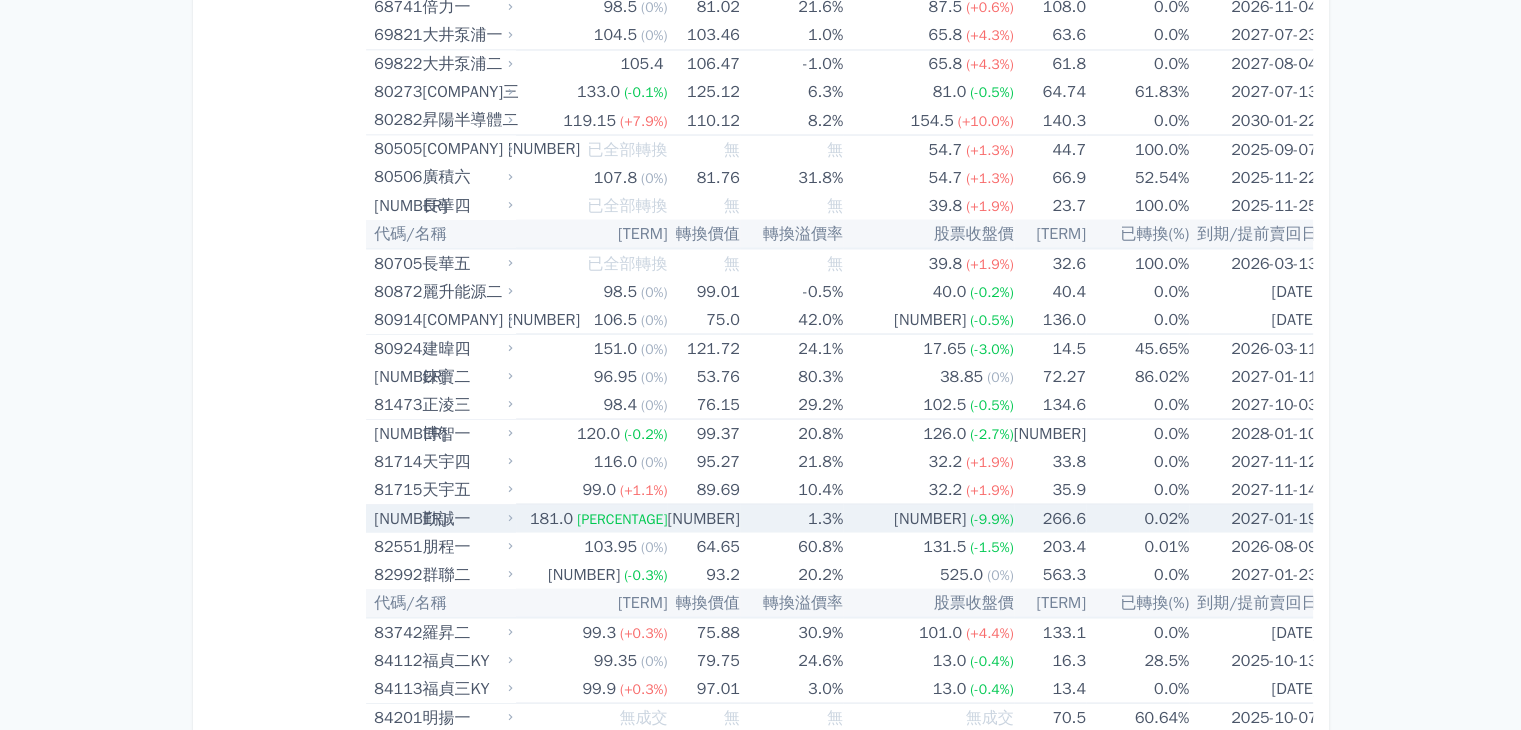 click on "1.3%" at bounding box center (791, 518) 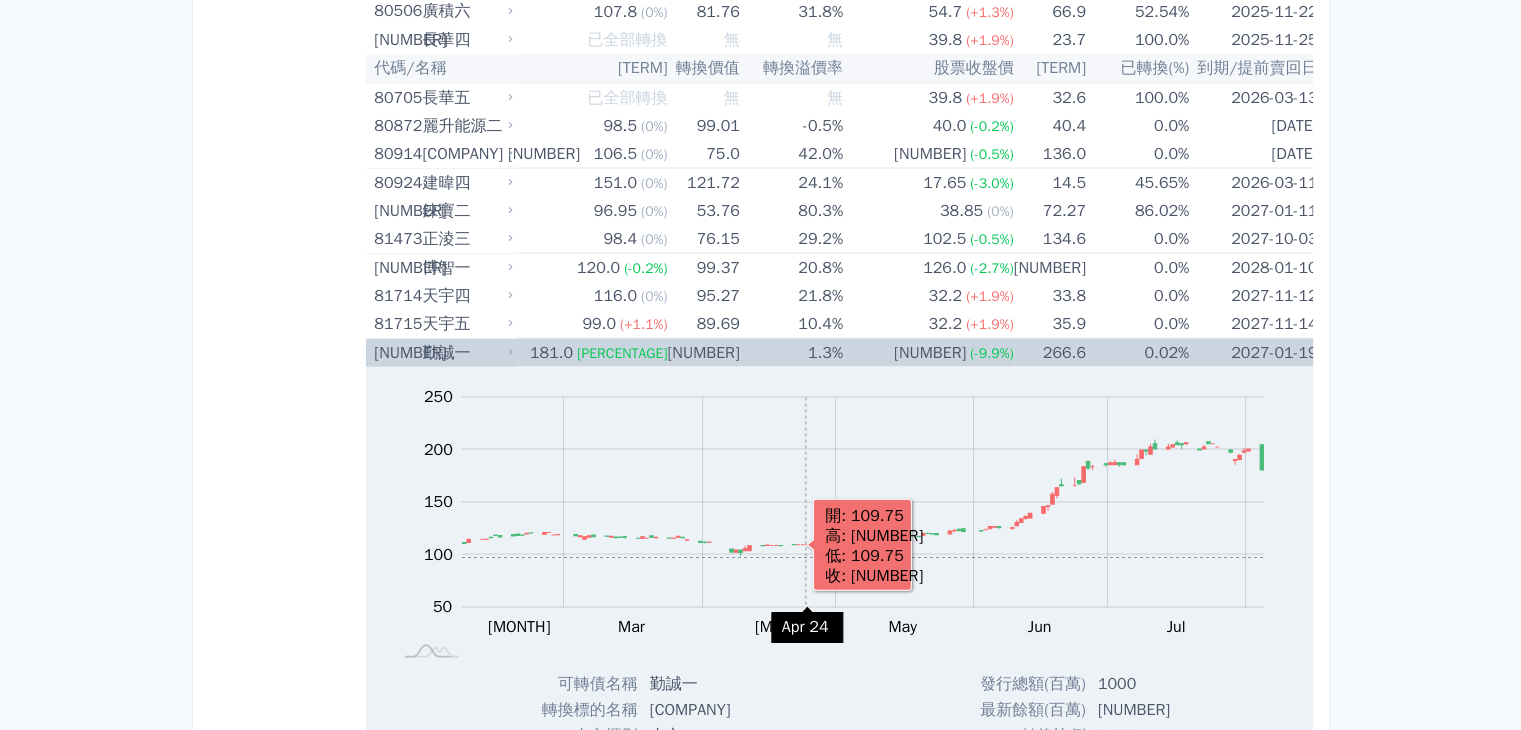 scroll, scrollTop: 11500, scrollLeft: 0, axis: vertical 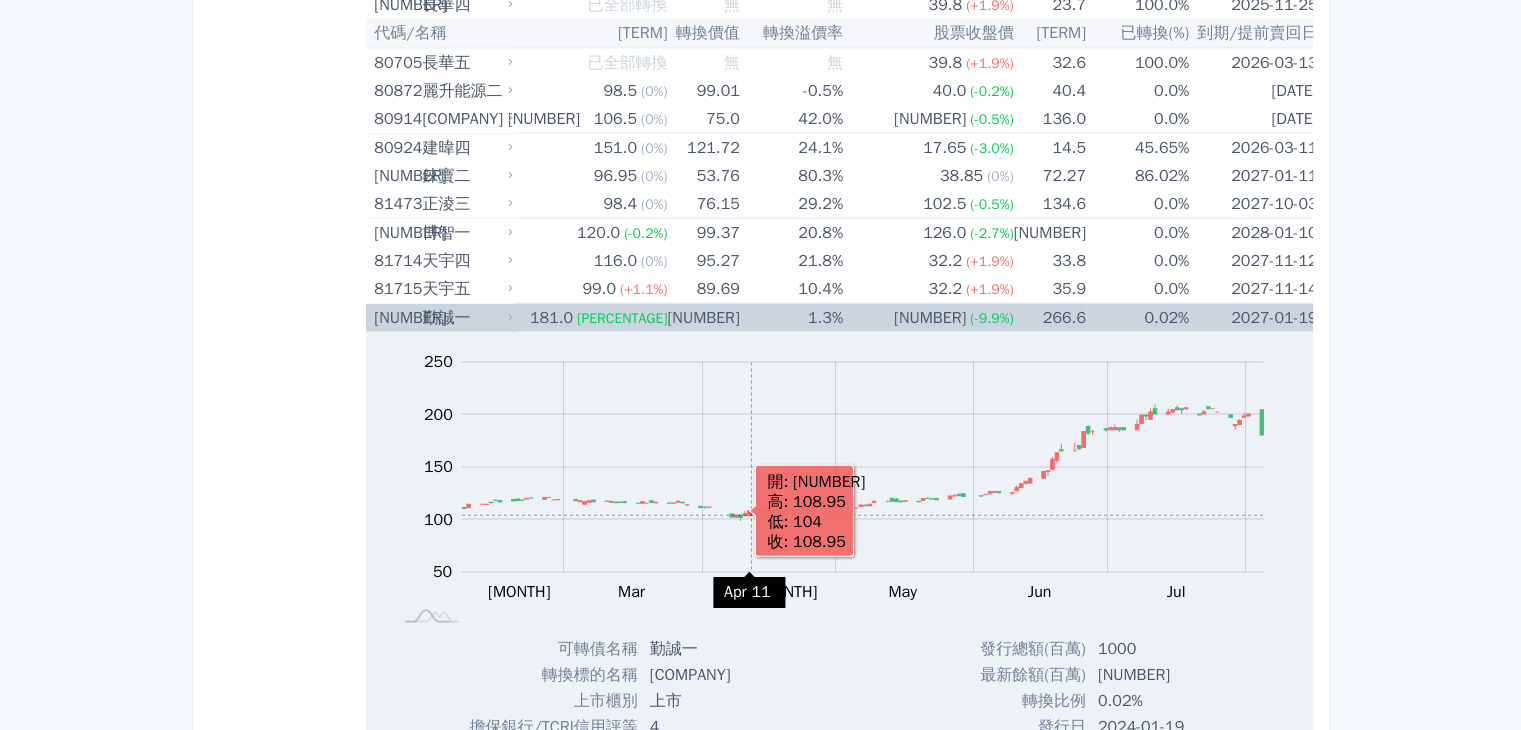 click 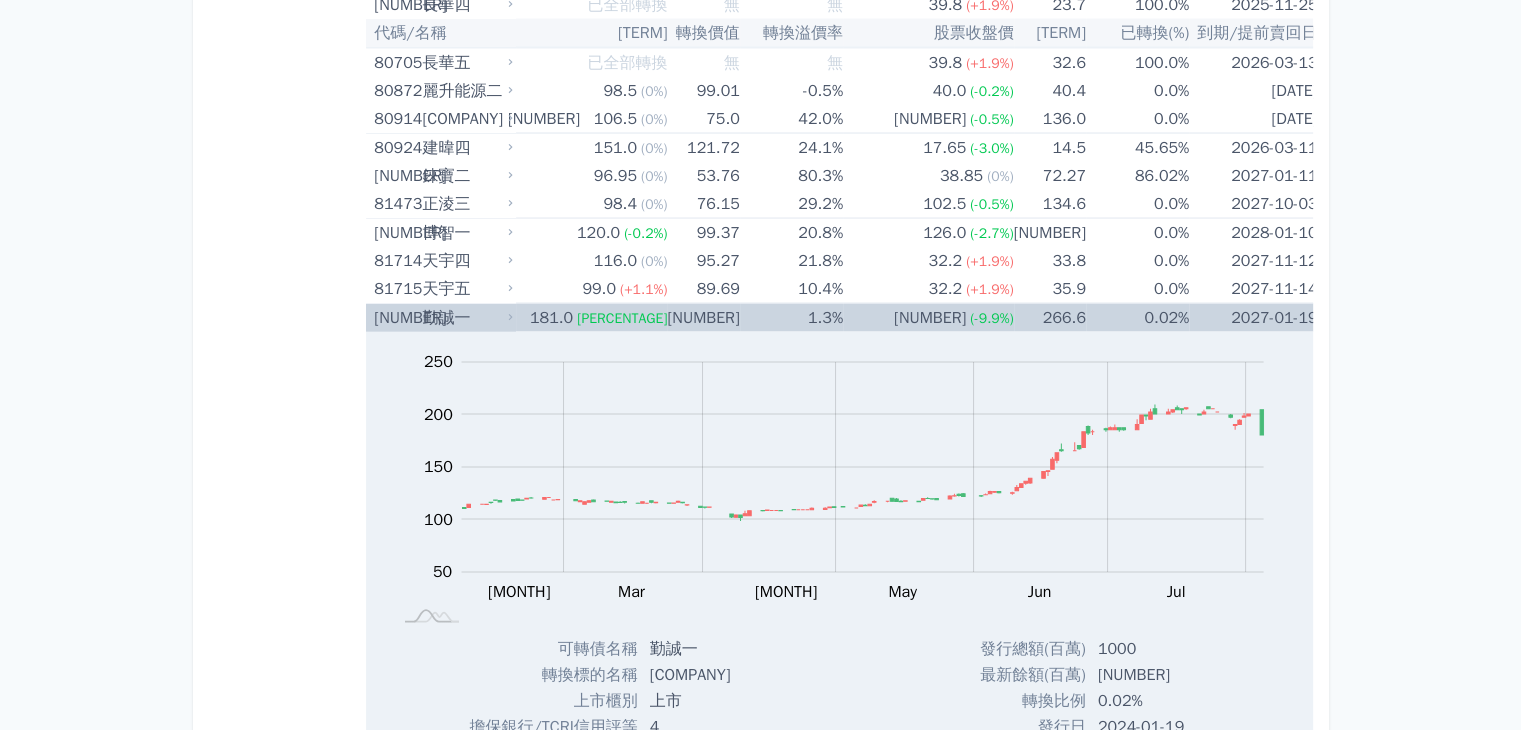 click on "178.73" at bounding box center [703, 318] 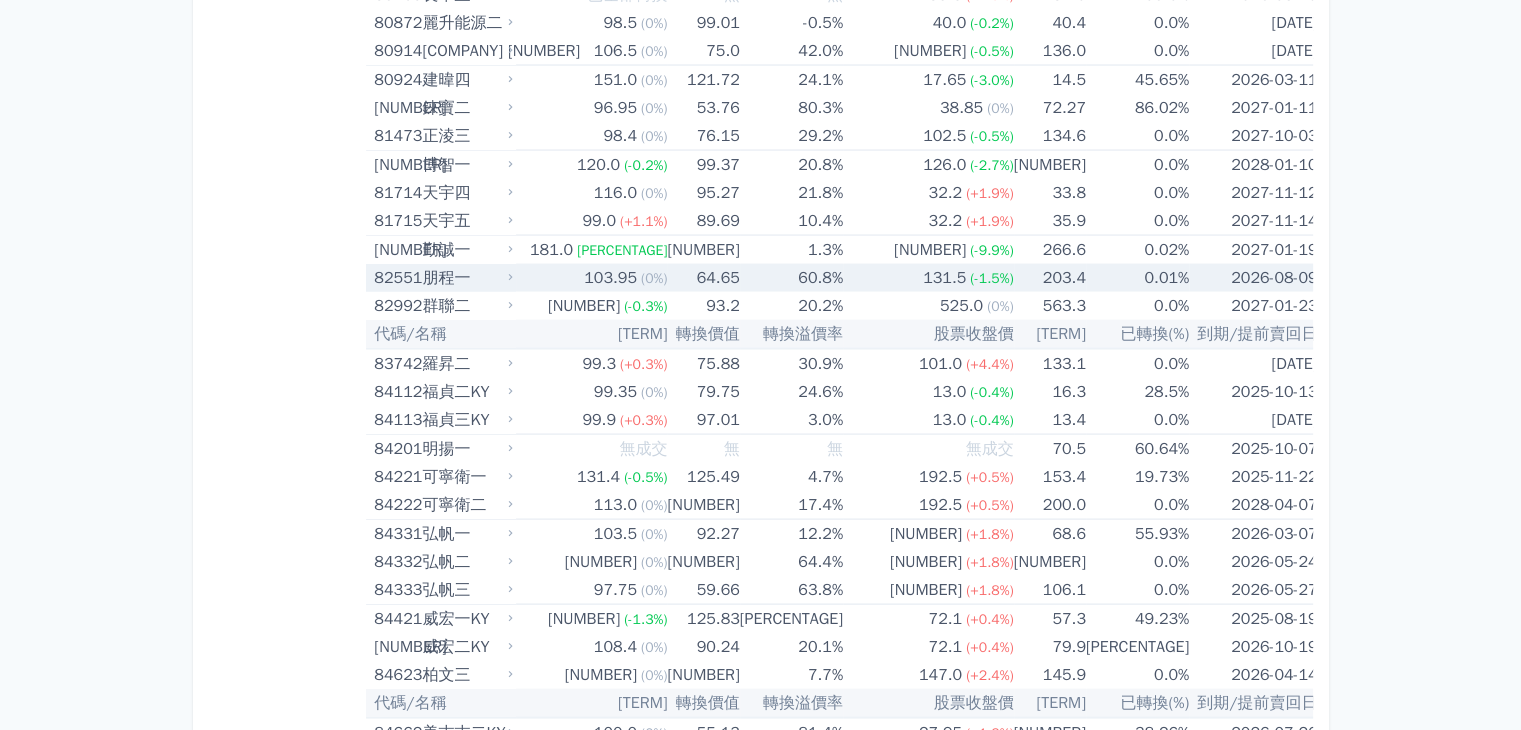 scroll, scrollTop: 11600, scrollLeft: 0, axis: vertical 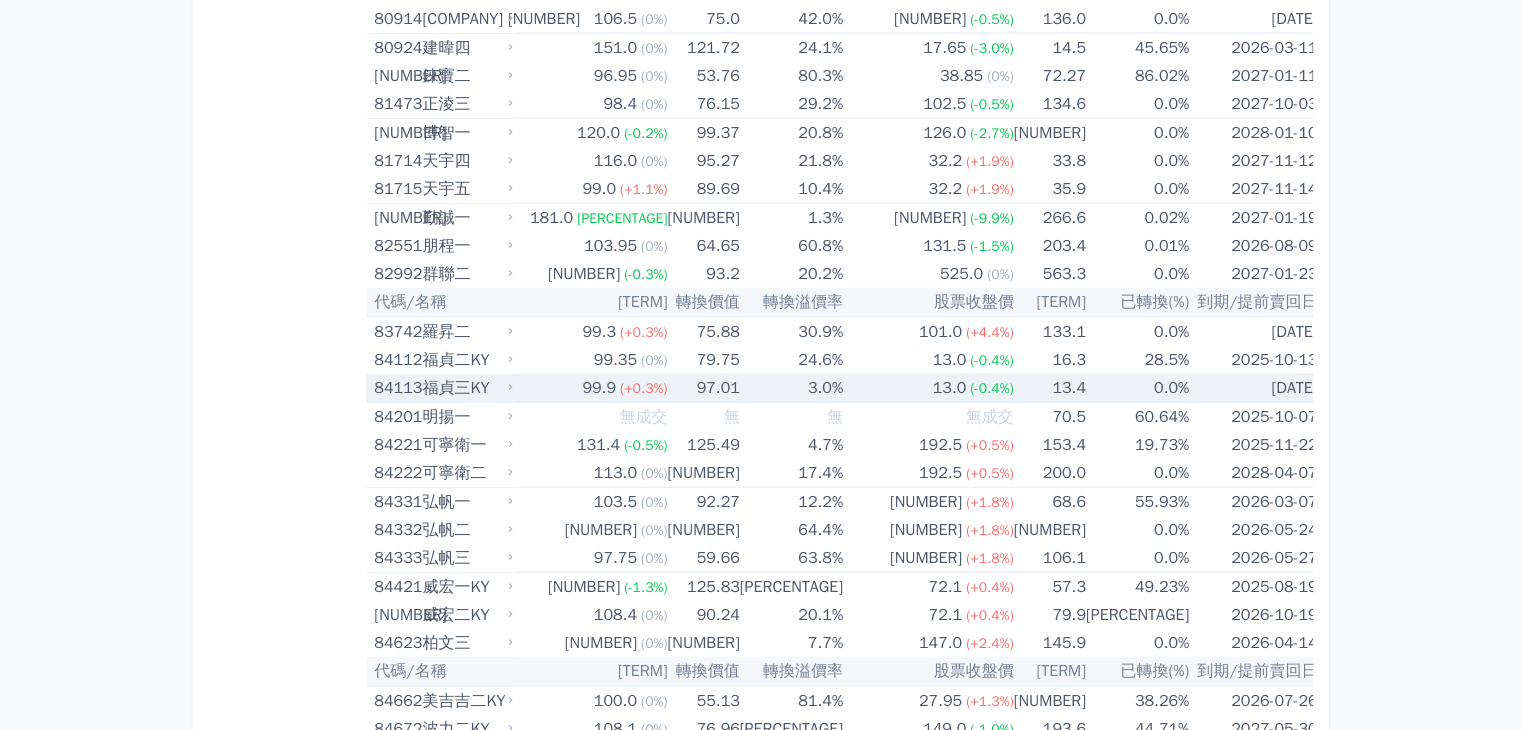 click on "97.01" at bounding box center [703, 388] 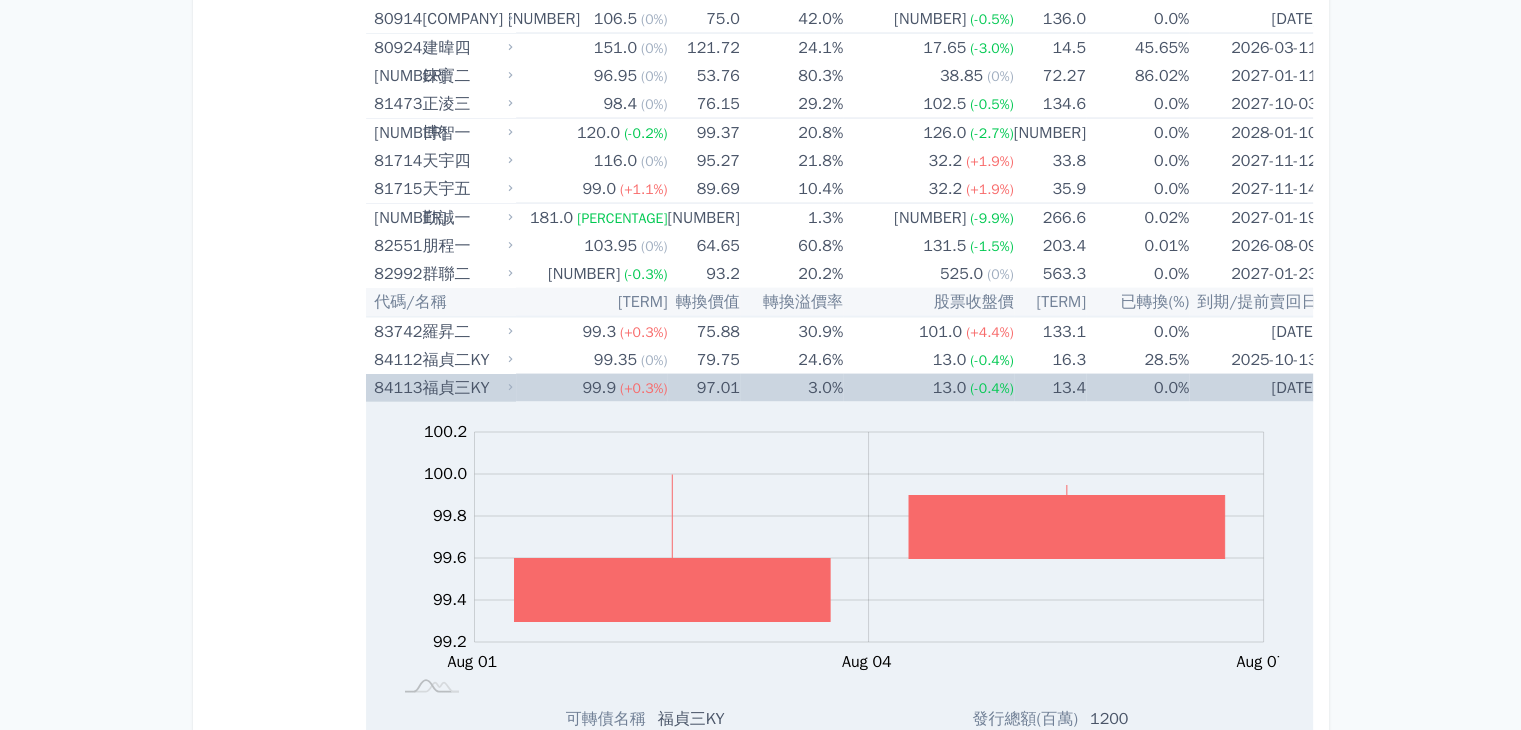 click on "97.01" at bounding box center (703, 388) 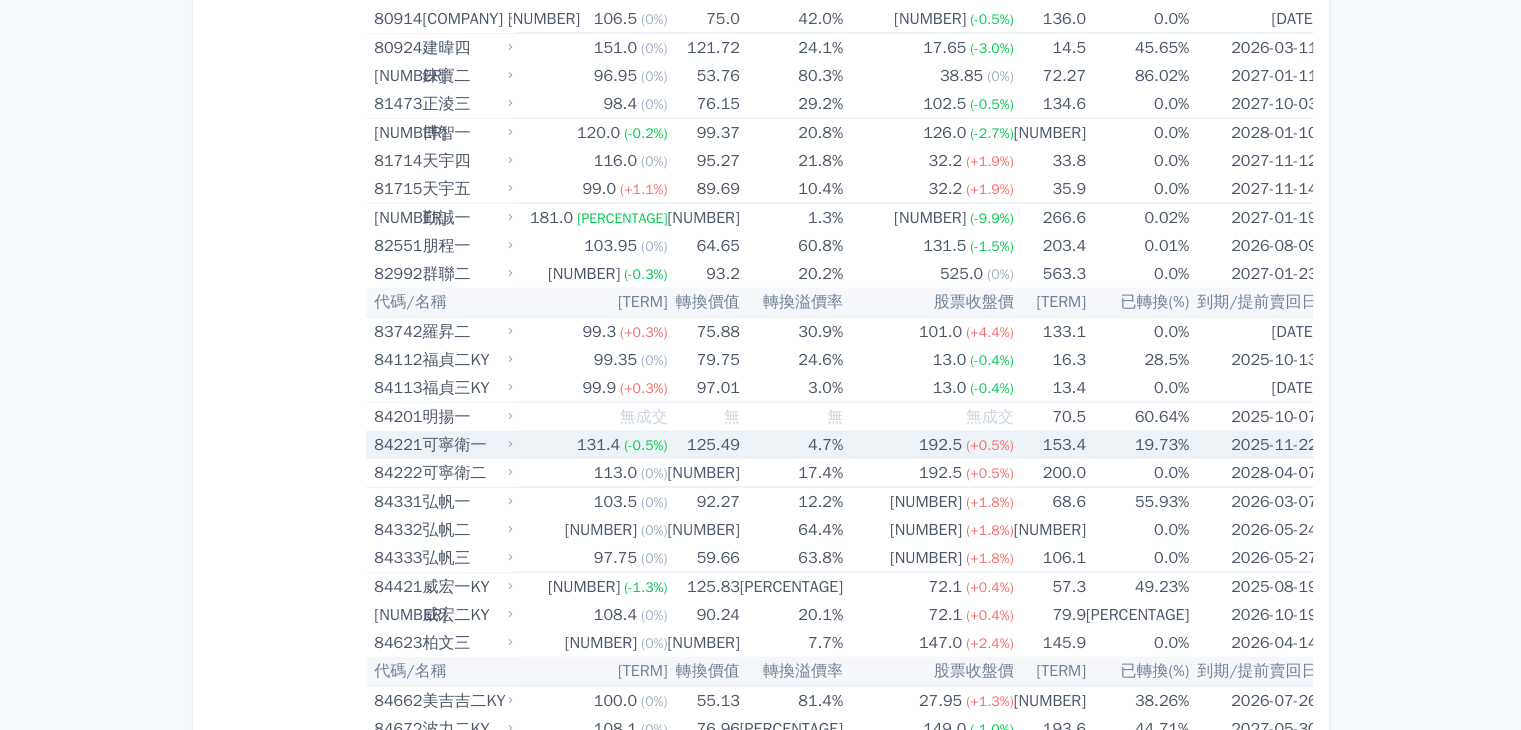 click on "125.49" at bounding box center [703, 445] 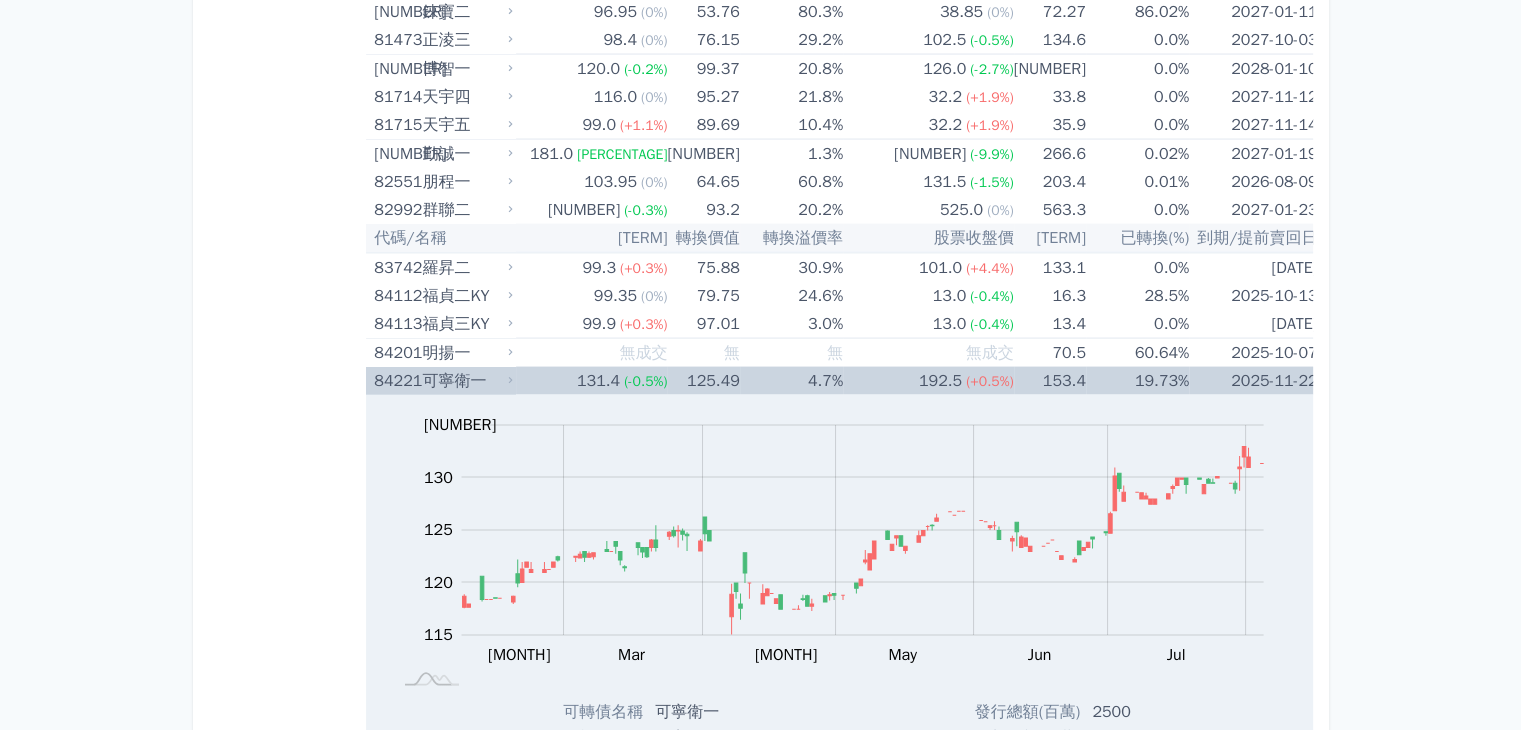 scroll, scrollTop: 11700, scrollLeft: 0, axis: vertical 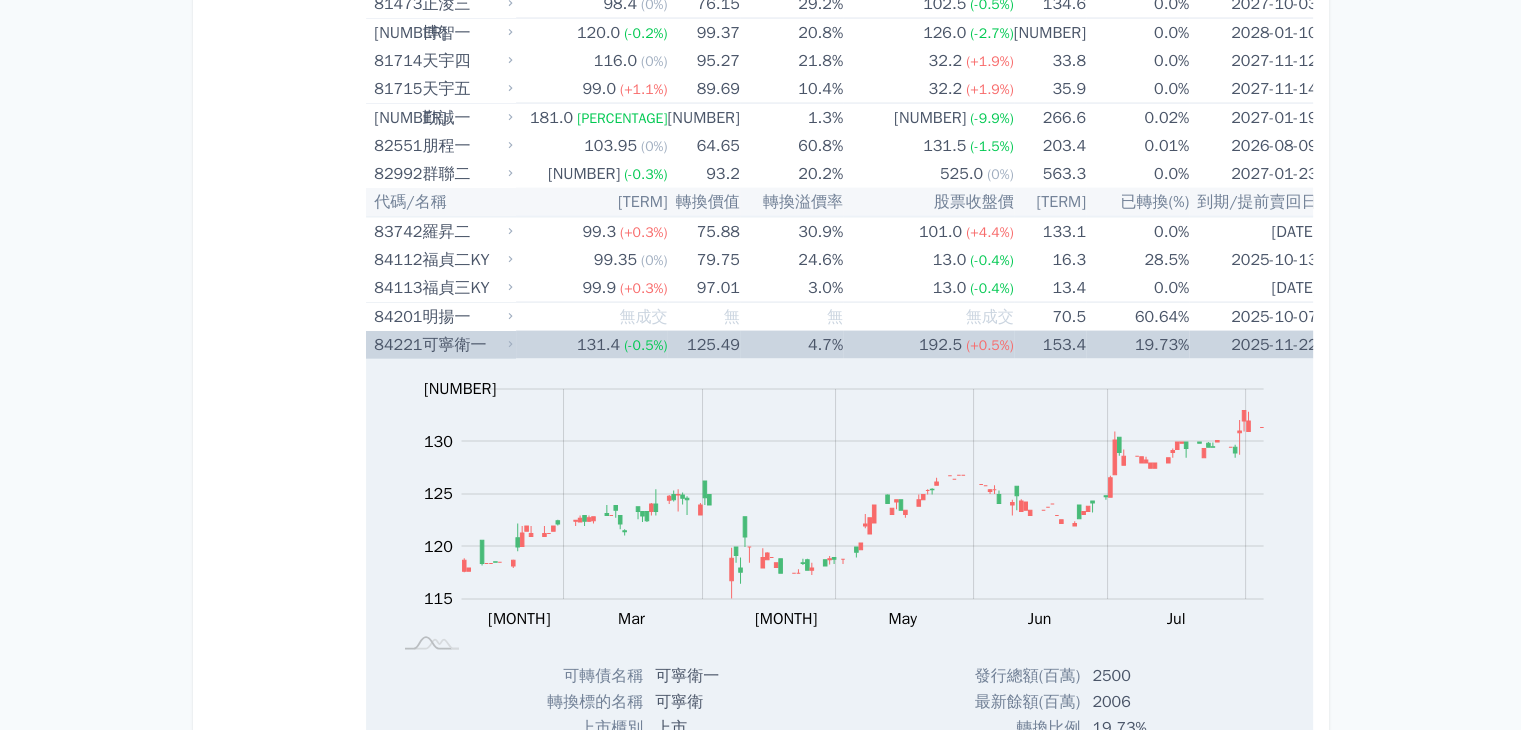 click on "4.7%" at bounding box center (791, 345) 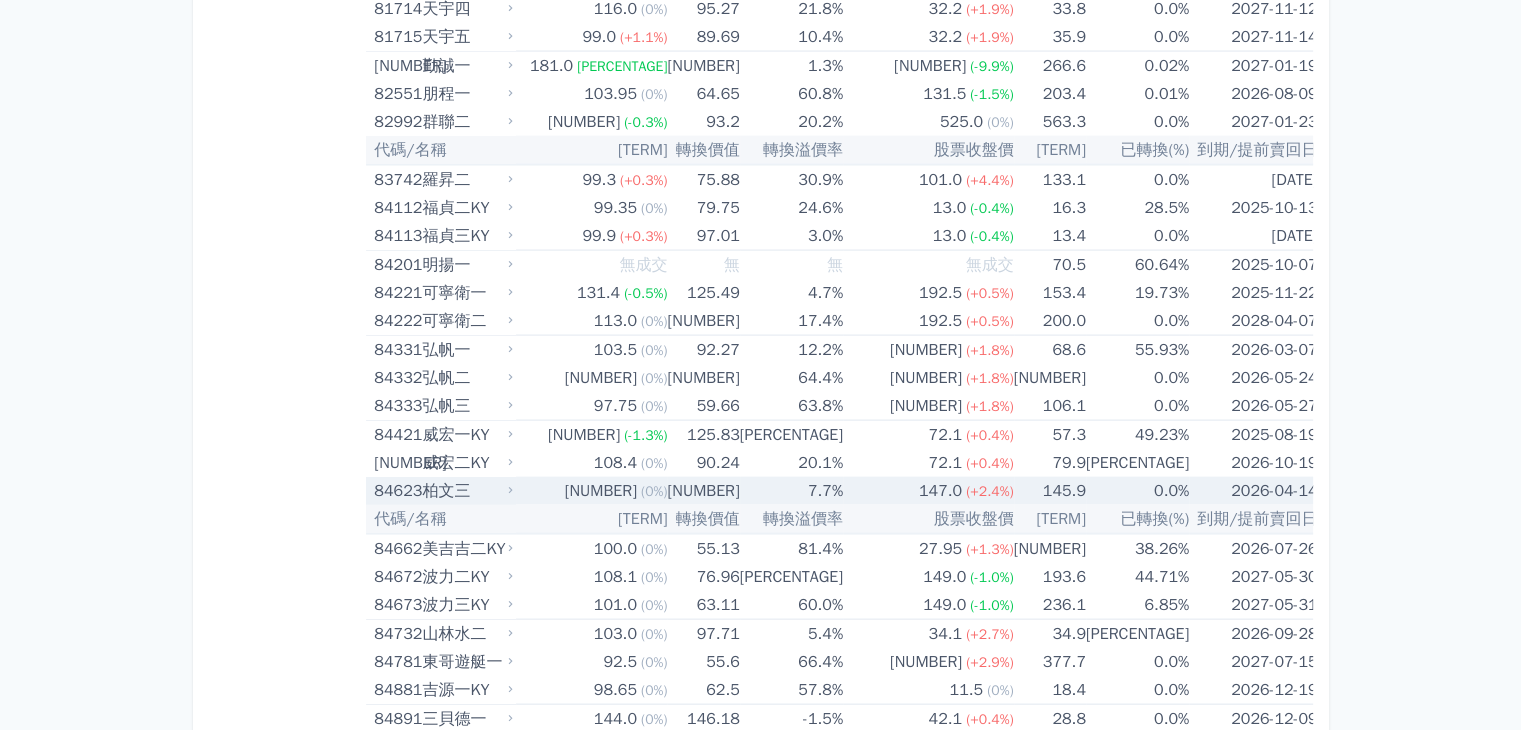 scroll, scrollTop: 11800, scrollLeft: 0, axis: vertical 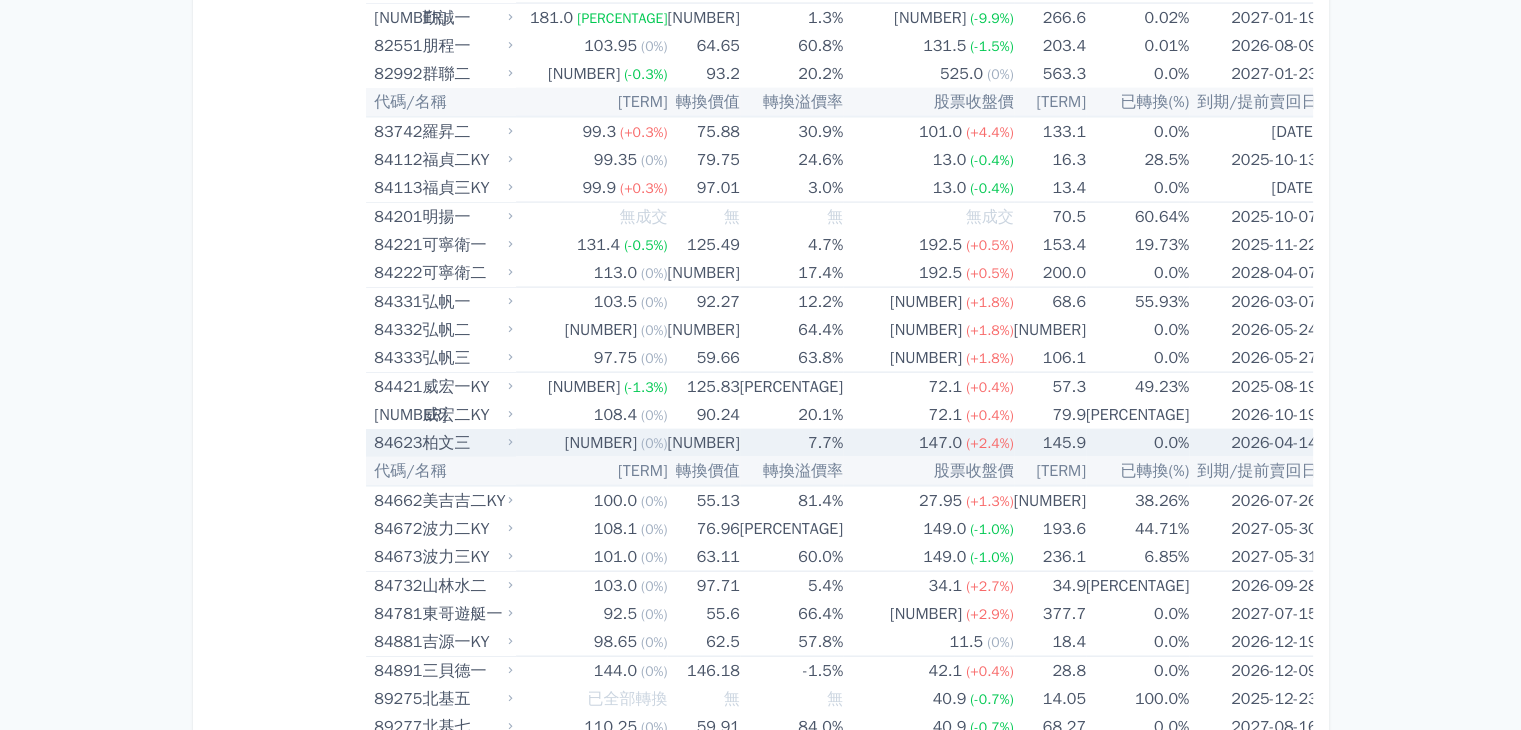 click on "100.75" at bounding box center [703, 443] 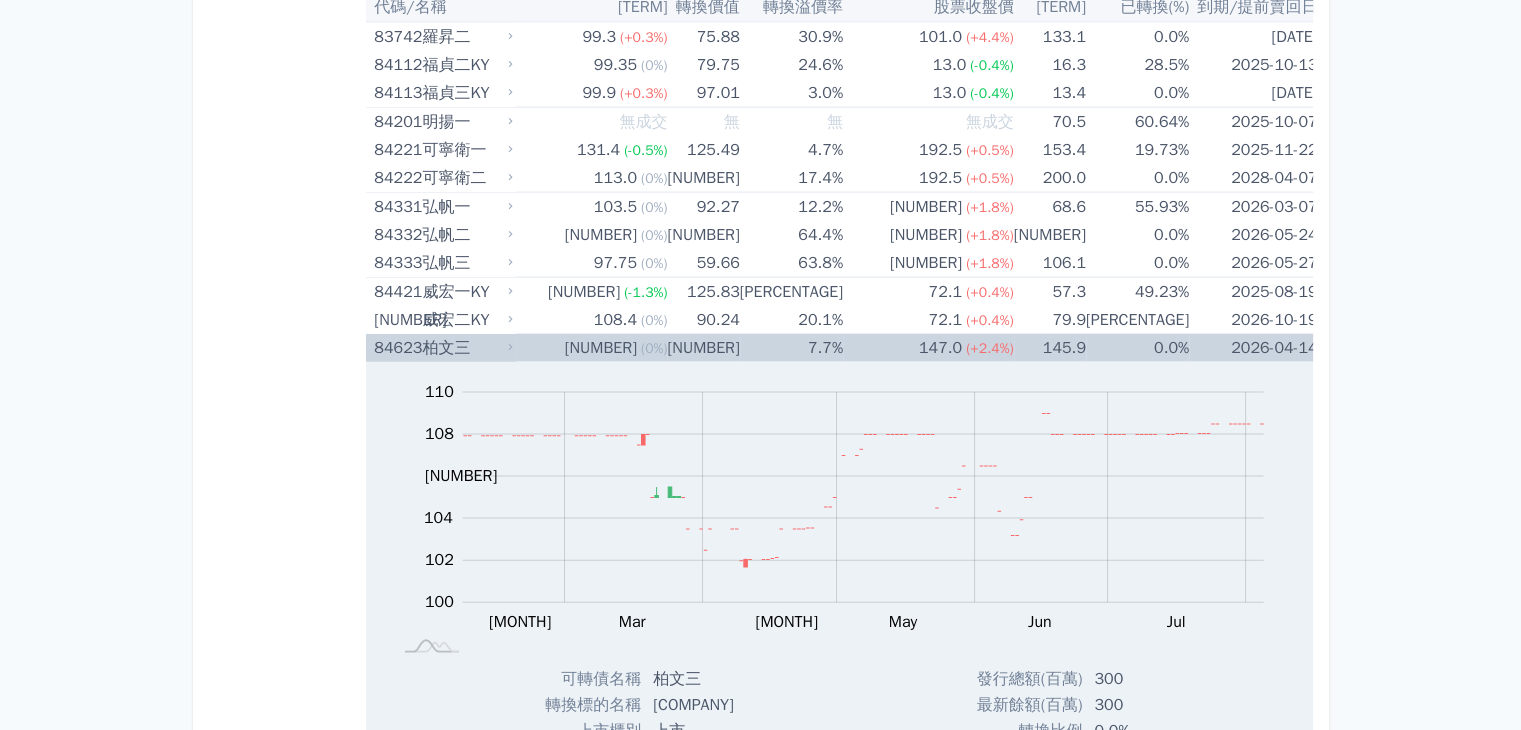 scroll, scrollTop: 12000, scrollLeft: 0, axis: vertical 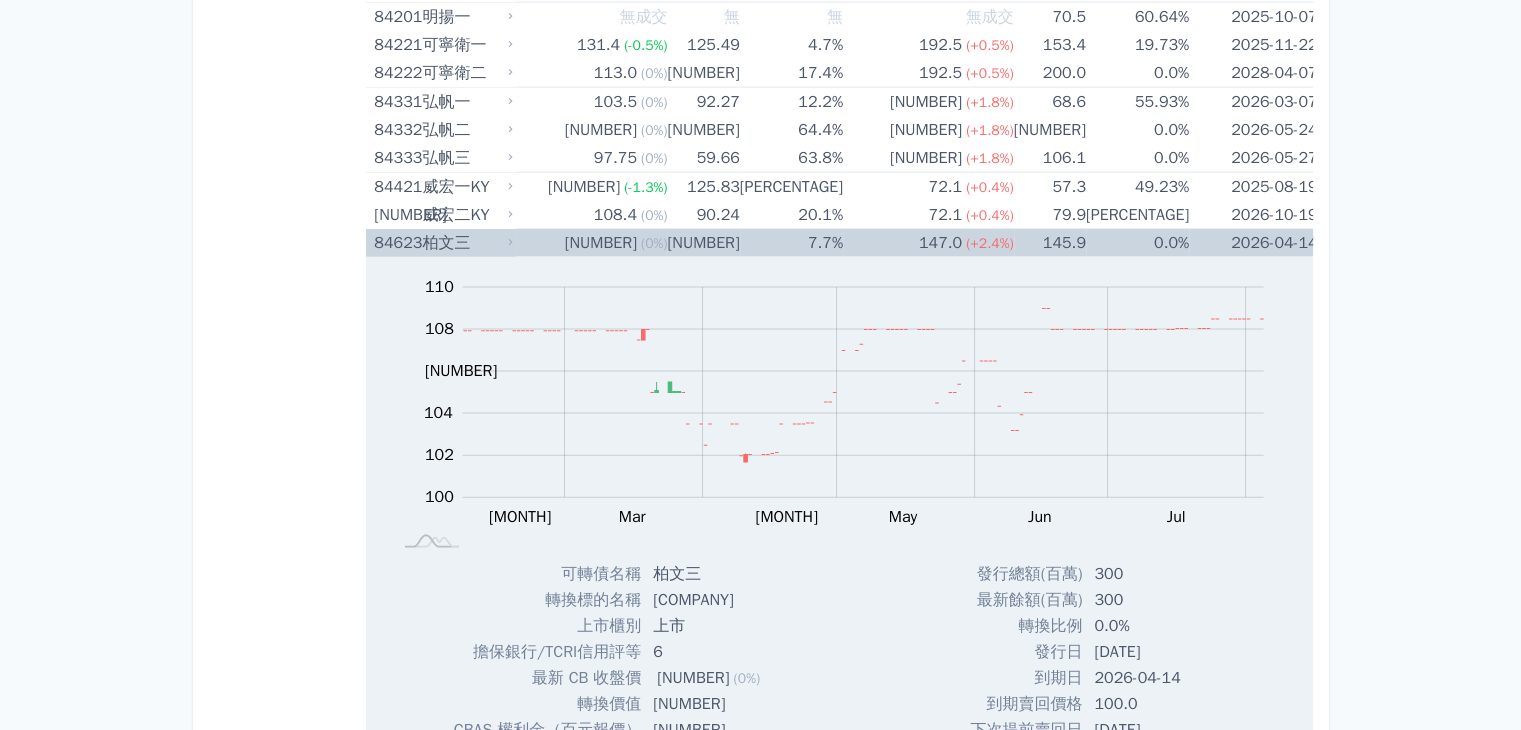 click on "100.75" at bounding box center (703, 243) 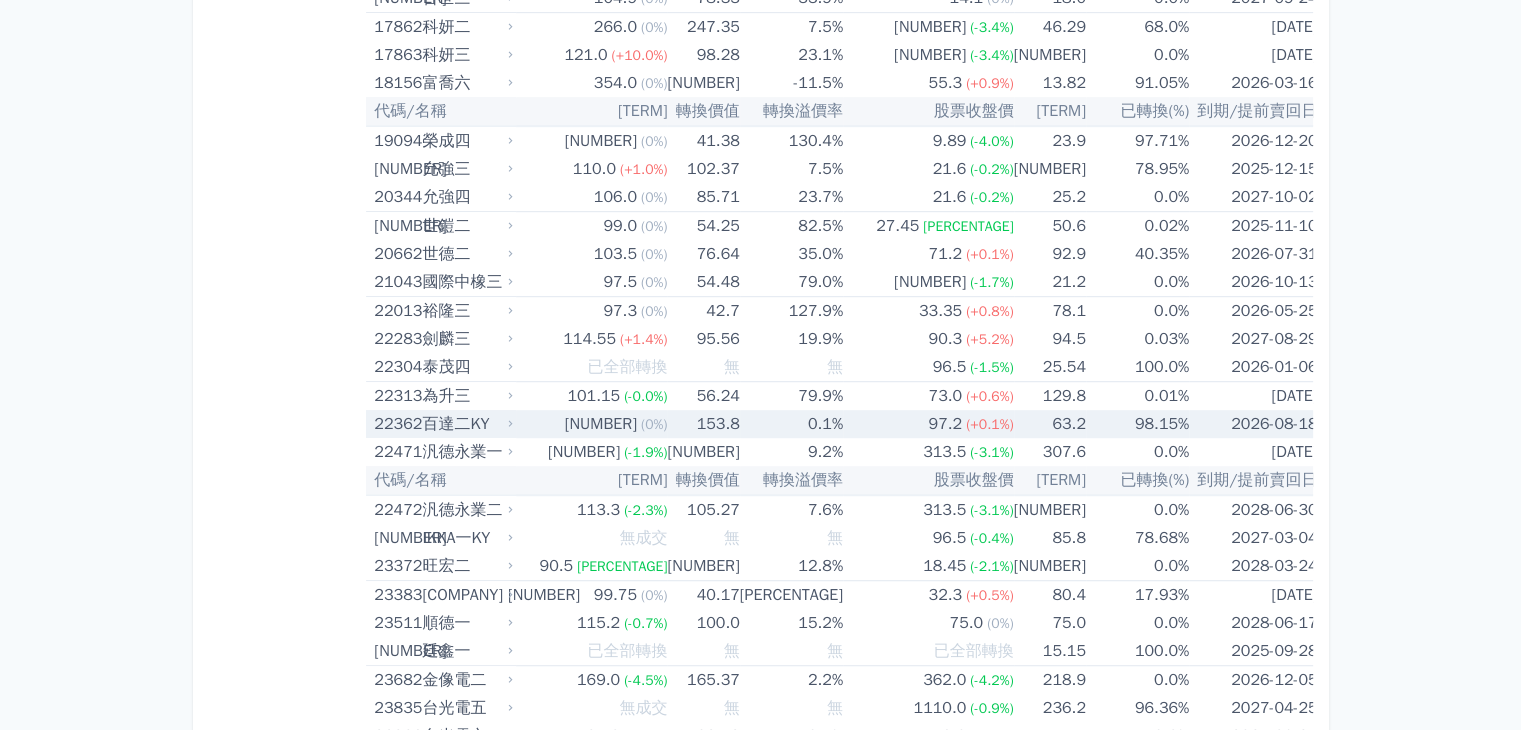 scroll, scrollTop: 1264, scrollLeft: 0, axis: vertical 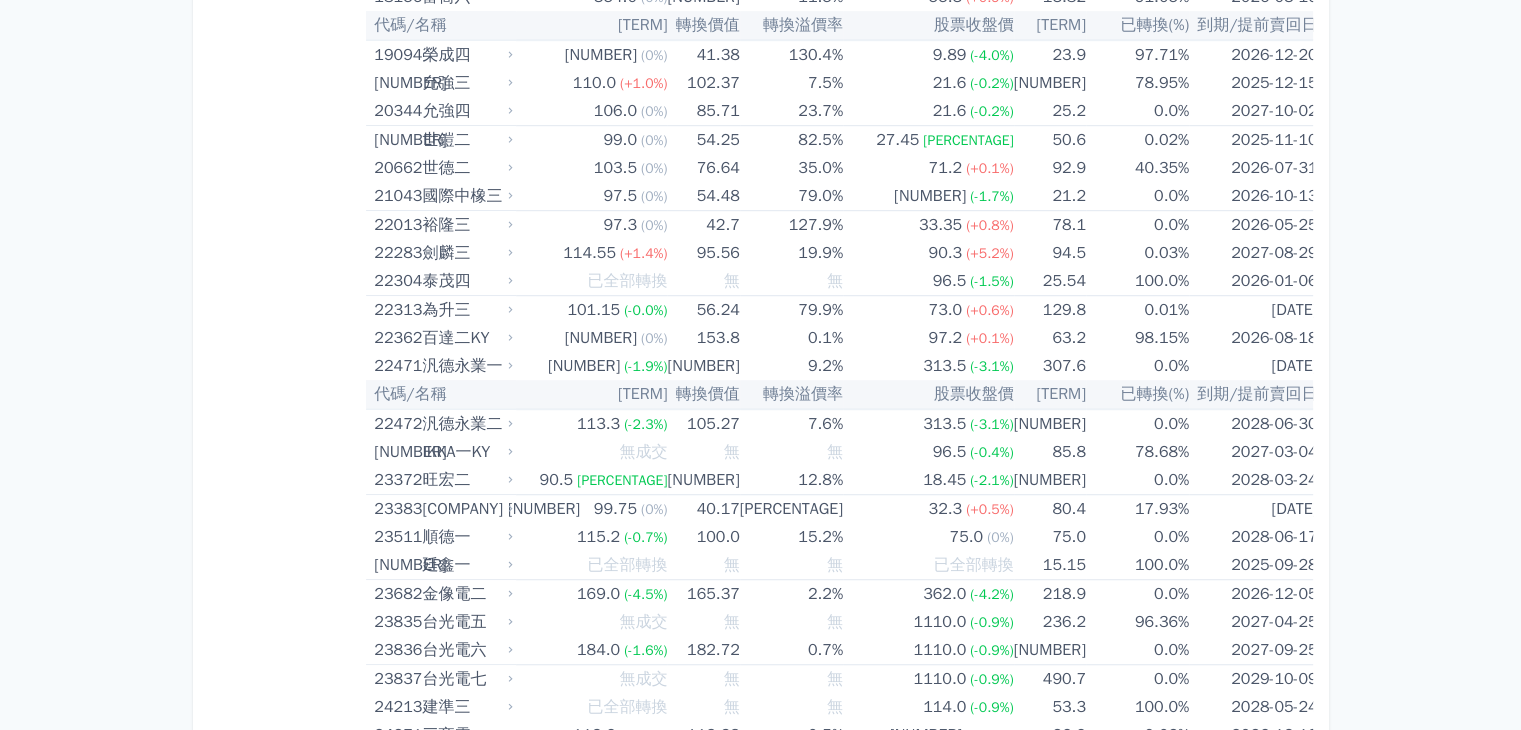 click on "按代號排序
即將/近期發行
一年內到期
轉換比例
低收盤價
轉換價值接近百元
低轉換溢價
CBAS權利金
高賣回報酬率" at bounding box center [288, 5273] 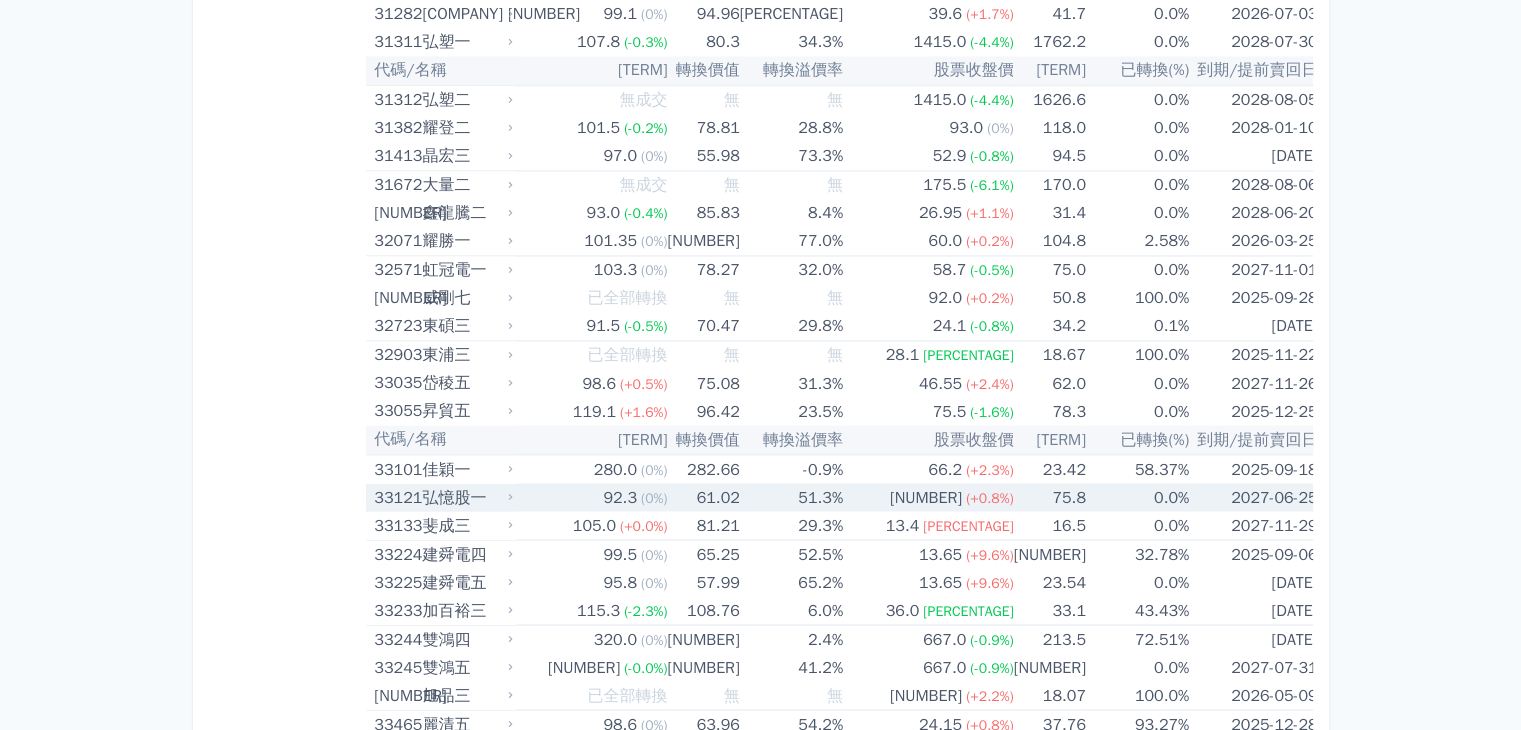 scroll, scrollTop: 3464, scrollLeft: 0, axis: vertical 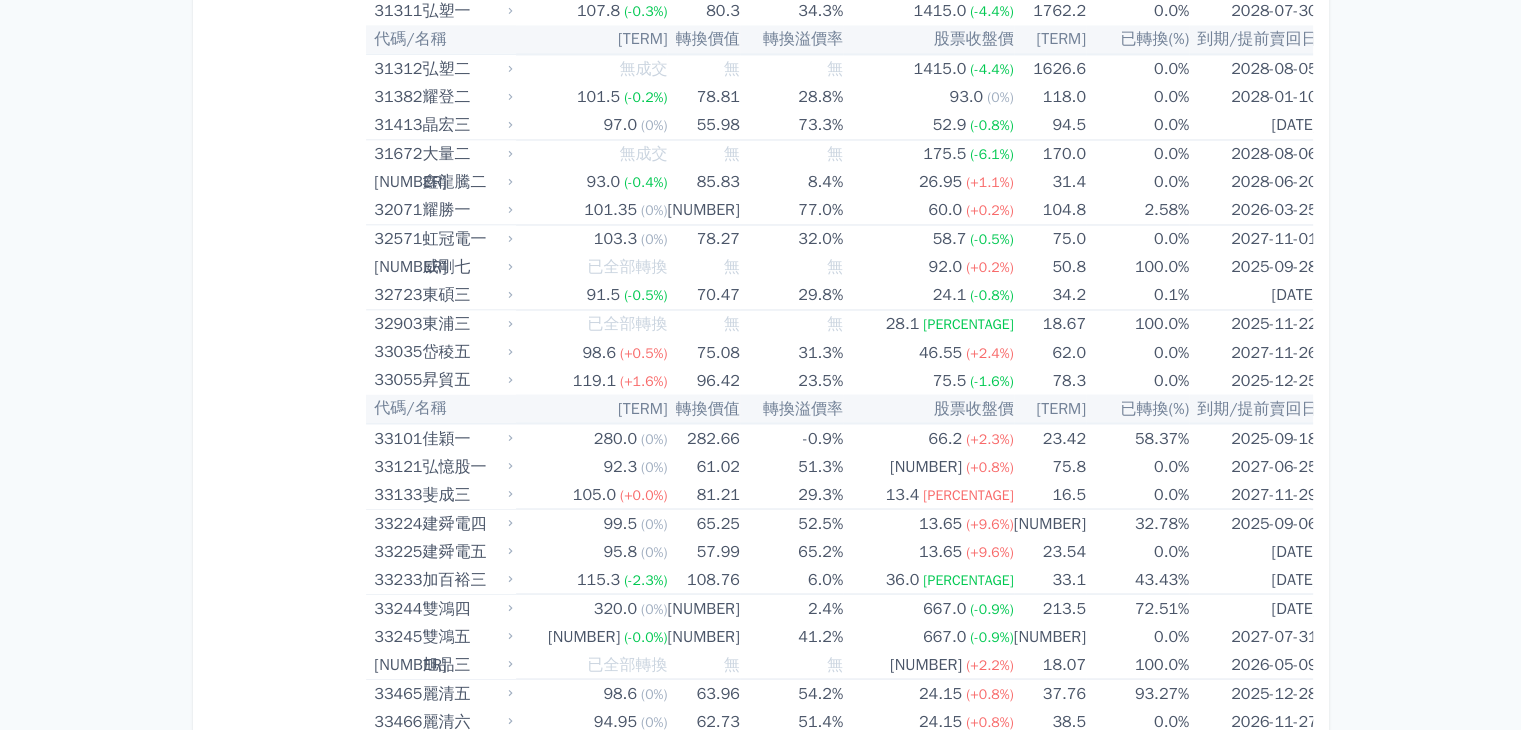 click on "按代號排序
即將/近期發行
一年內到期
轉換比例
低收盤價
轉換價值接近百元
低轉換溢價
CBAS權利金
高賣回報酬率" at bounding box center [288, 3073] 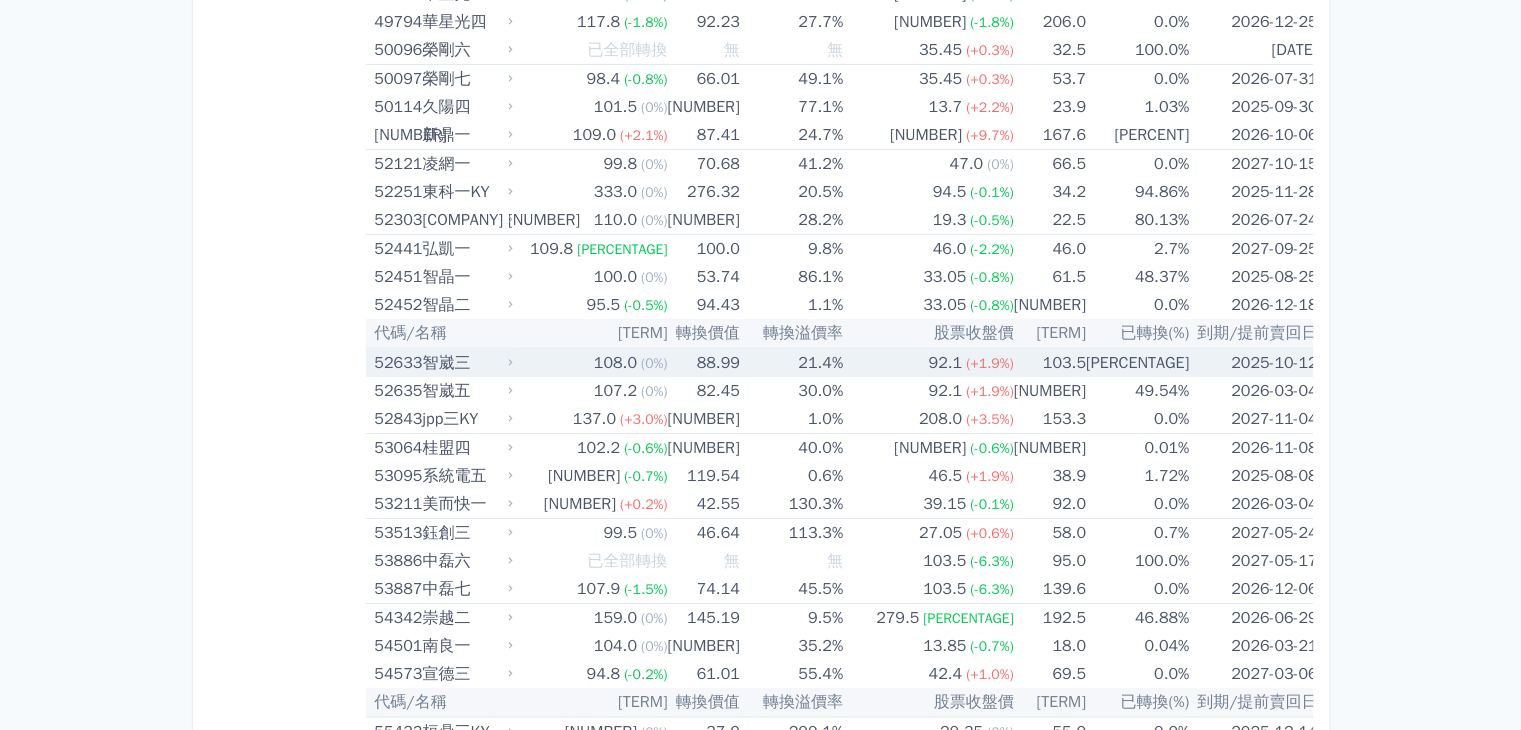 scroll, scrollTop: 6864, scrollLeft: 0, axis: vertical 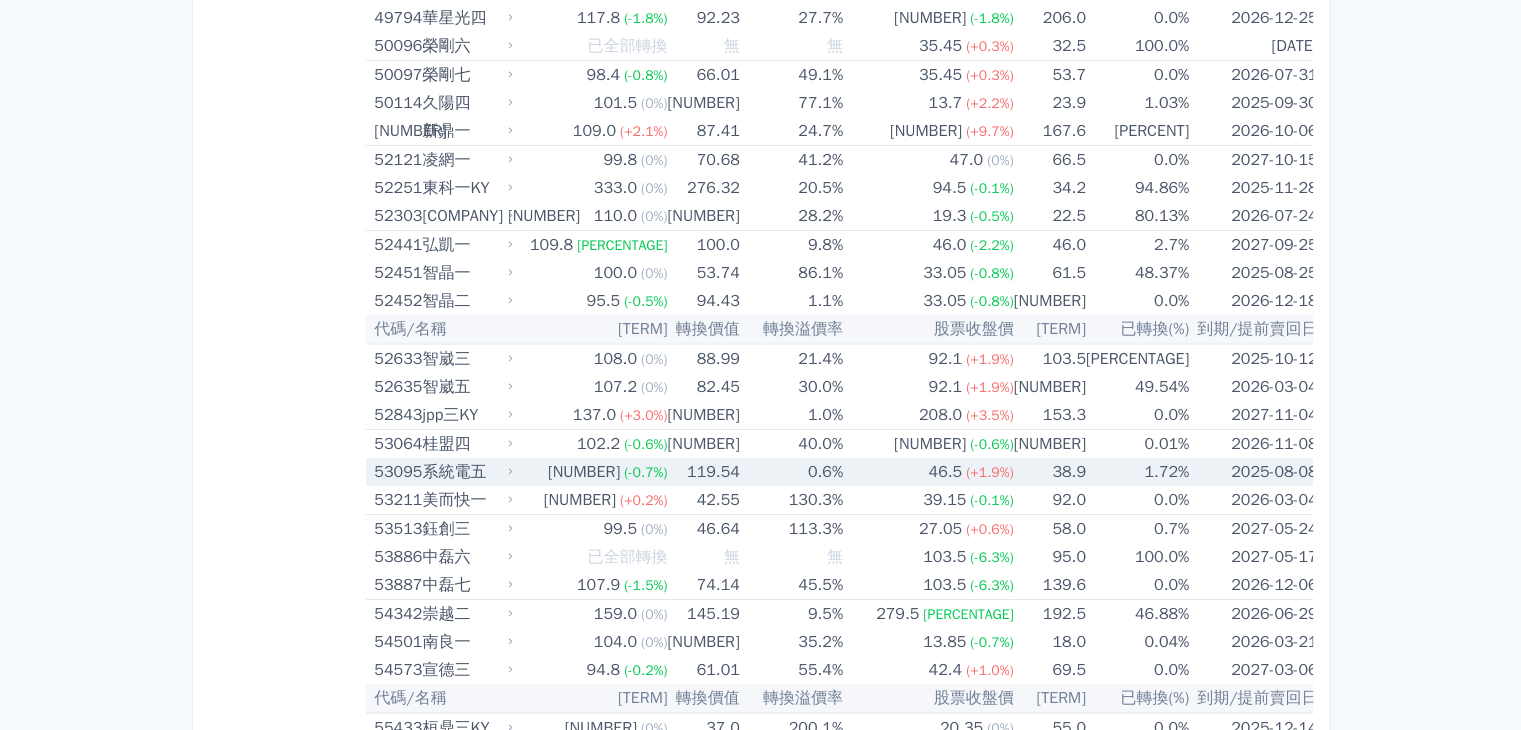 click on "系統電五" at bounding box center (466, 472) 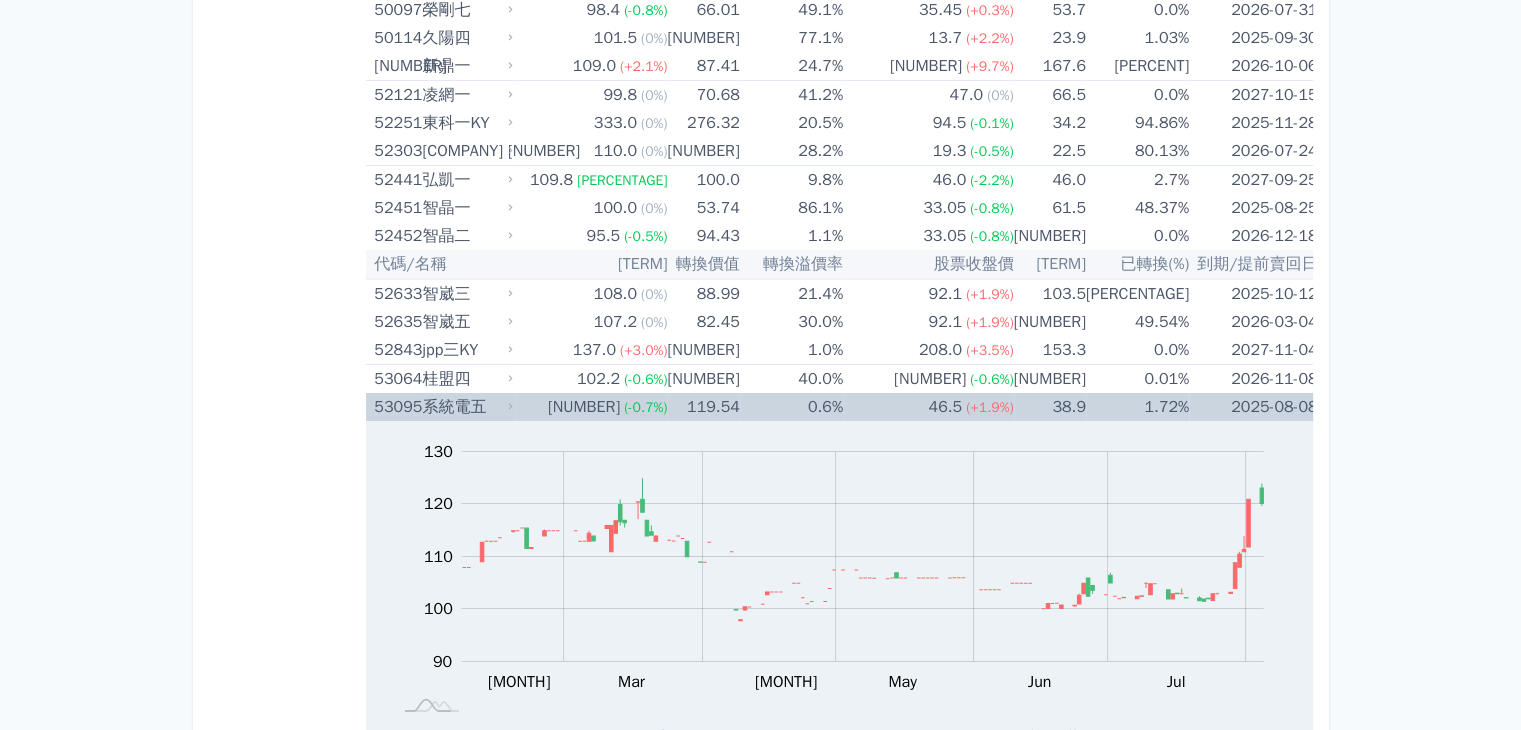 scroll, scrollTop: 6964, scrollLeft: 0, axis: vertical 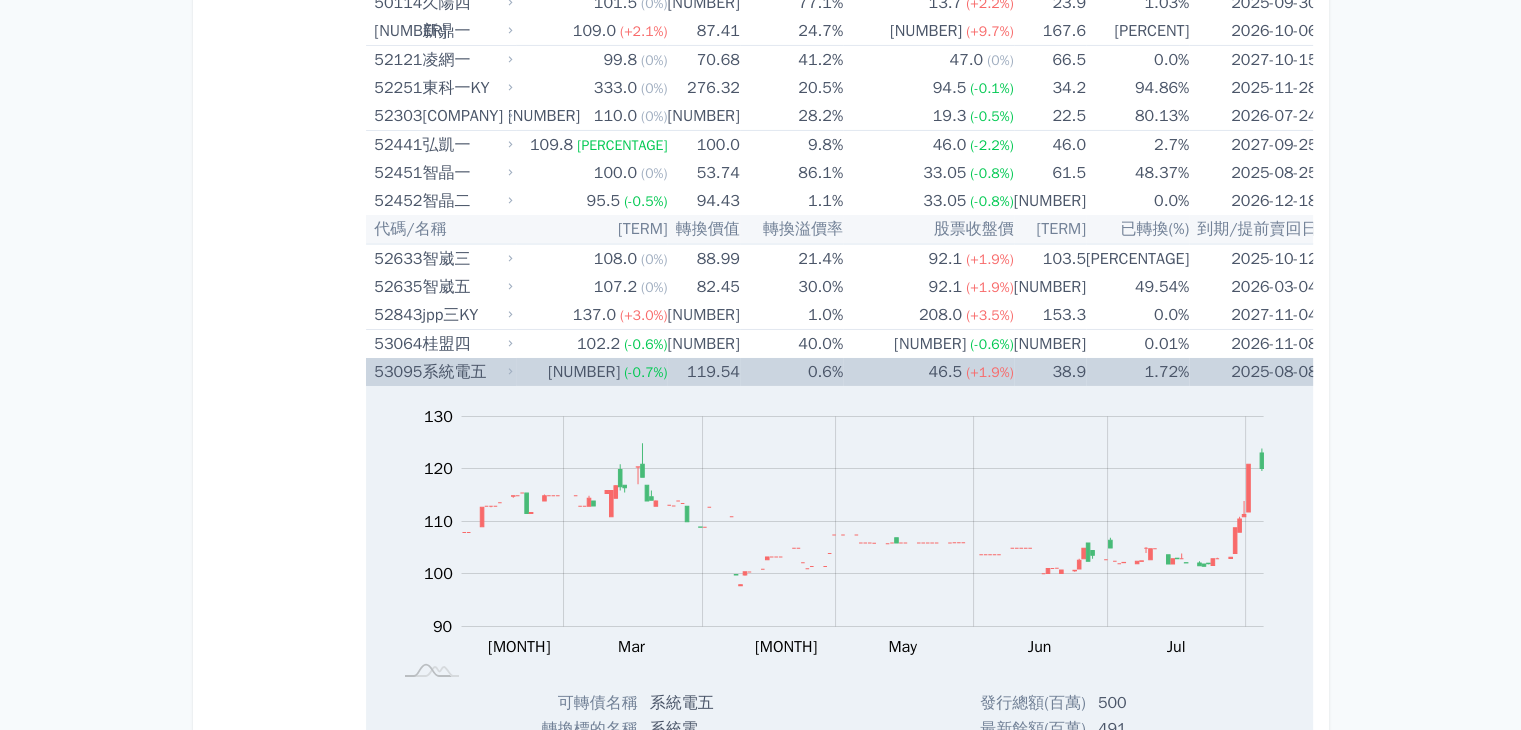 click on "119.54" at bounding box center (703, 372) 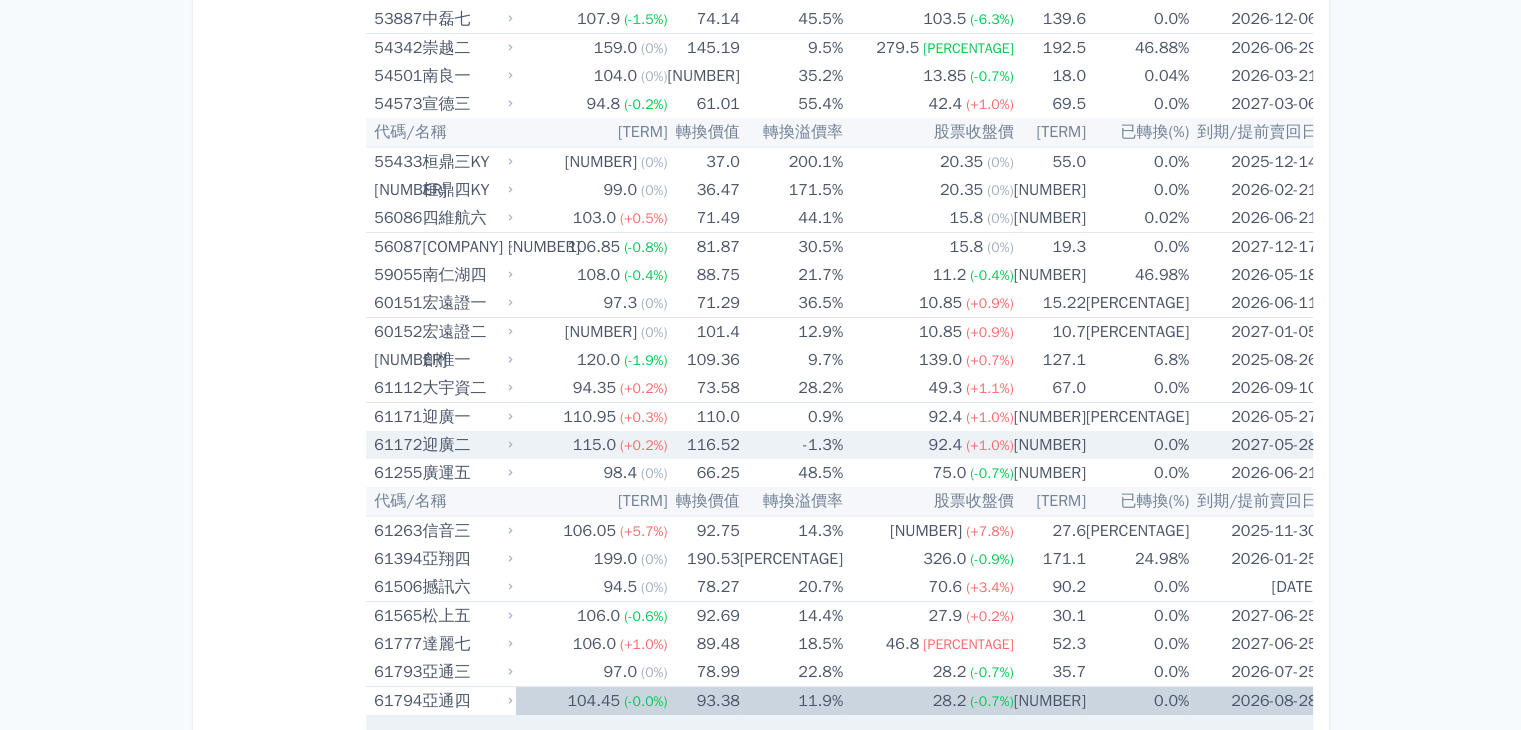 scroll, scrollTop: 7464, scrollLeft: 0, axis: vertical 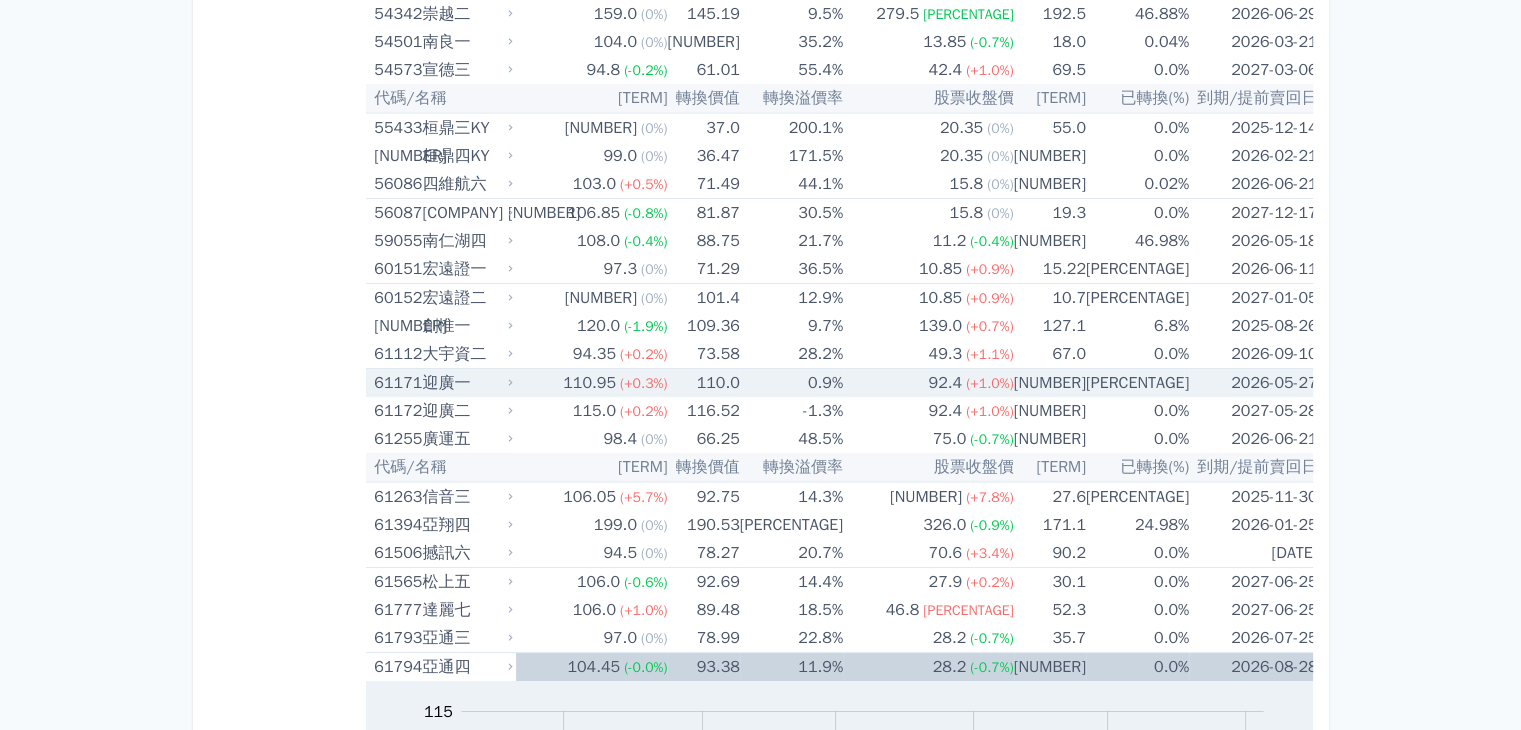 click on "110.95" at bounding box center (589, 383) 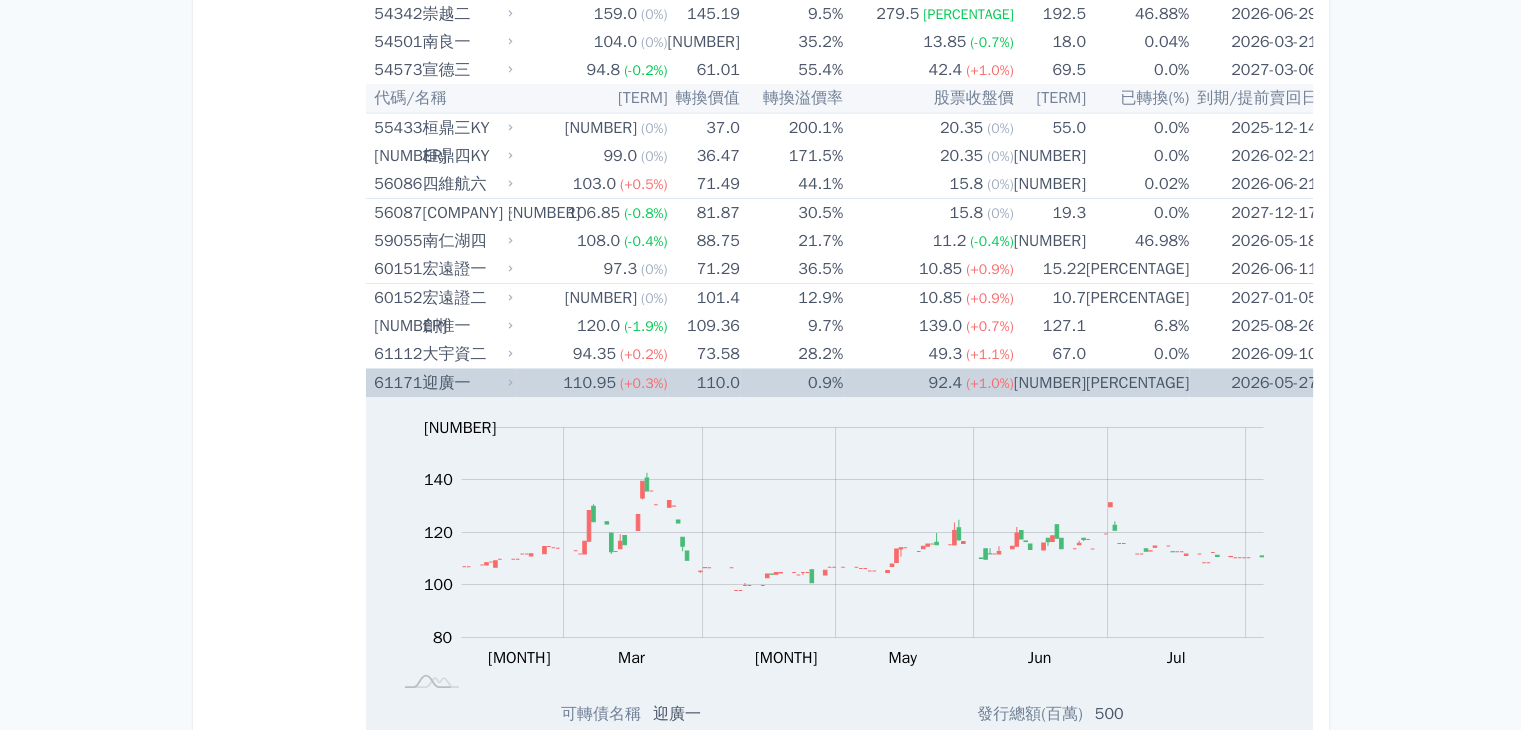 click on "110.95" at bounding box center (589, 383) 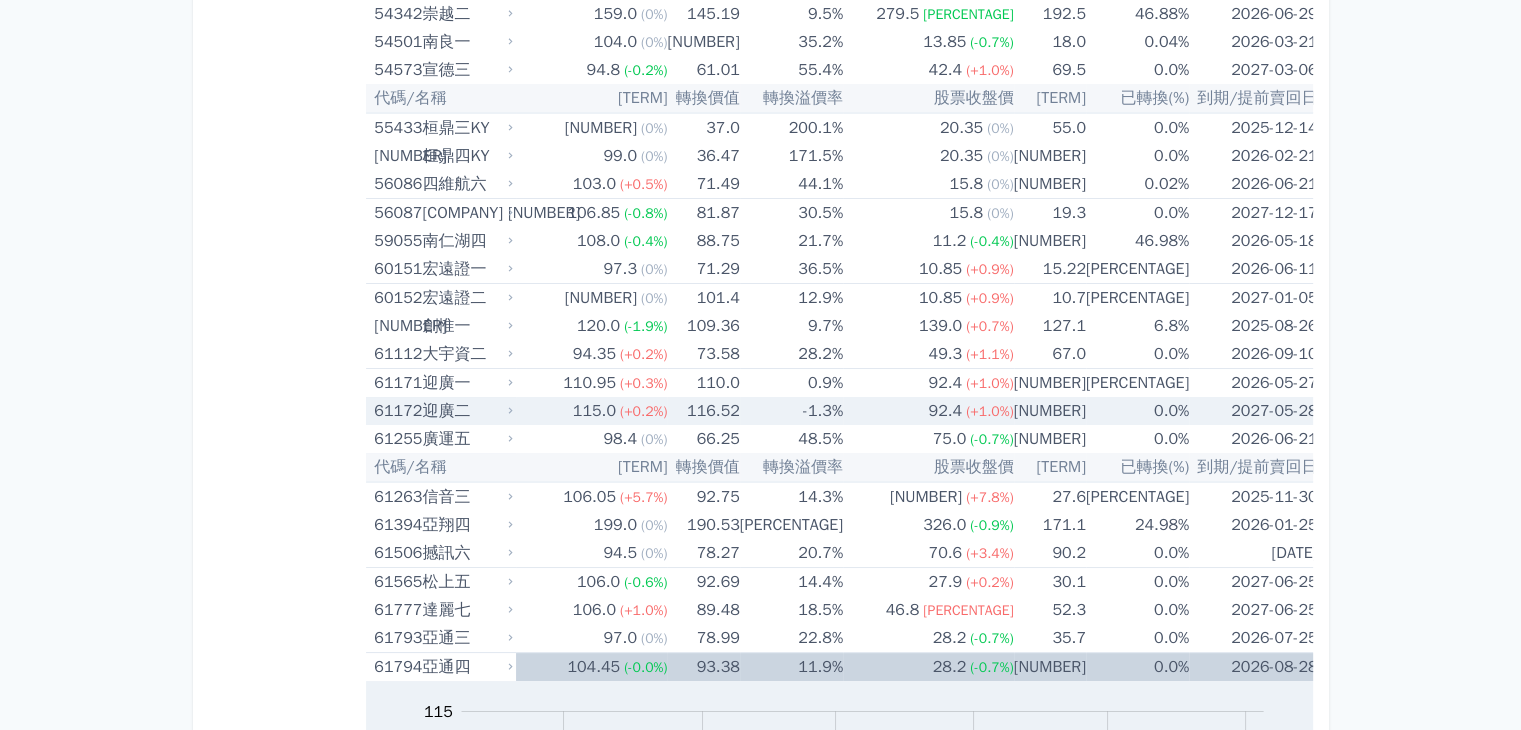 click on "115.0" at bounding box center [594, 411] 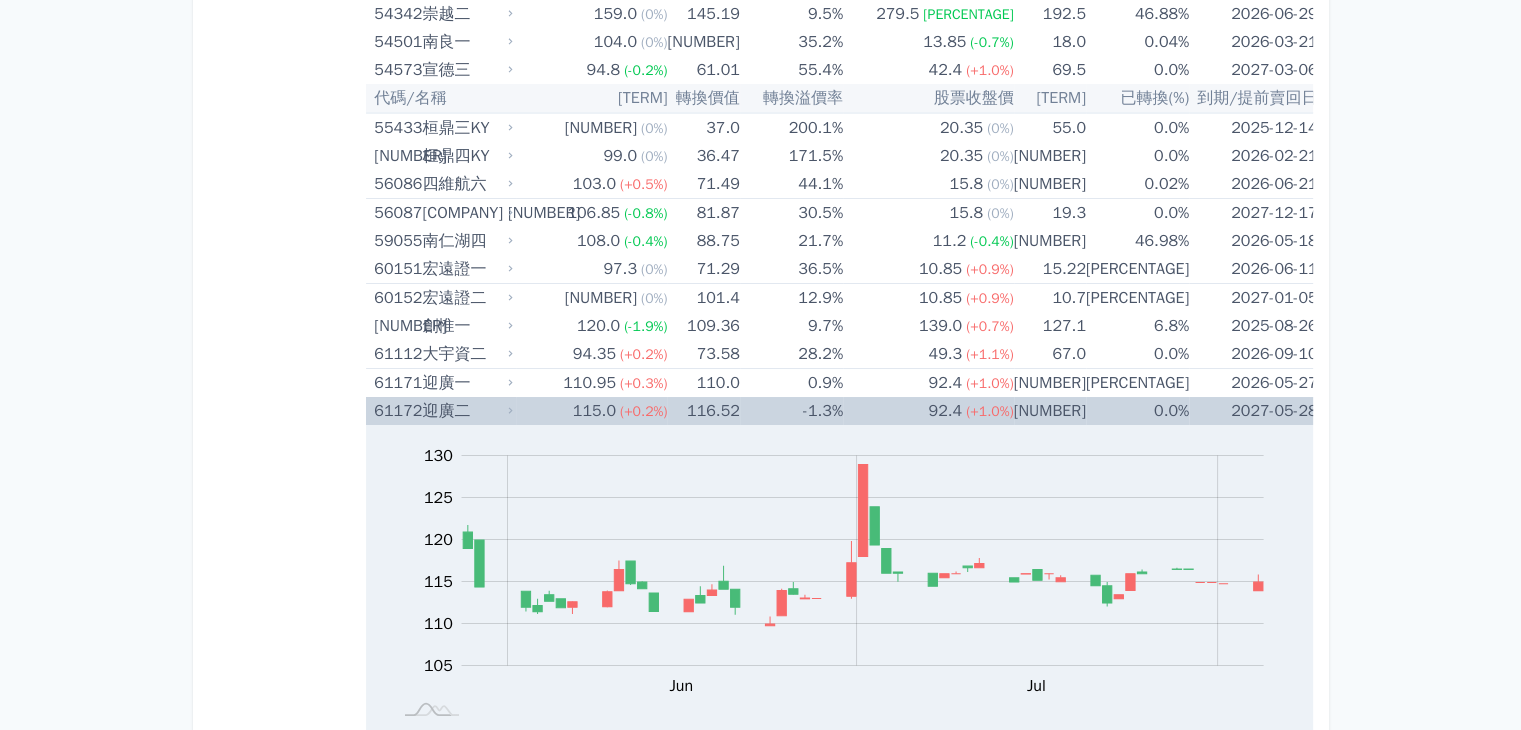 click on "-1.3%" at bounding box center (791, 411) 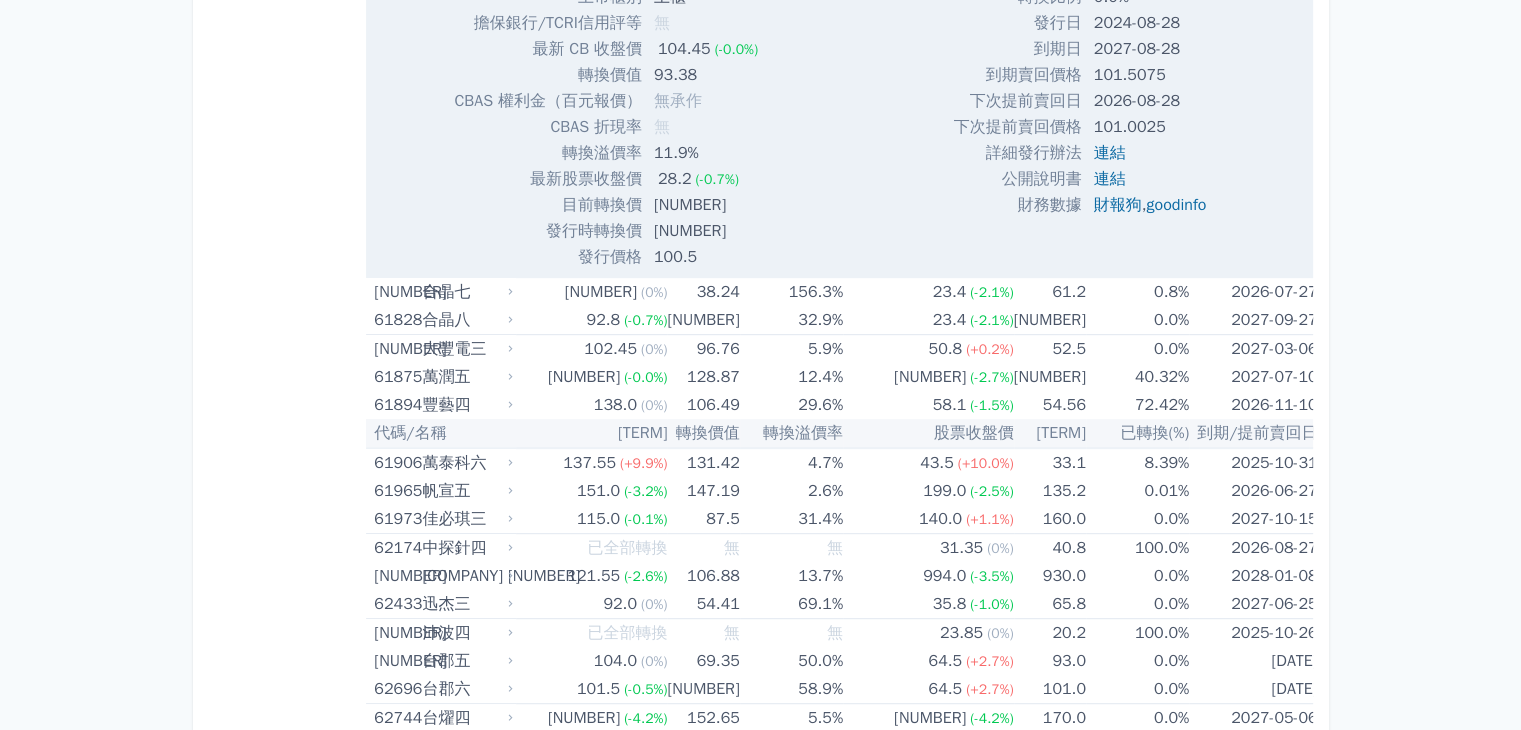 scroll, scrollTop: 8564, scrollLeft: 0, axis: vertical 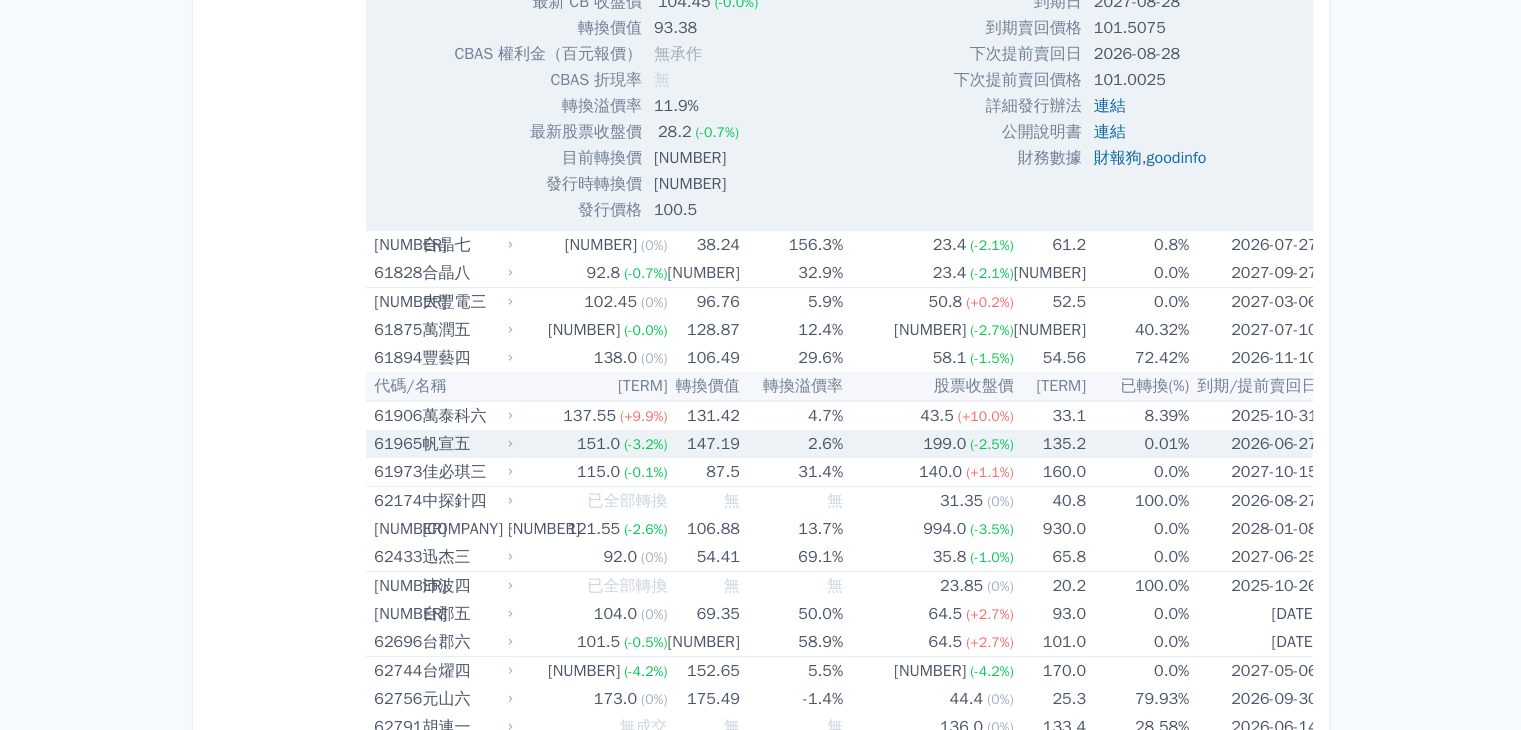click on "147.19" at bounding box center (703, 444) 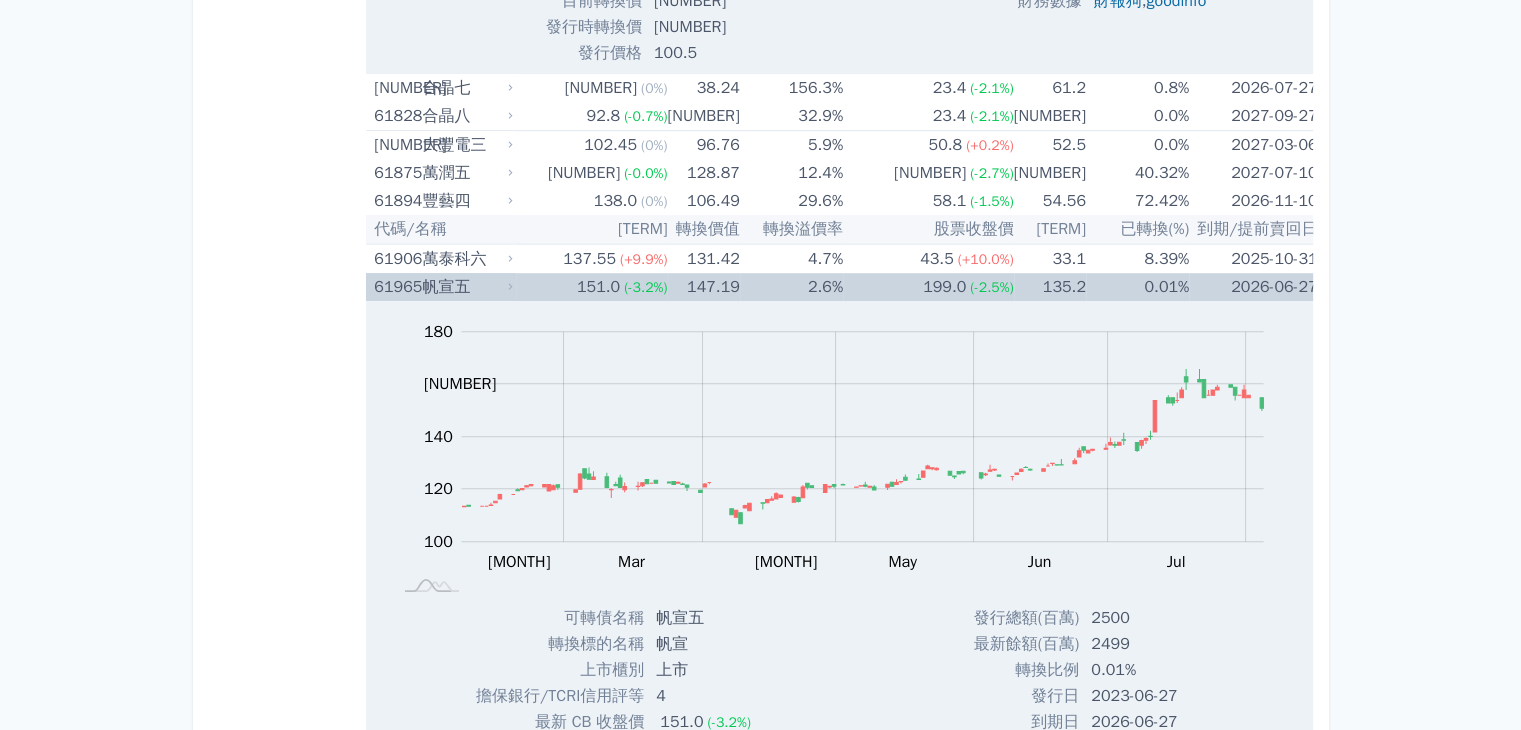 scroll, scrollTop: 8764, scrollLeft: 0, axis: vertical 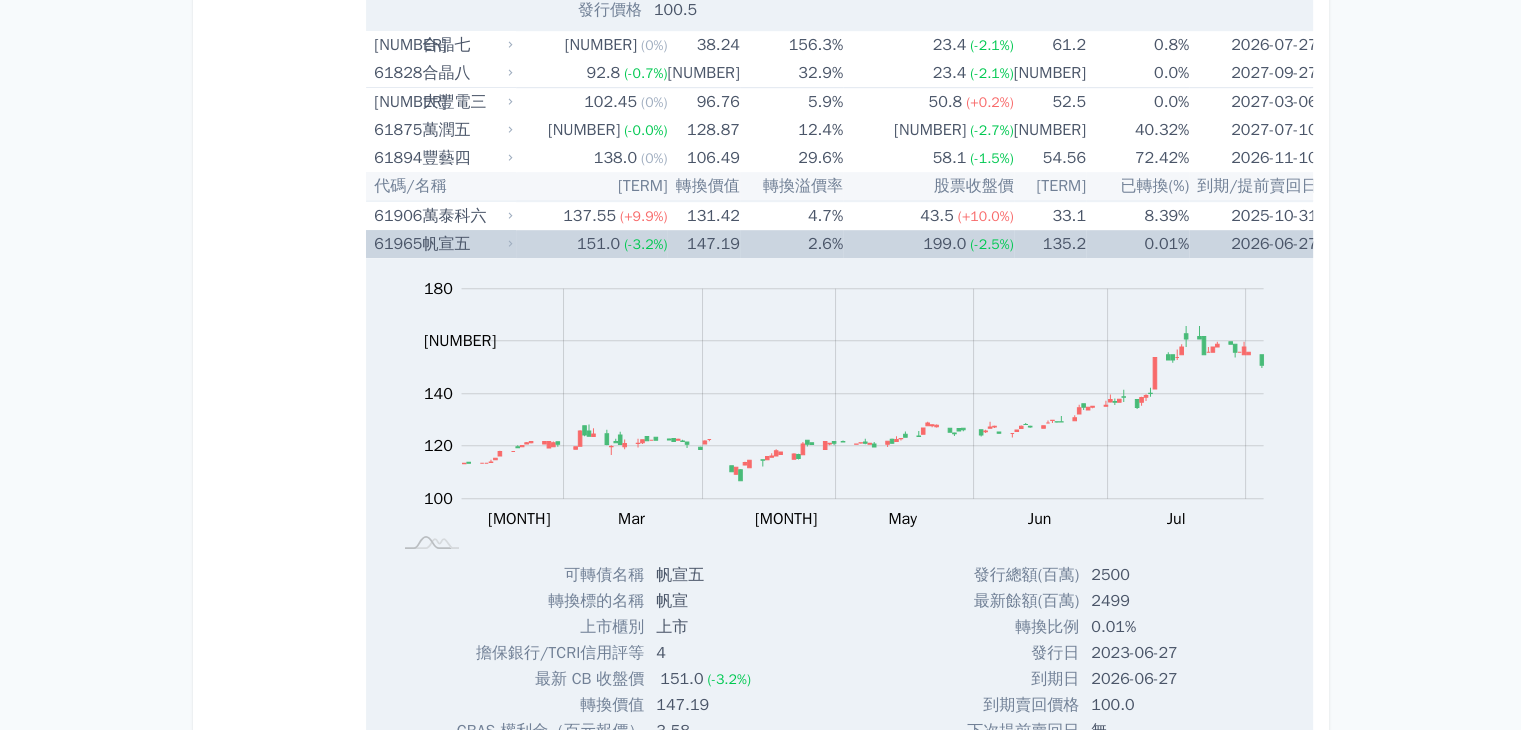 click on "[NUMBER]%" at bounding box center [791, 244] 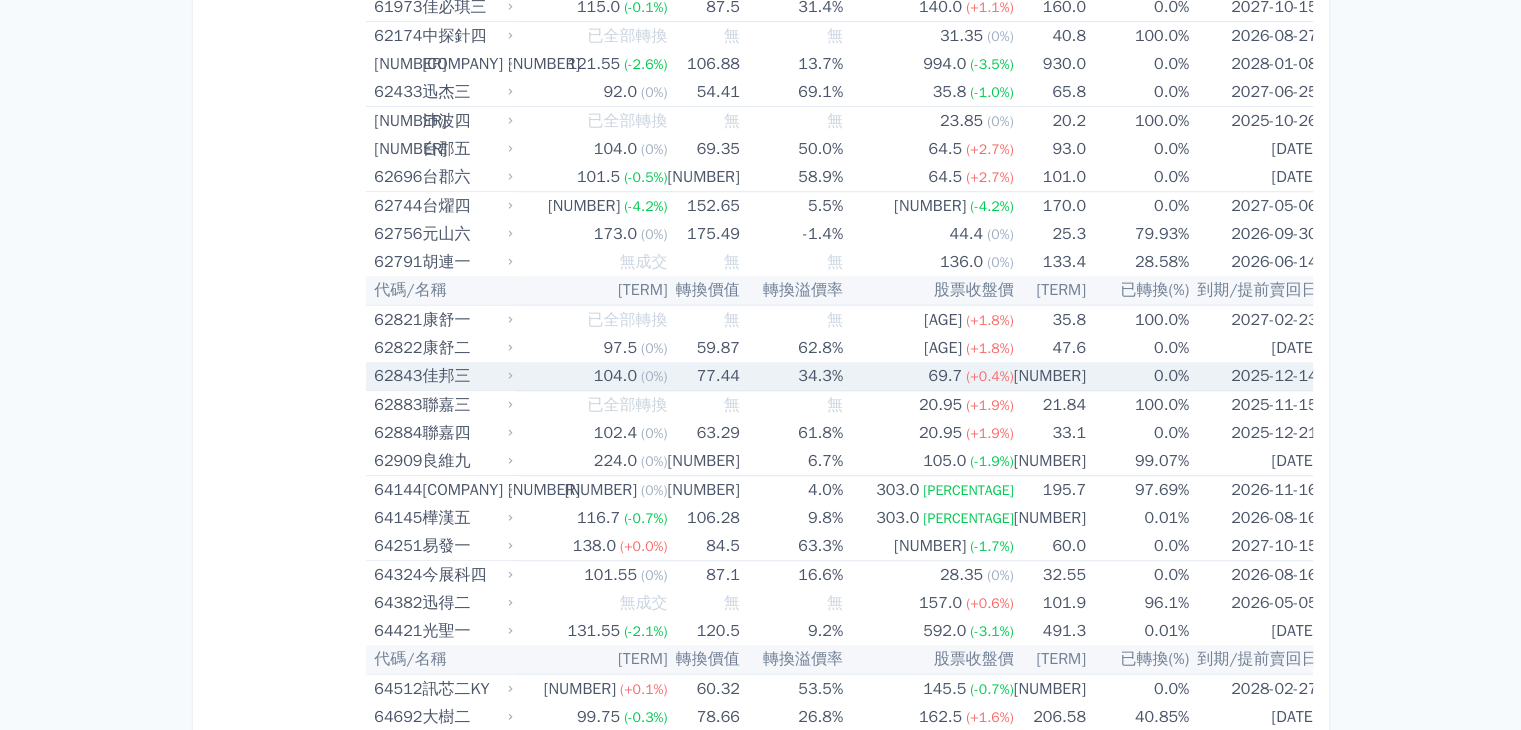 scroll, scrollTop: 9064, scrollLeft: 0, axis: vertical 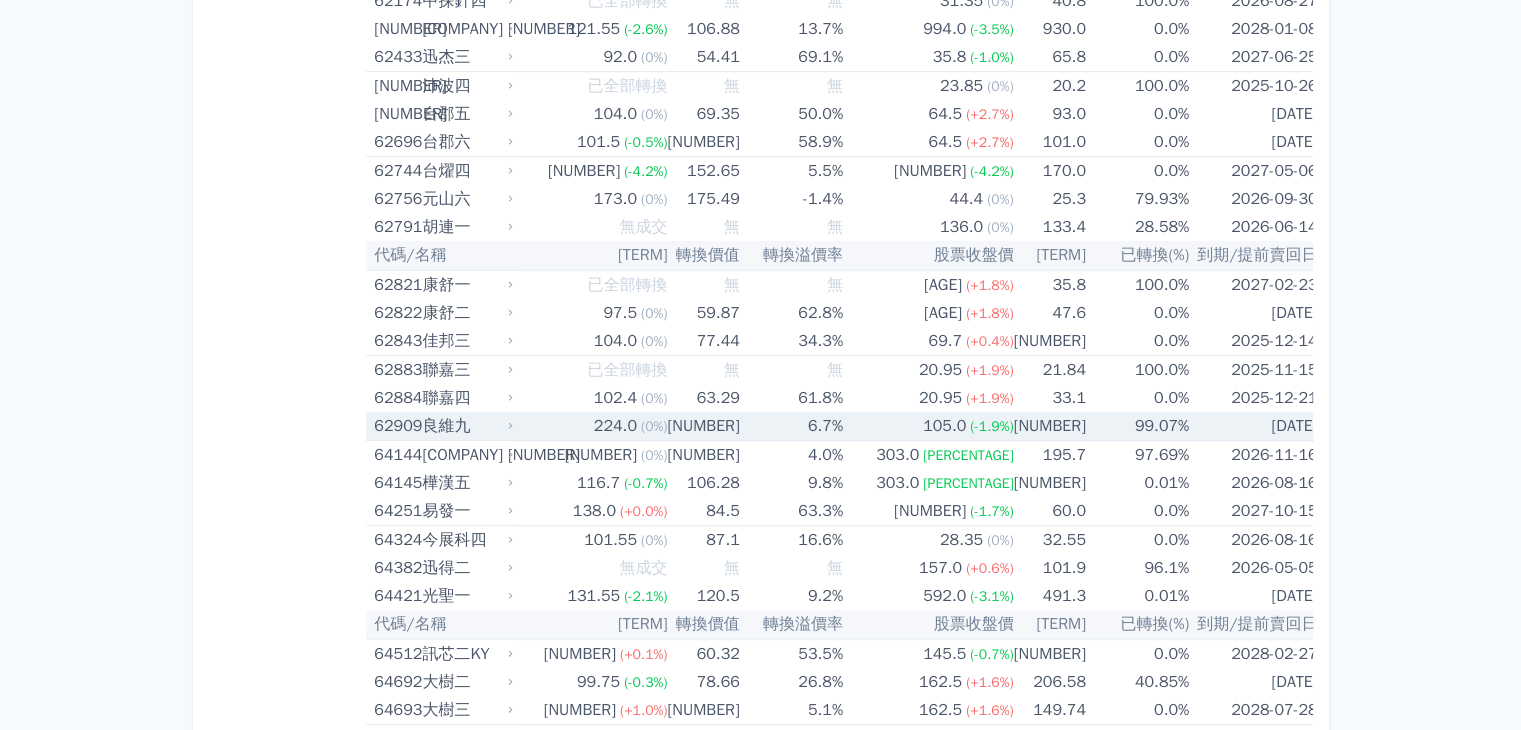 click on "210.0" at bounding box center [703, 426] 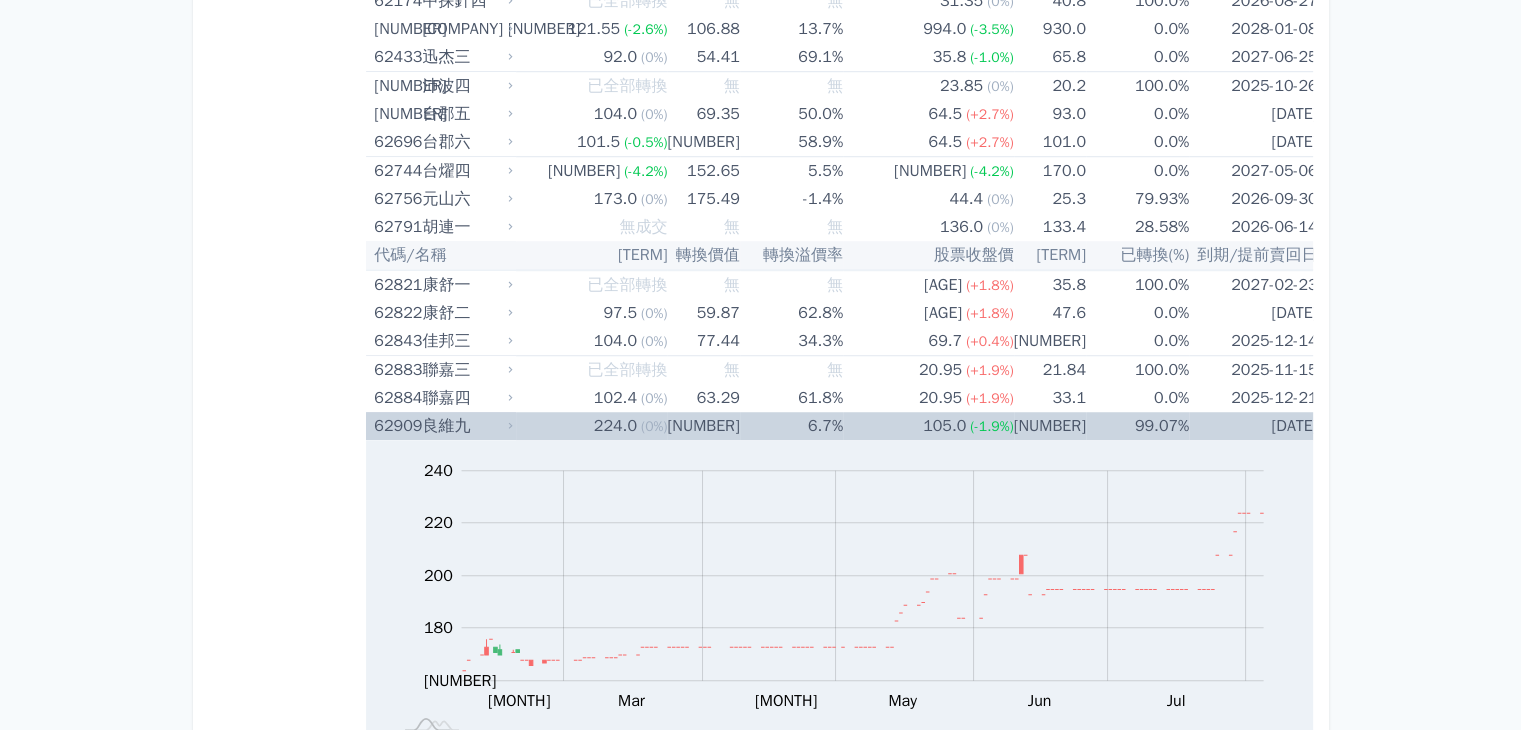 click on "210.0" at bounding box center [703, 426] 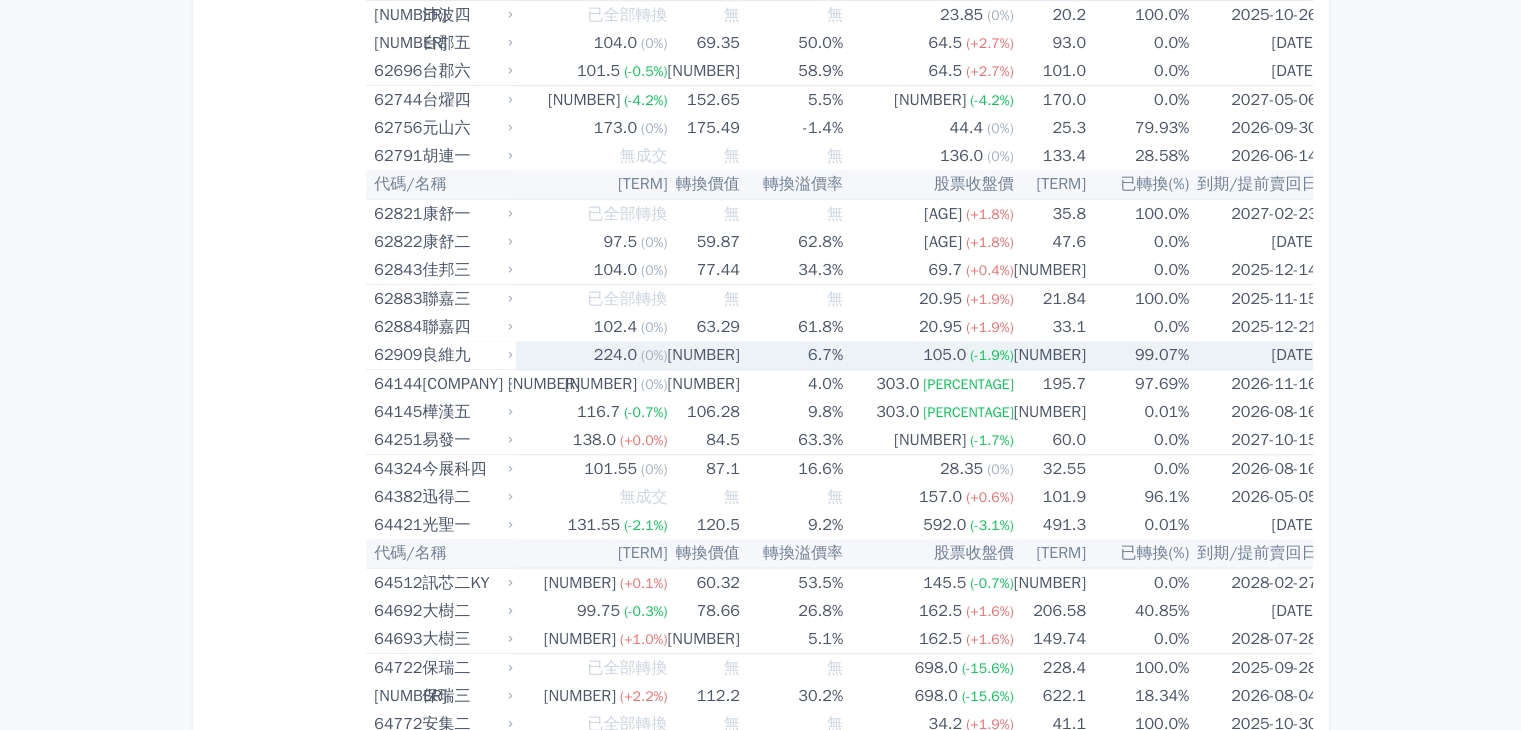 scroll, scrollTop: 9164, scrollLeft: 0, axis: vertical 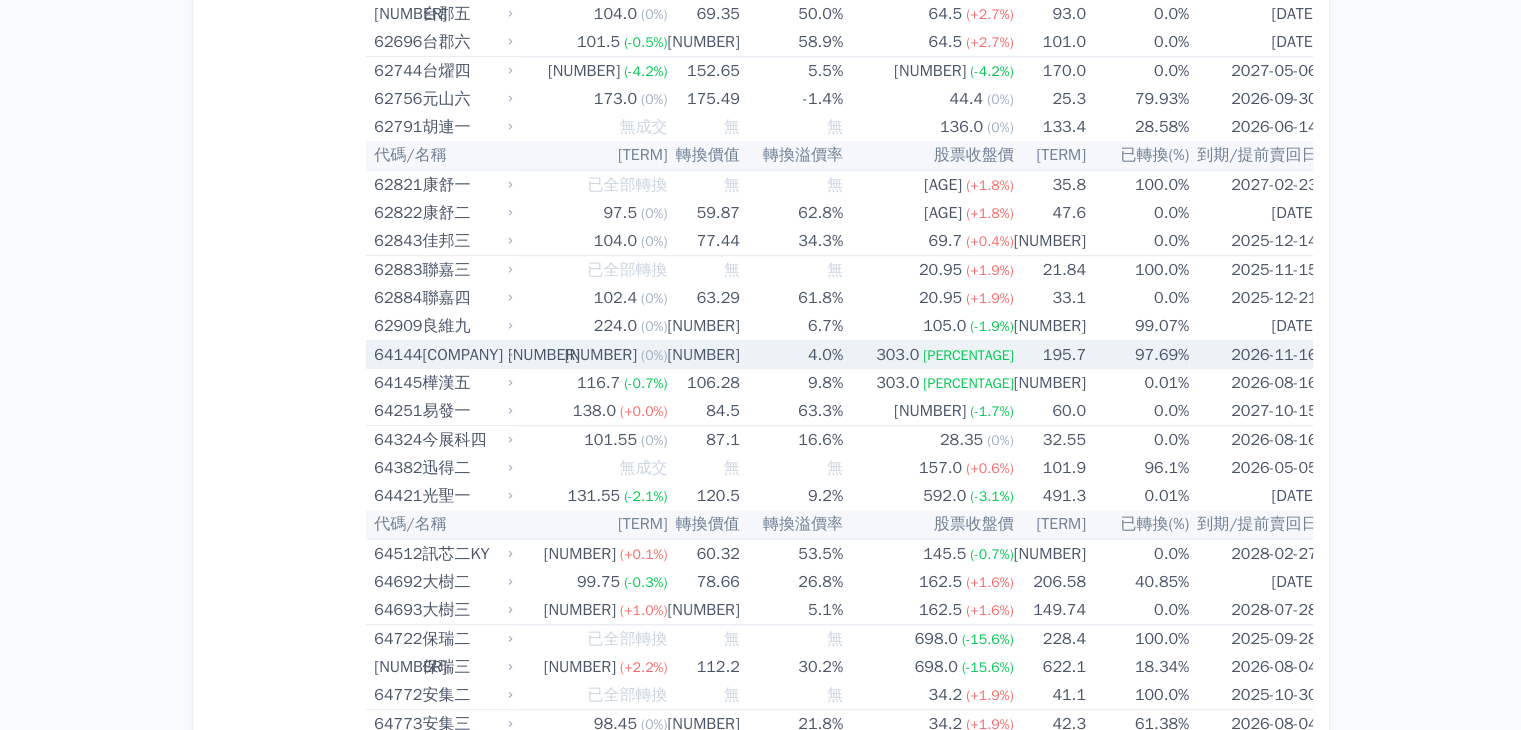 click on "154.83" at bounding box center (703, 355) 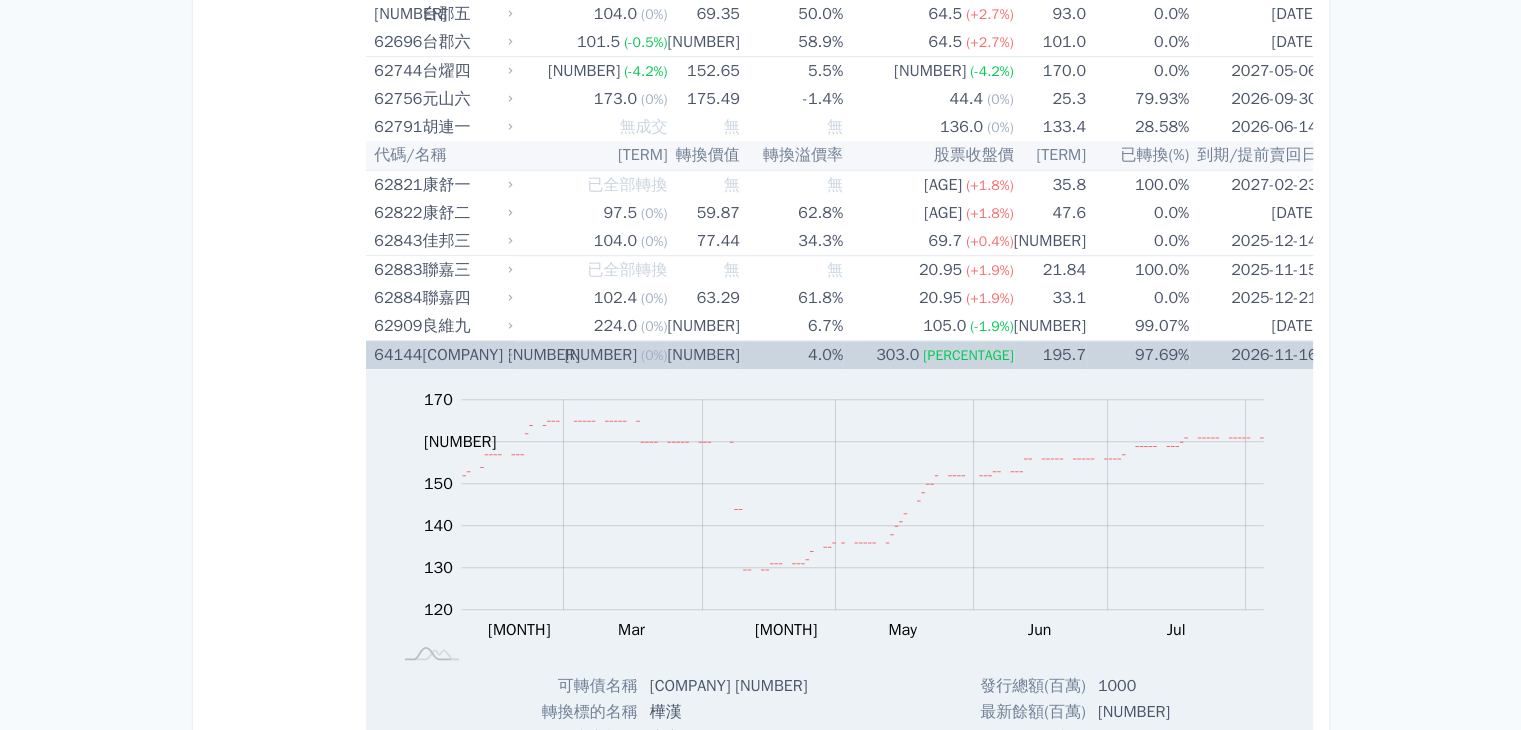 click on "195.7" at bounding box center [1050, 355] 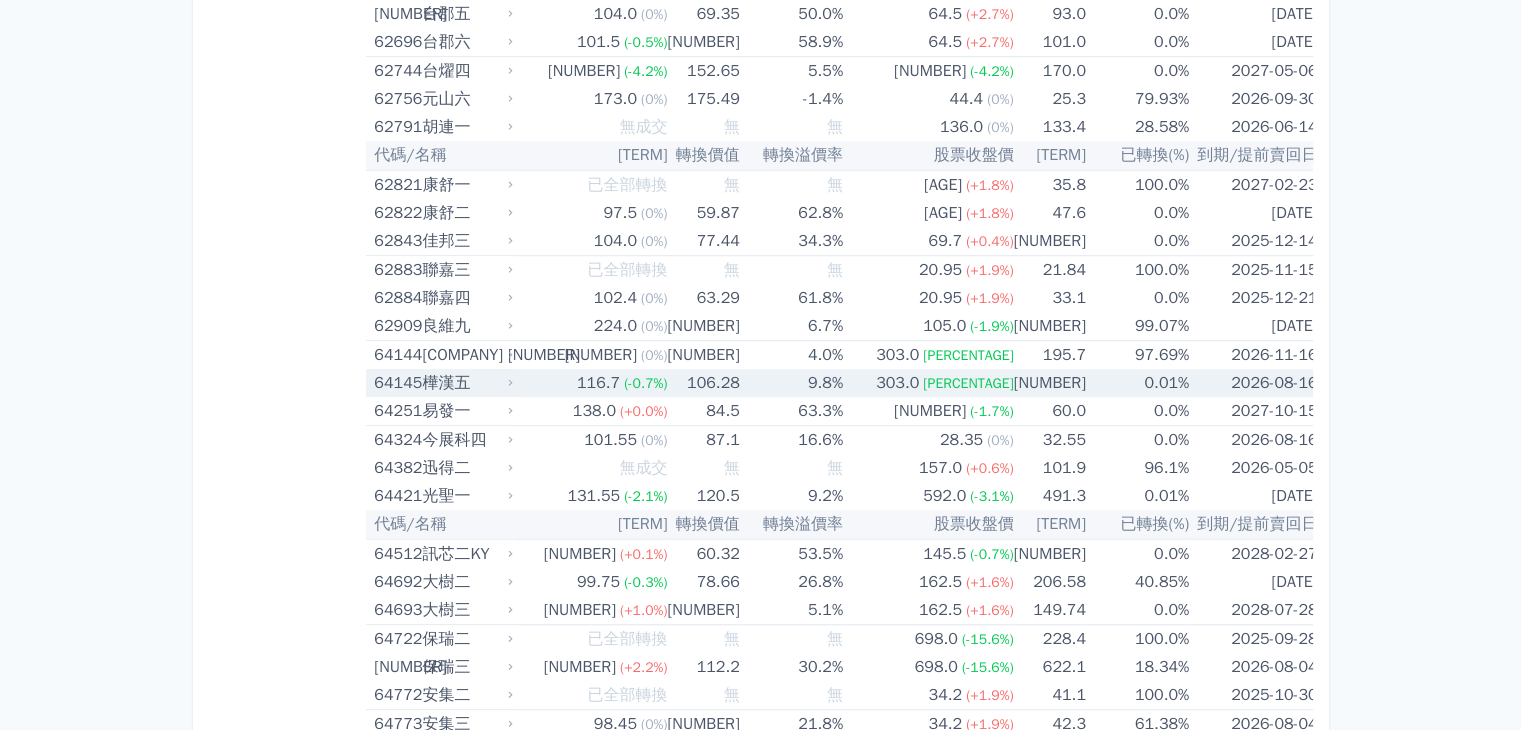 click on "(-1.1%)" at bounding box center [968, 383] 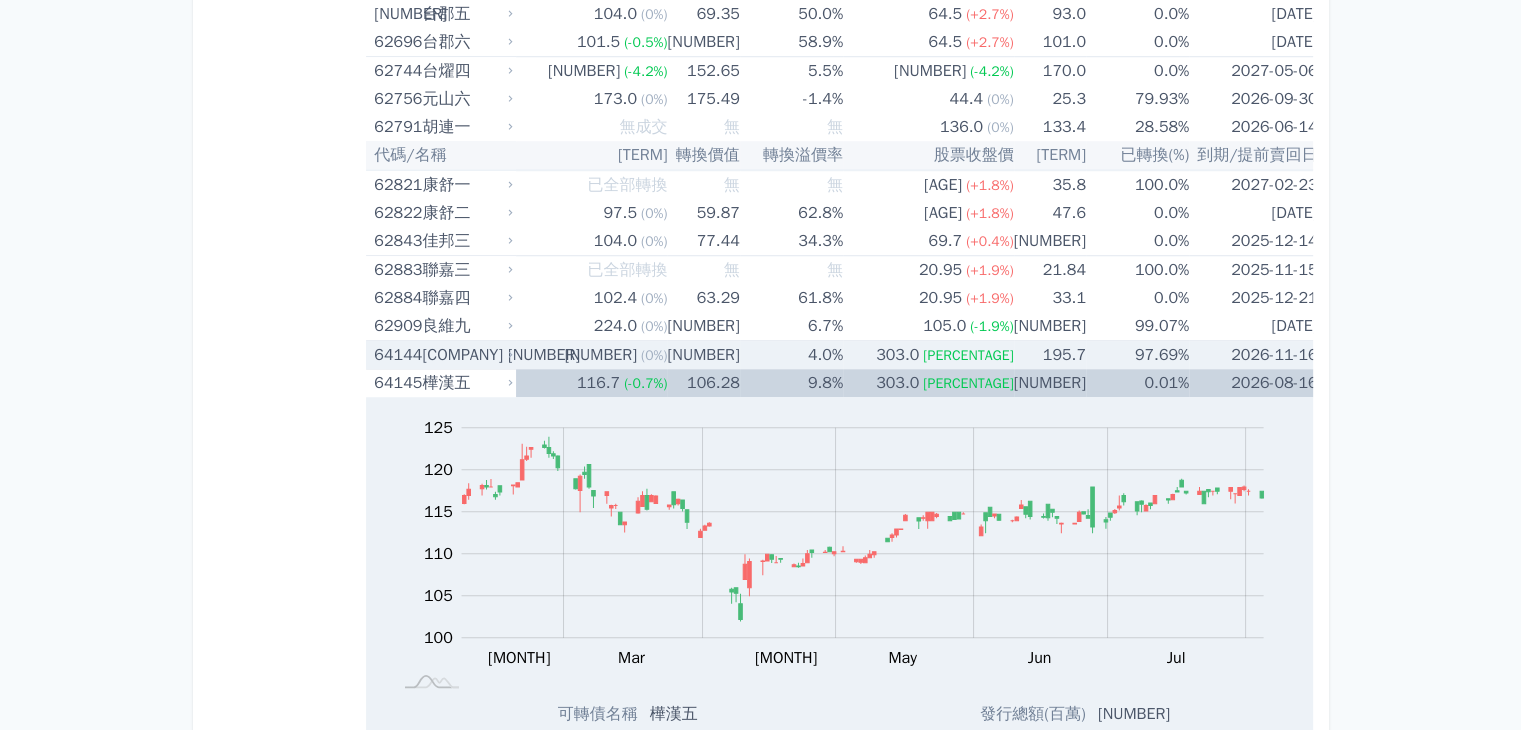click on "154.83" at bounding box center (703, 355) 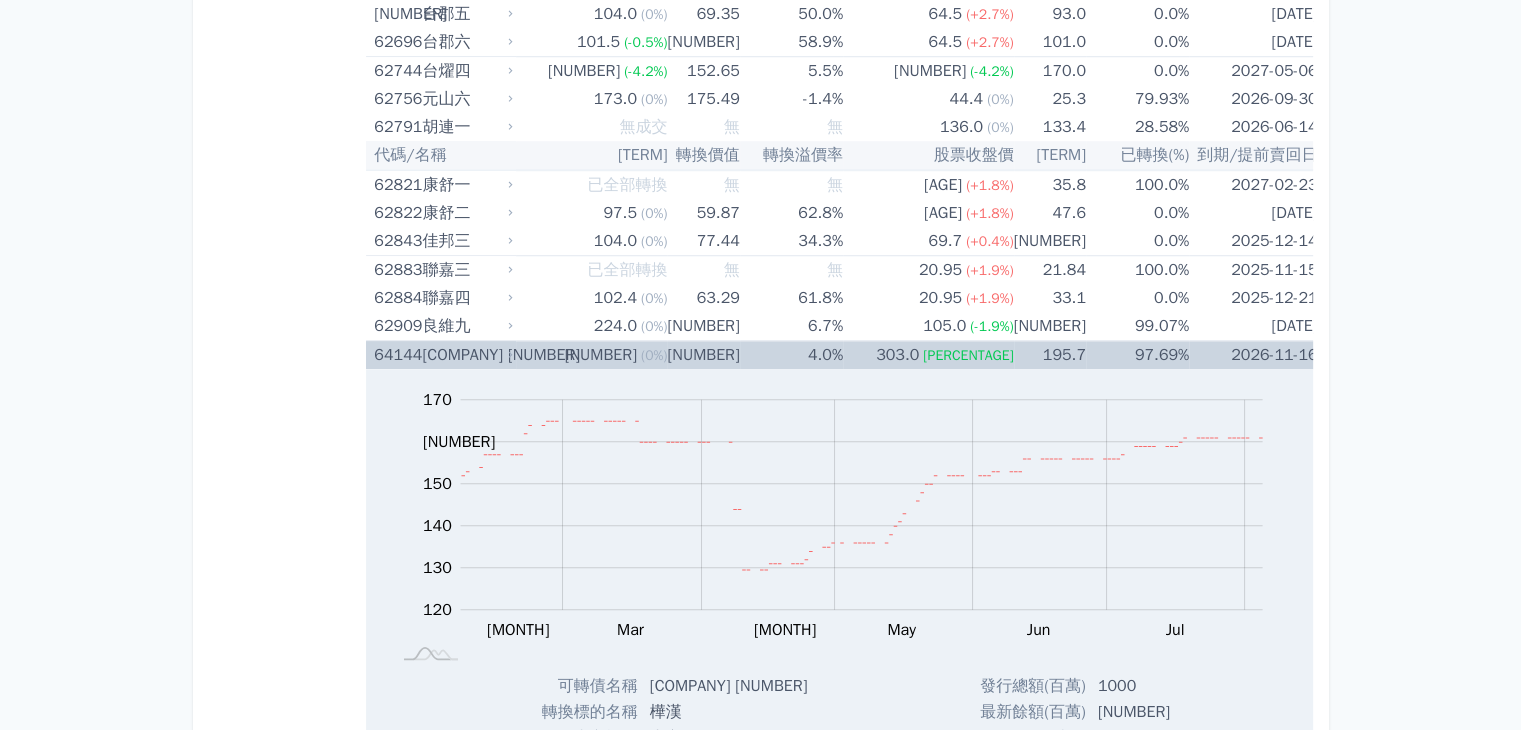 click on "4.0%" at bounding box center (791, 355) 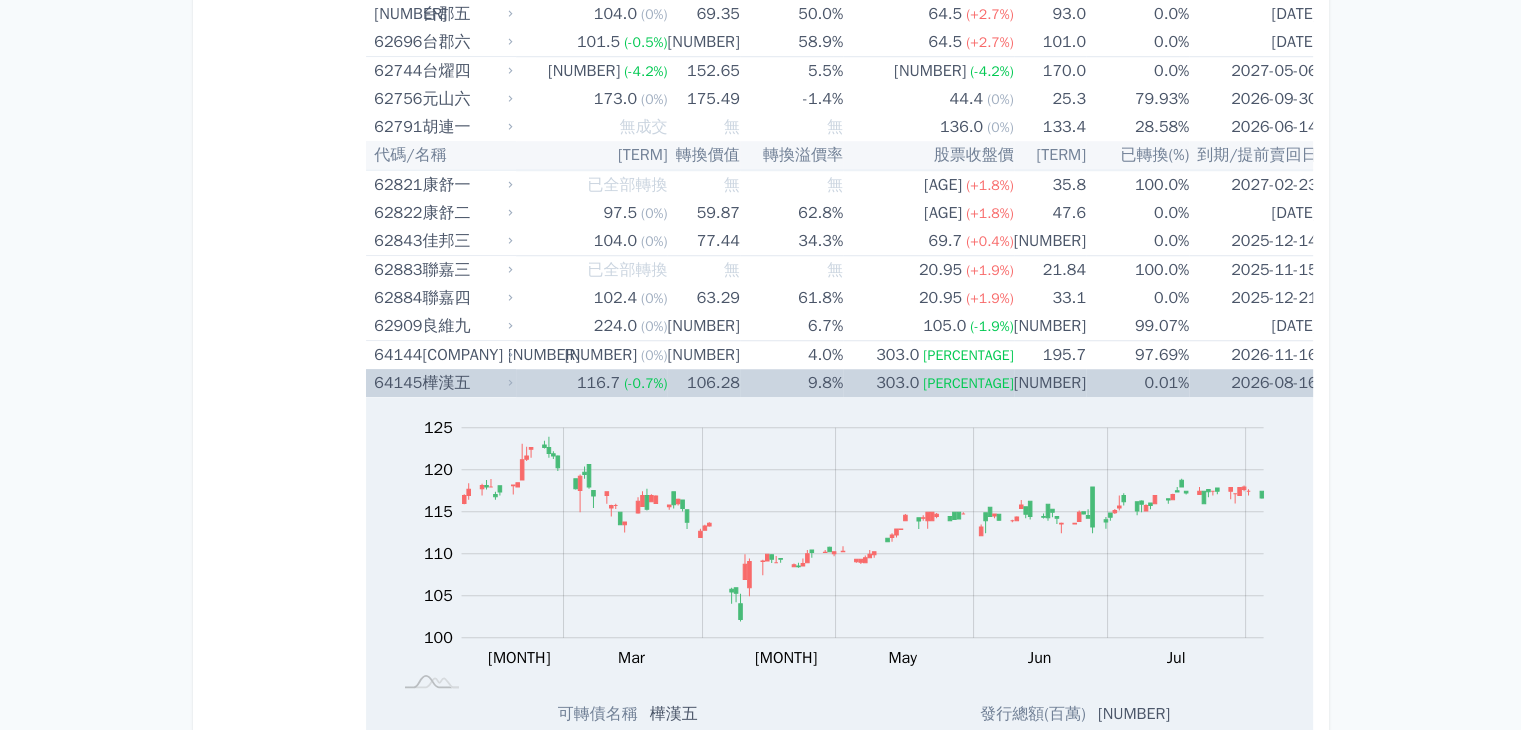 click on "64145
樺漢五
116.7 (-0.7%)
106.28
9.8%
303.0 (-1.1%)
285.1
0.01%
2026-08-16" at bounding box center [845, 383] 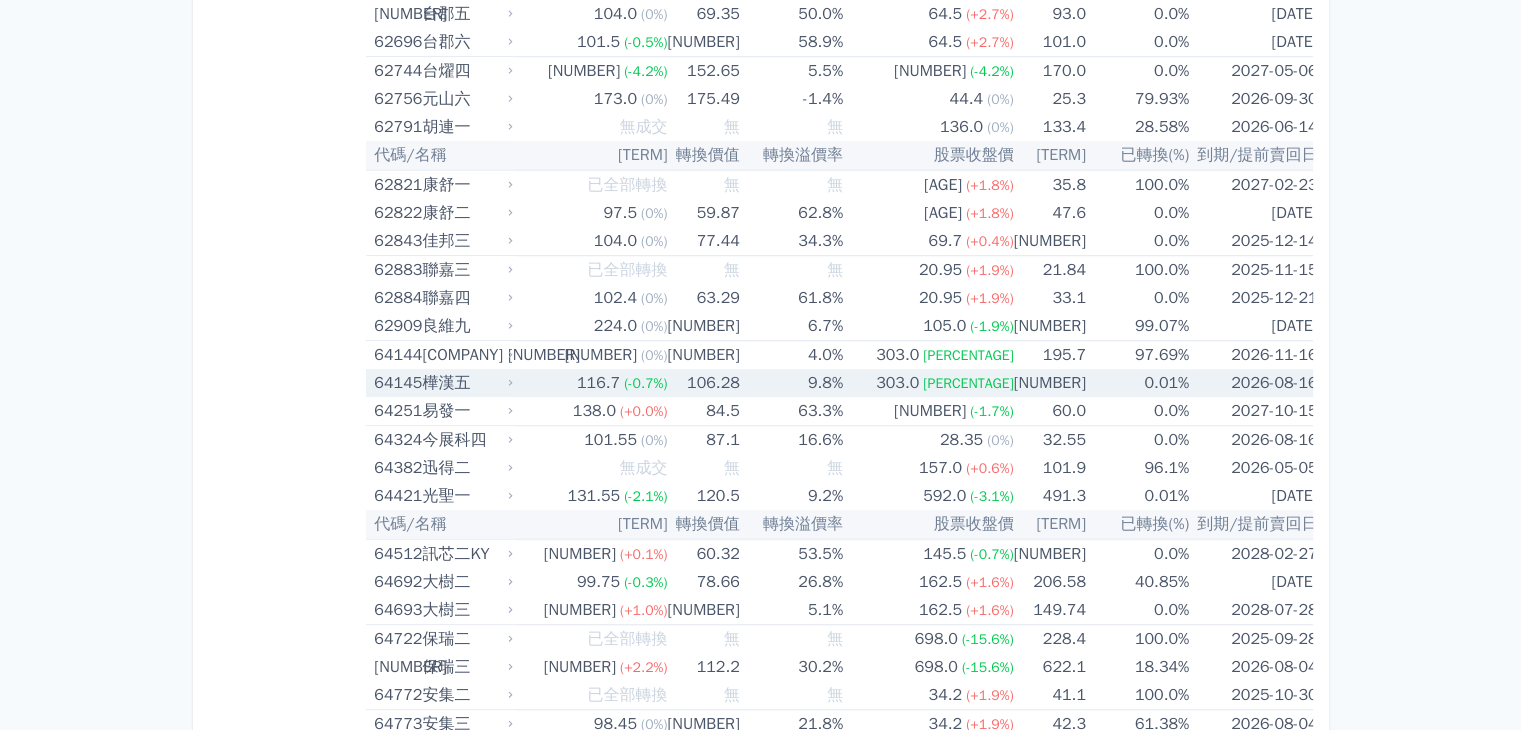 click on "9.8%" at bounding box center [791, 383] 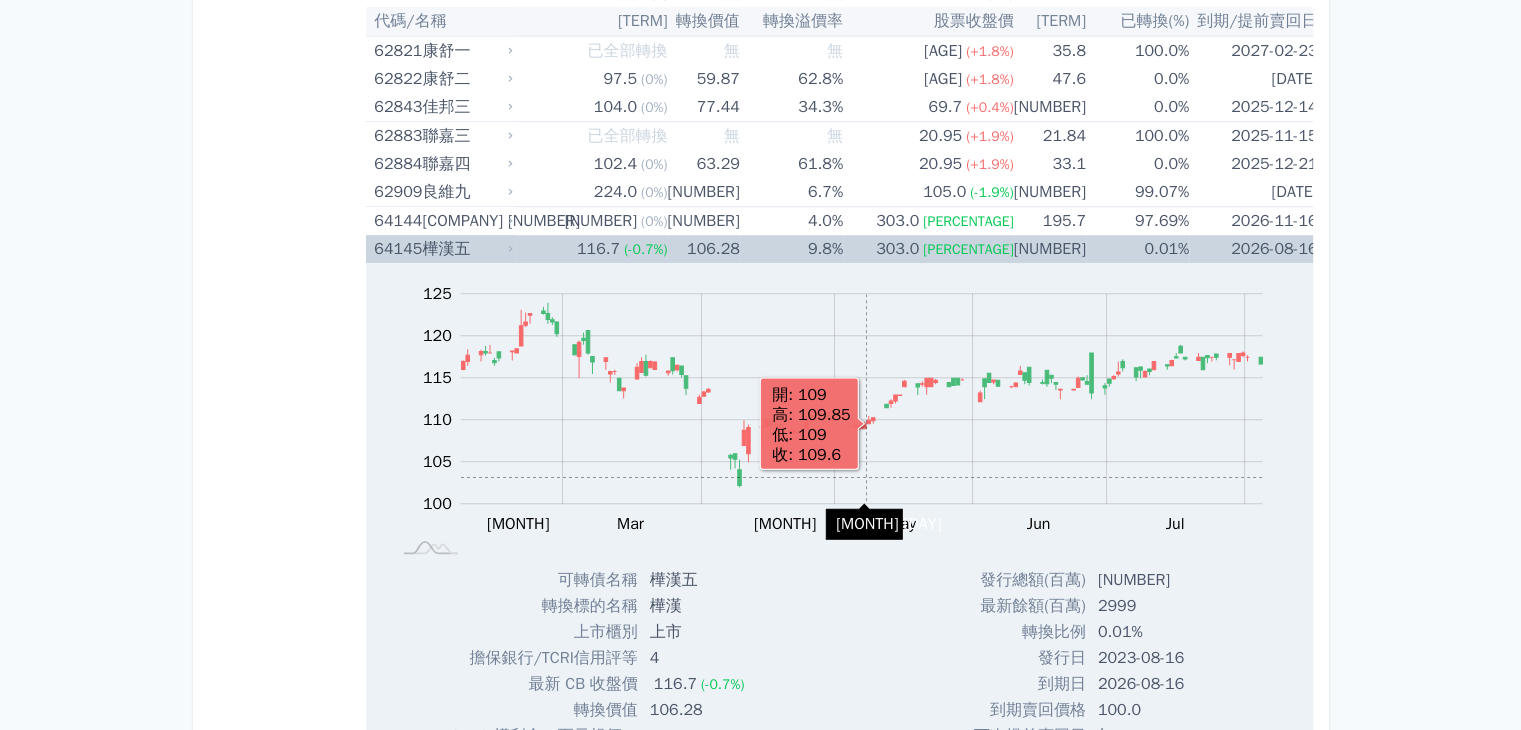 scroll, scrollTop: 9264, scrollLeft: 0, axis: vertical 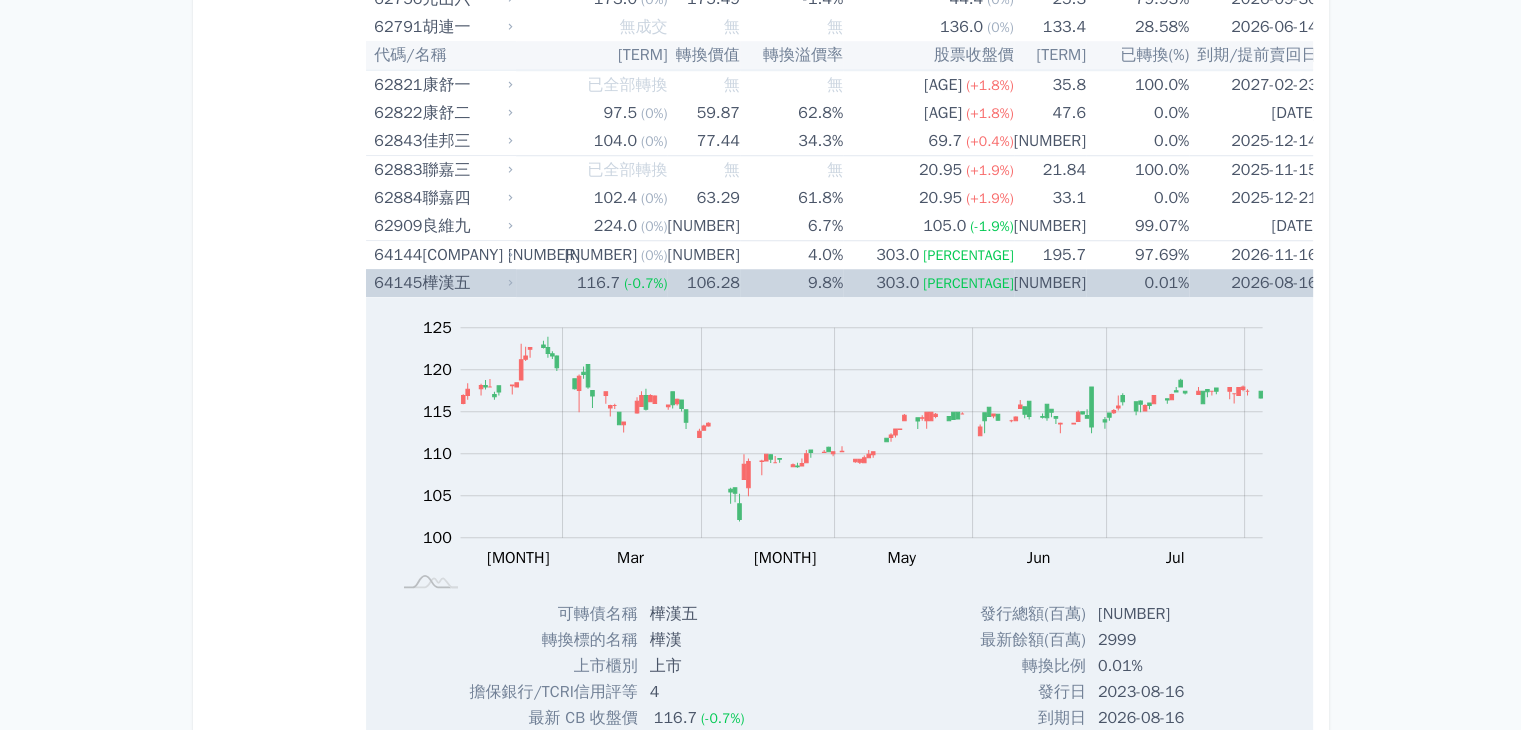 click on "樺漢五" at bounding box center [466, 283] 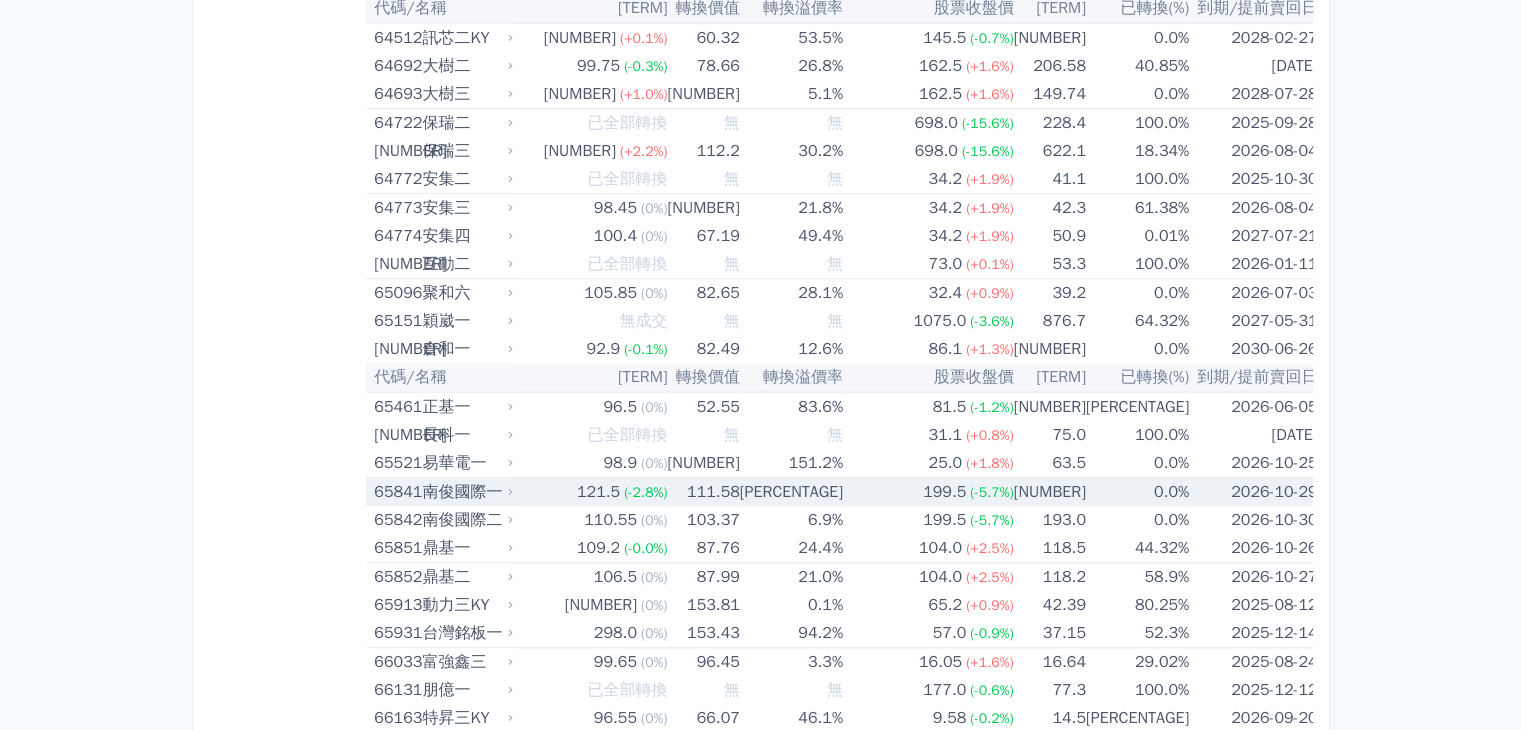 scroll, scrollTop: 9764, scrollLeft: 0, axis: vertical 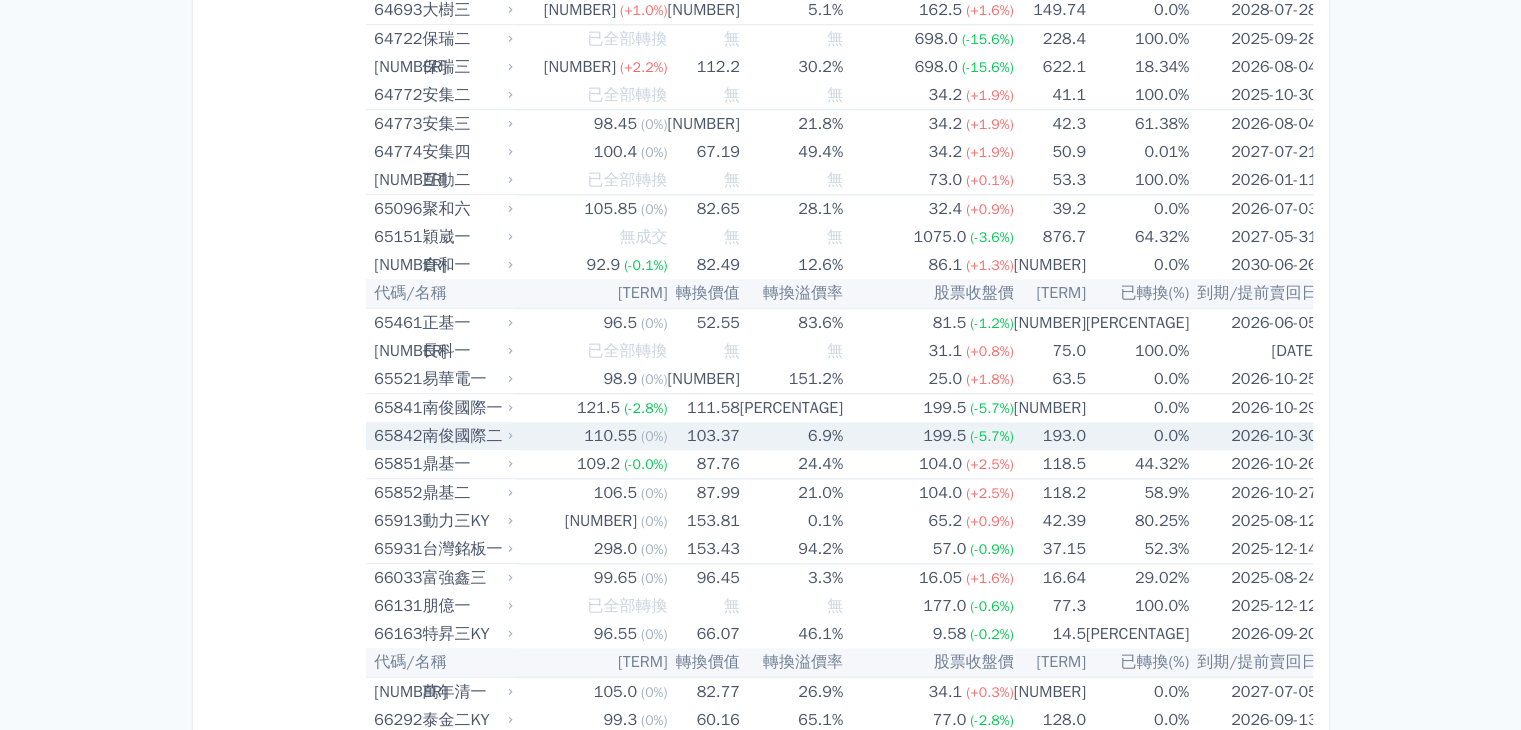 click on "110.55 (0%)" at bounding box center (591, 436) 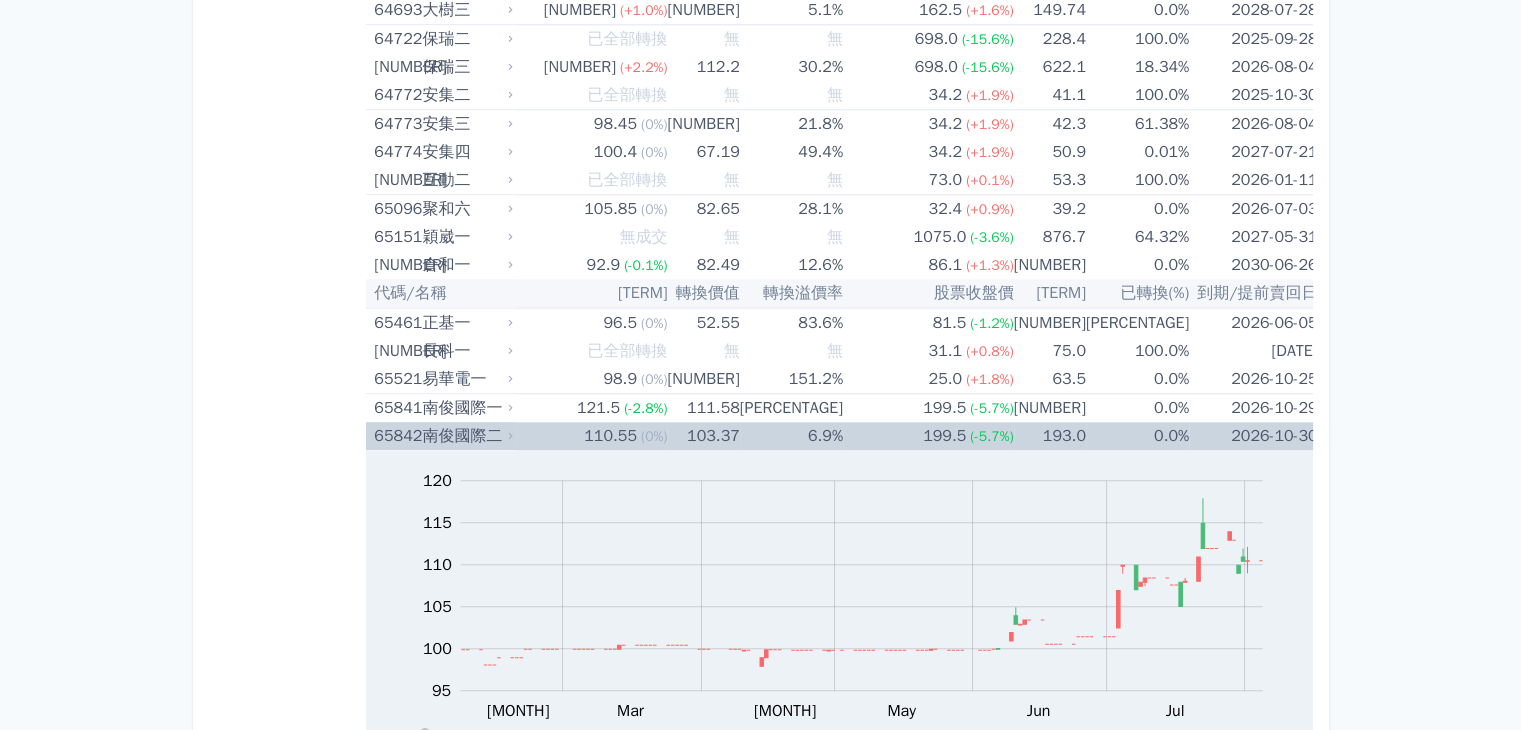 click on "110.55 (0%)" at bounding box center (591, 436) 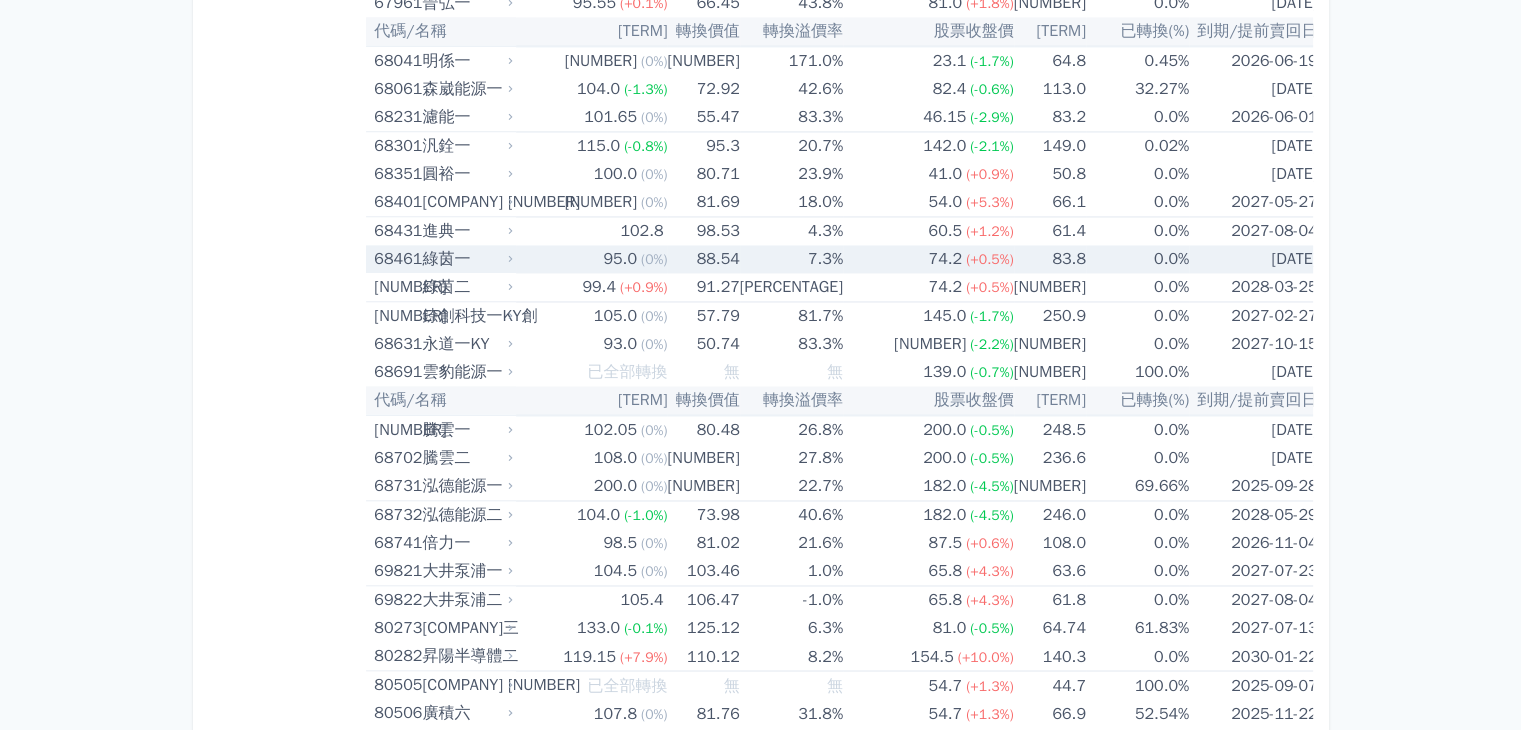 scroll, scrollTop: 10864, scrollLeft: 0, axis: vertical 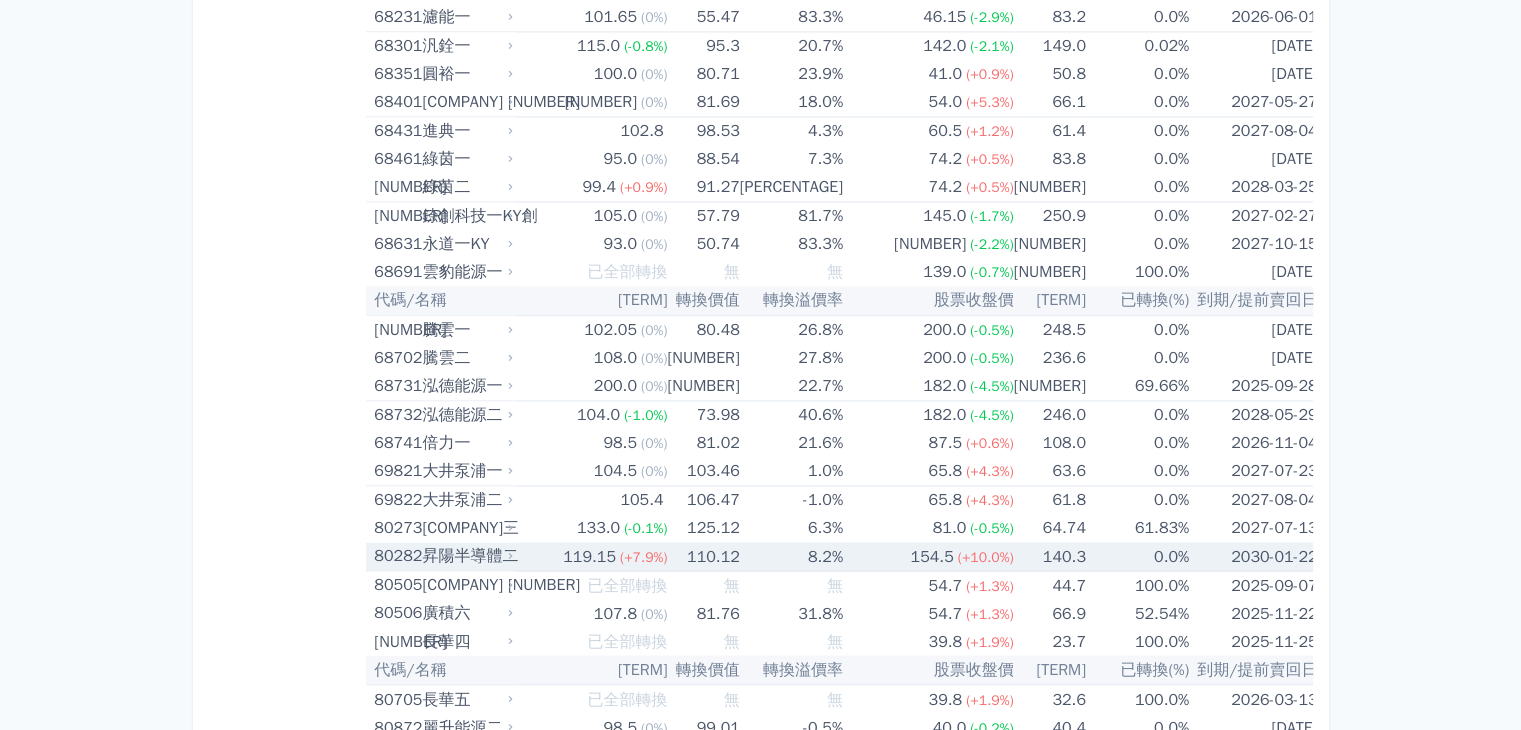 click on "[COMPANY]" at bounding box center (466, 556) 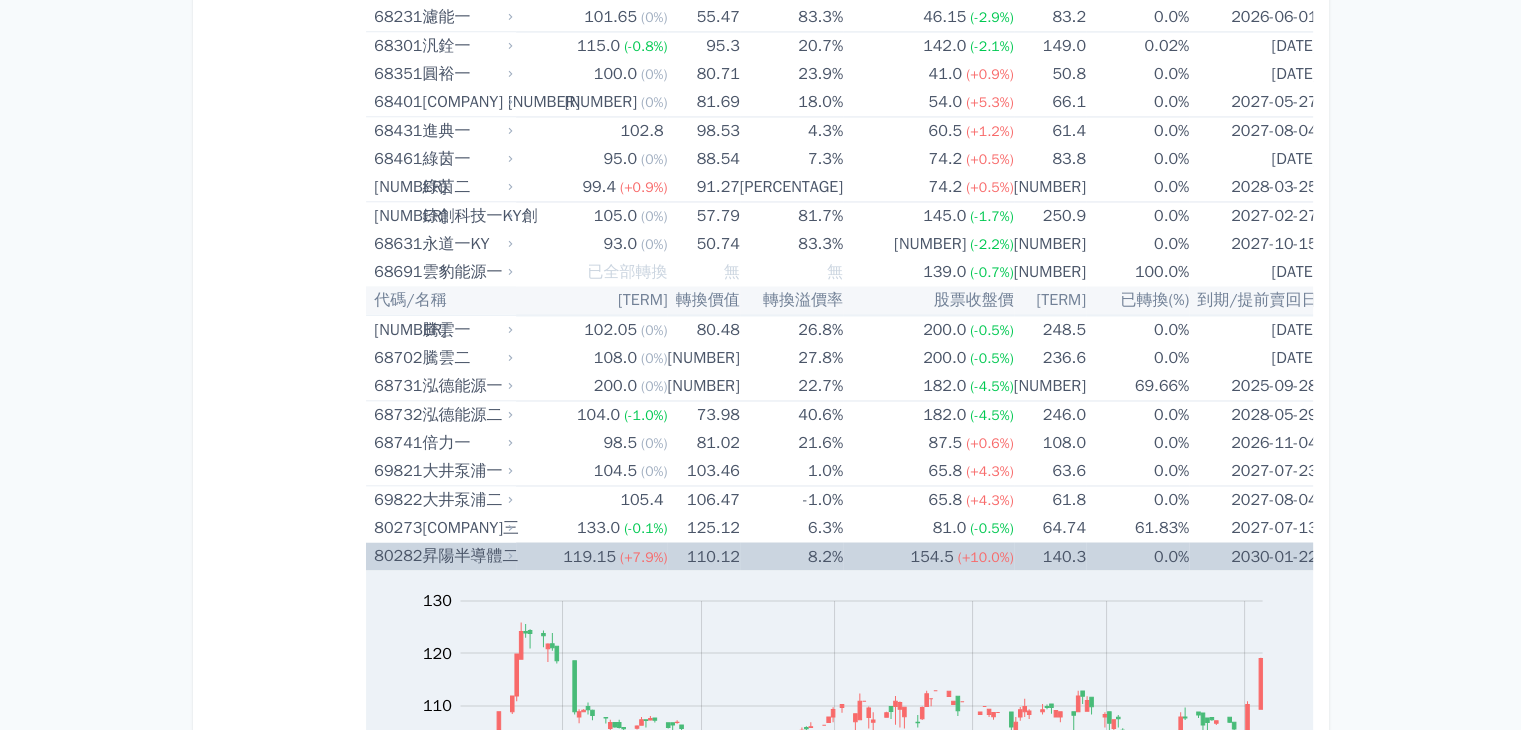 click on "[COMPANY]" at bounding box center [466, 556] 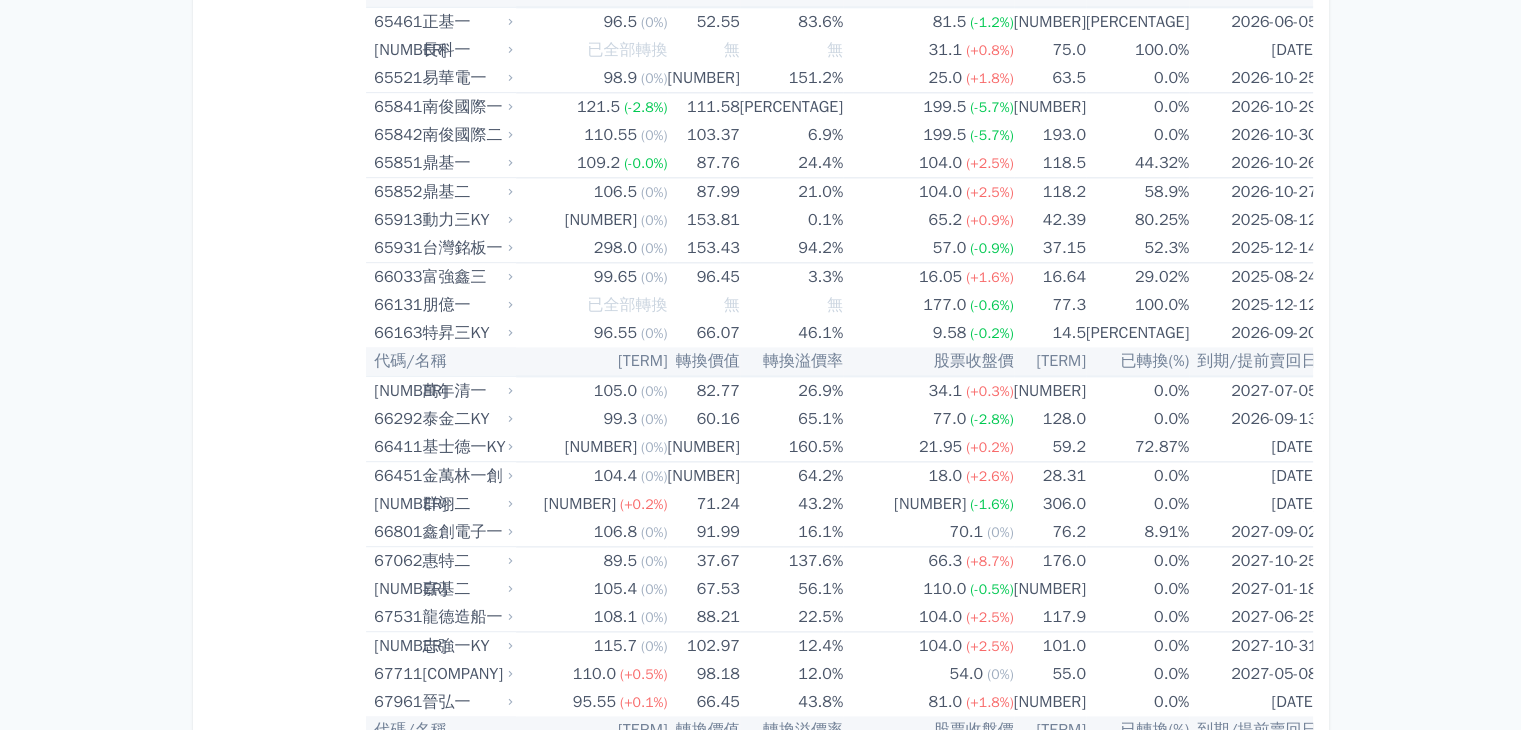 scroll, scrollTop: 9964, scrollLeft: 0, axis: vertical 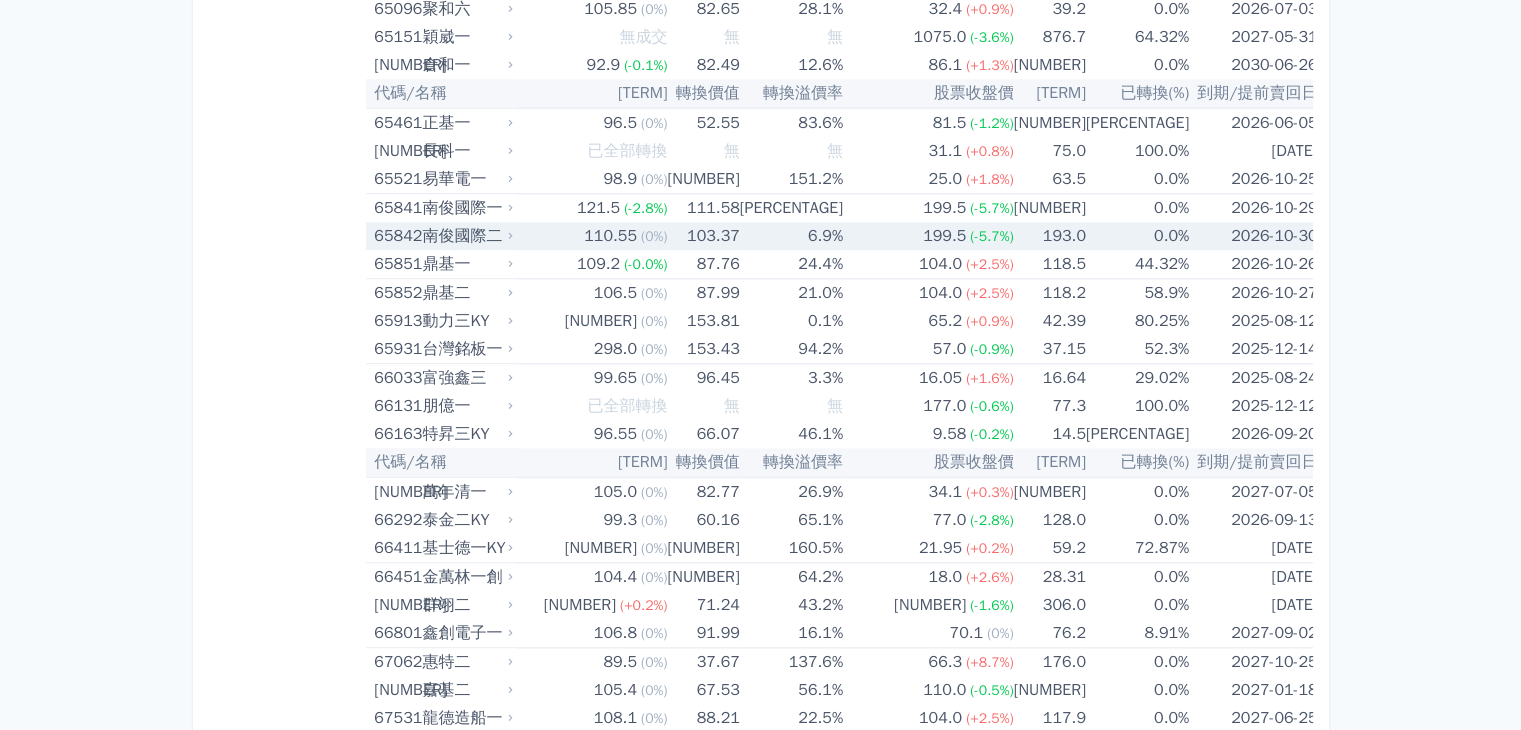click on "[COMPANY]" at bounding box center (466, 236) 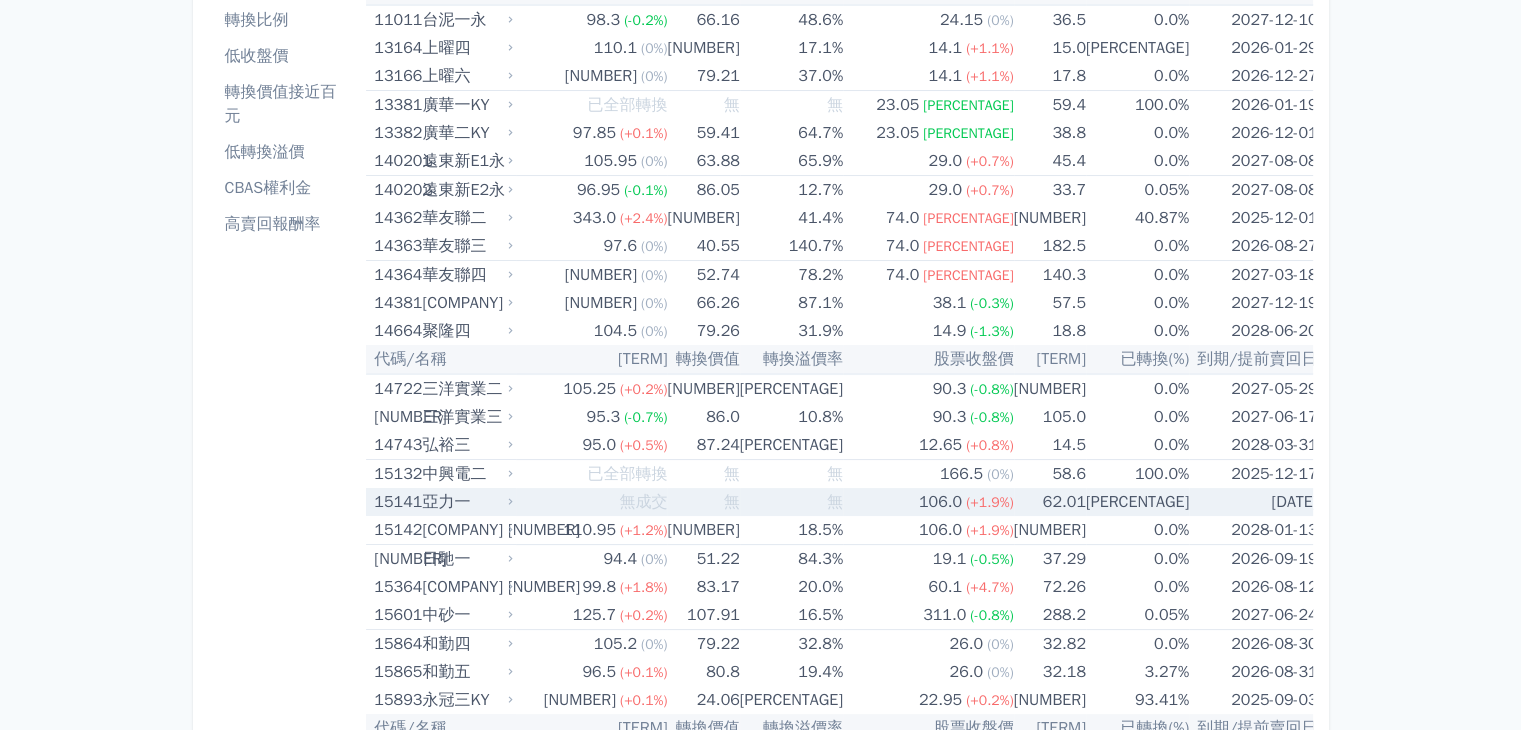 scroll, scrollTop: 0, scrollLeft: 0, axis: both 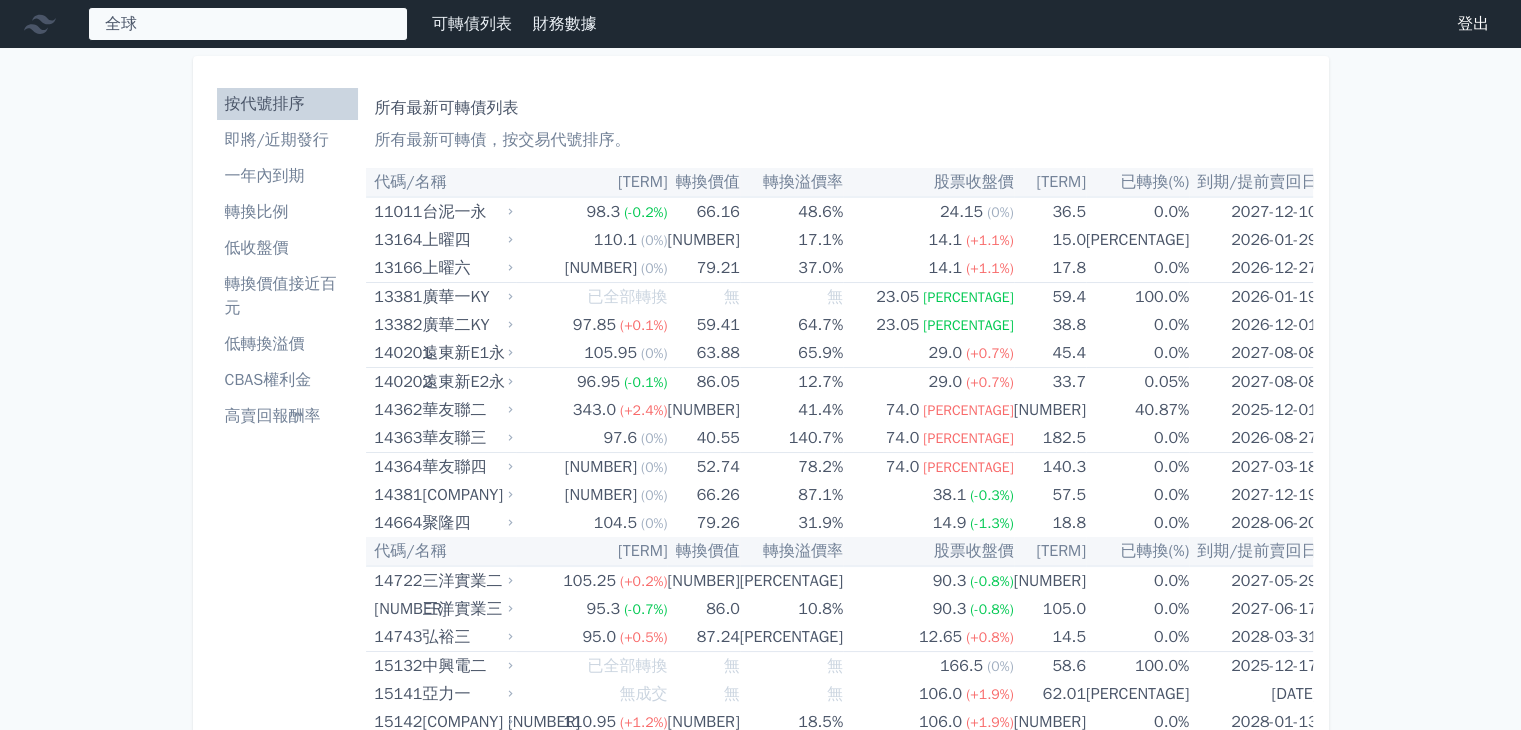click on "全球
45402 全球傳動二
111.8 +0.00%
45401 全球傳動一
106.6 +3.55%" at bounding box center (248, 24) 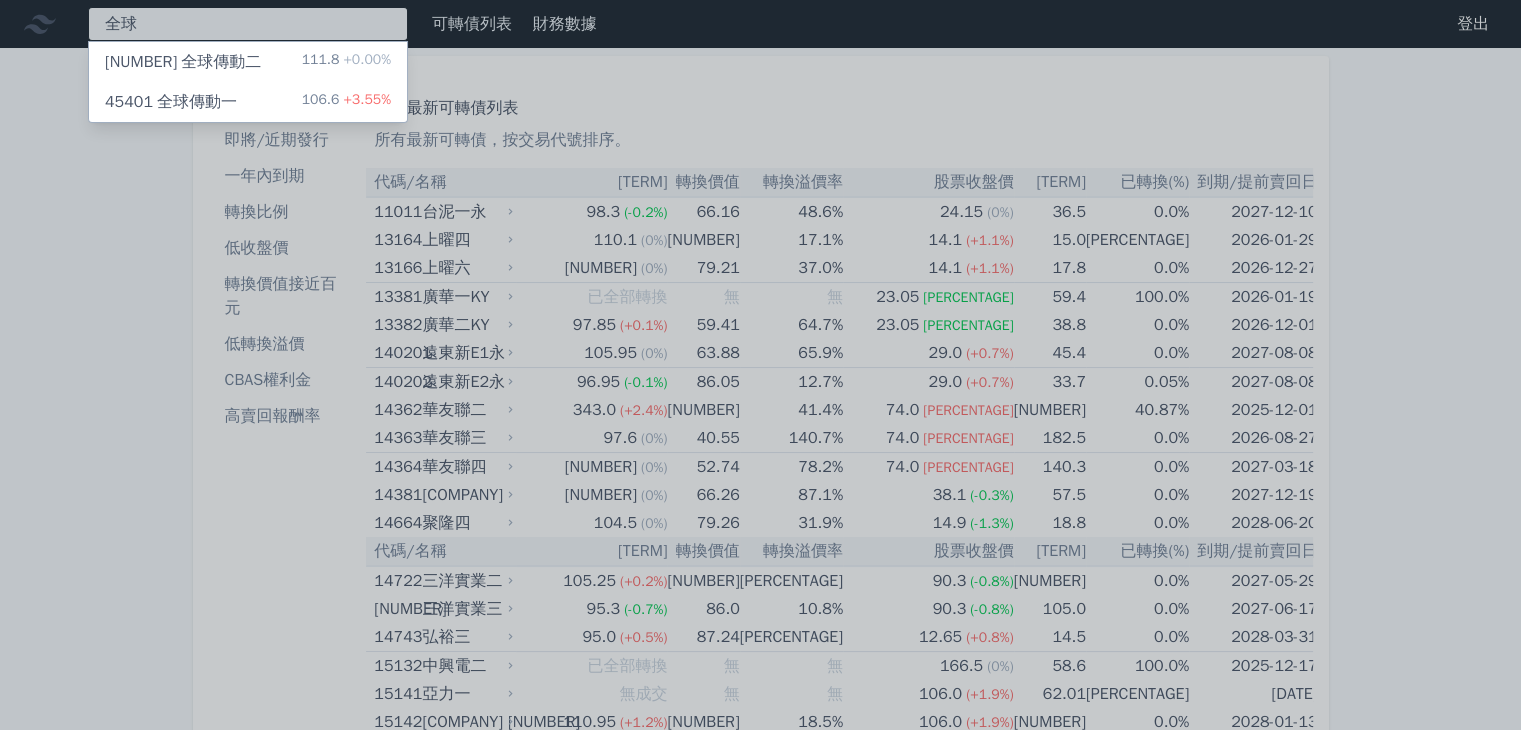 type on "全" 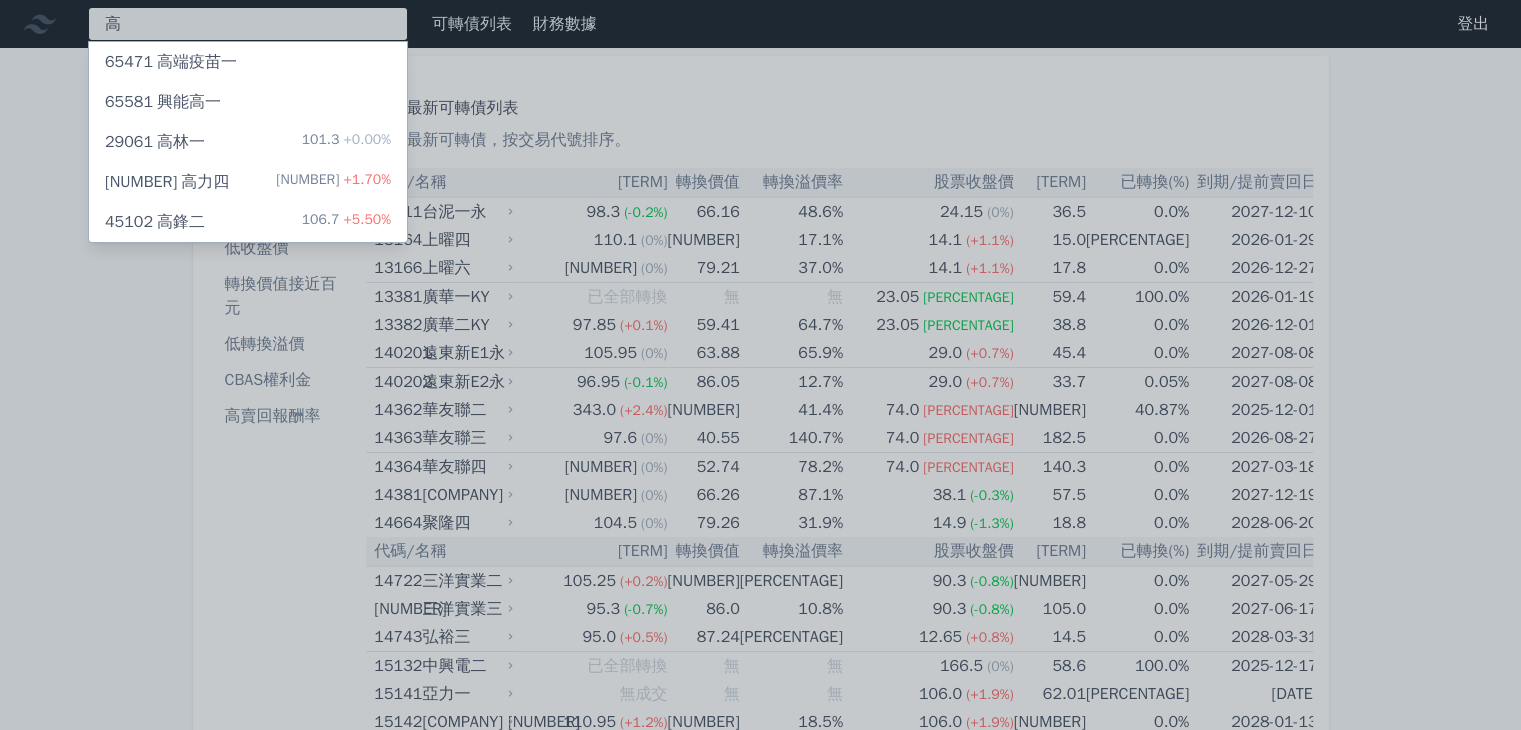 type on "高" 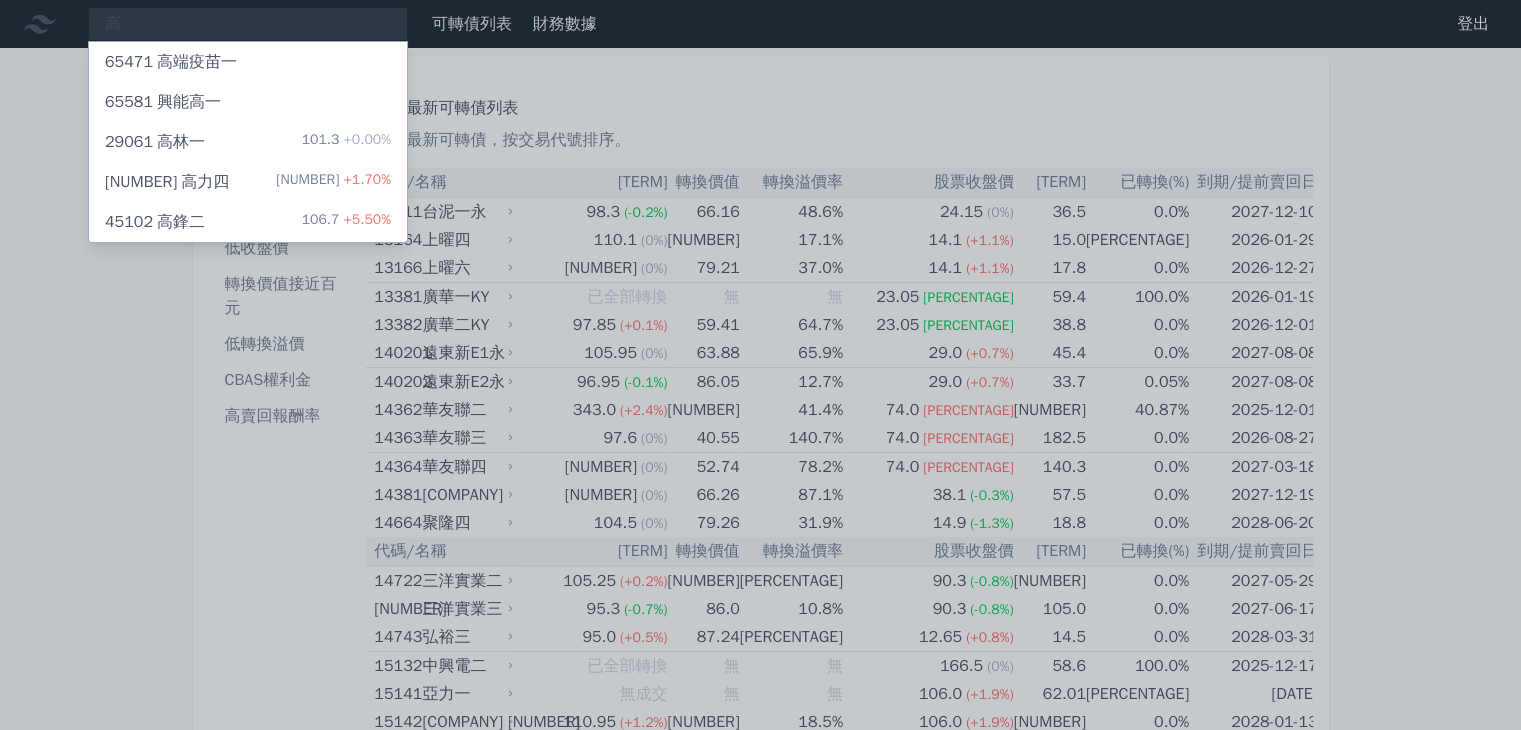 click on "高
65471 高端疫苗一
65581 興能高一
29061 高林一
101.3 +0.00%
89964 高力四
141.5 +1.70%
45102 高鋒二
106.7 +5.50%
可轉債列表
財務數據
可轉債列表
財務數據
登出" at bounding box center (760, 6838) 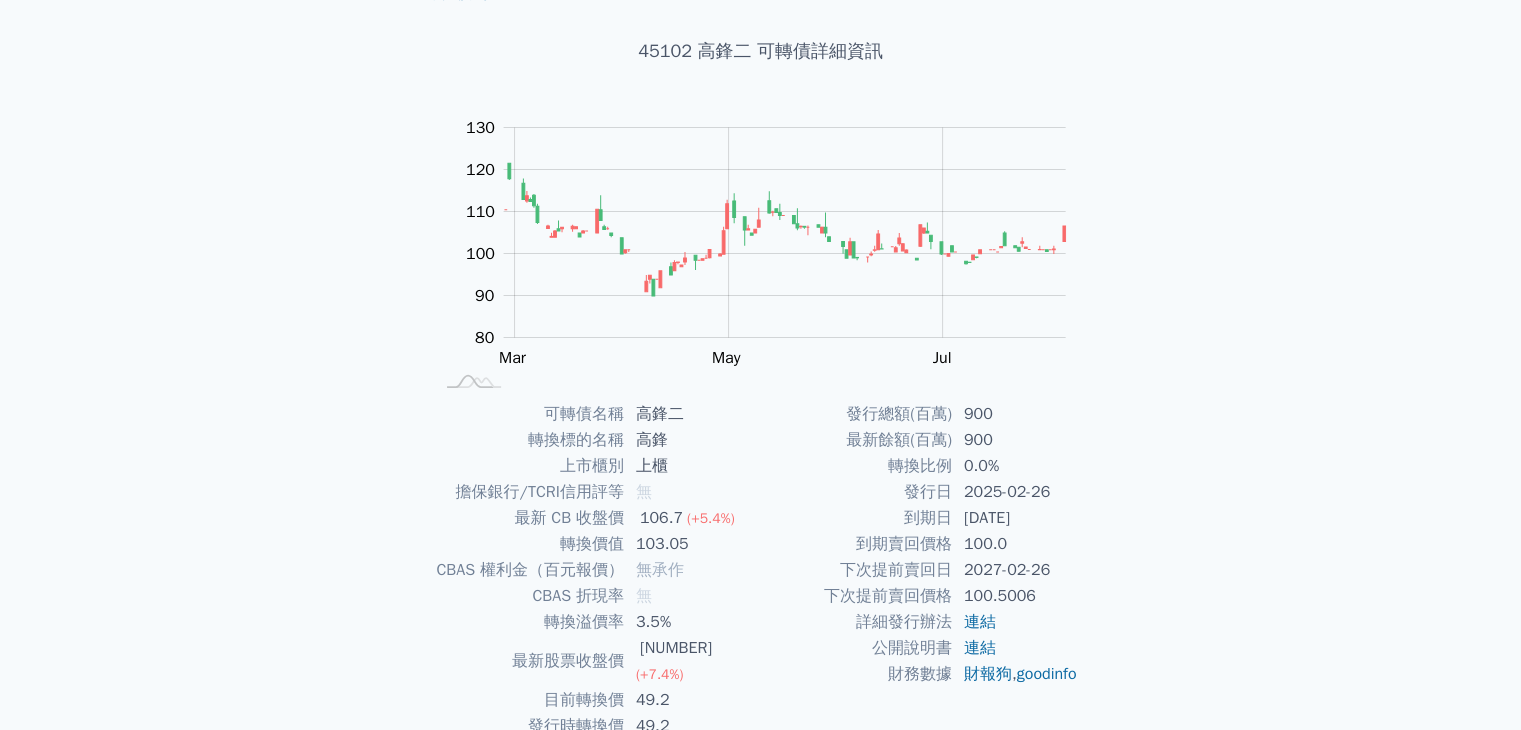 scroll, scrollTop: 0, scrollLeft: 0, axis: both 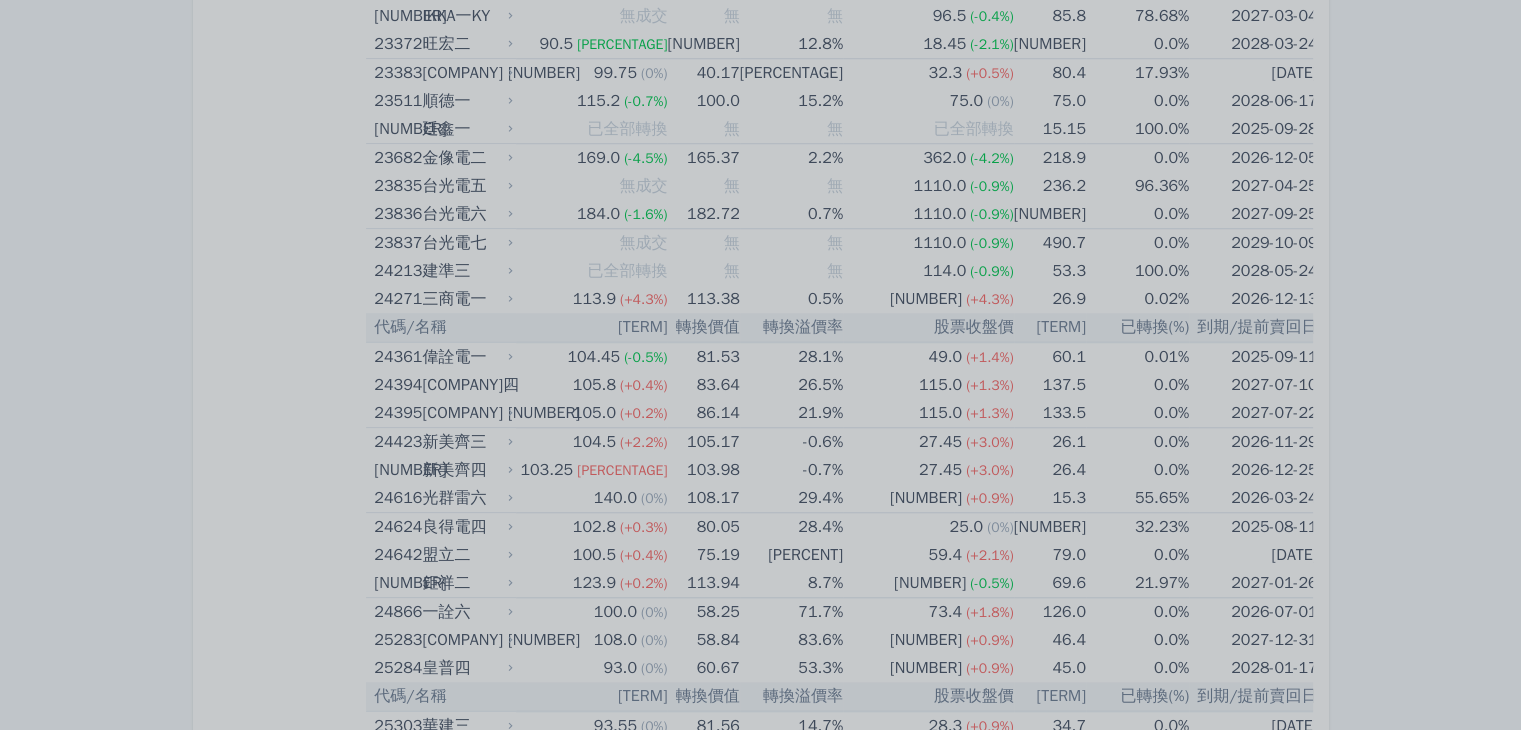 click at bounding box center (760, 365) 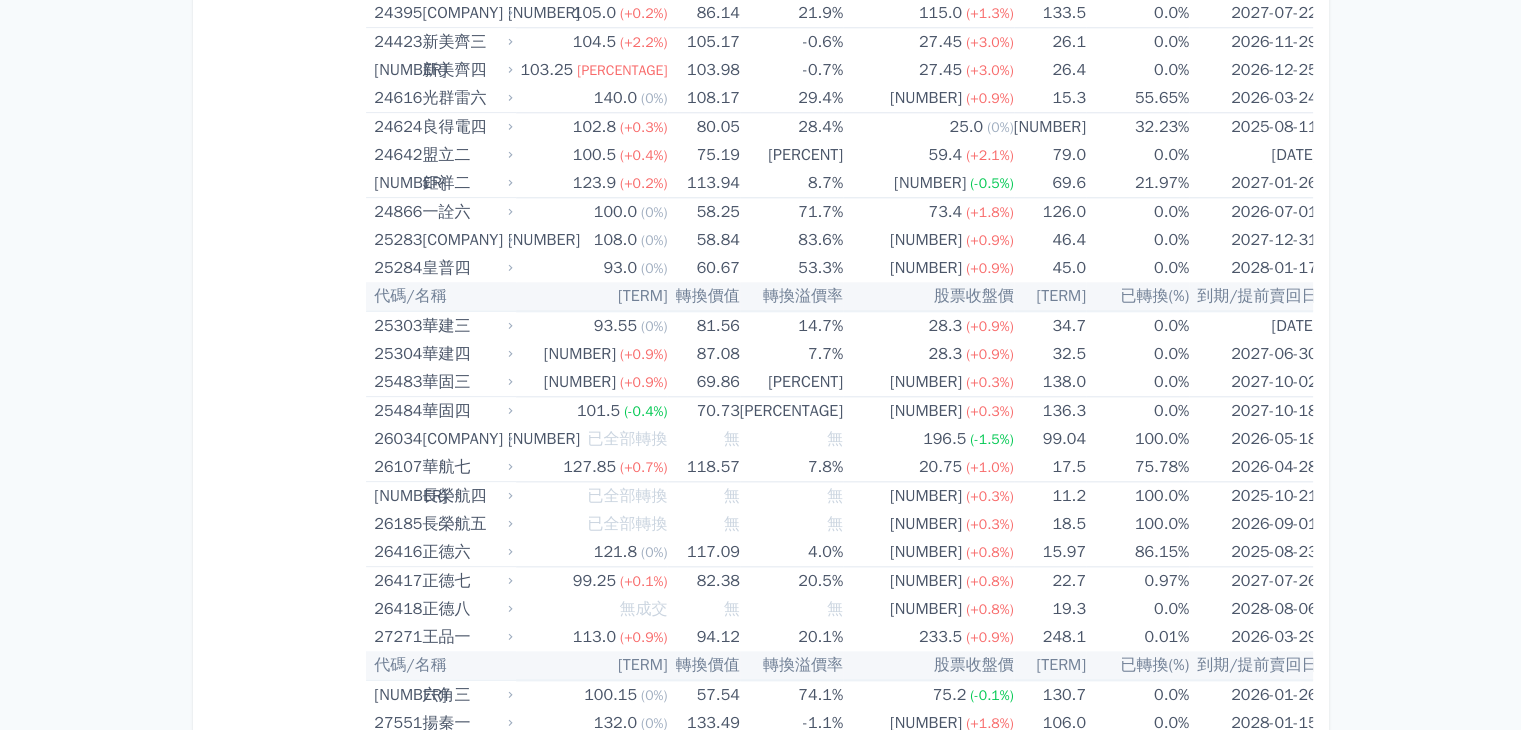 drag, startPoint x: 207, startPoint y: 427, endPoint x: 160, endPoint y: 509, distance: 94.51455 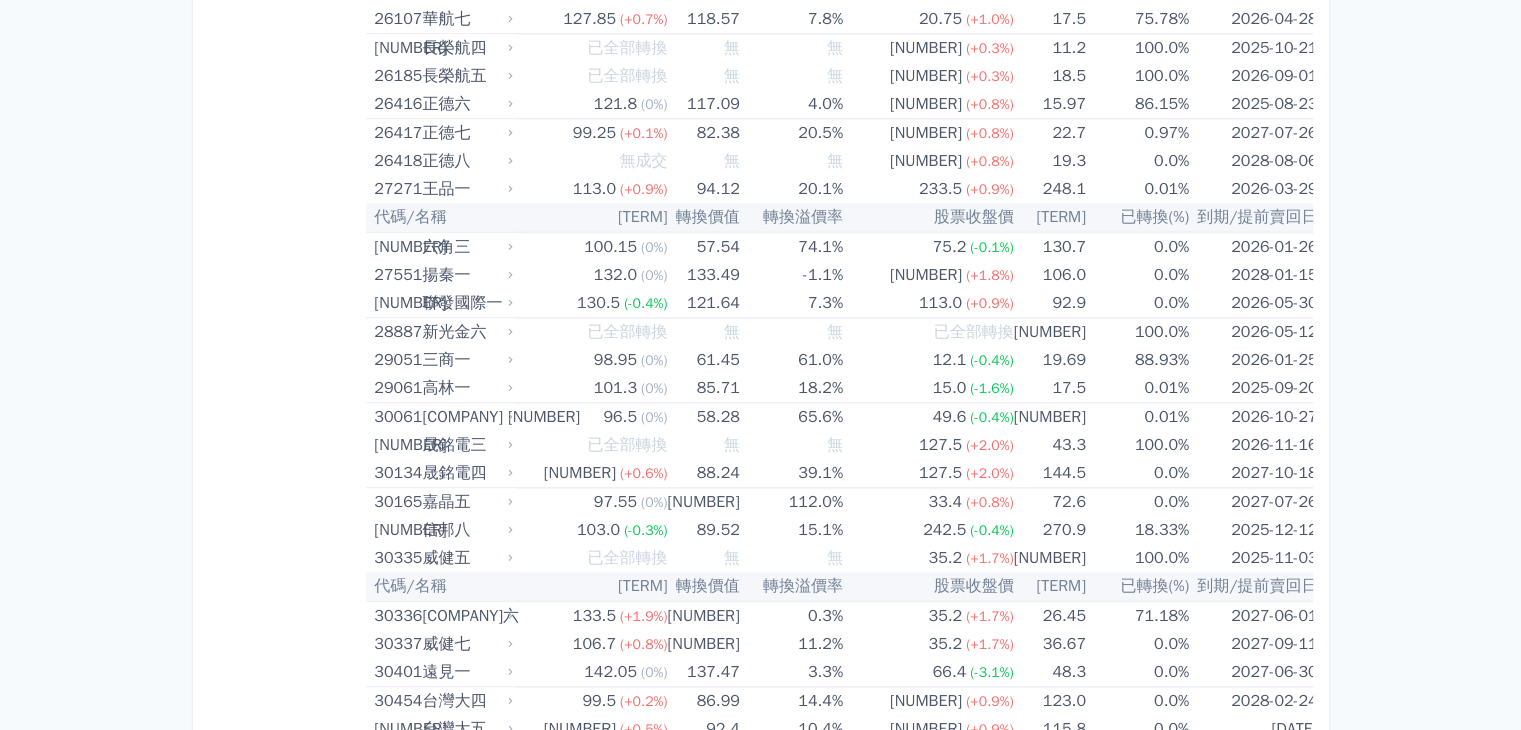 scroll, scrollTop: 2500, scrollLeft: 0, axis: vertical 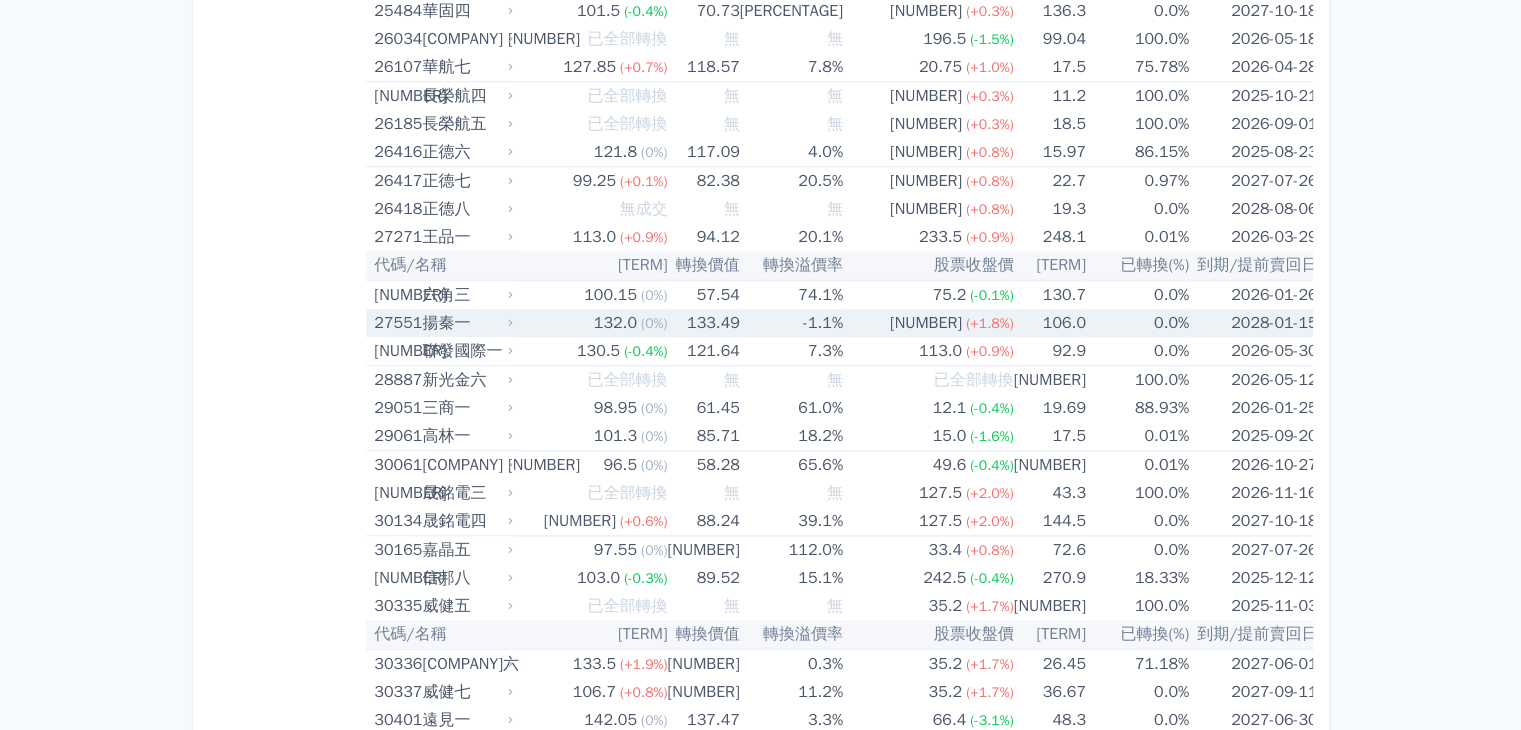click on "133.49" at bounding box center (703, 323) 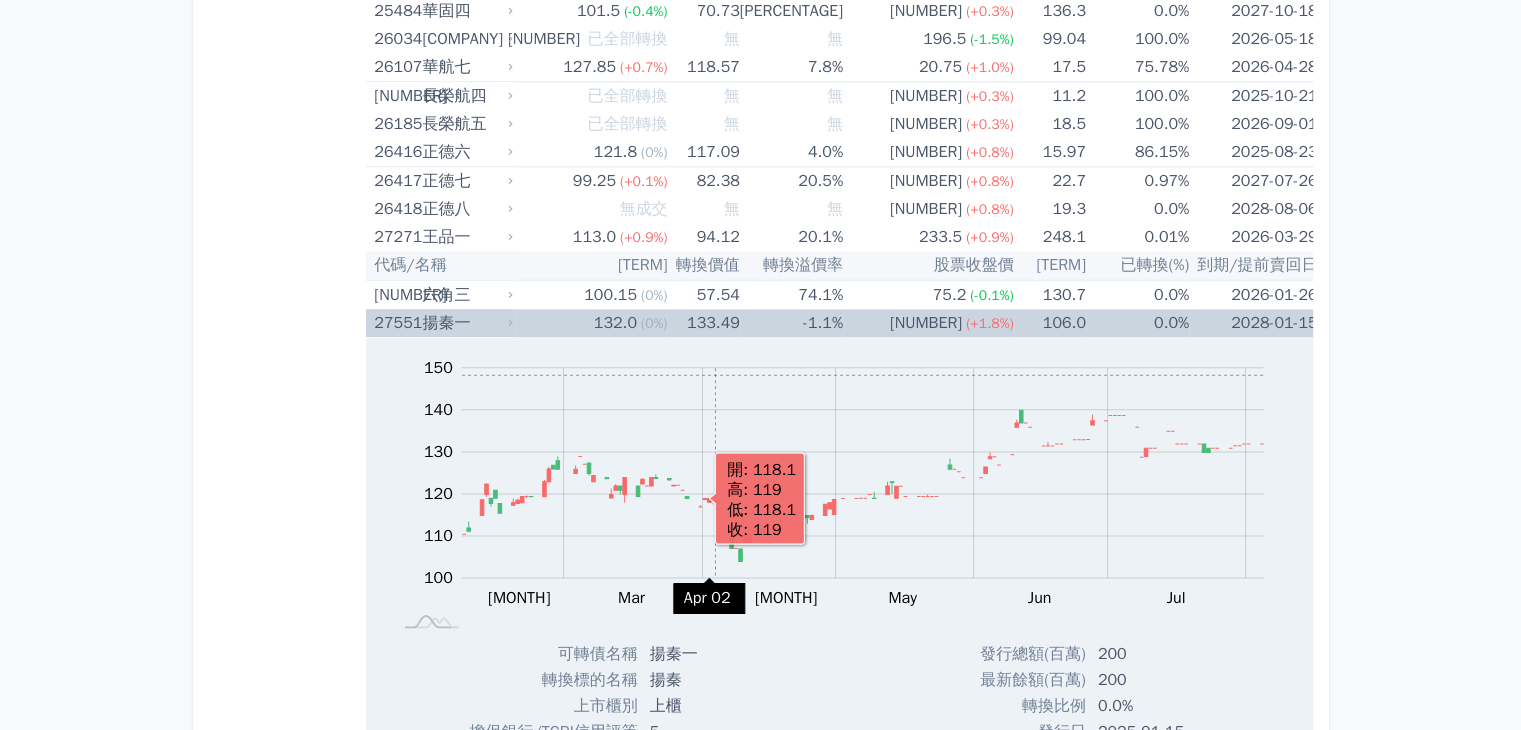 scroll, scrollTop: 2600, scrollLeft: 0, axis: vertical 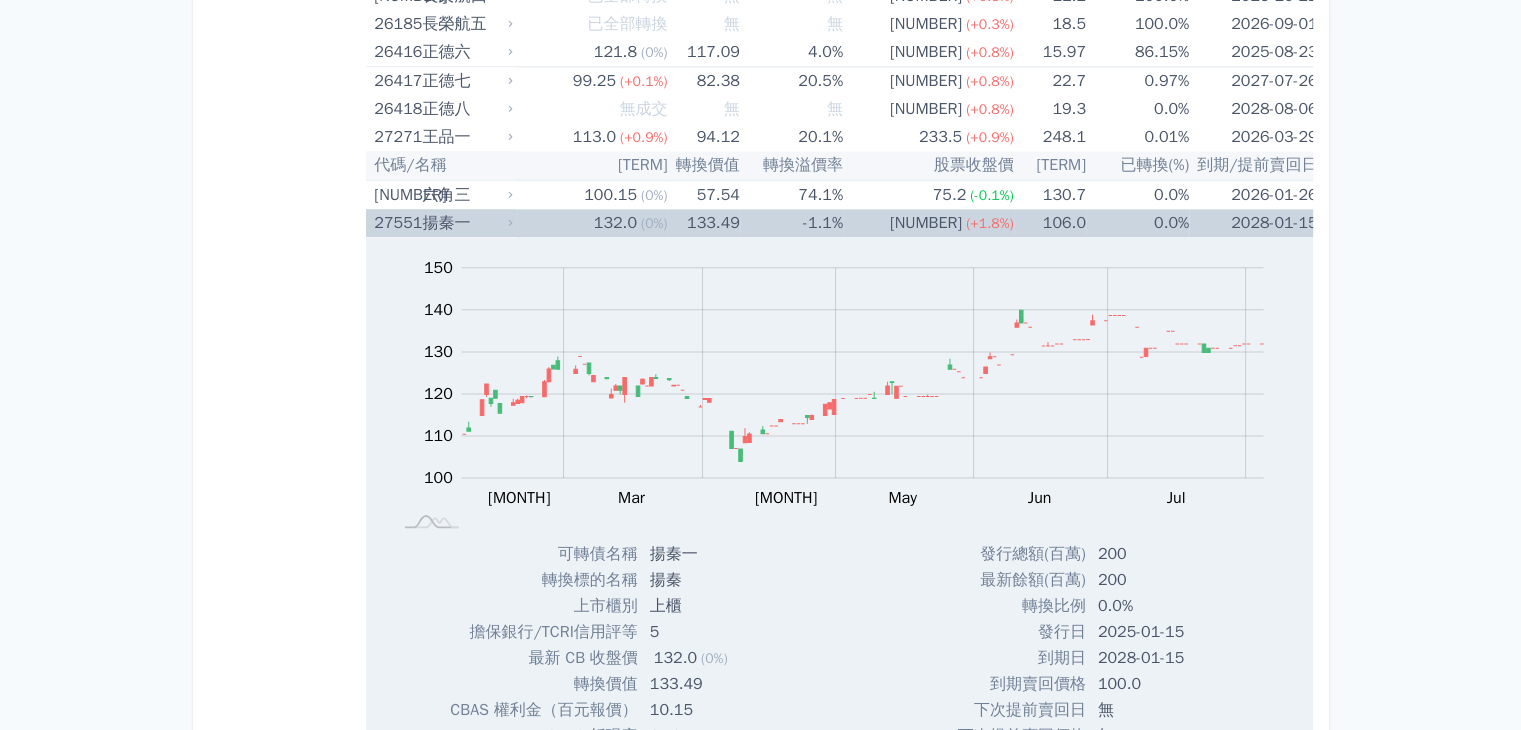 click on "133.49" at bounding box center (703, 223) 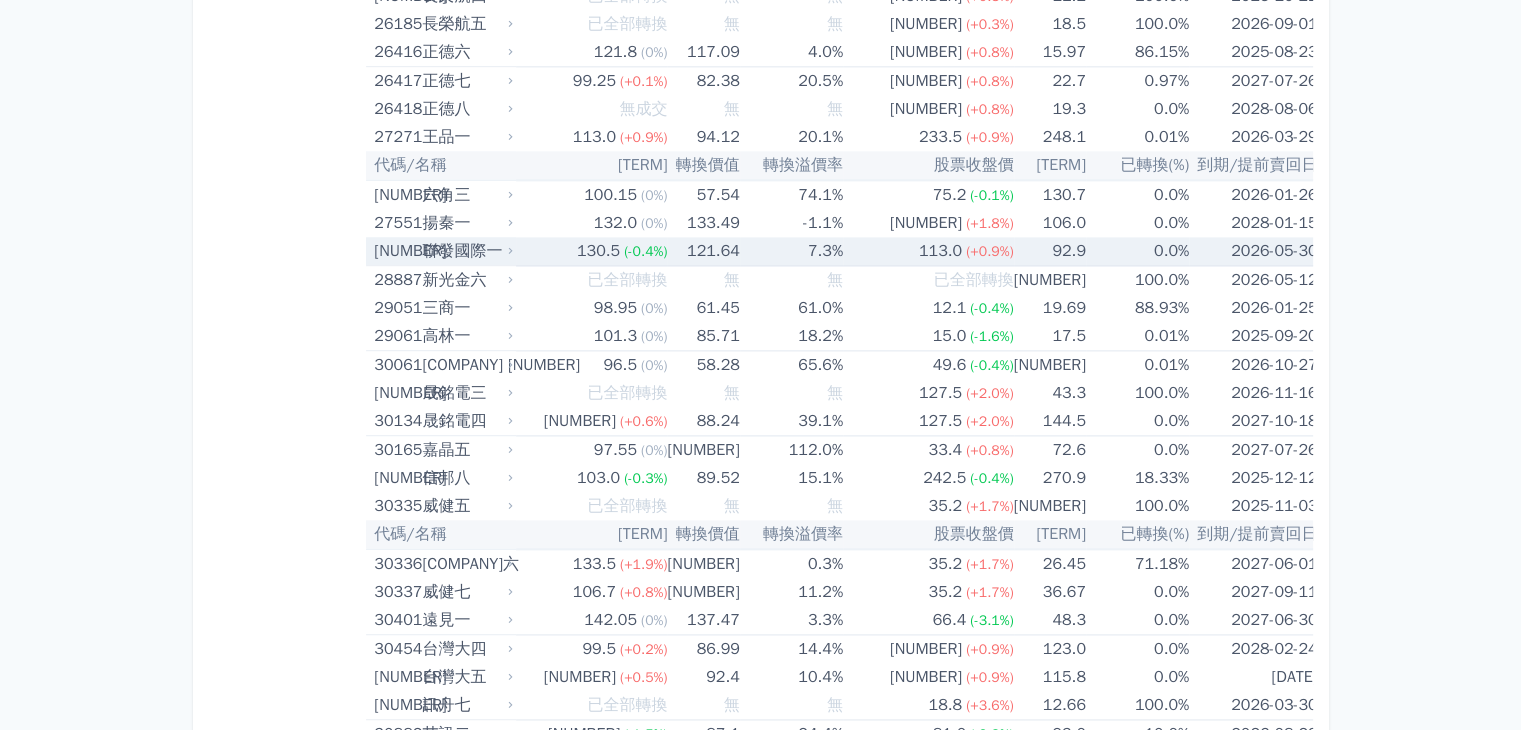 click on "121.64" at bounding box center [703, 251] 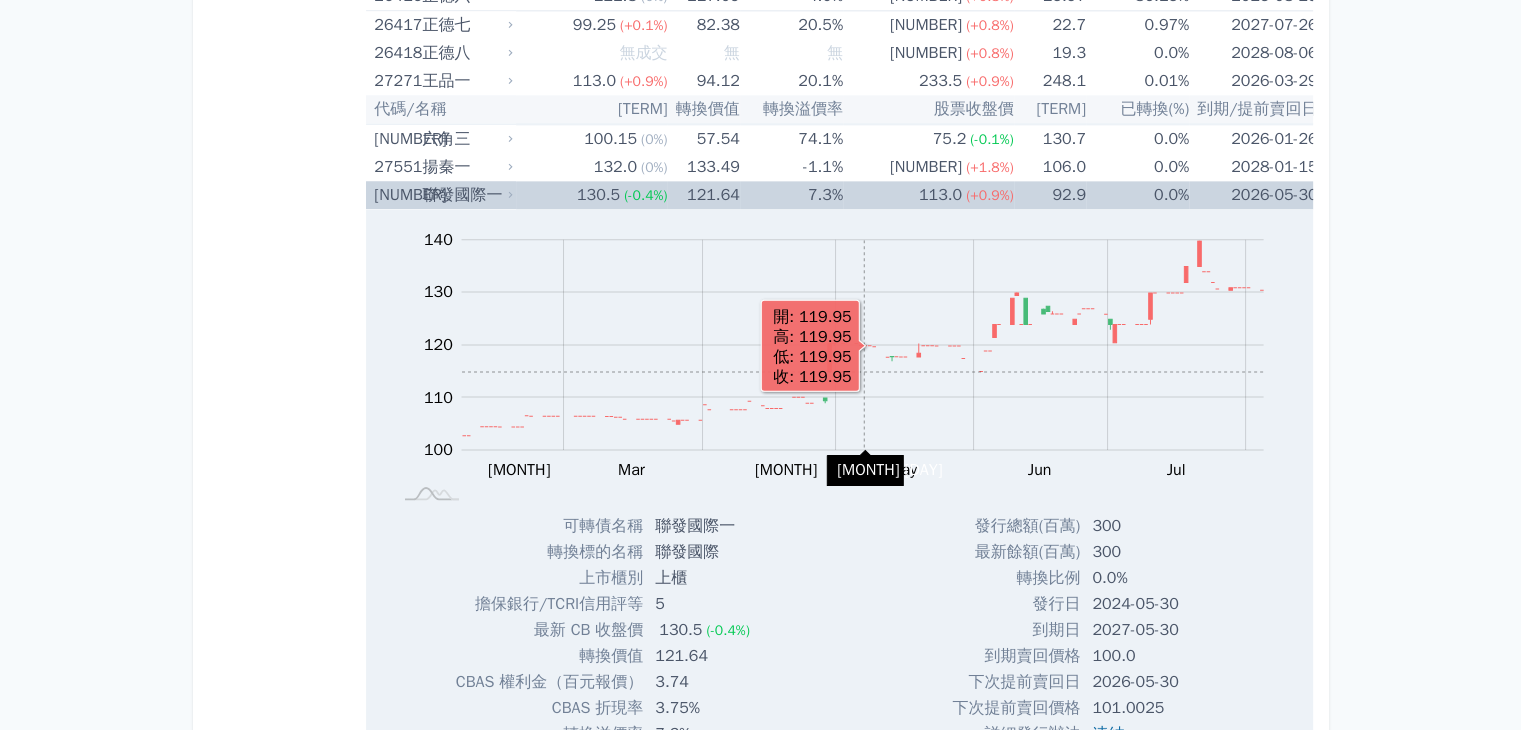 scroll, scrollTop: 2700, scrollLeft: 0, axis: vertical 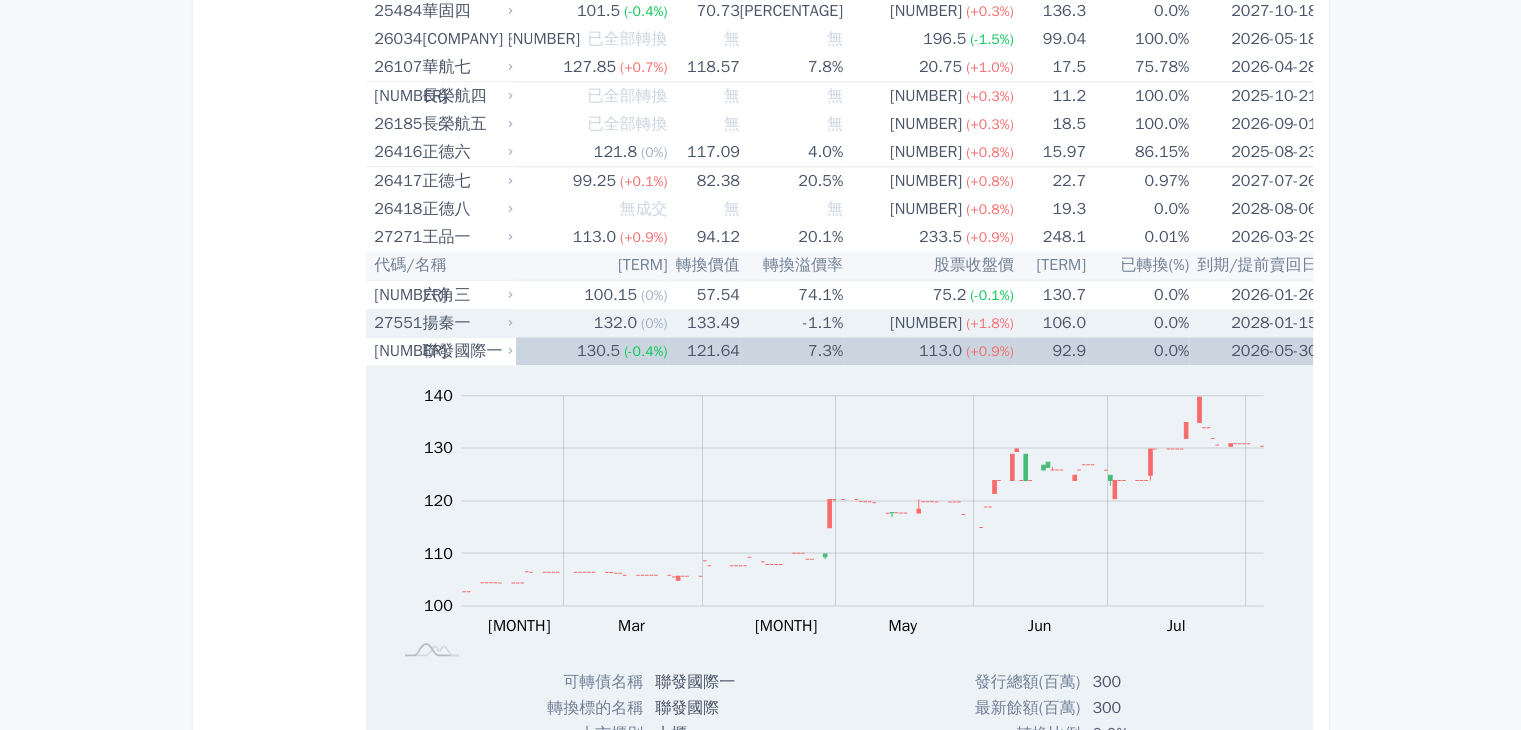 click on "[COMPANY] [NUMBER]" at bounding box center (466, 351) 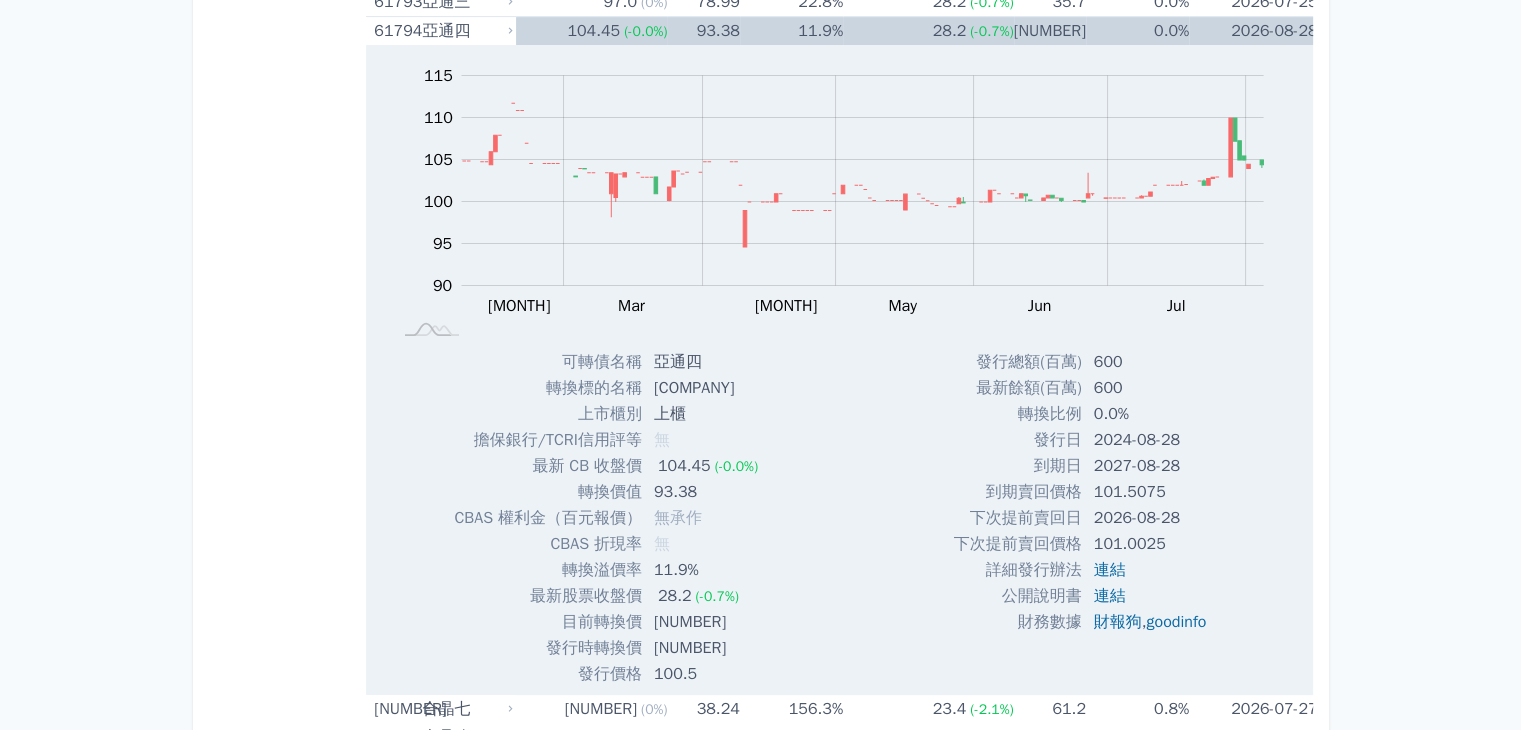 scroll, scrollTop: 7800, scrollLeft: 0, axis: vertical 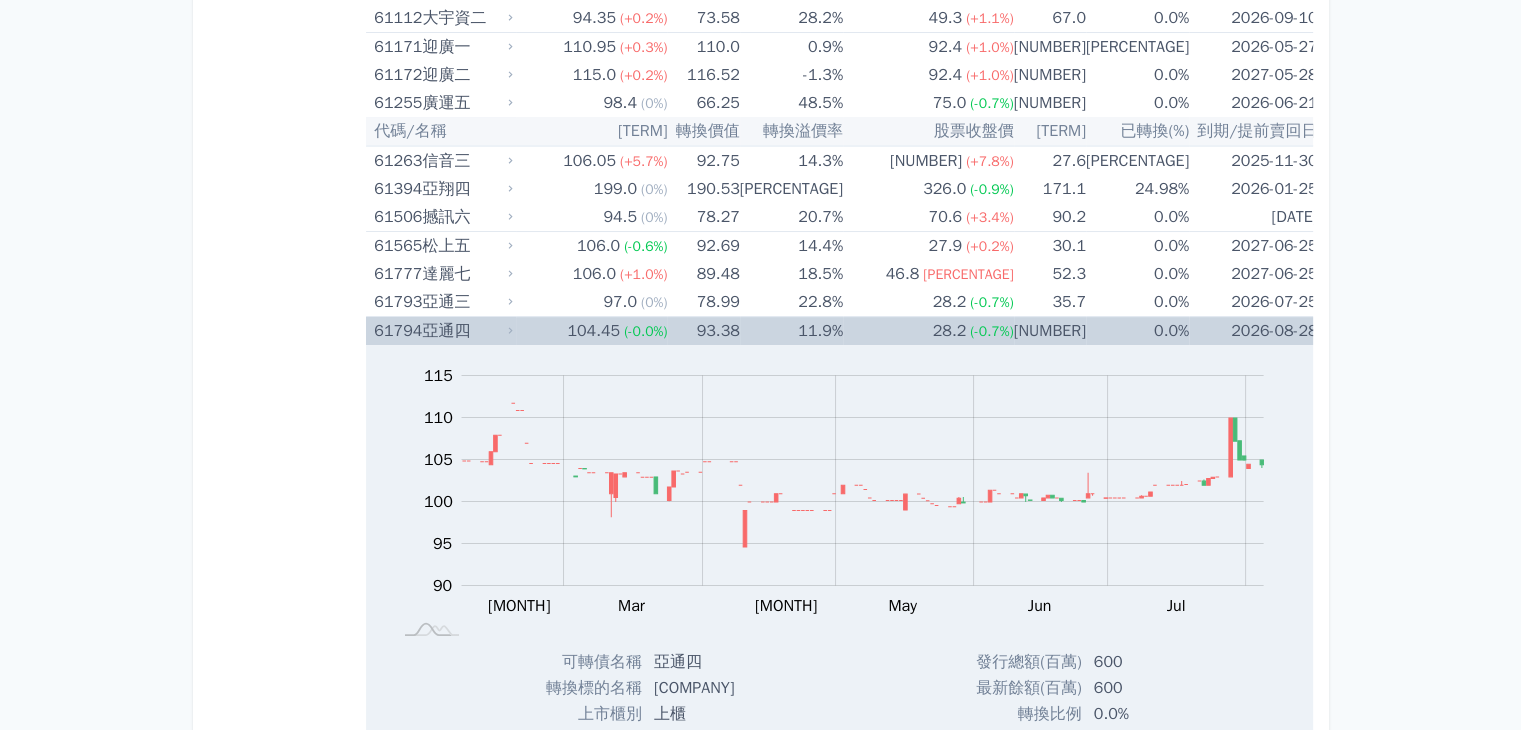 click on "[COMPANY]" at bounding box center (466, 331) 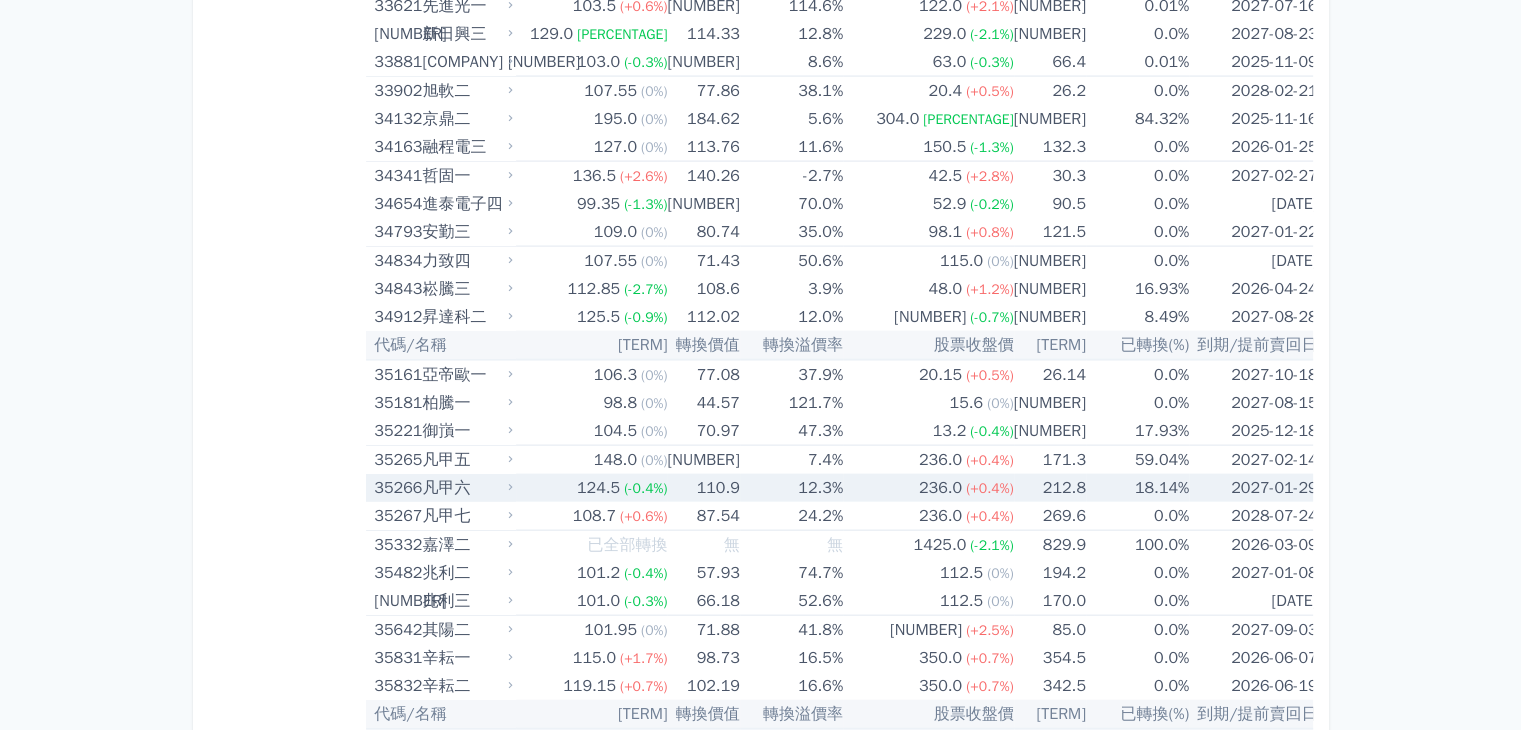 scroll, scrollTop: 4300, scrollLeft: 0, axis: vertical 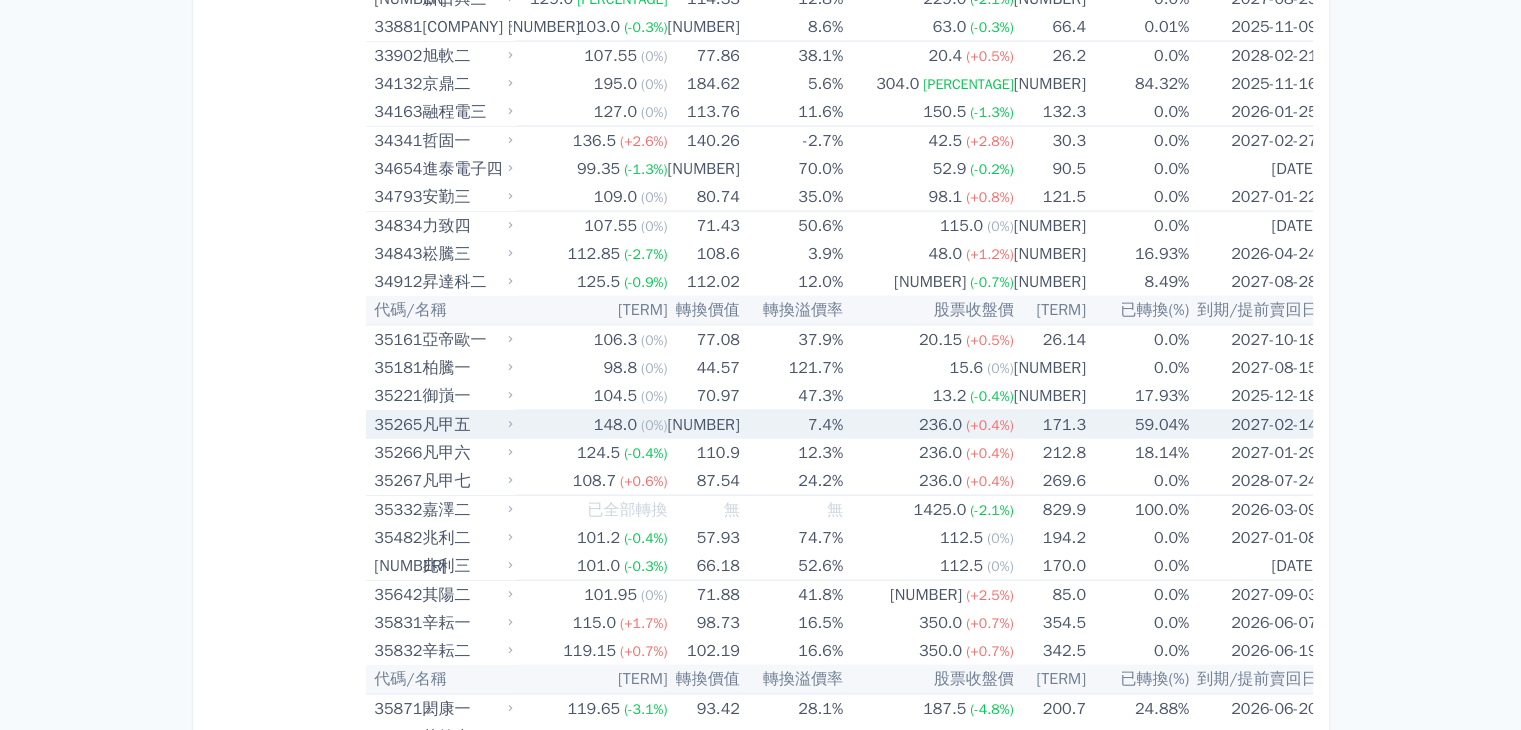click on "(+0.4%)" at bounding box center (990, 425) 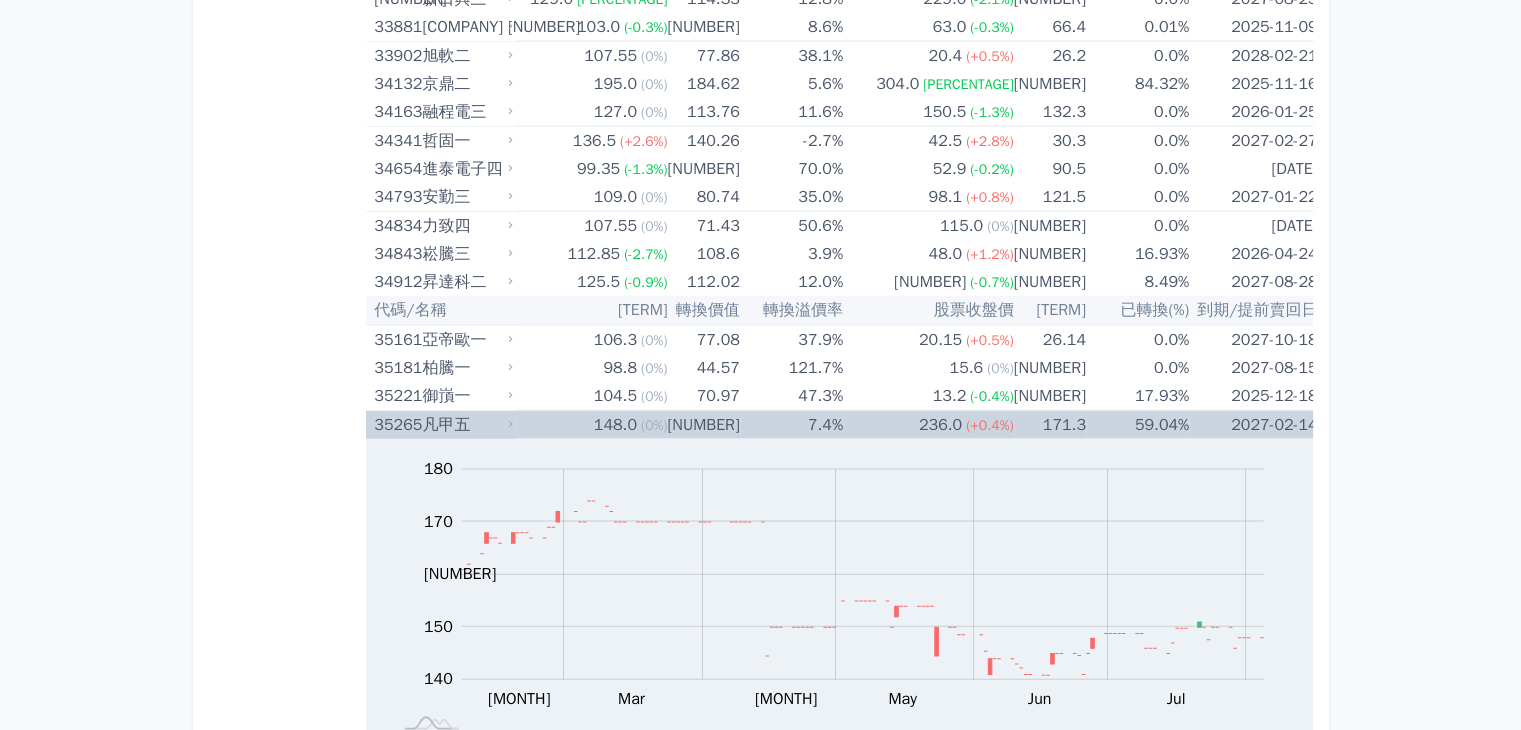 click on "7.4%" at bounding box center (791, 425) 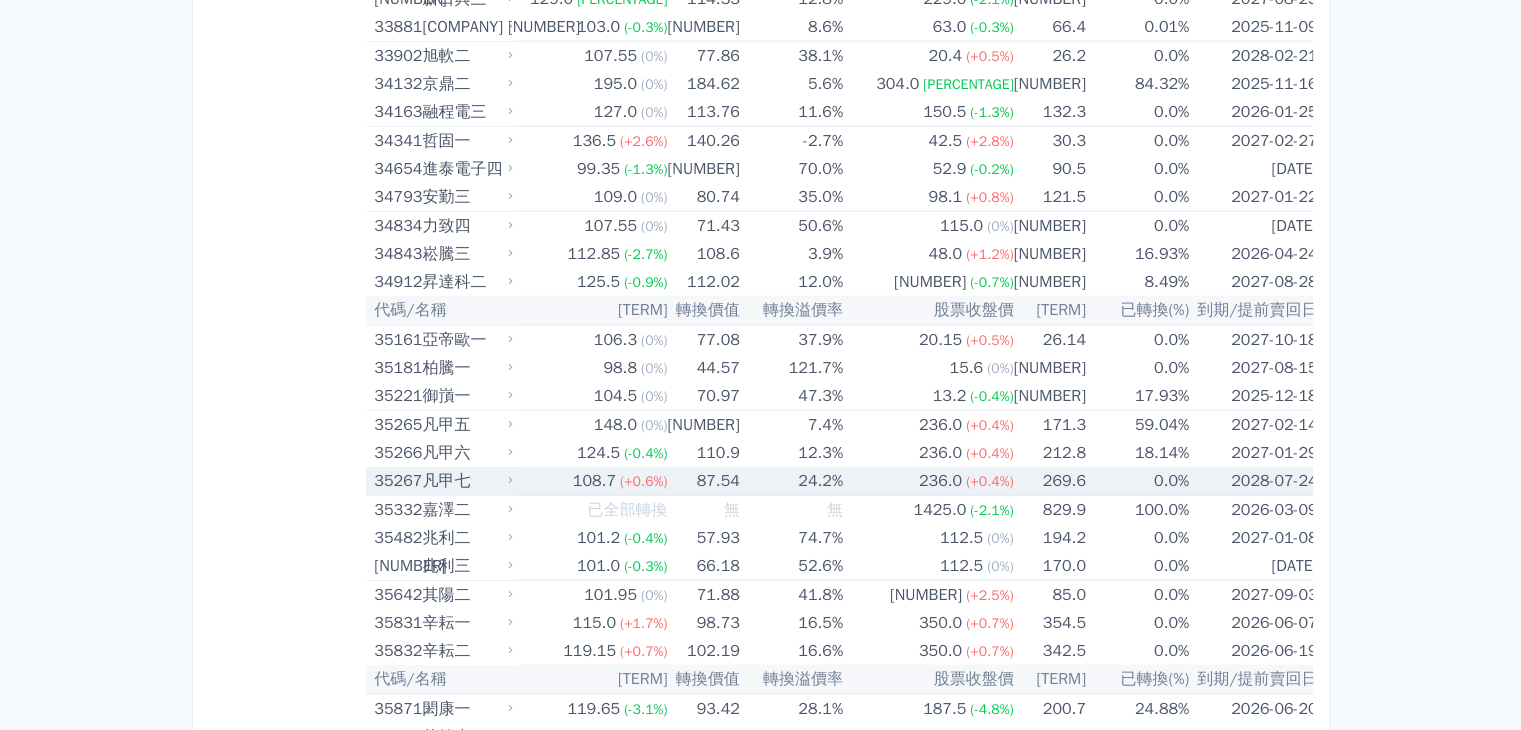 click on "24.2%" at bounding box center [791, 481] 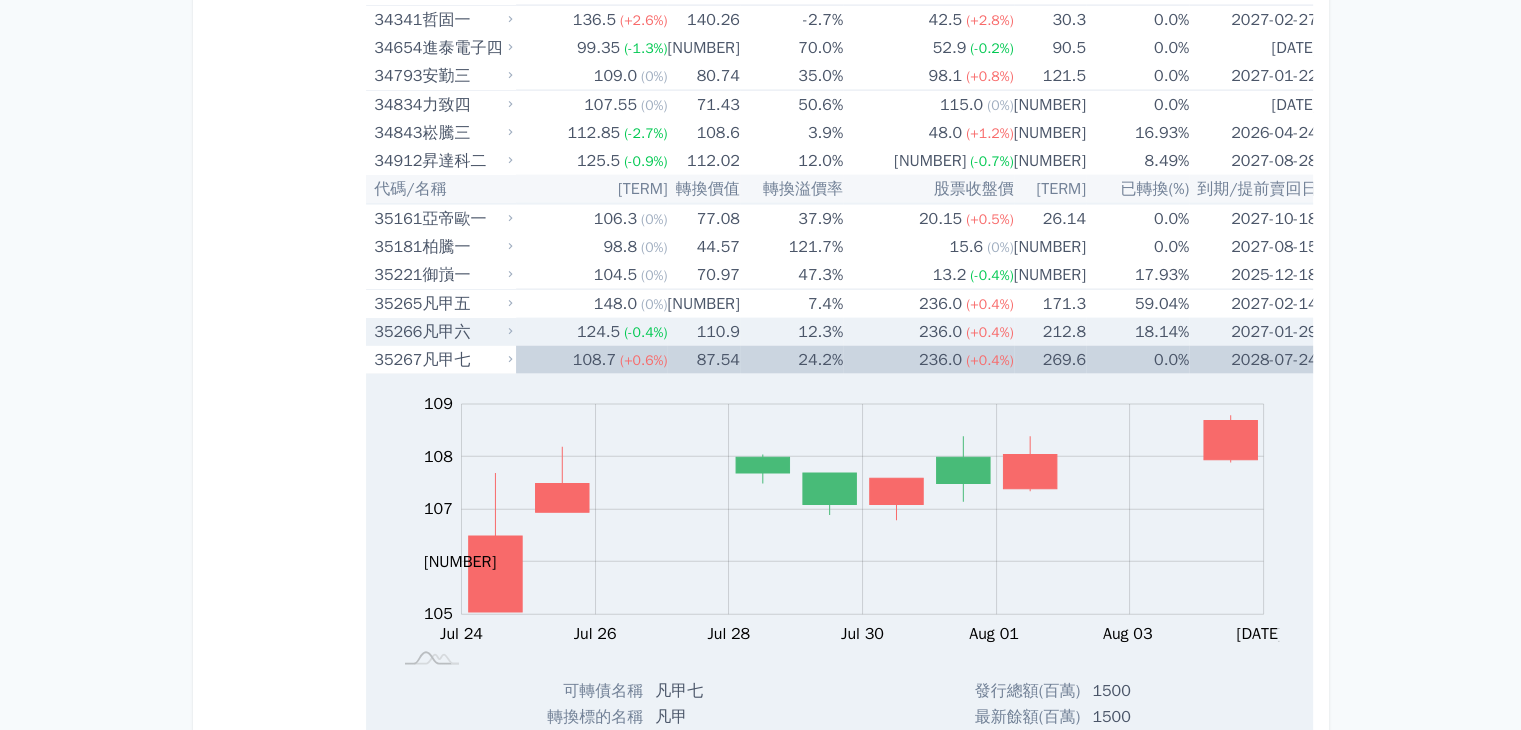 scroll, scrollTop: 4400, scrollLeft: 0, axis: vertical 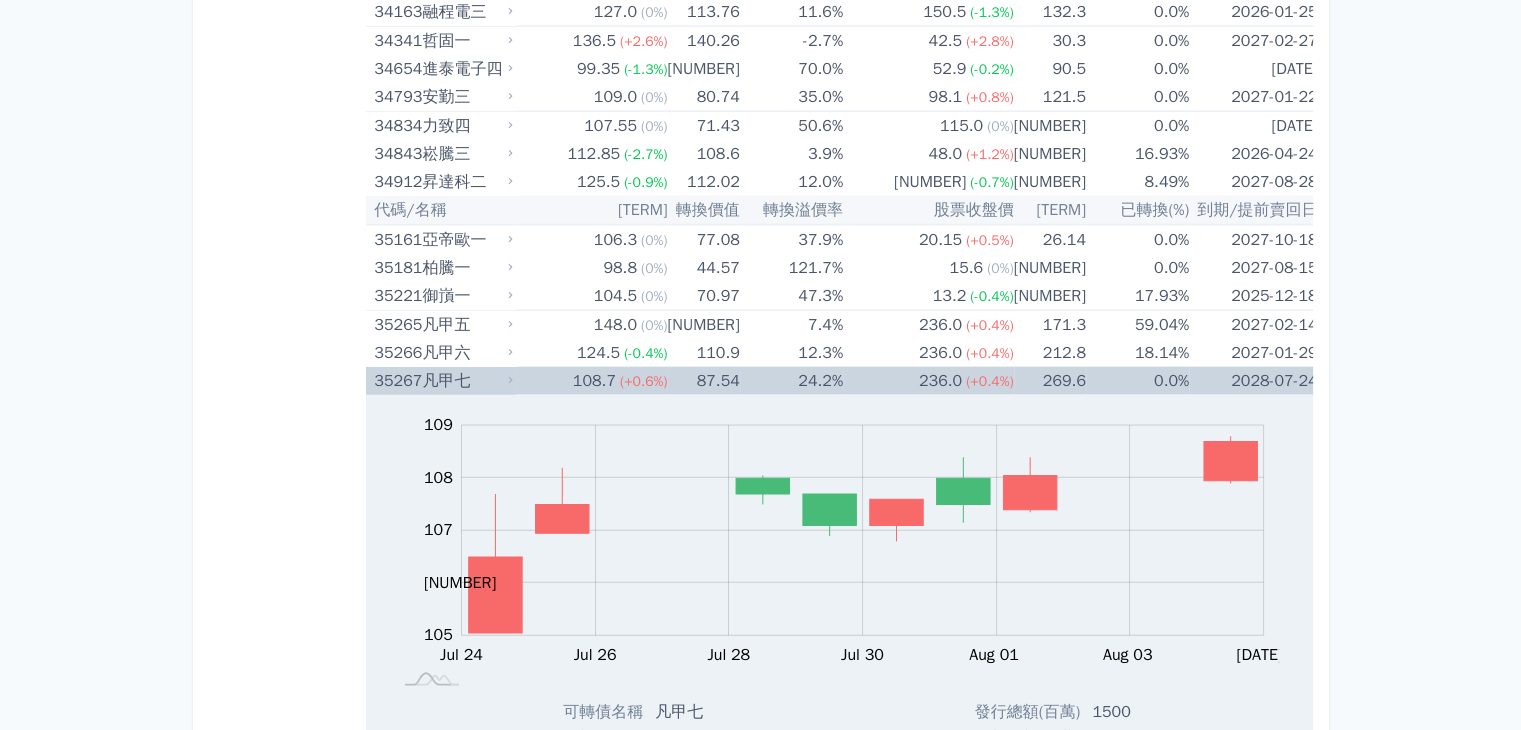 click on "236.0 (+0.4%)" at bounding box center [928, 381] 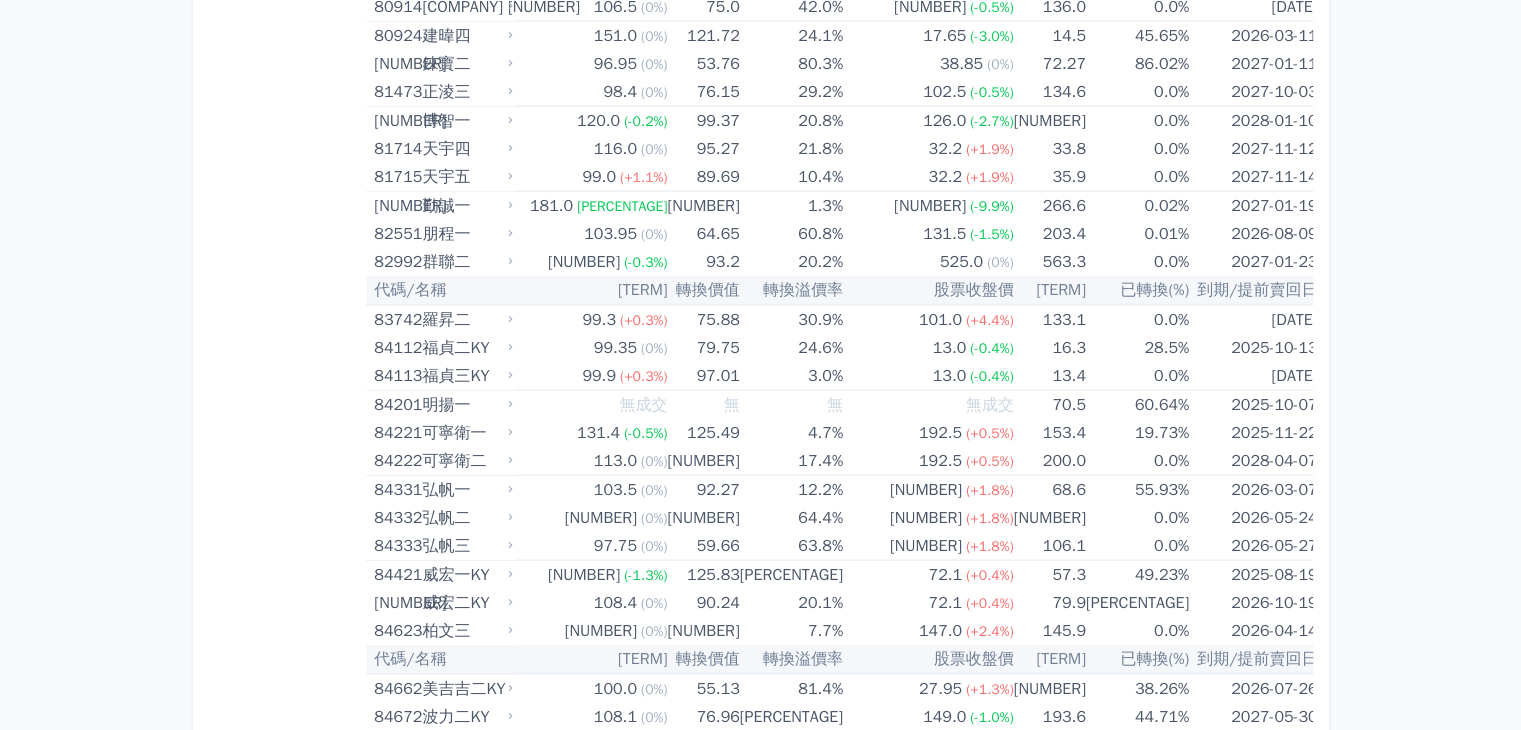 scroll, scrollTop: 11600, scrollLeft: 0, axis: vertical 